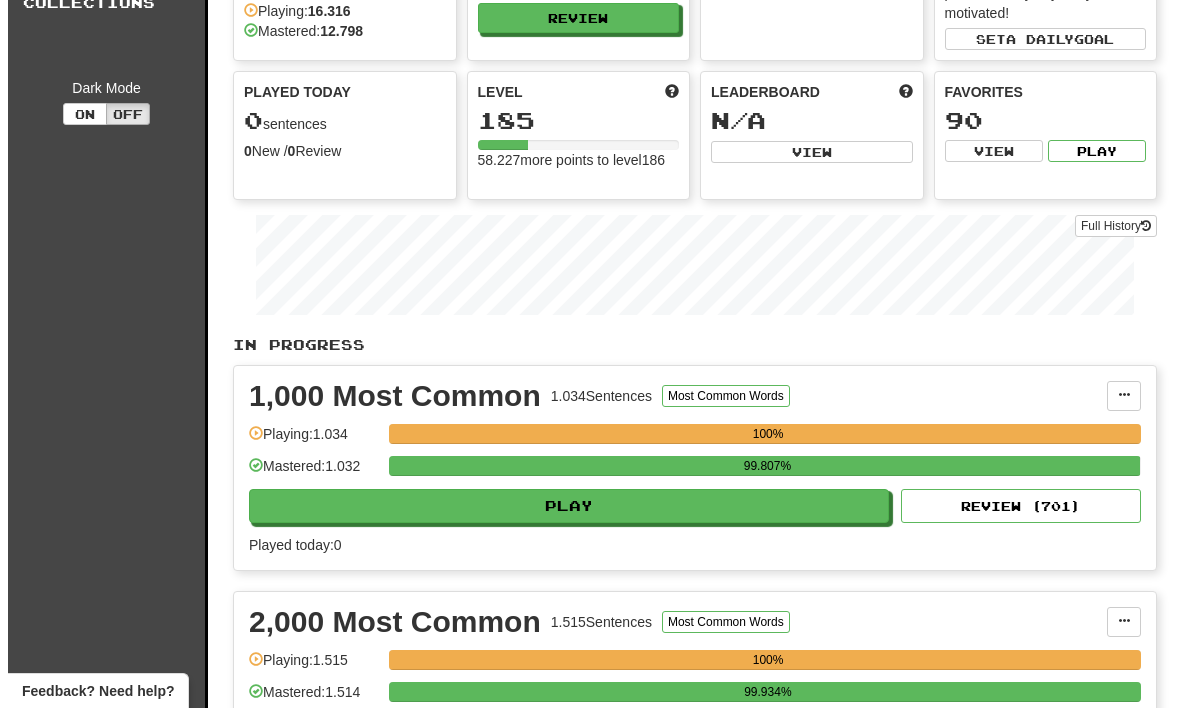 scroll, scrollTop: 287, scrollLeft: 0, axis: vertical 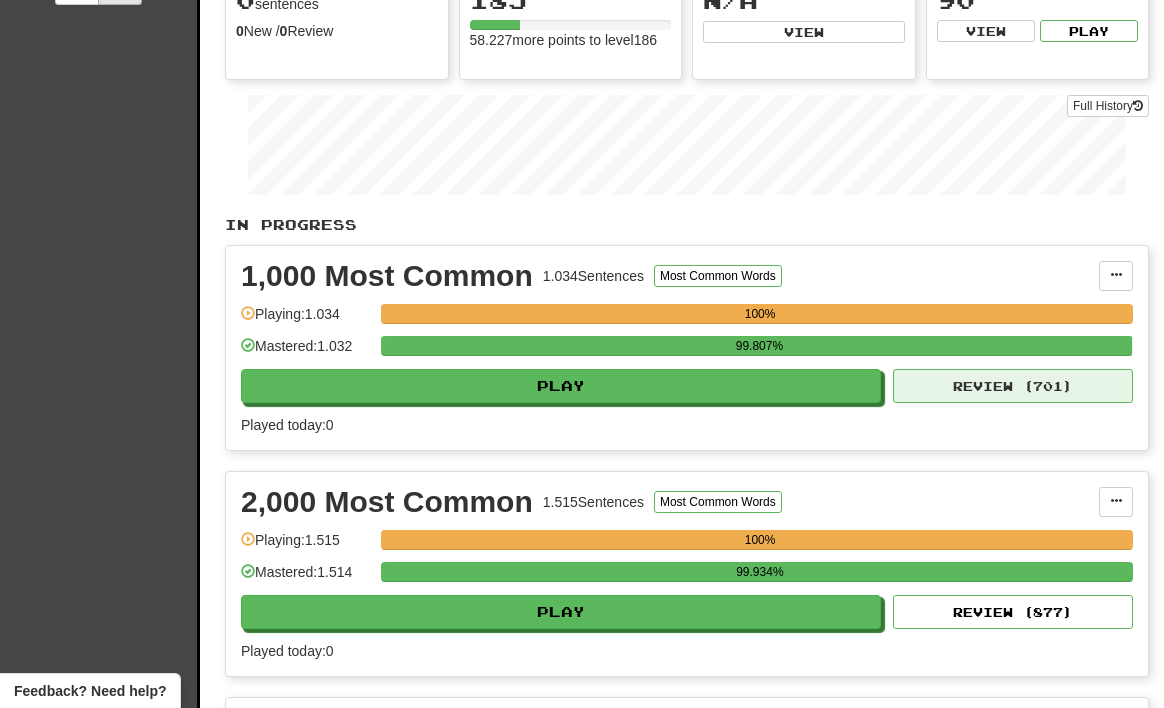 click on "Review ( 701 )" at bounding box center (1013, 386) 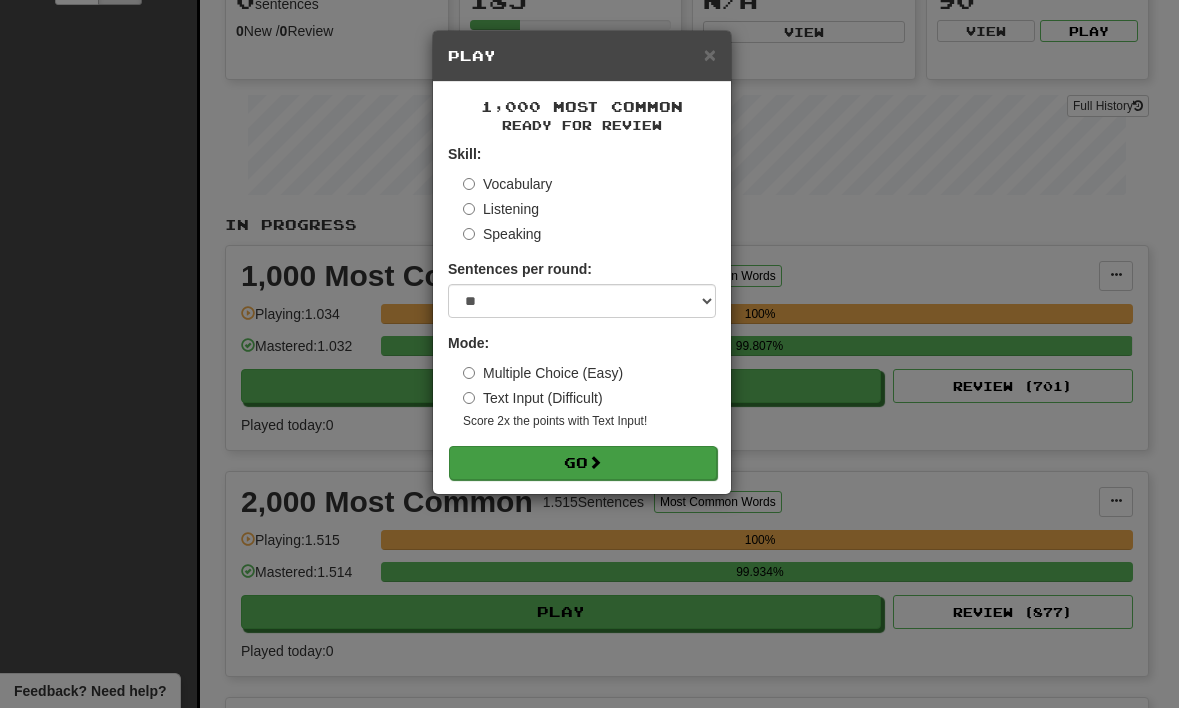 click on "Go" at bounding box center [583, 463] 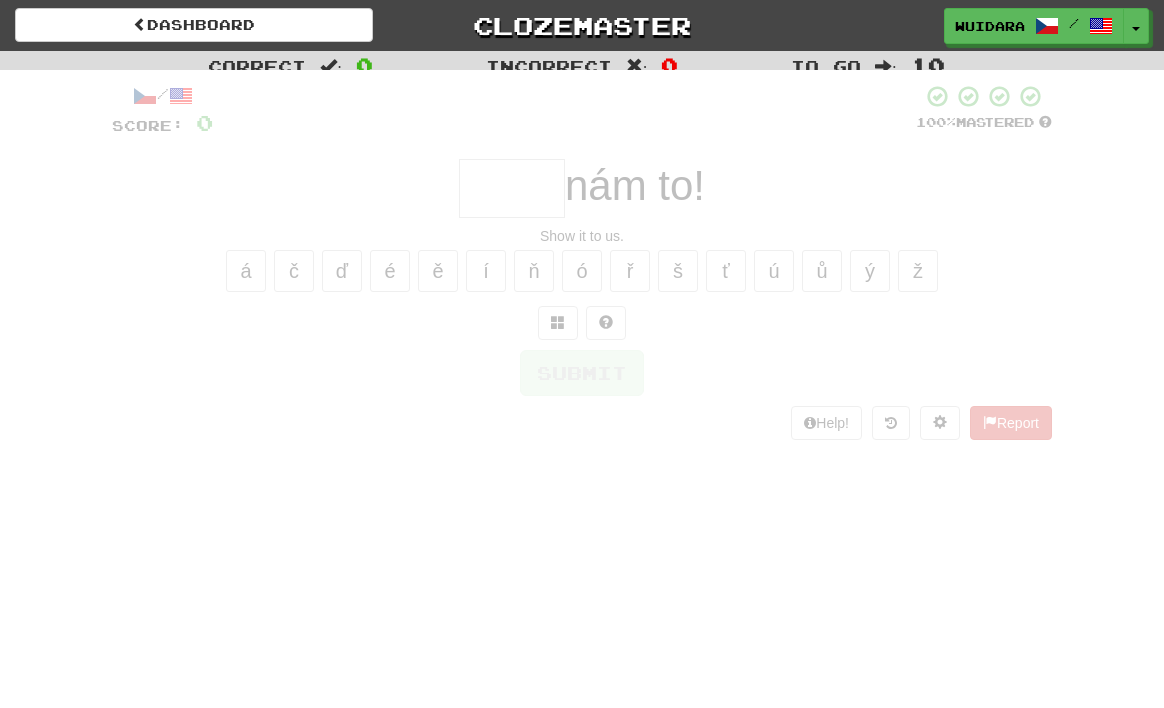 scroll, scrollTop: 0, scrollLeft: 0, axis: both 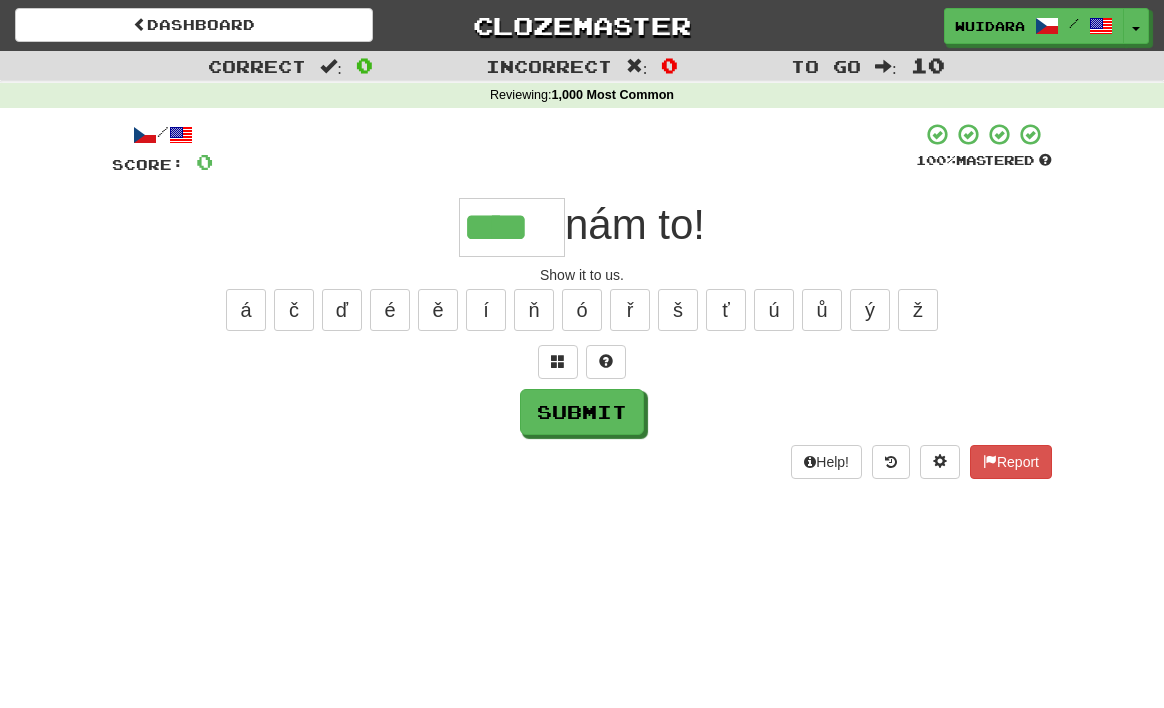 type on "****" 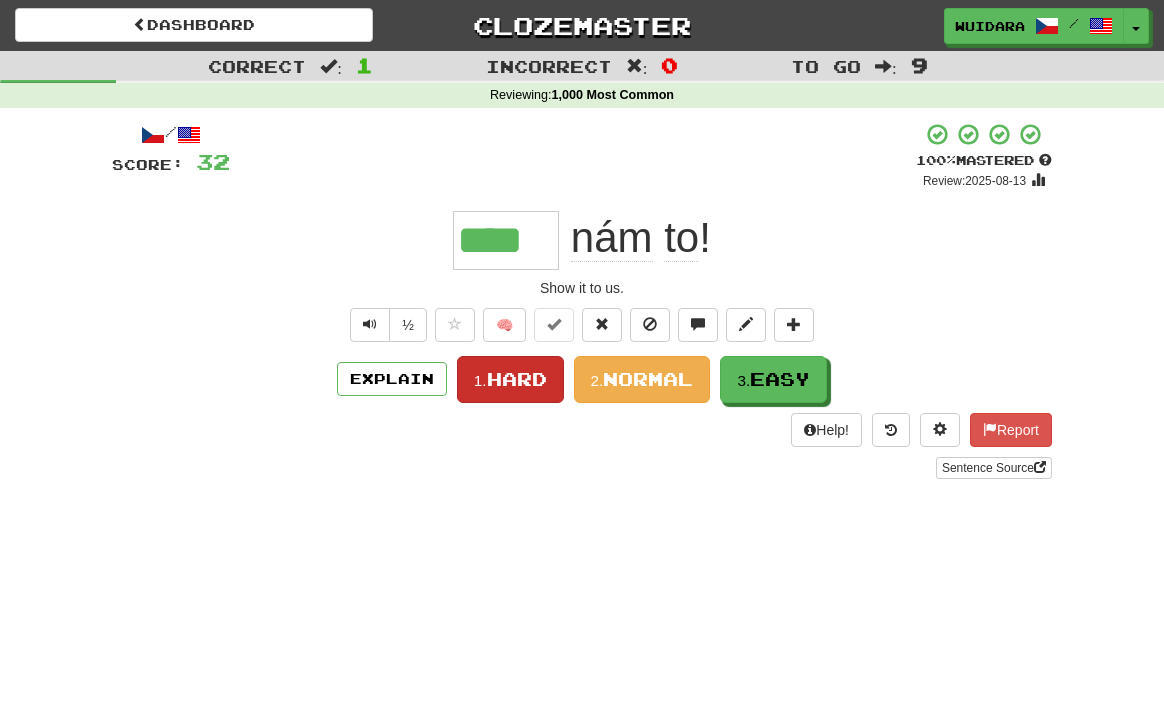 click on "Hard" at bounding box center (517, 379) 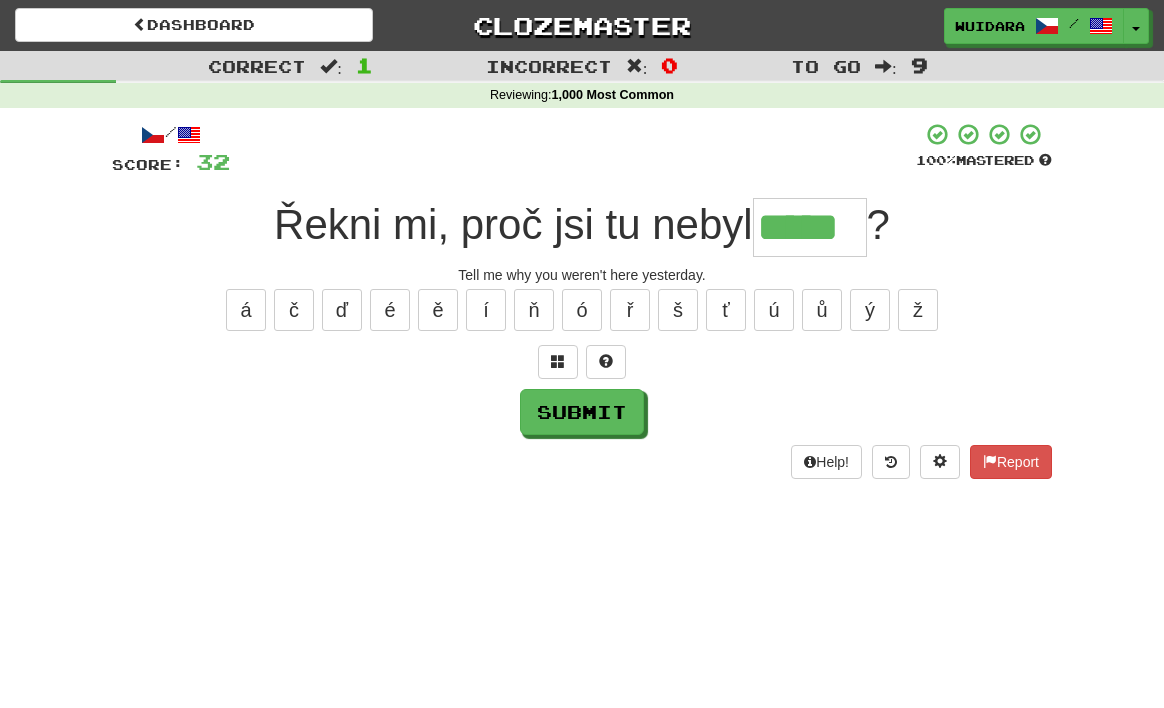 type on "*****" 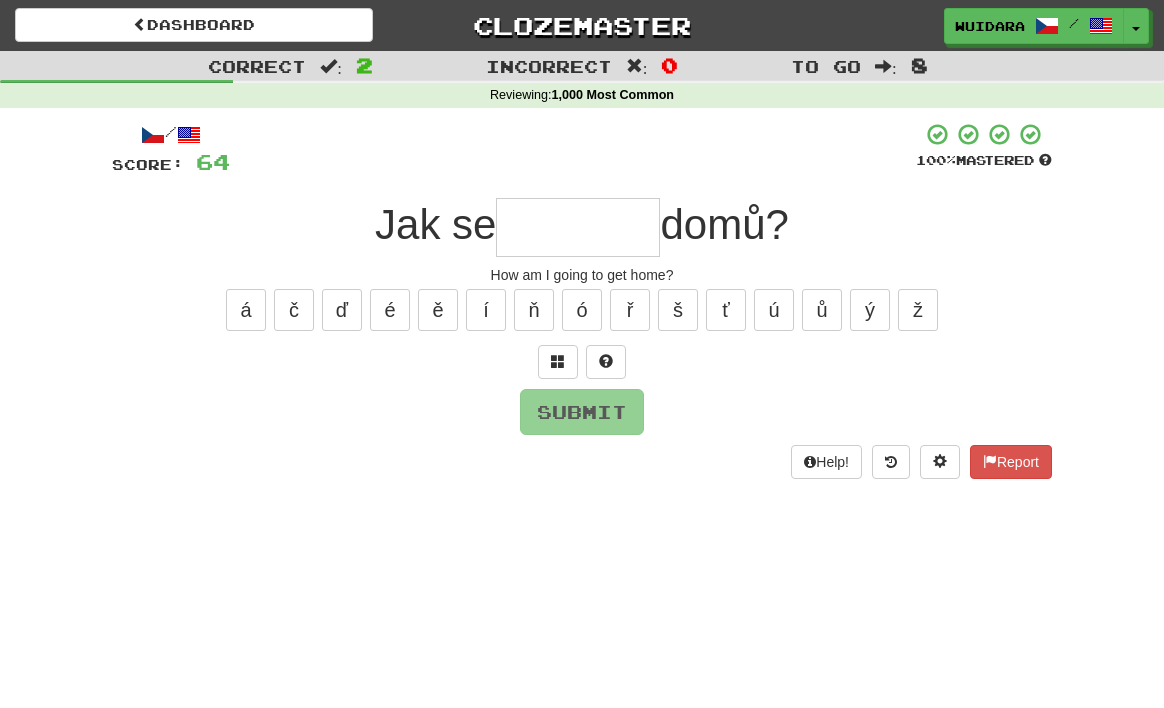 type on "*" 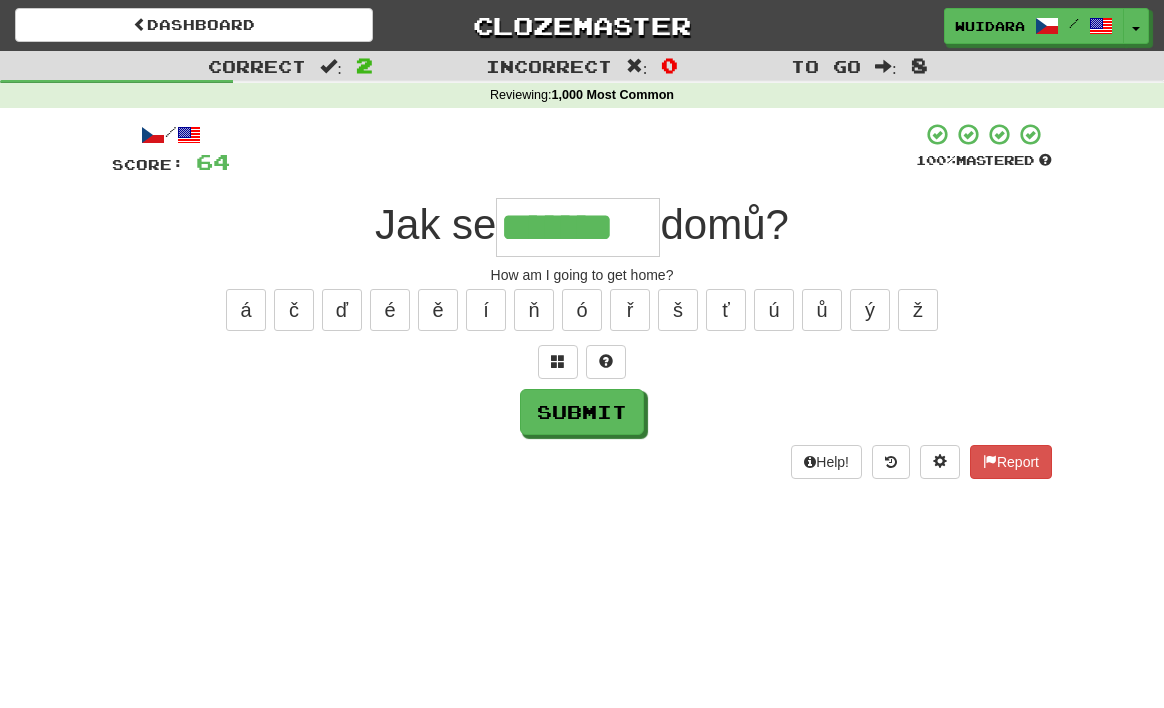 type on "*******" 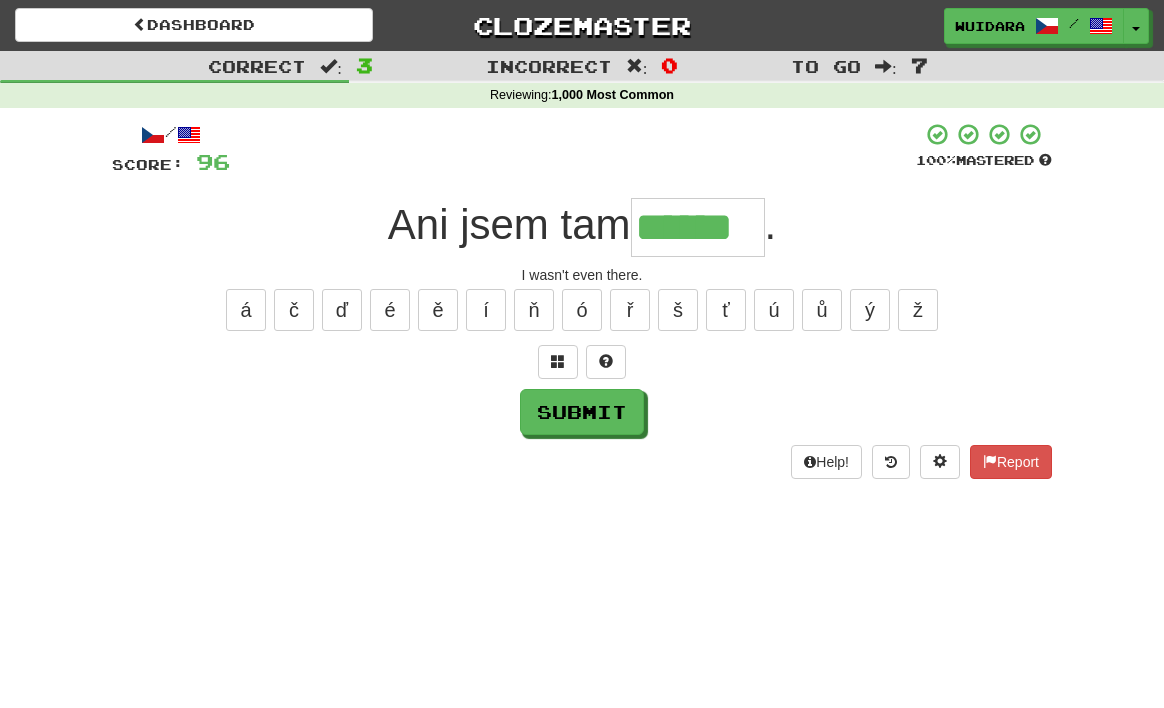 type on "******" 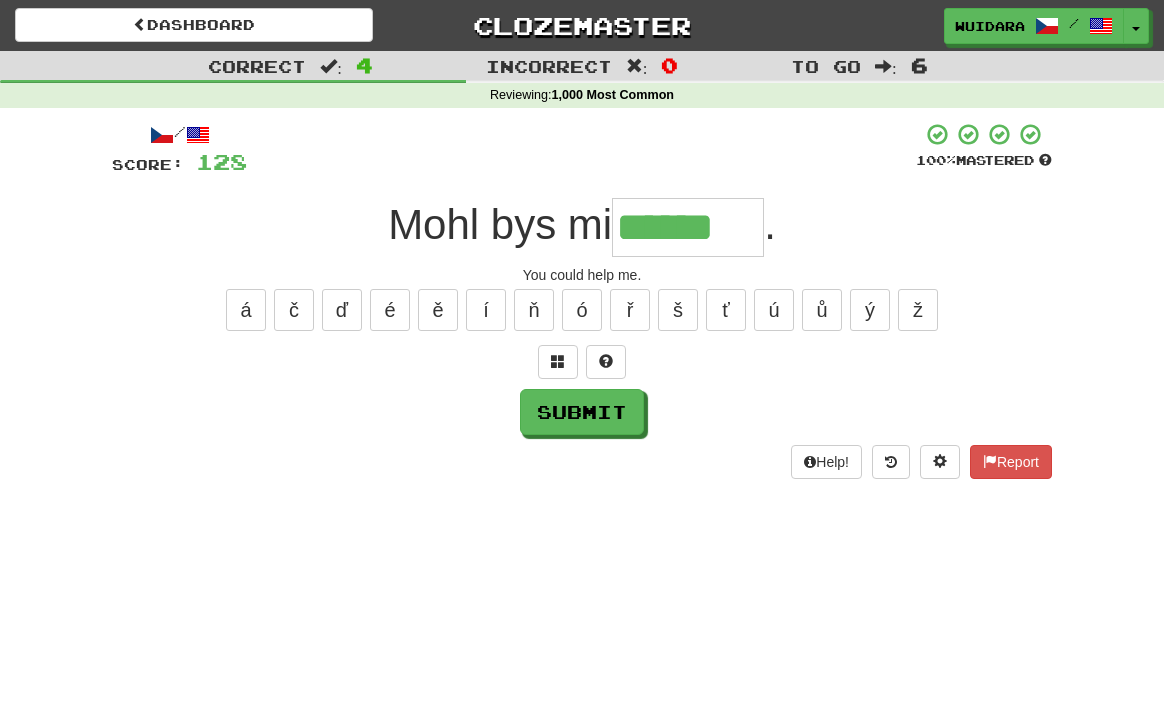 type on "******" 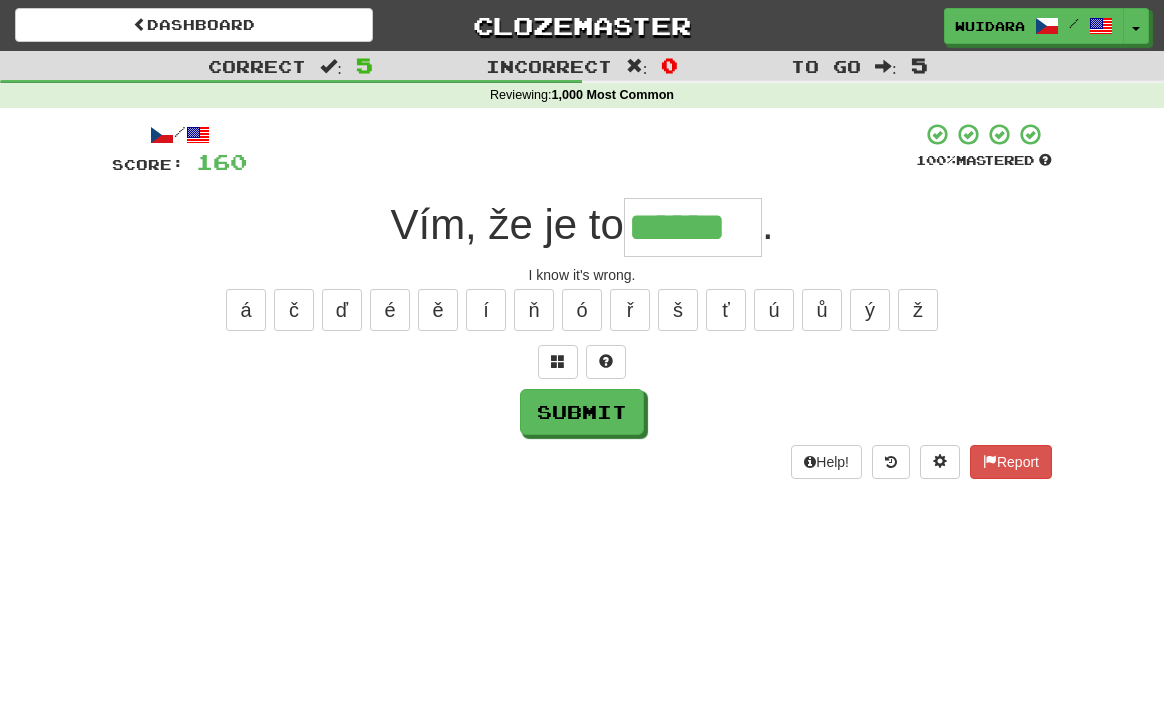 type on "******" 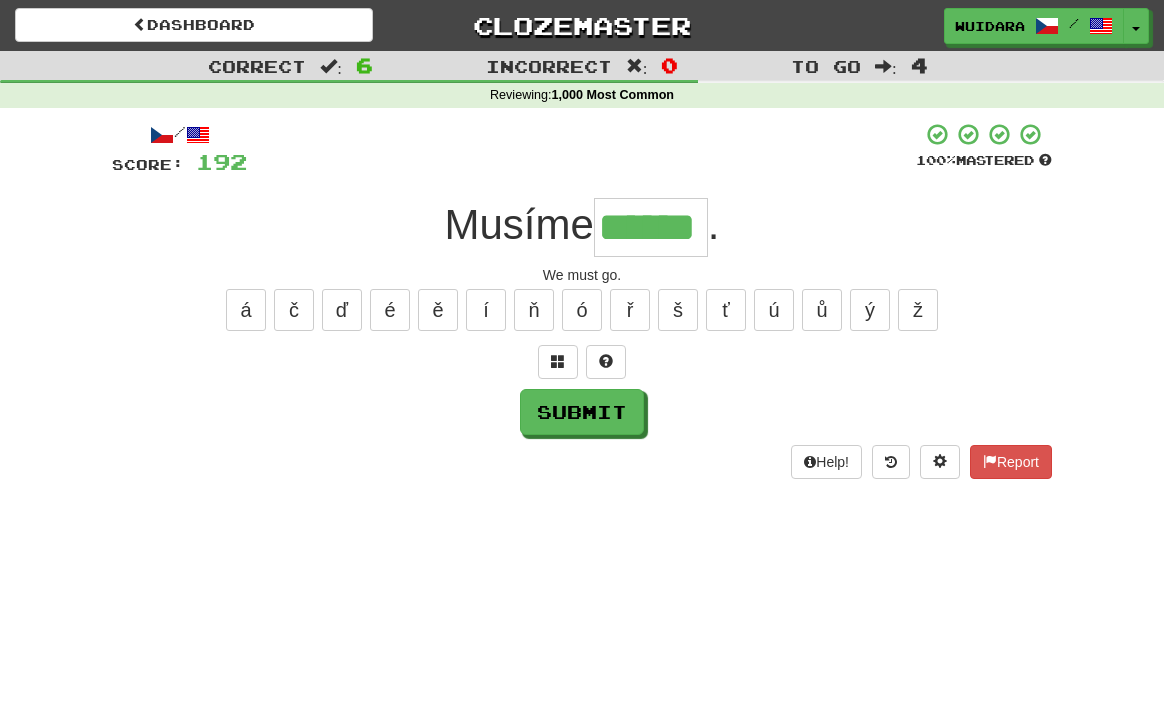 type on "******" 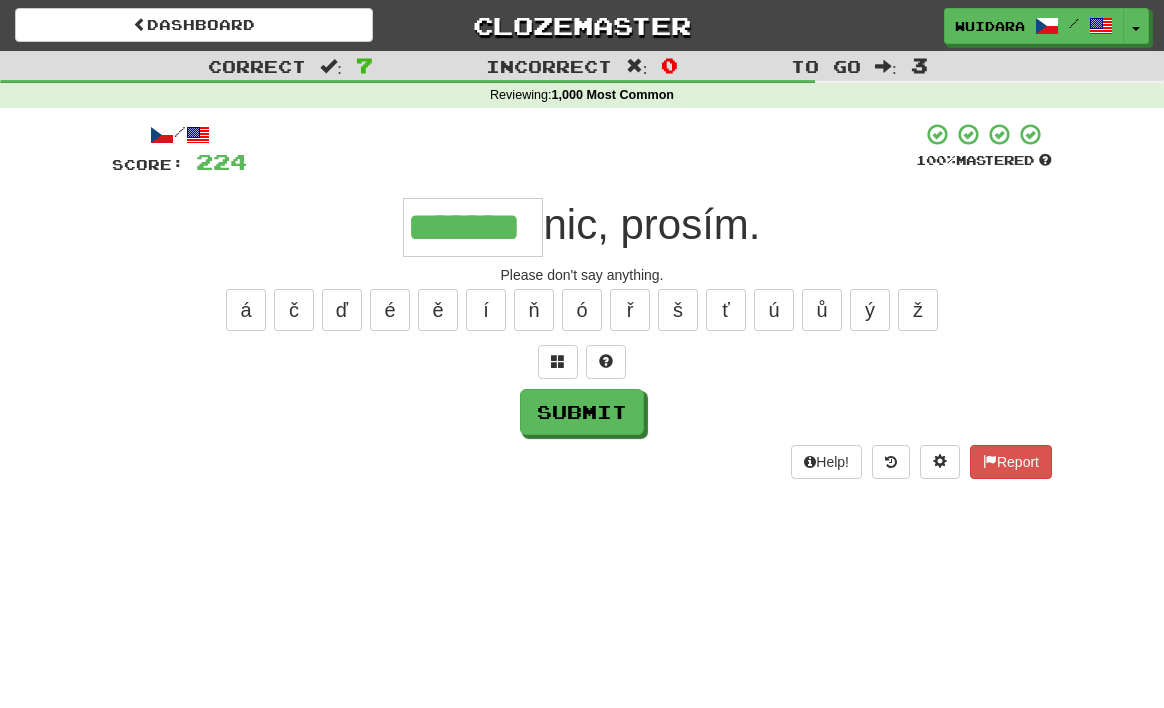 type on "*******" 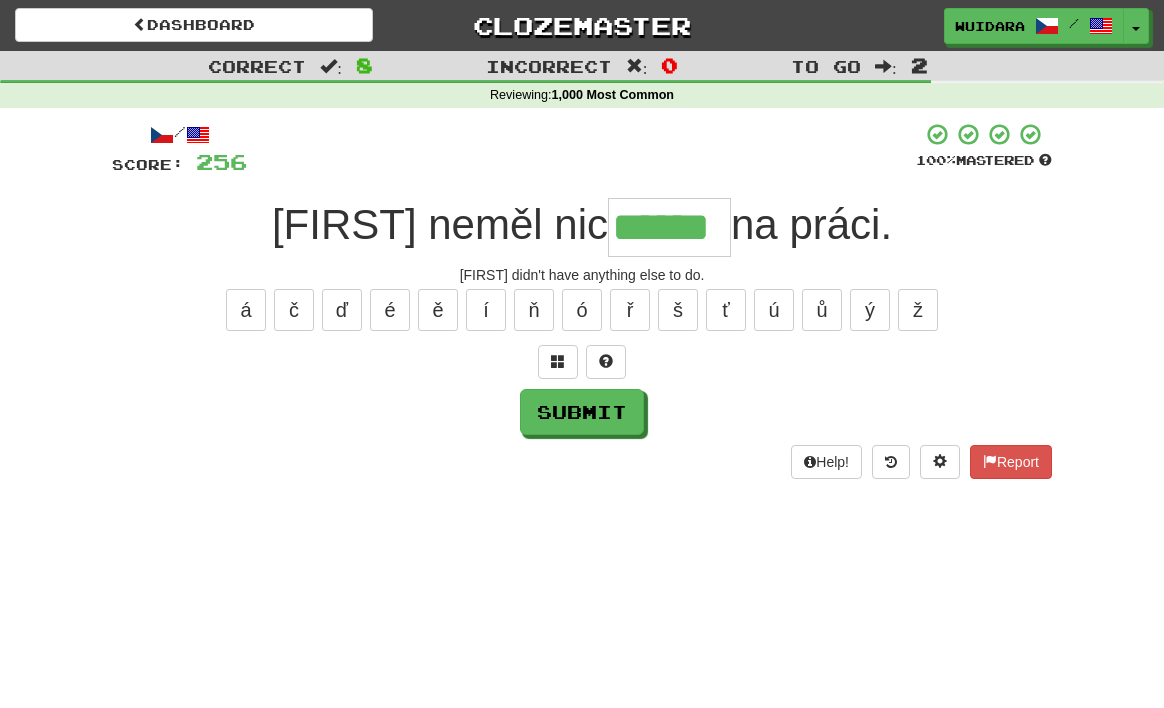 type on "******" 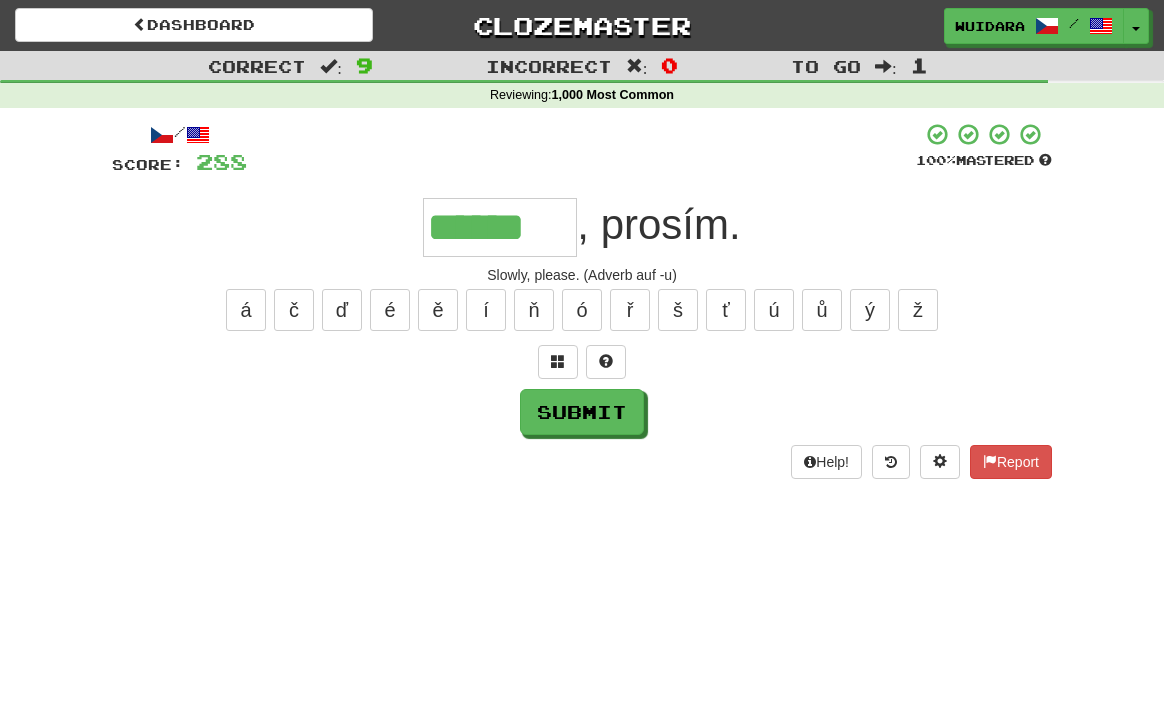 type on "******" 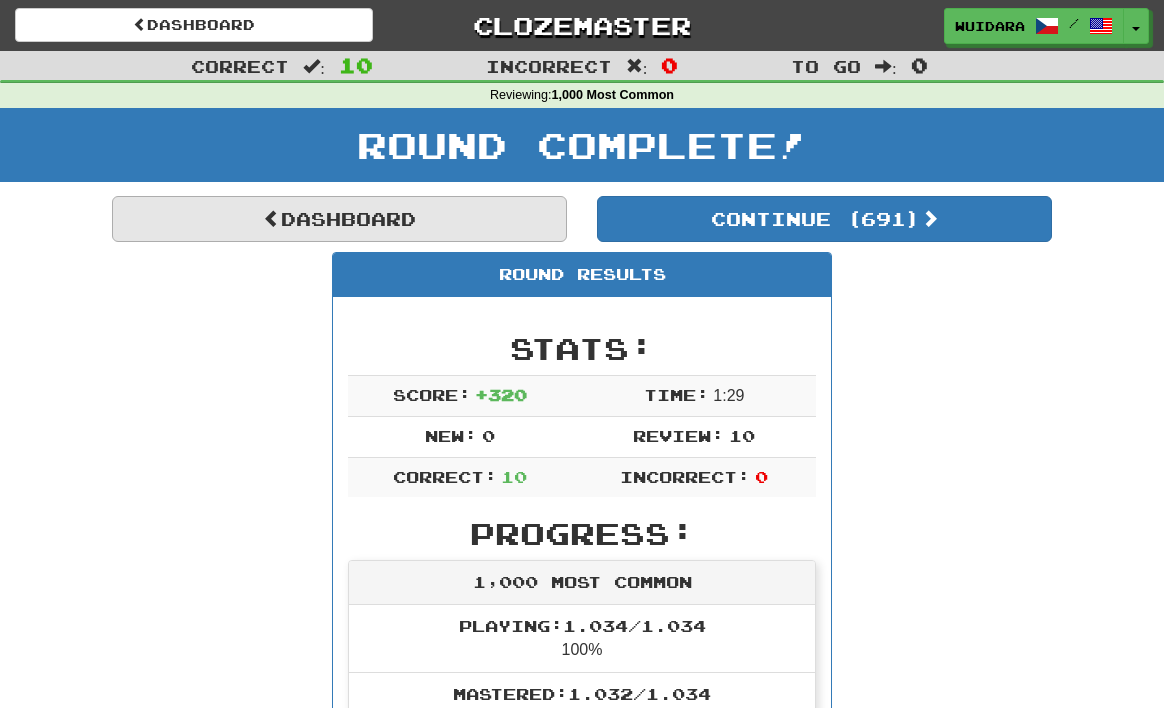 click on "Dashboard" at bounding box center [339, 219] 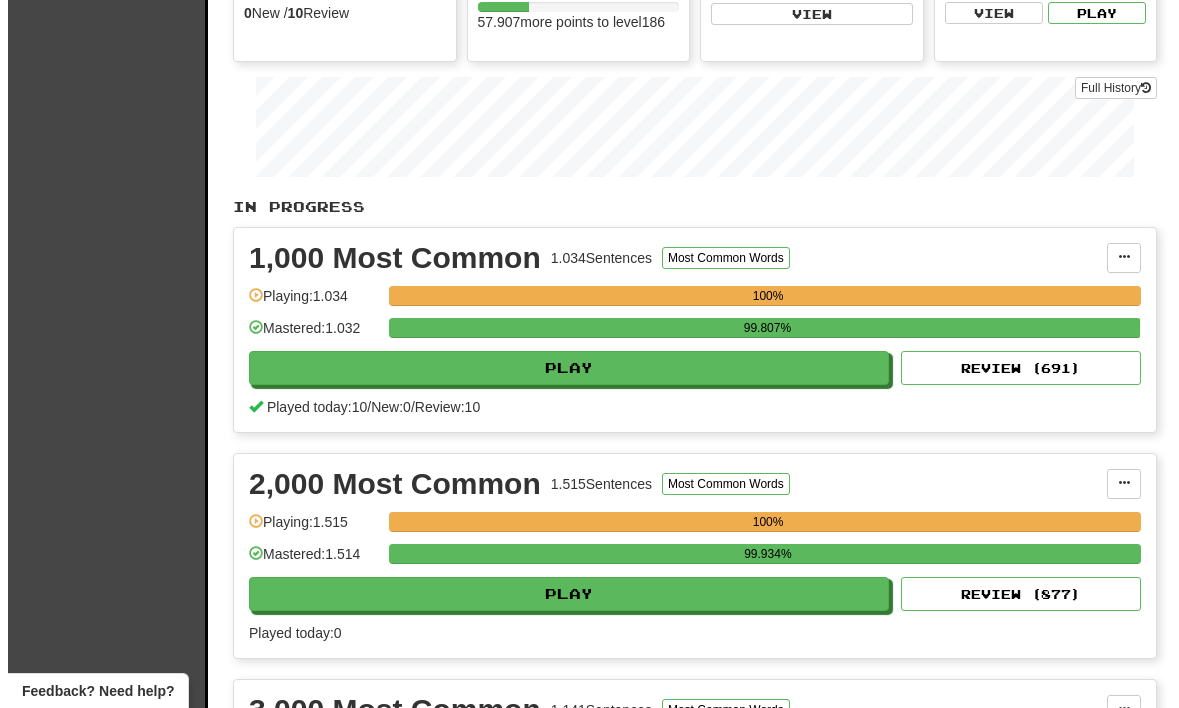scroll, scrollTop: 273, scrollLeft: 0, axis: vertical 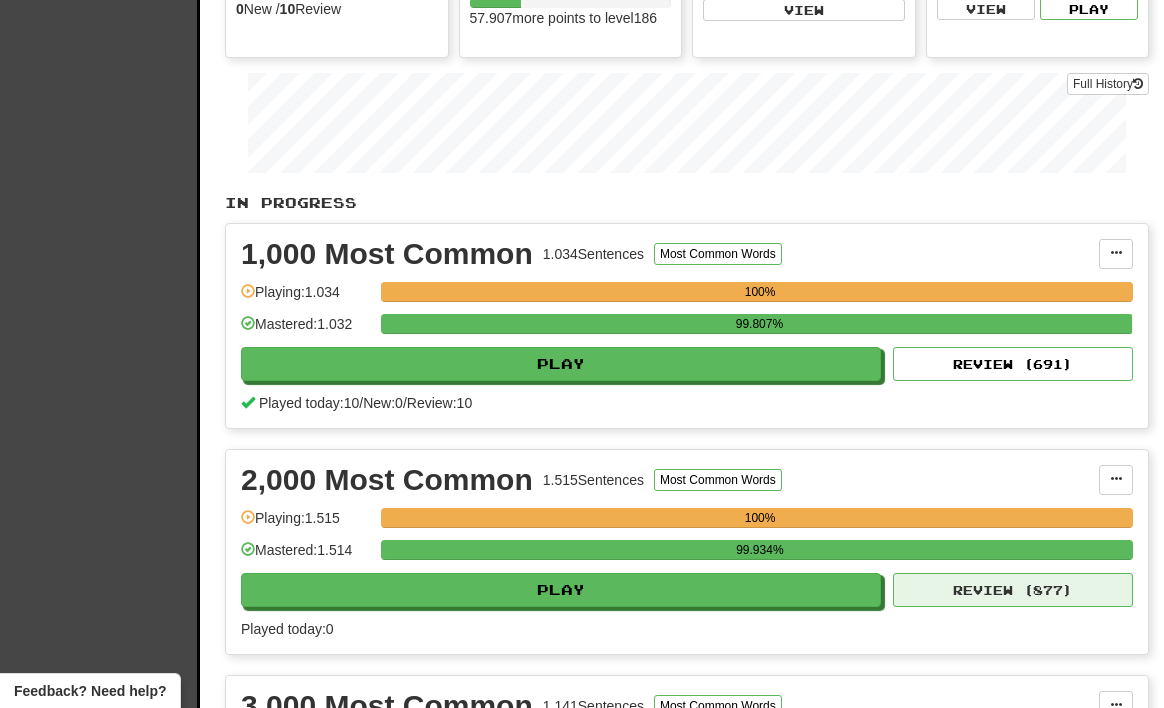 click on "Review ( 877 )" at bounding box center [1013, 590] 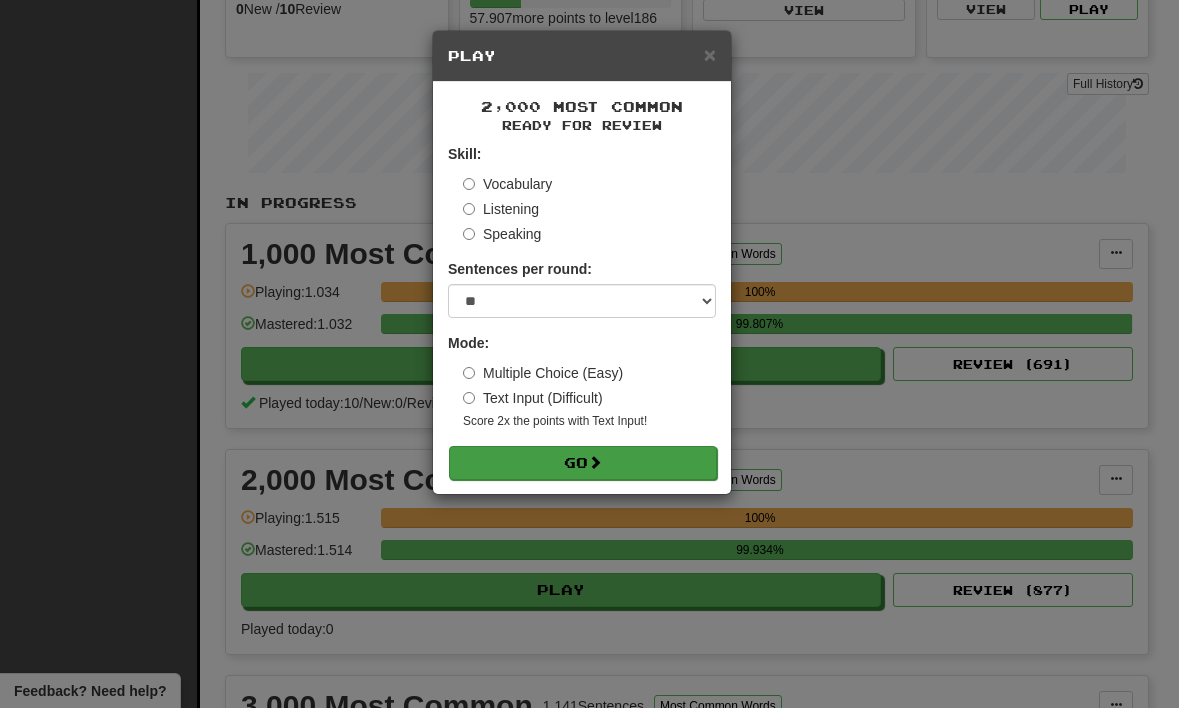 click on "Go" at bounding box center [583, 463] 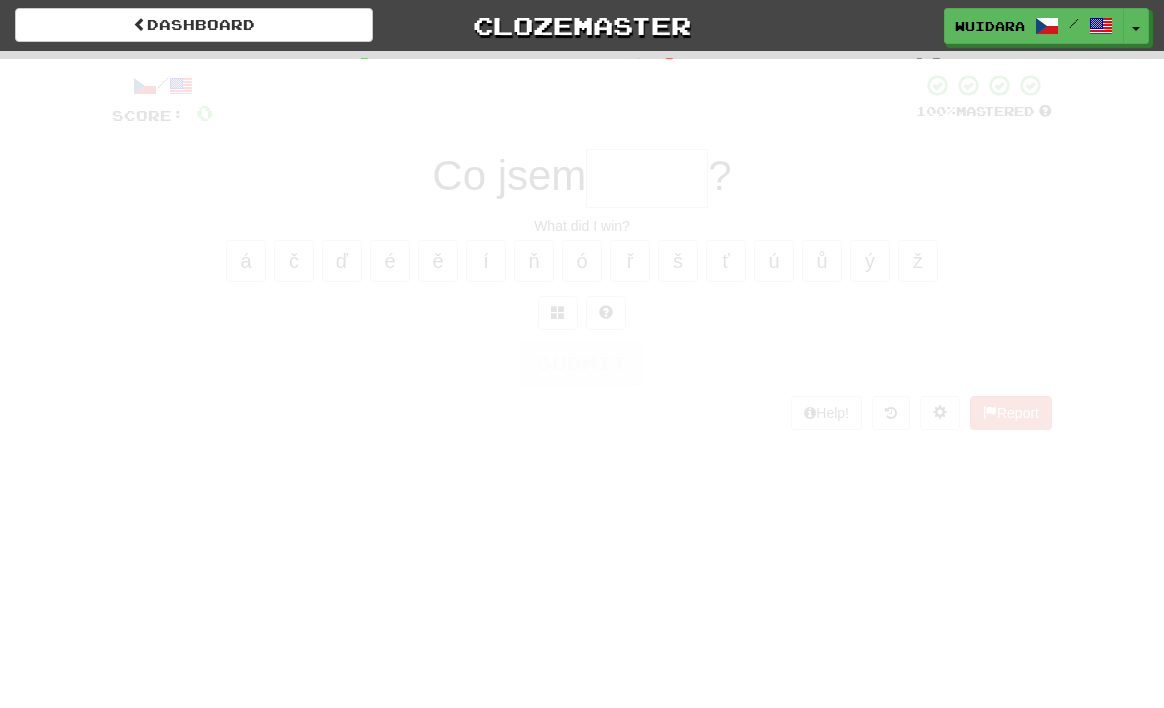 scroll, scrollTop: 0, scrollLeft: 0, axis: both 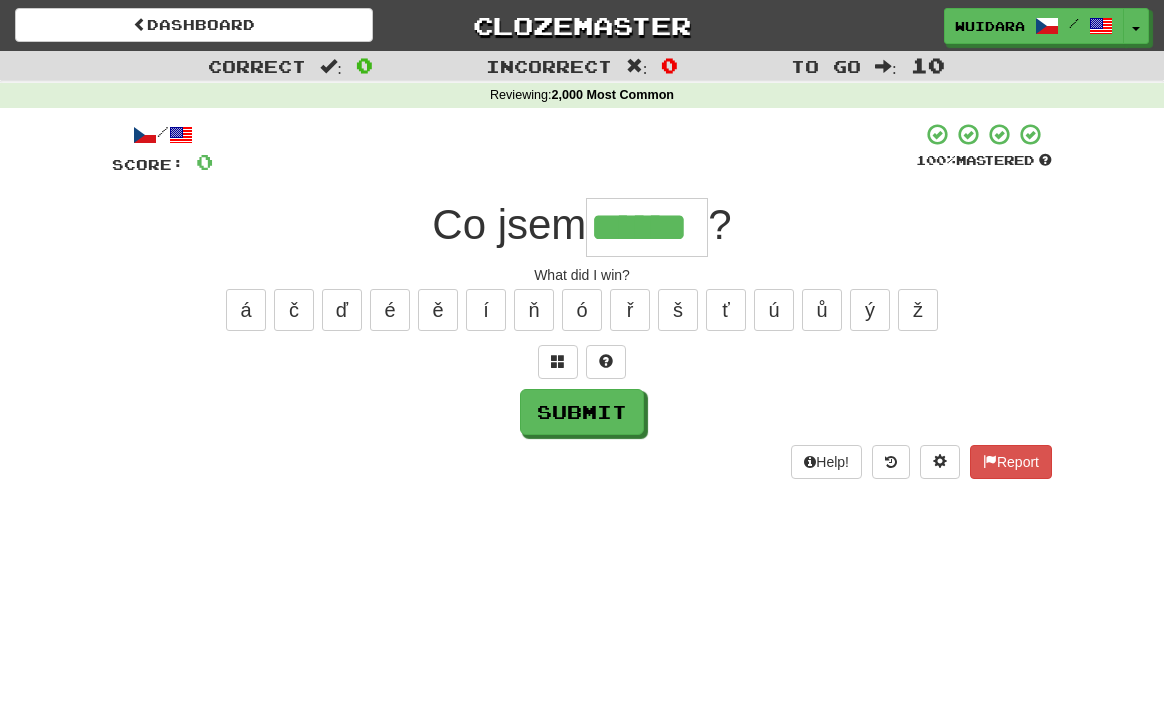 type on "******" 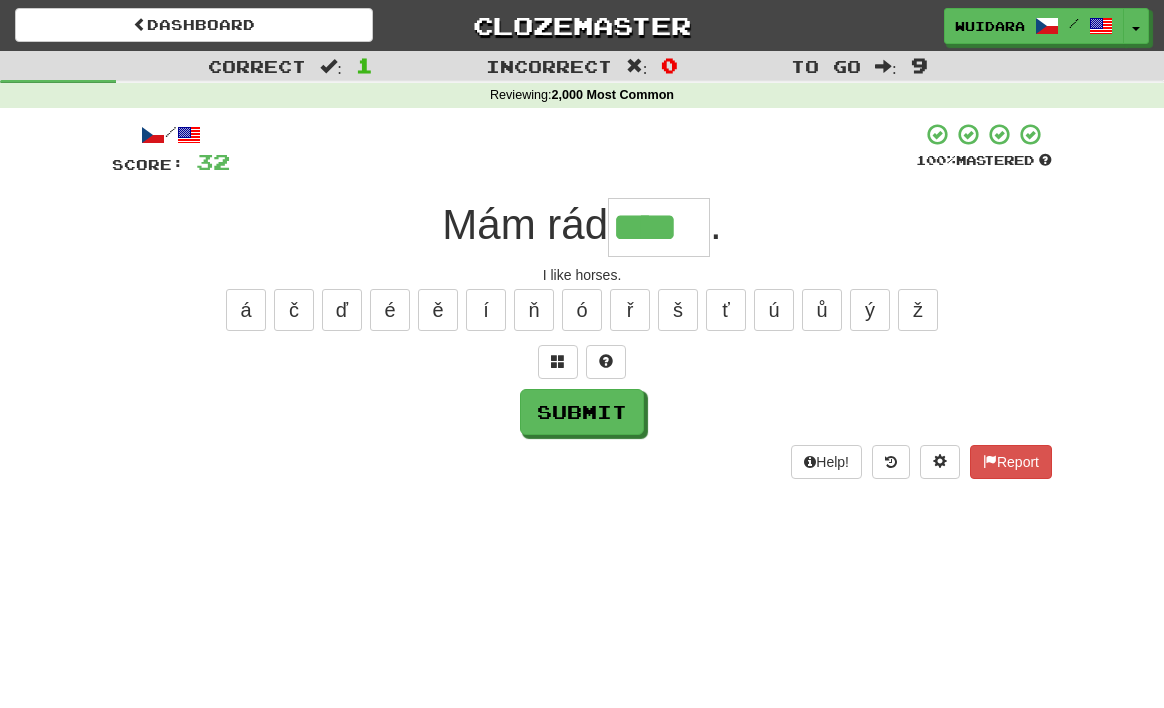 type on "****" 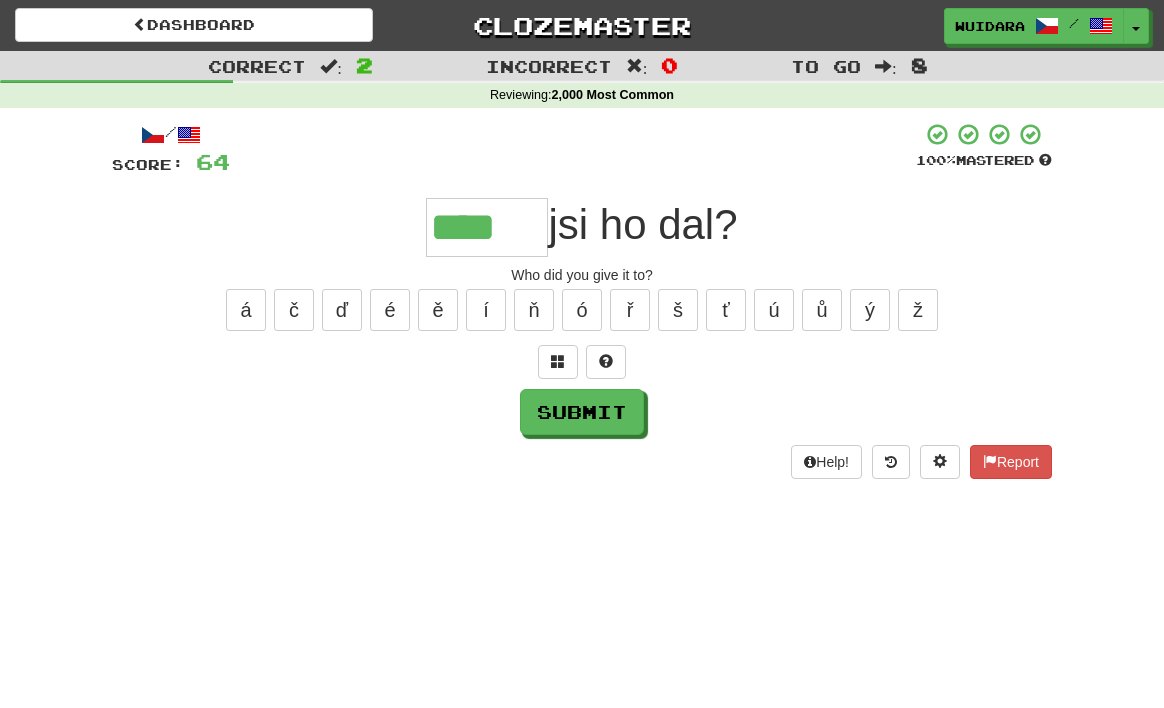 type on "****" 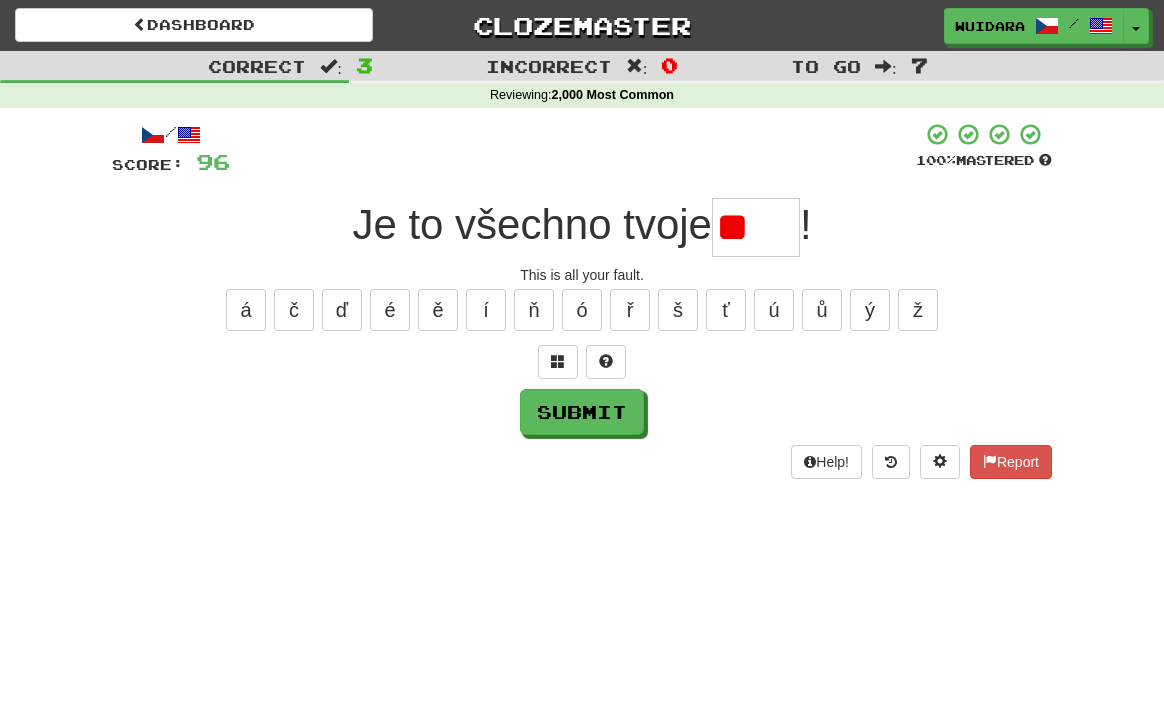 type on "*" 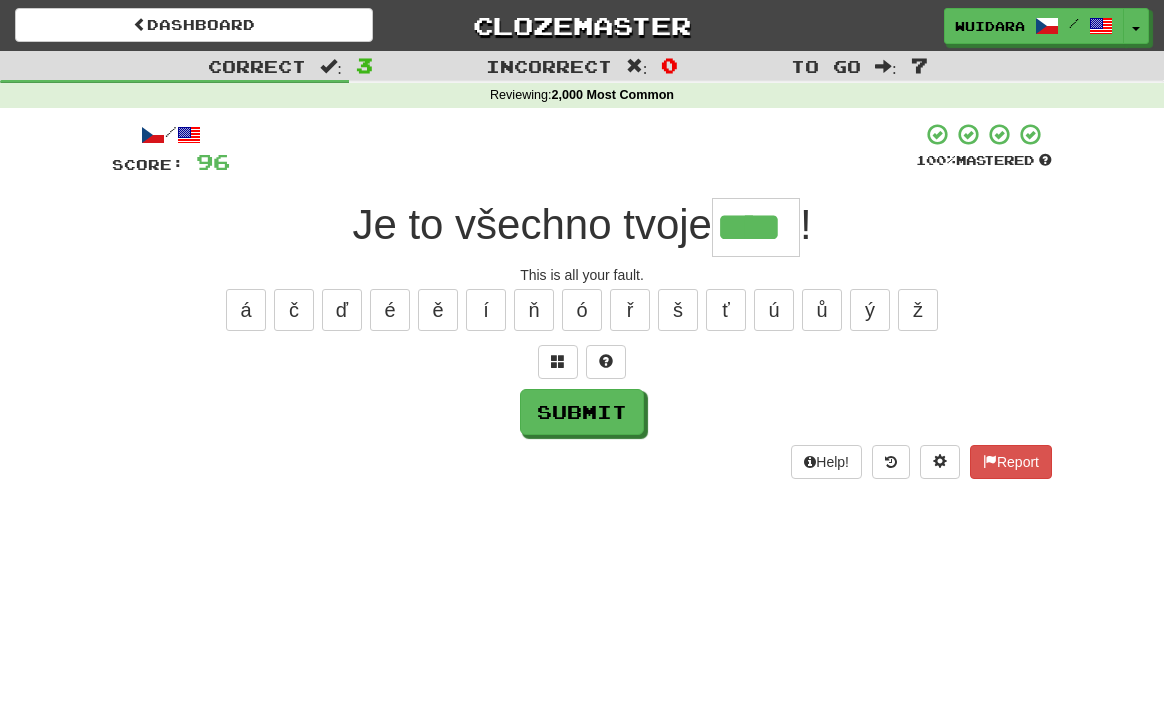 type on "****" 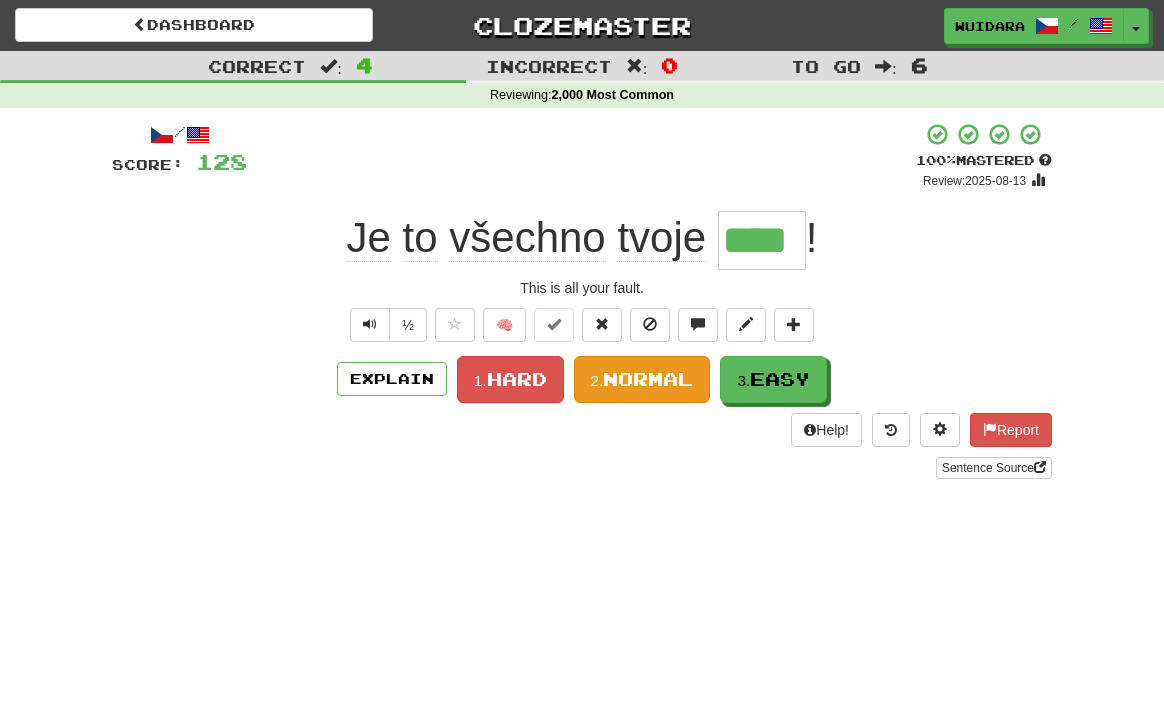 click on "Normal" at bounding box center [648, 379] 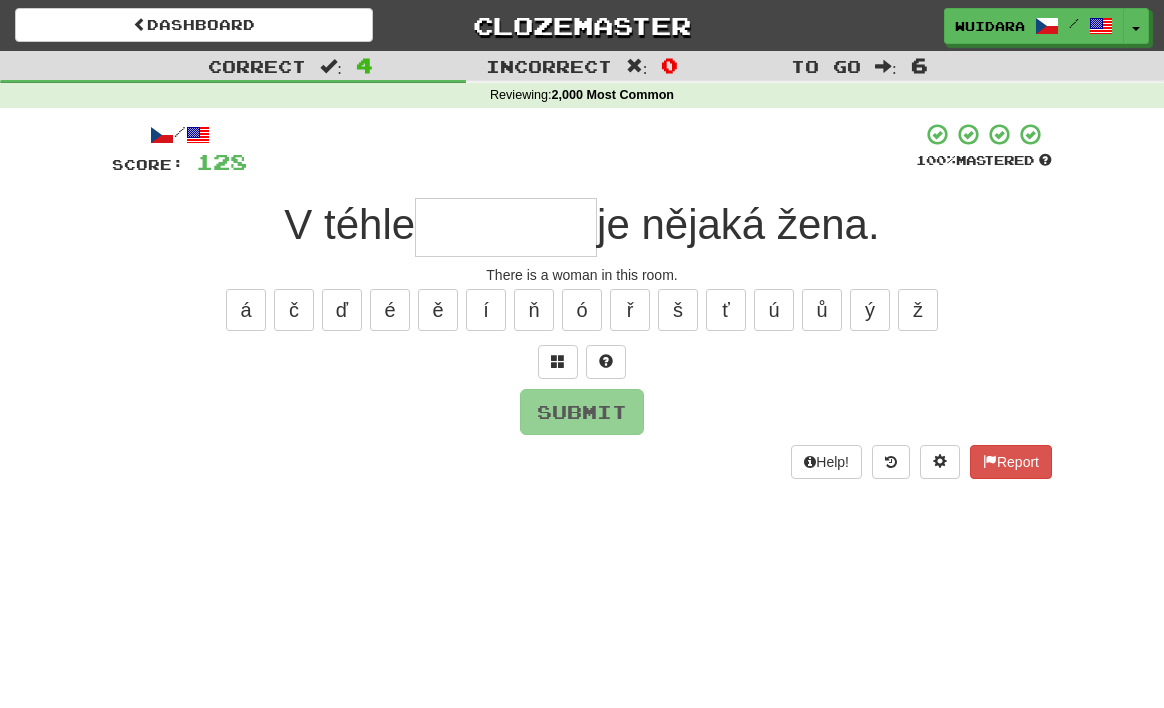 type on "*" 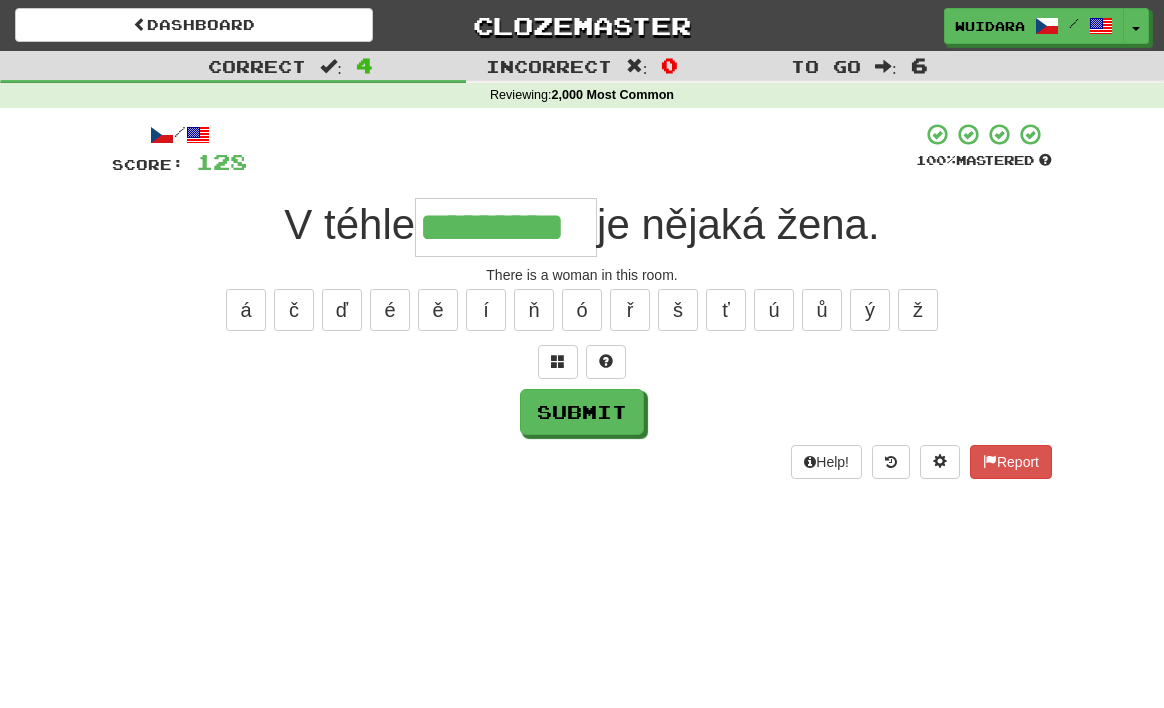 type on "*********" 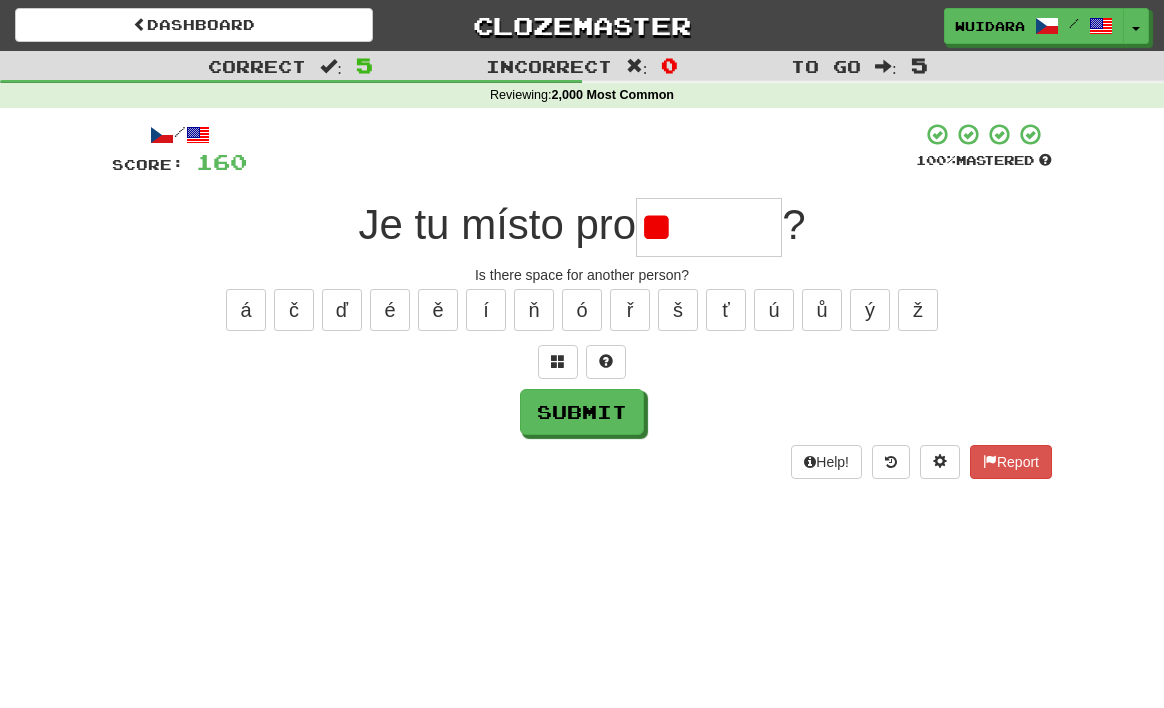 type on "*" 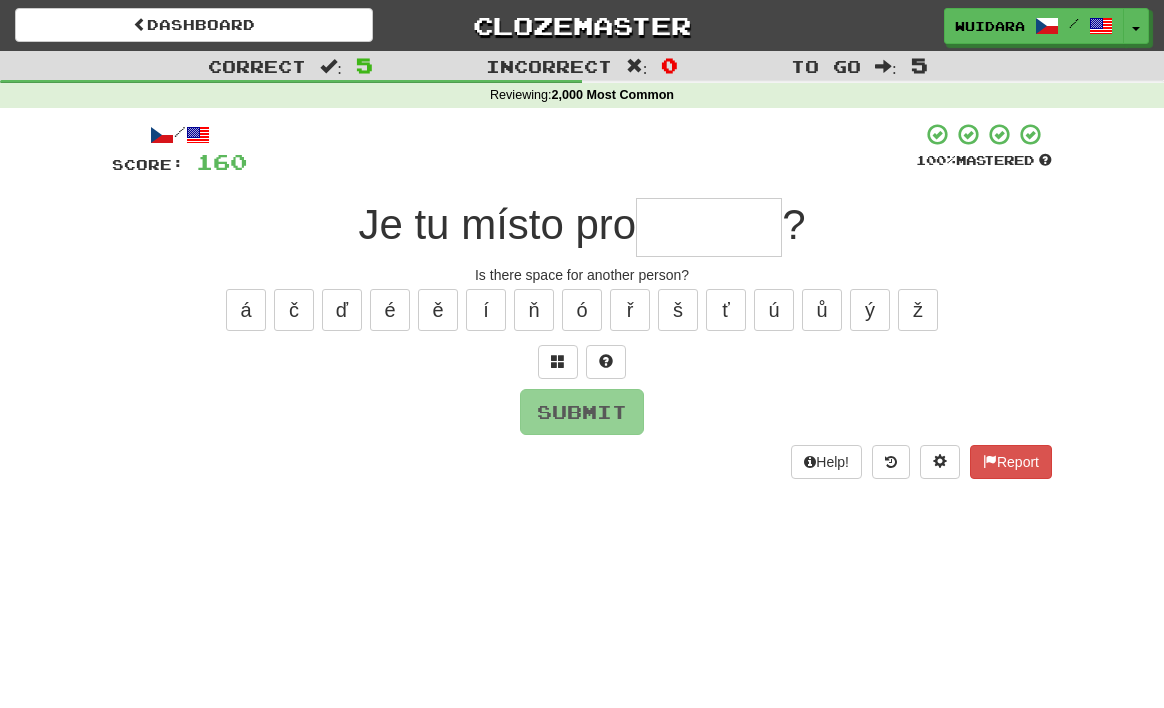 type on "*" 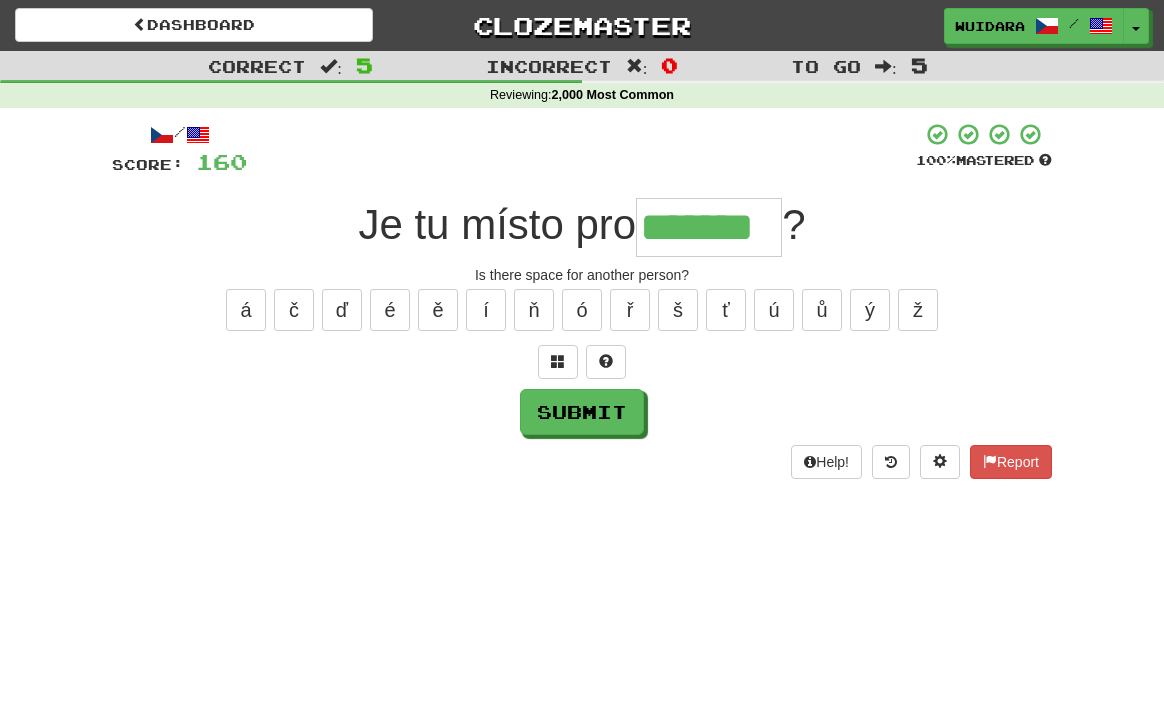 type on "*******" 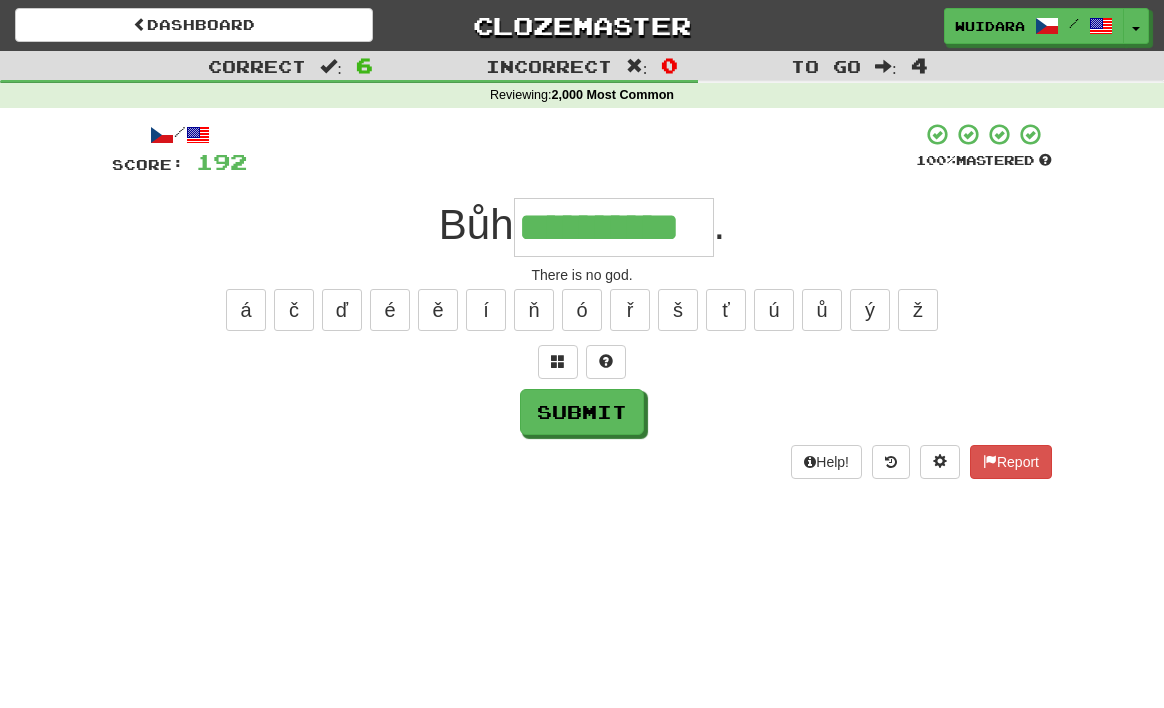 type on "**********" 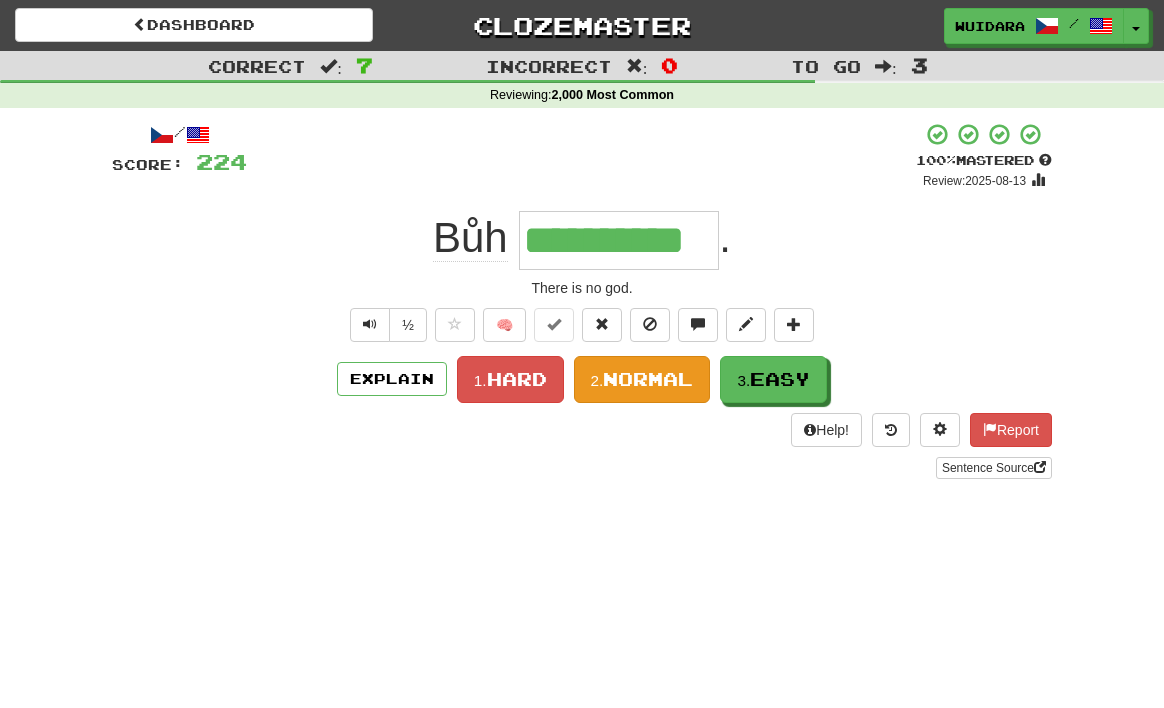 click on "Normal" at bounding box center (648, 379) 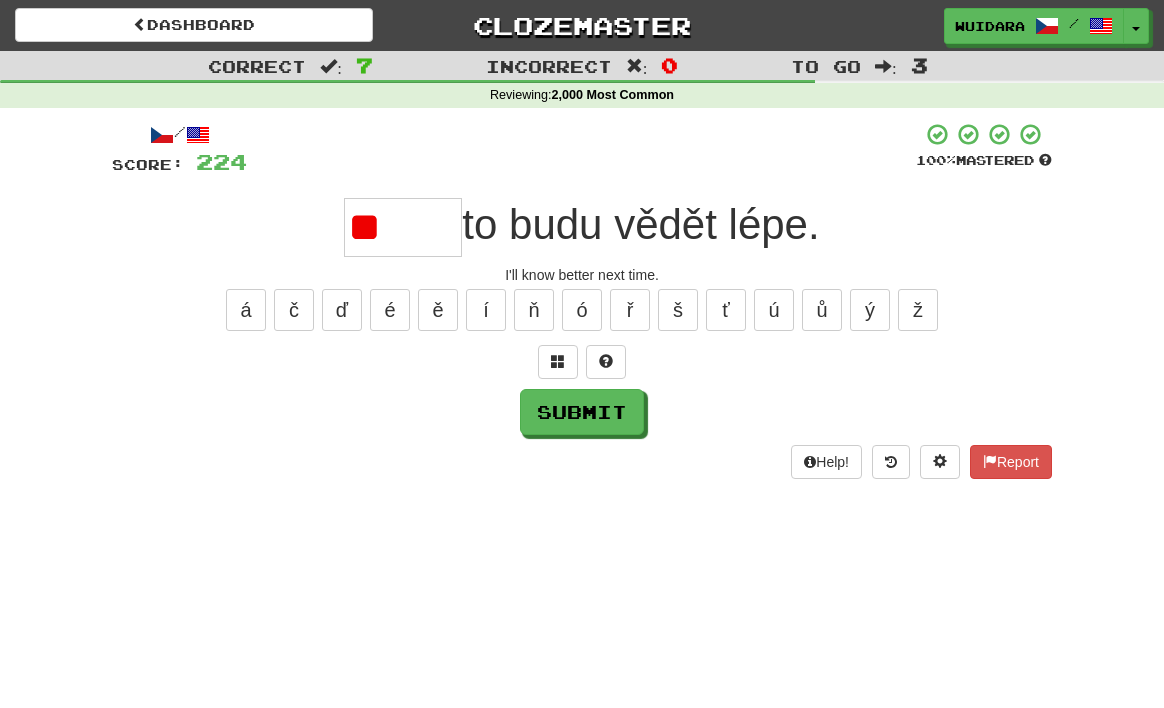 type on "*" 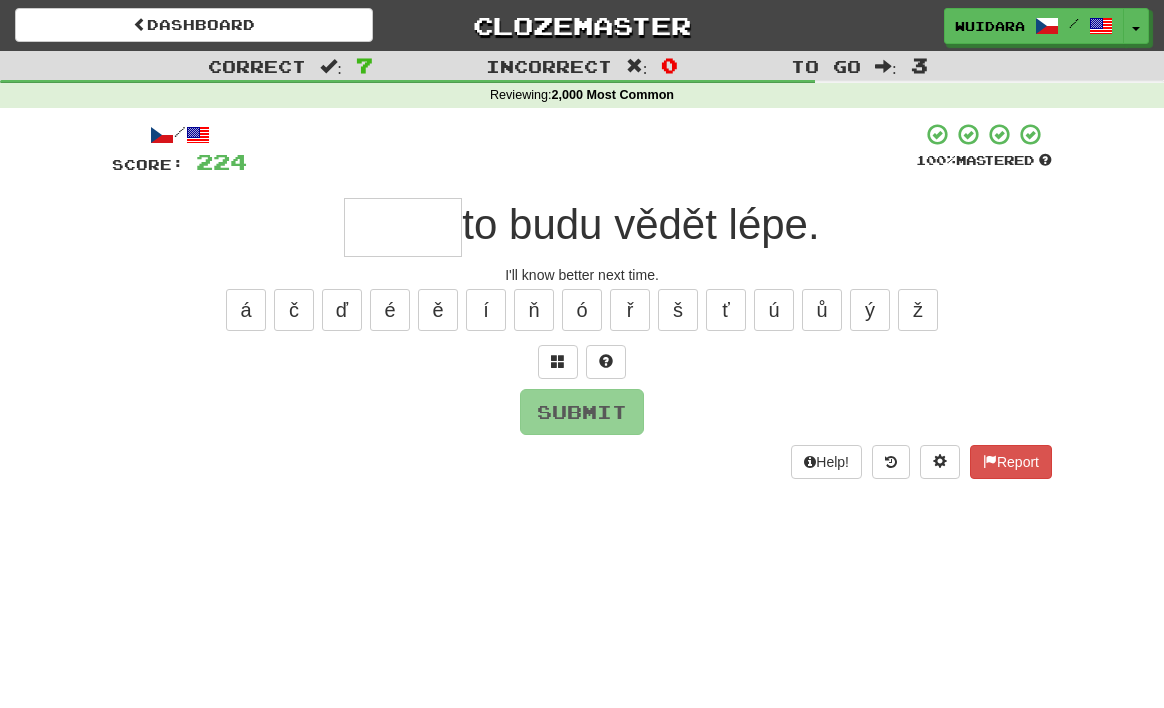 type on "*" 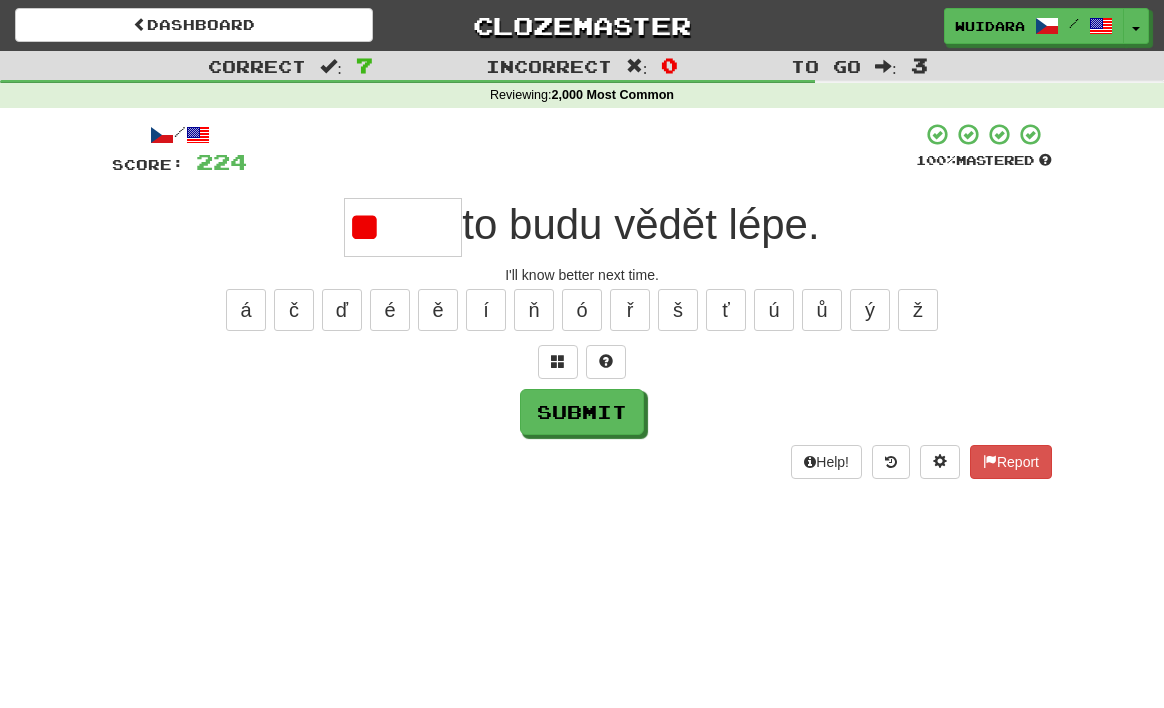 type on "*" 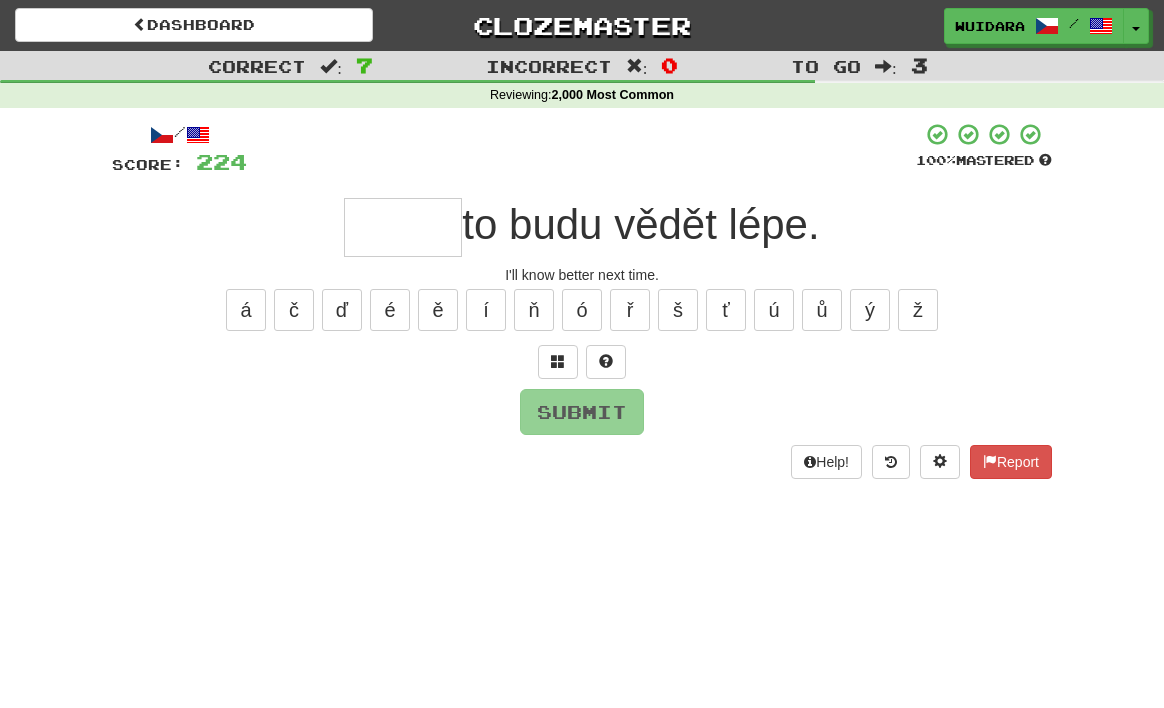 type on "*" 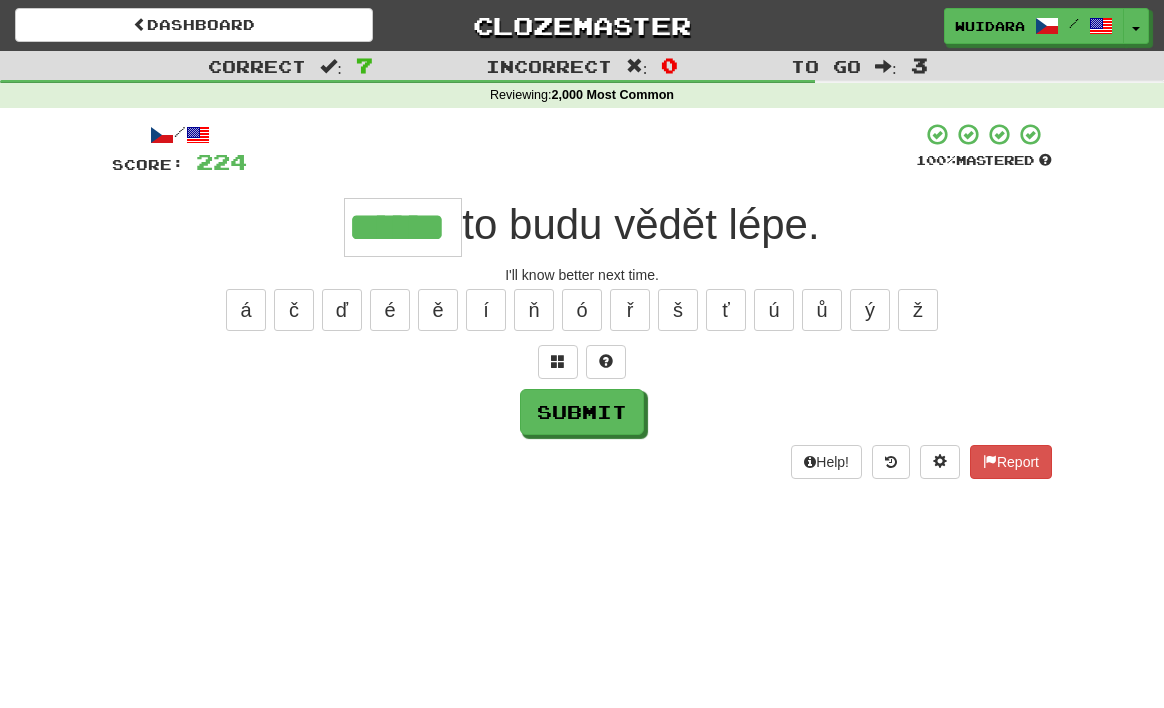 type on "******" 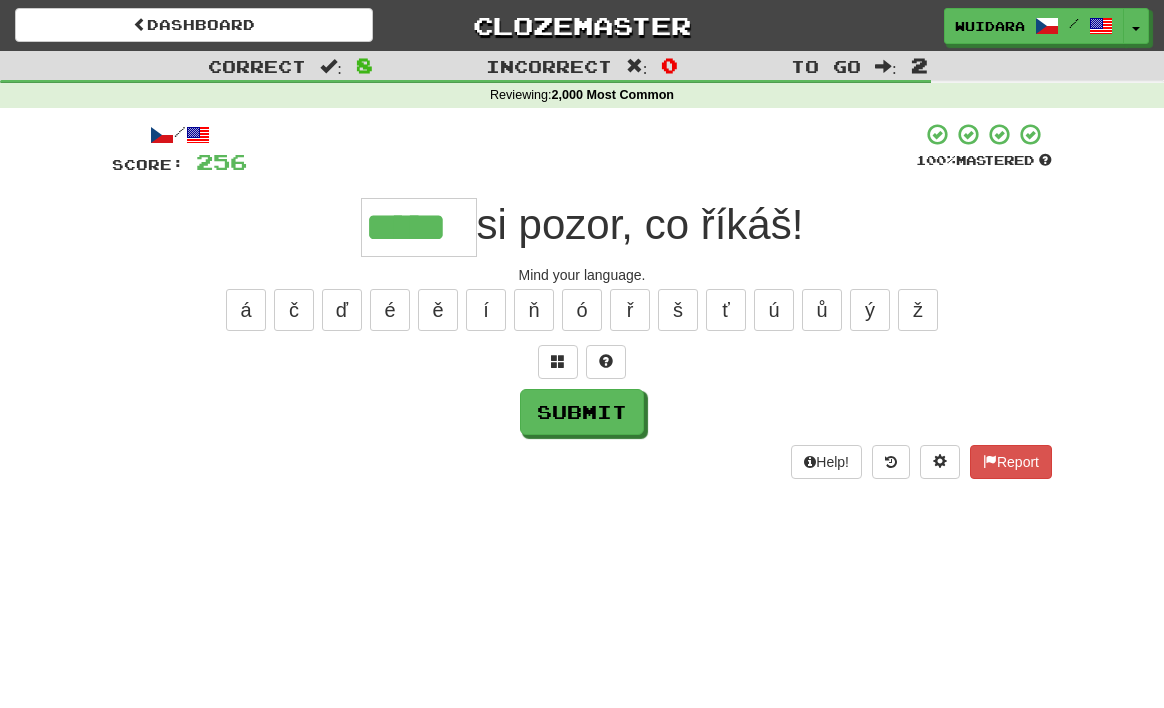 type on "*****" 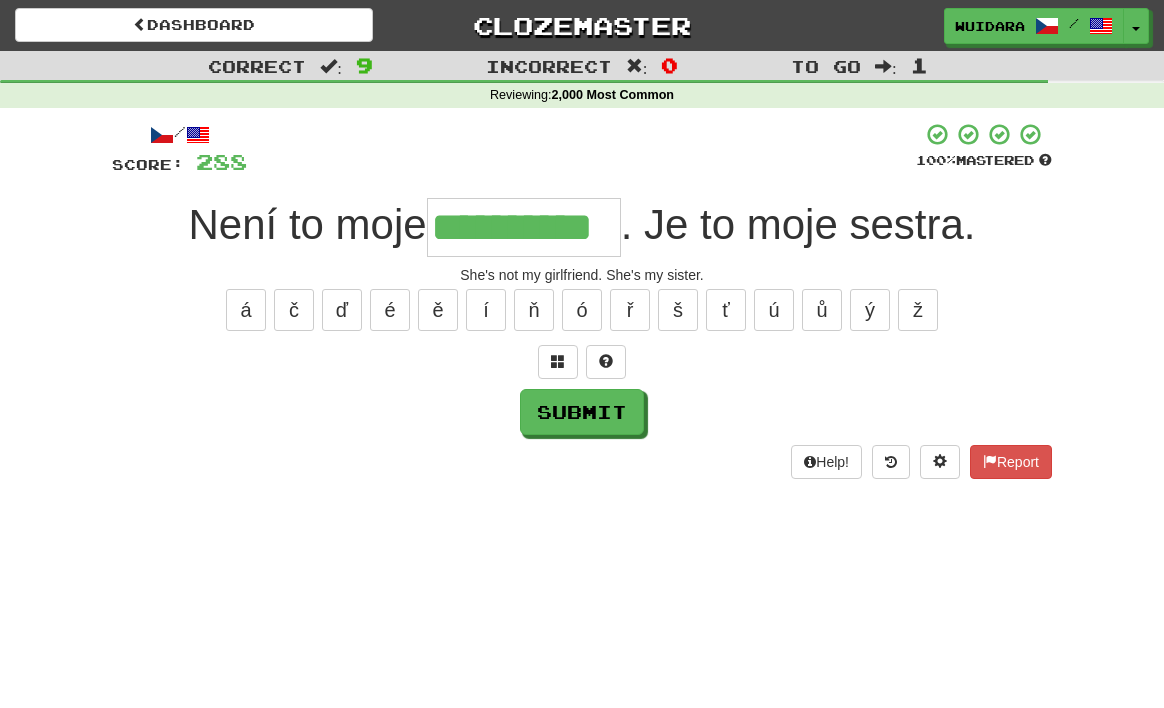 type on "**********" 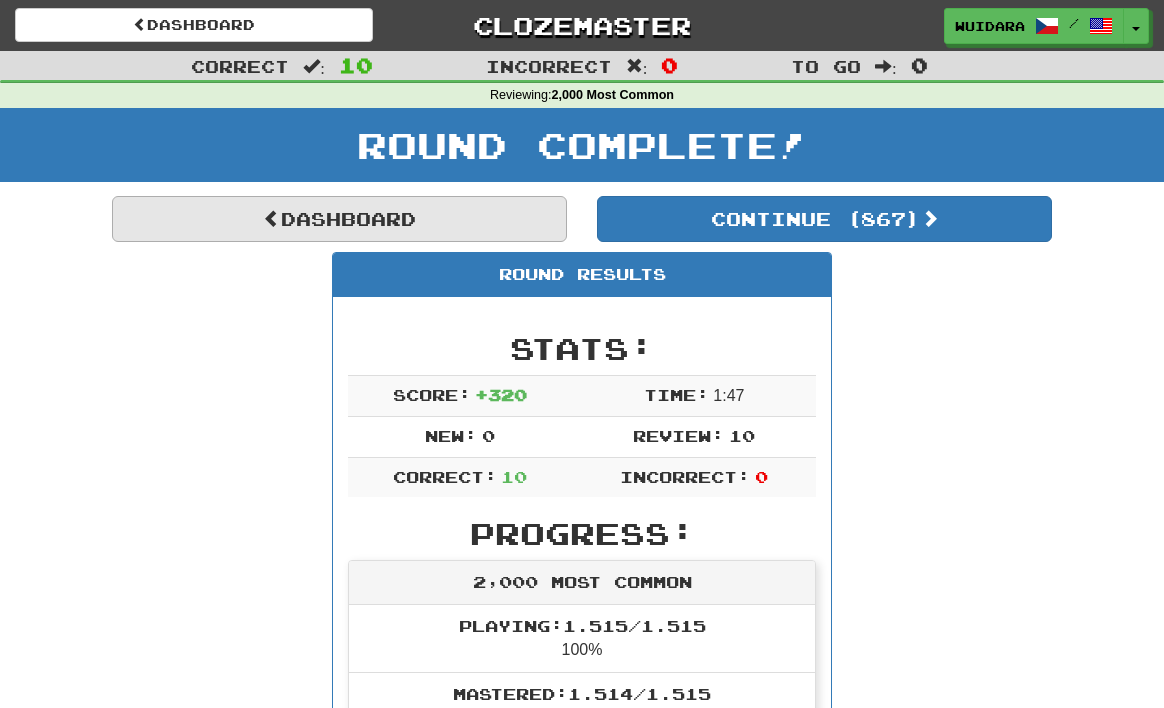 click on "Dashboard" at bounding box center (339, 219) 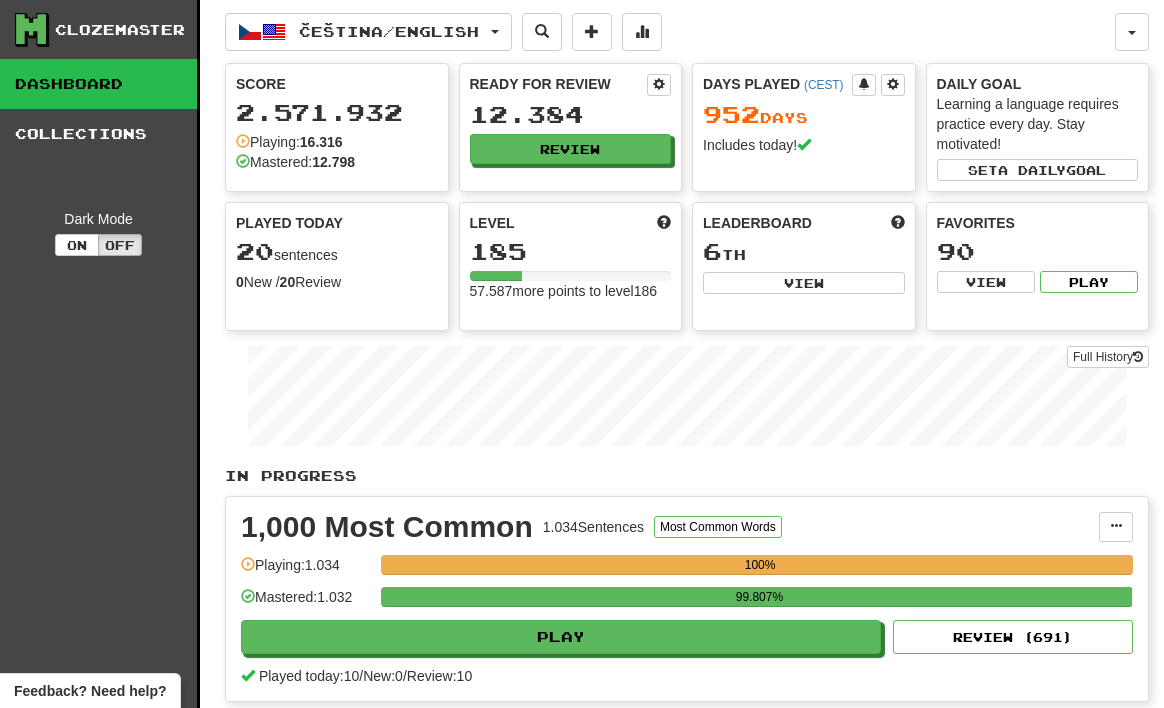 scroll, scrollTop: 0, scrollLeft: 0, axis: both 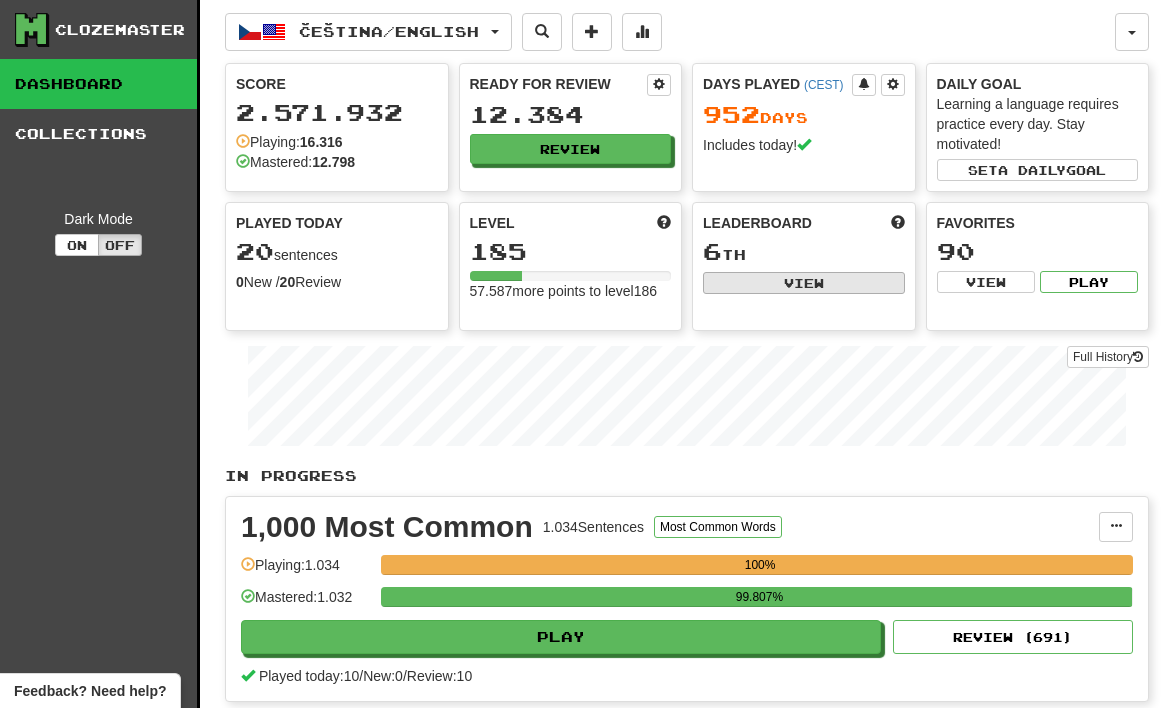 click on "View" at bounding box center (804, 283) 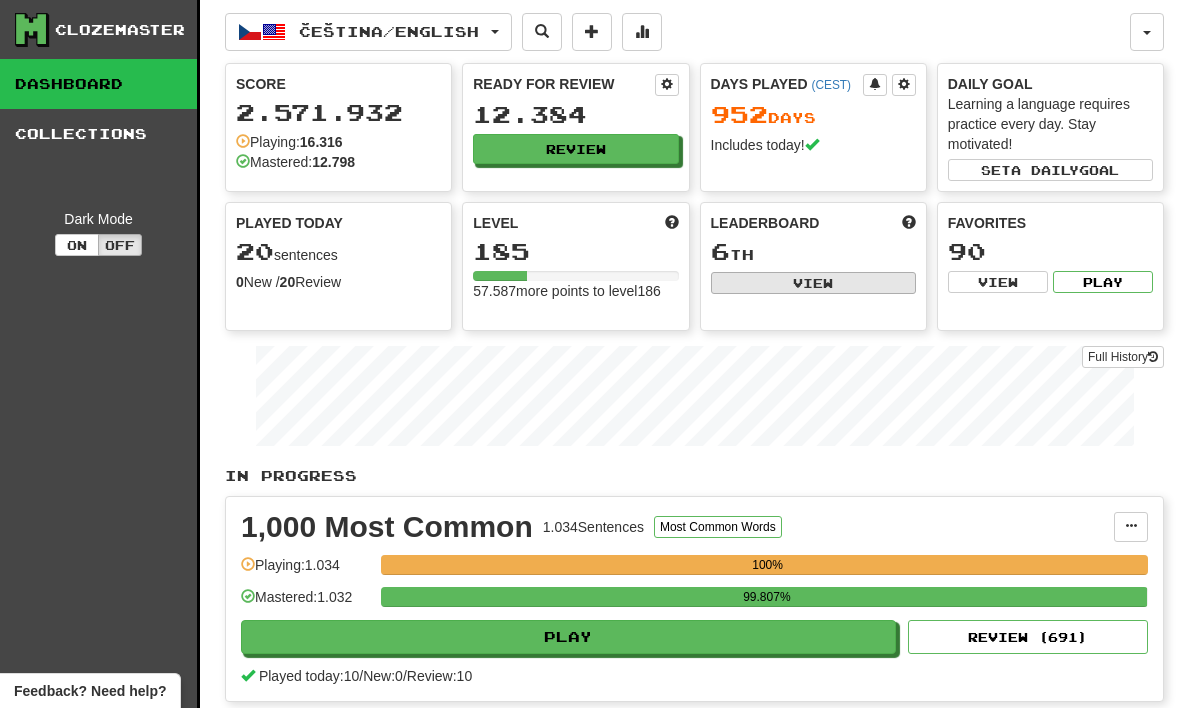 select on "**********" 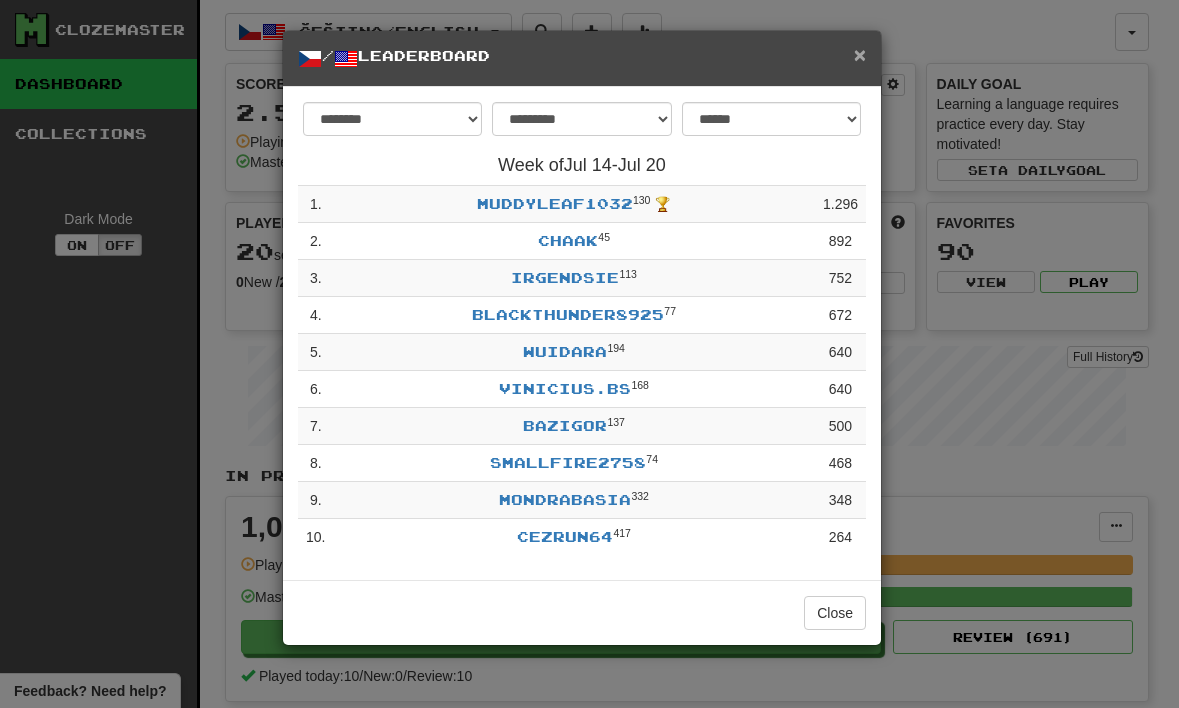 click on "×" at bounding box center (860, 54) 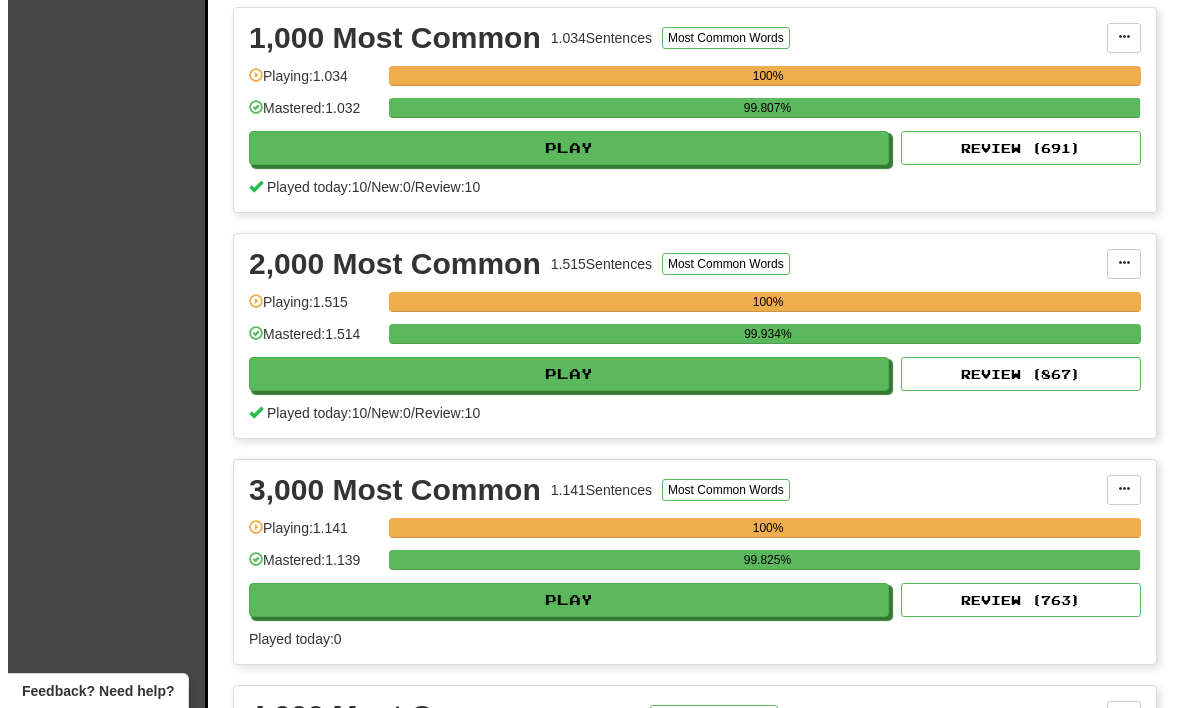 scroll, scrollTop: 601, scrollLeft: 0, axis: vertical 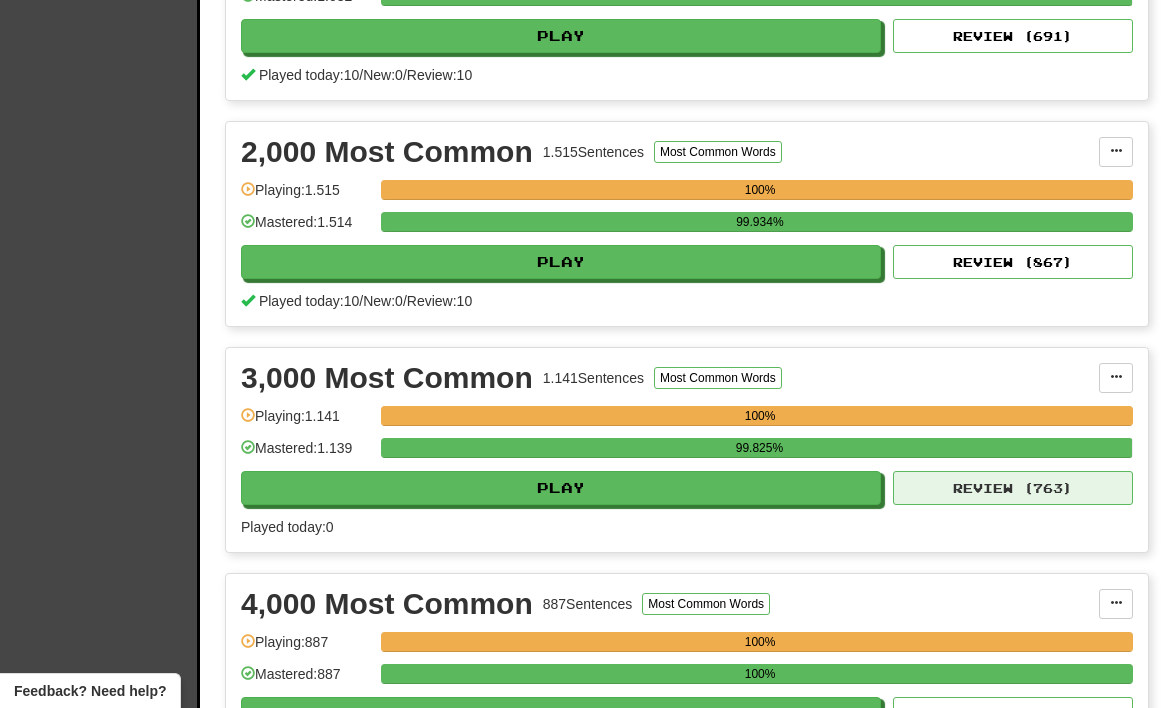 click on "Review ( 763 )" at bounding box center (1013, 488) 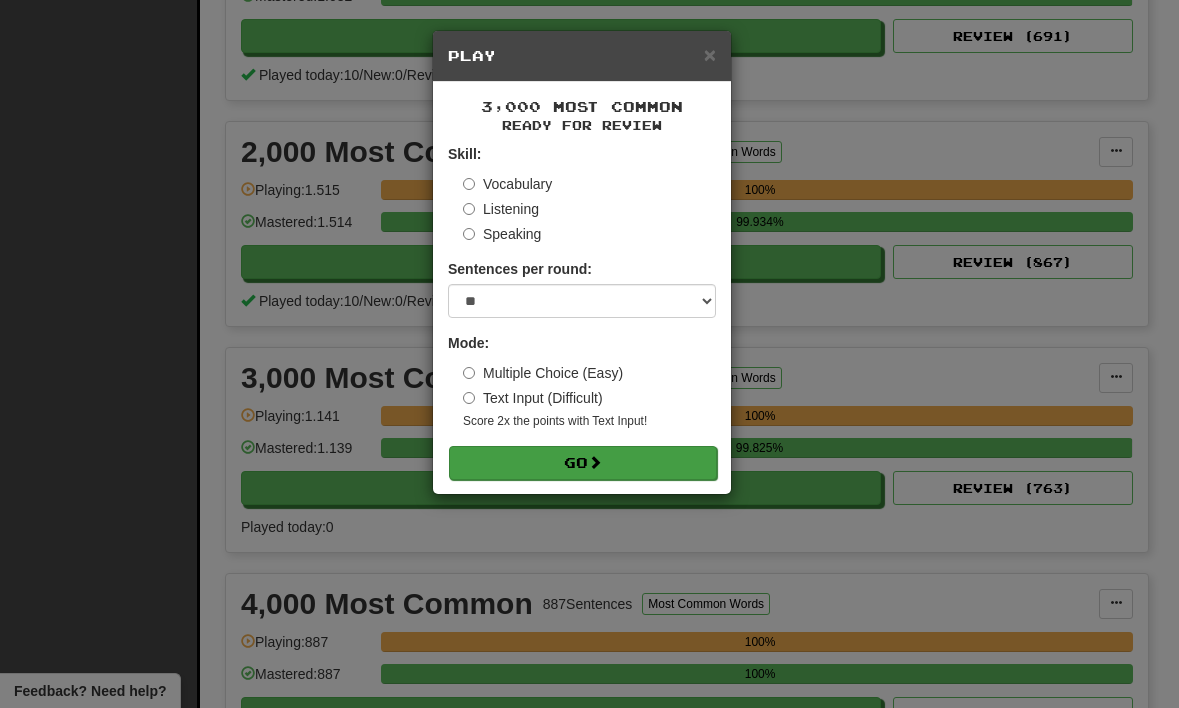 click on "Go" at bounding box center (583, 463) 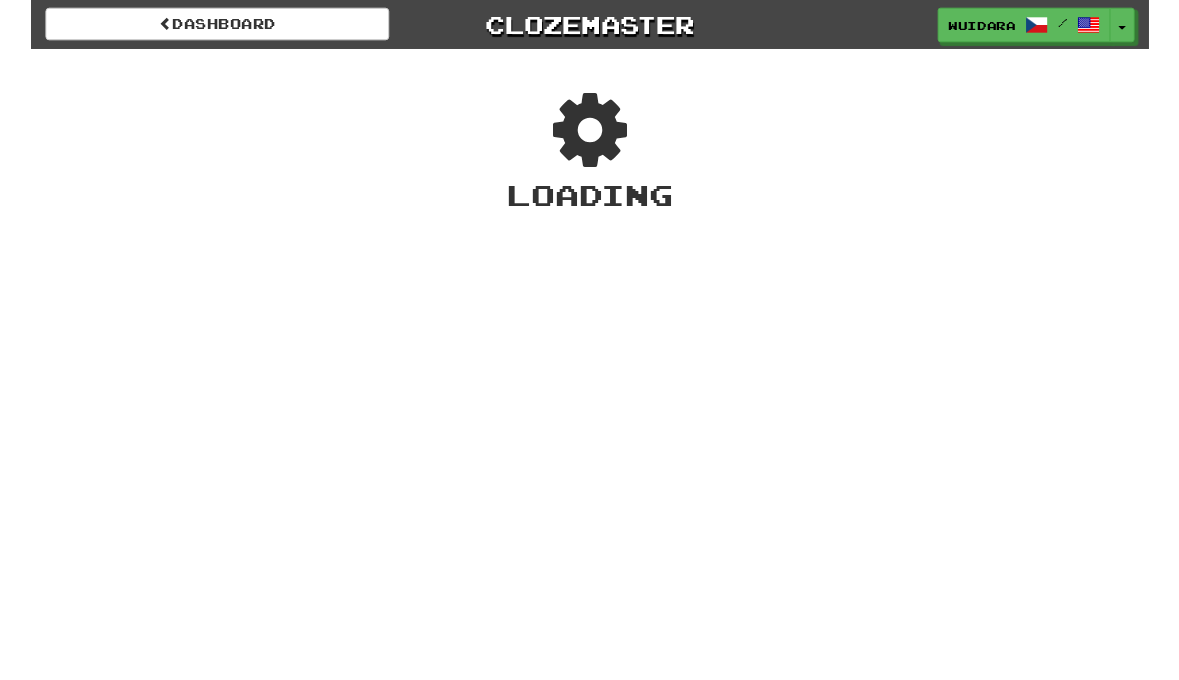 scroll, scrollTop: 0, scrollLeft: 0, axis: both 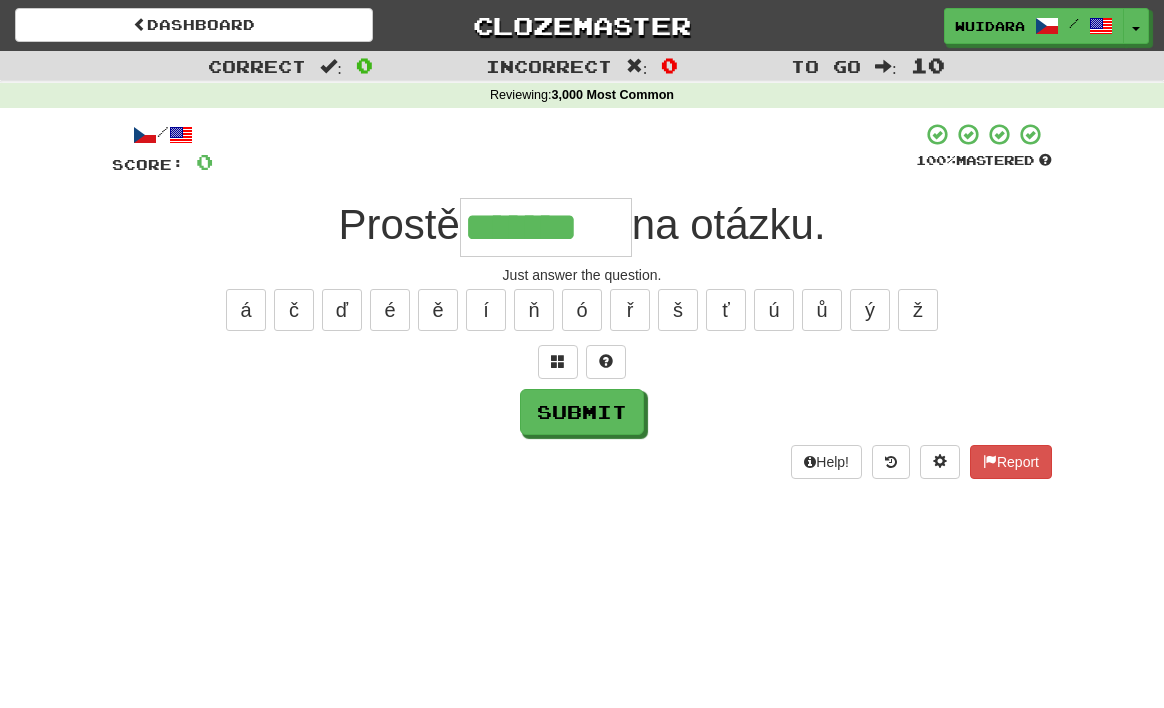 type on "*******" 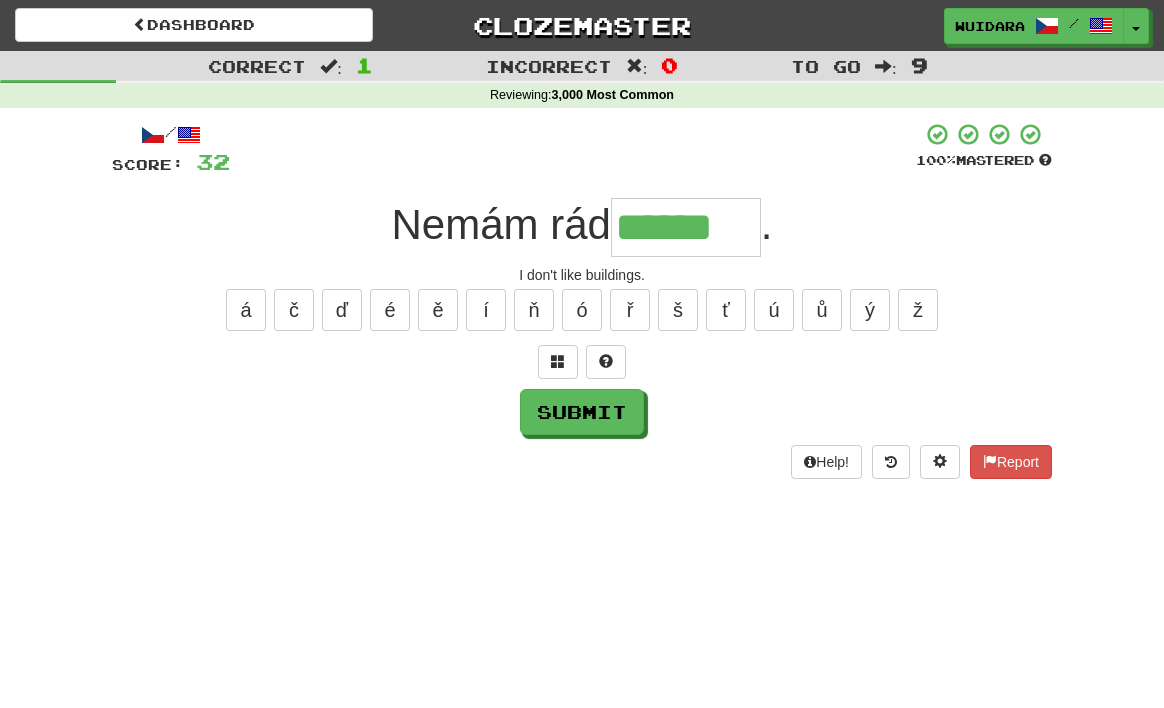 type on "******" 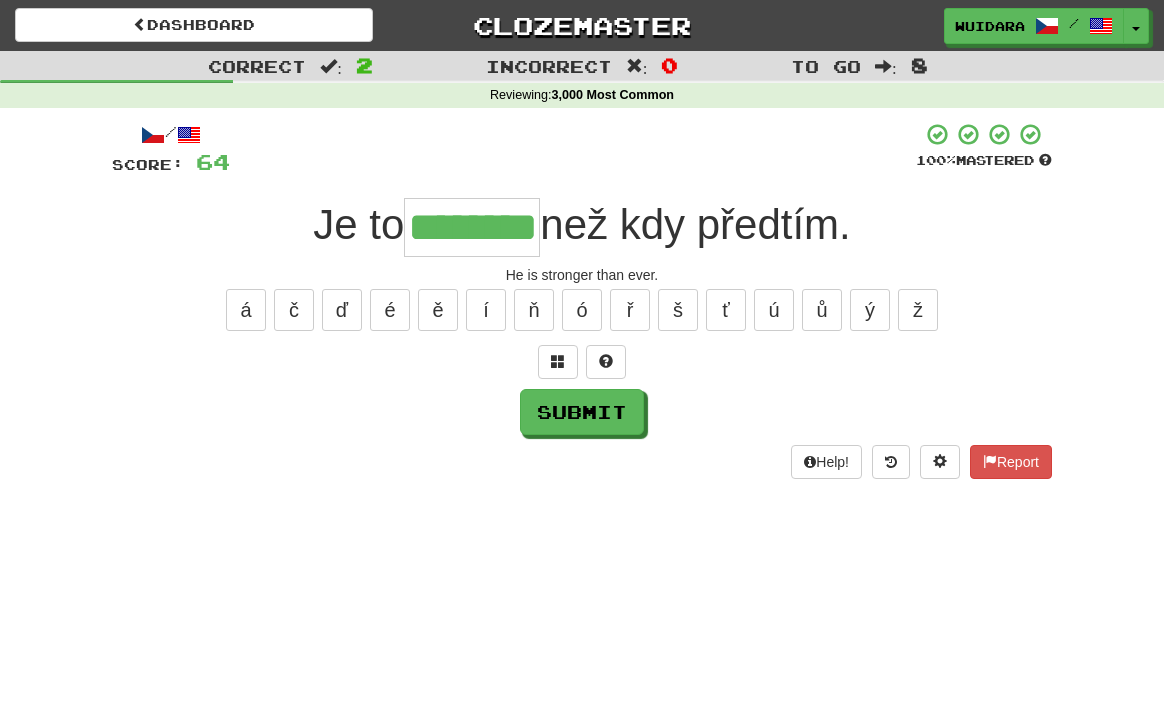 type on "********" 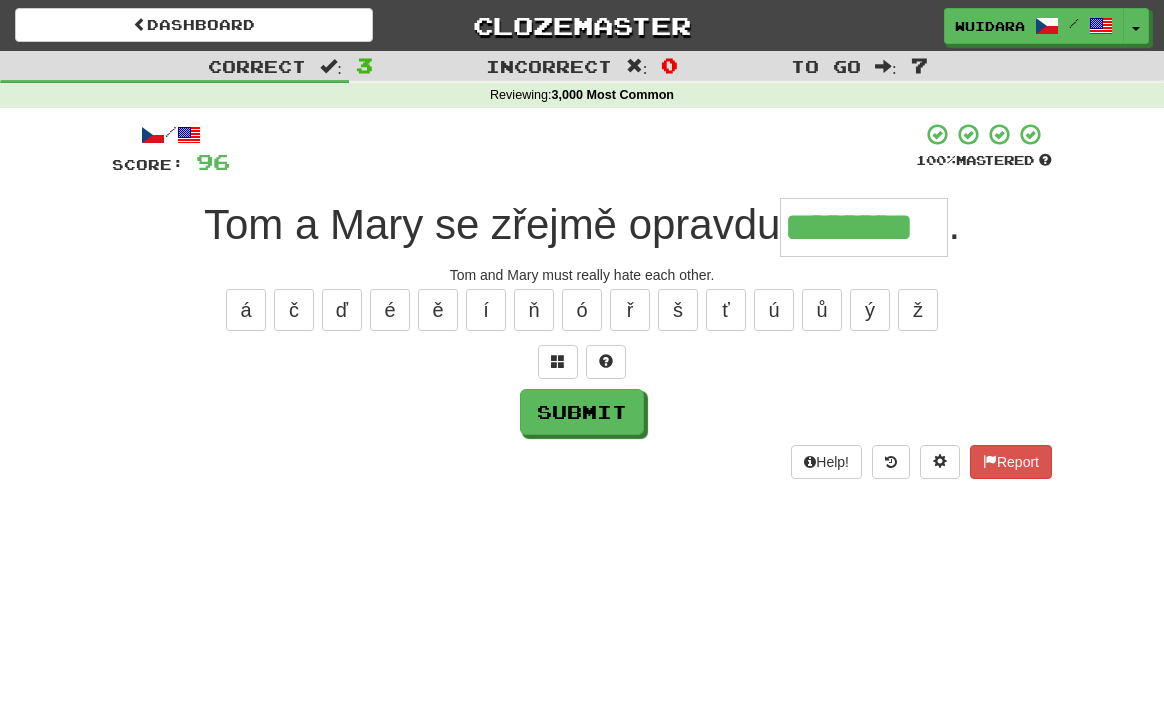 type on "********" 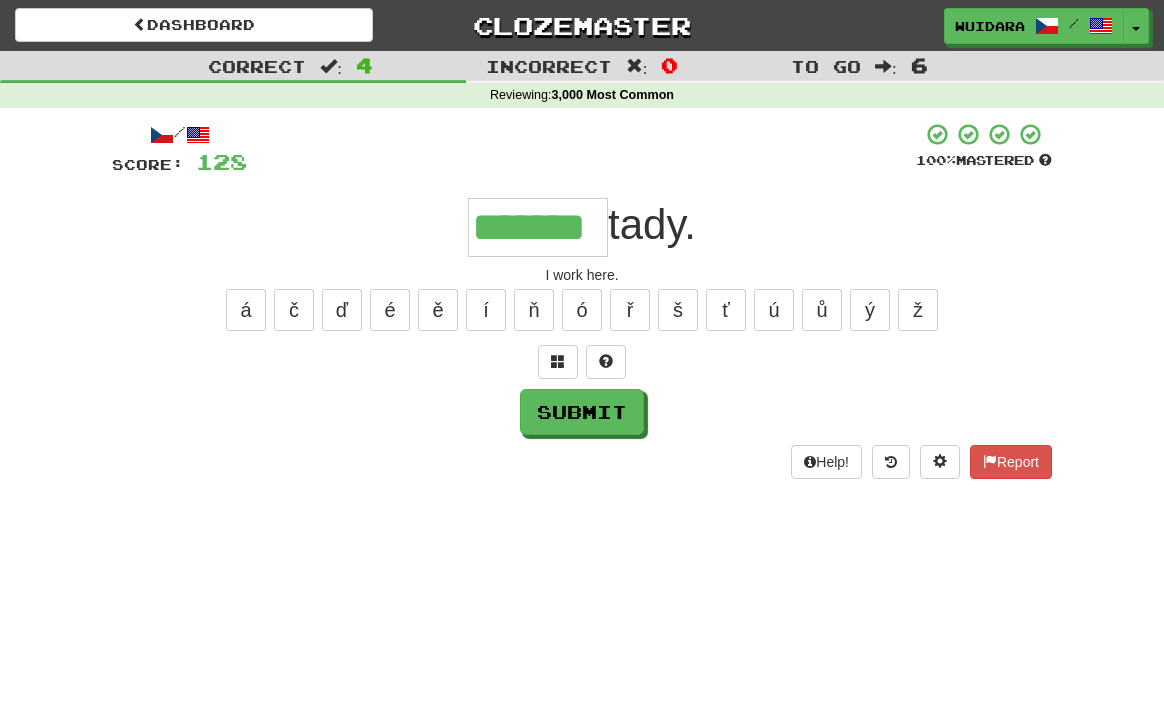 type on "*******" 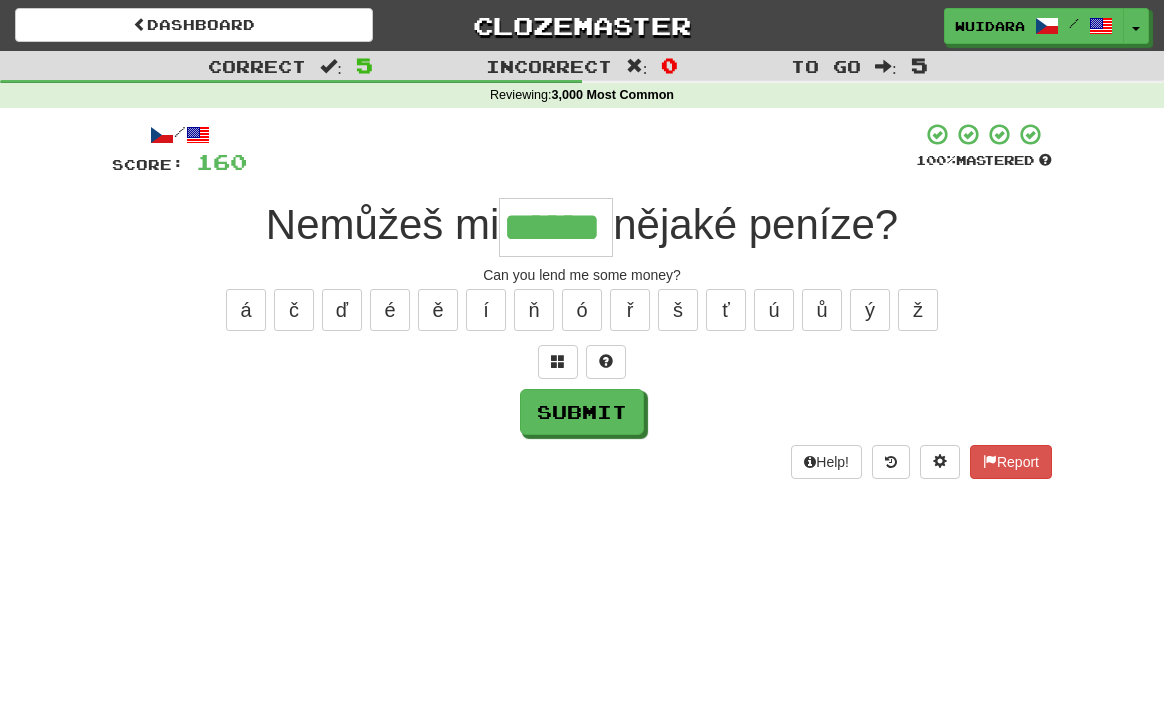 type on "******" 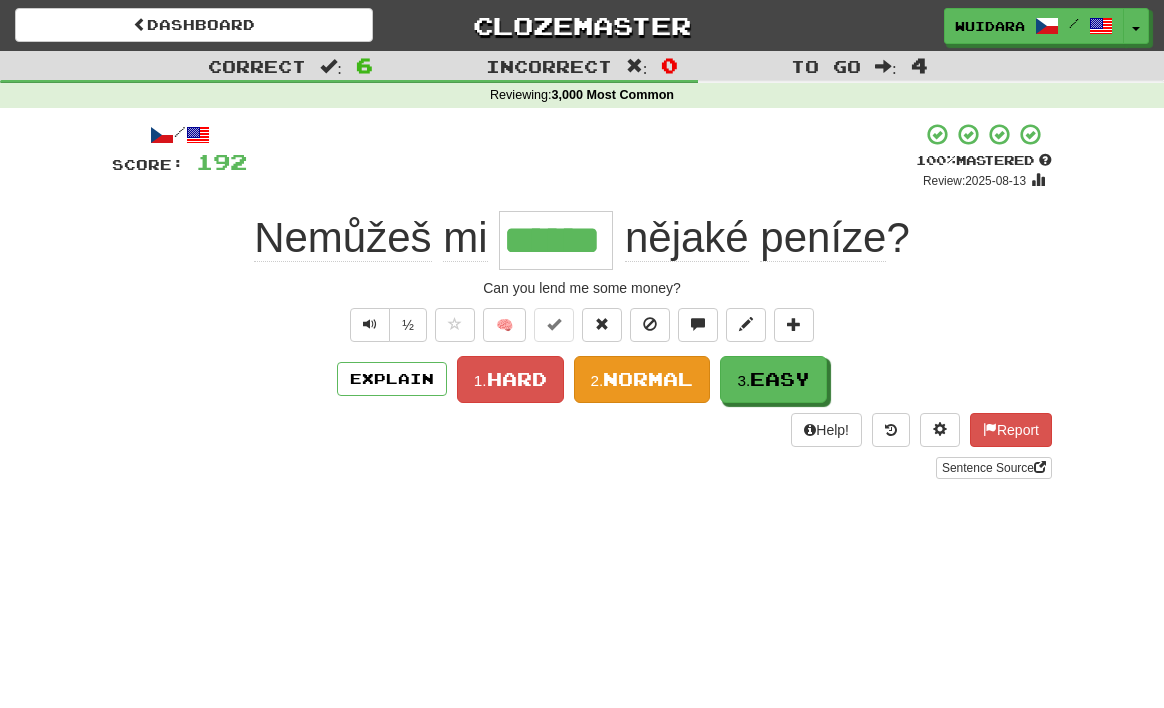 click on "Normal" at bounding box center (648, 379) 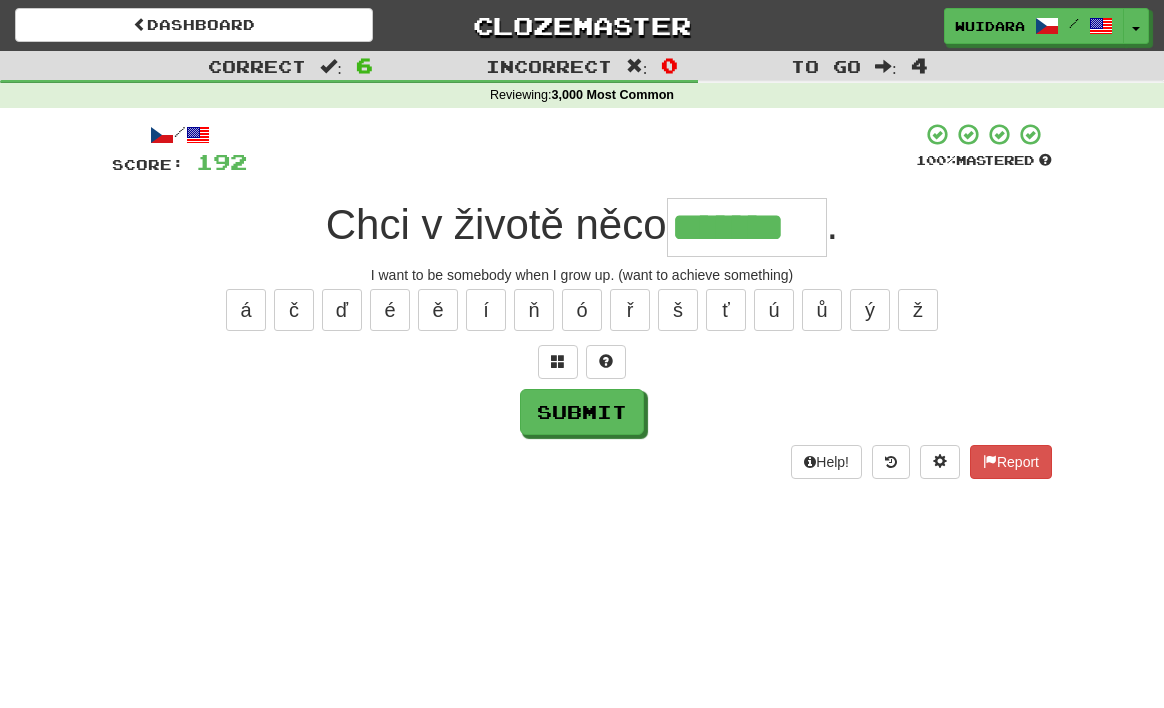 type on "*******" 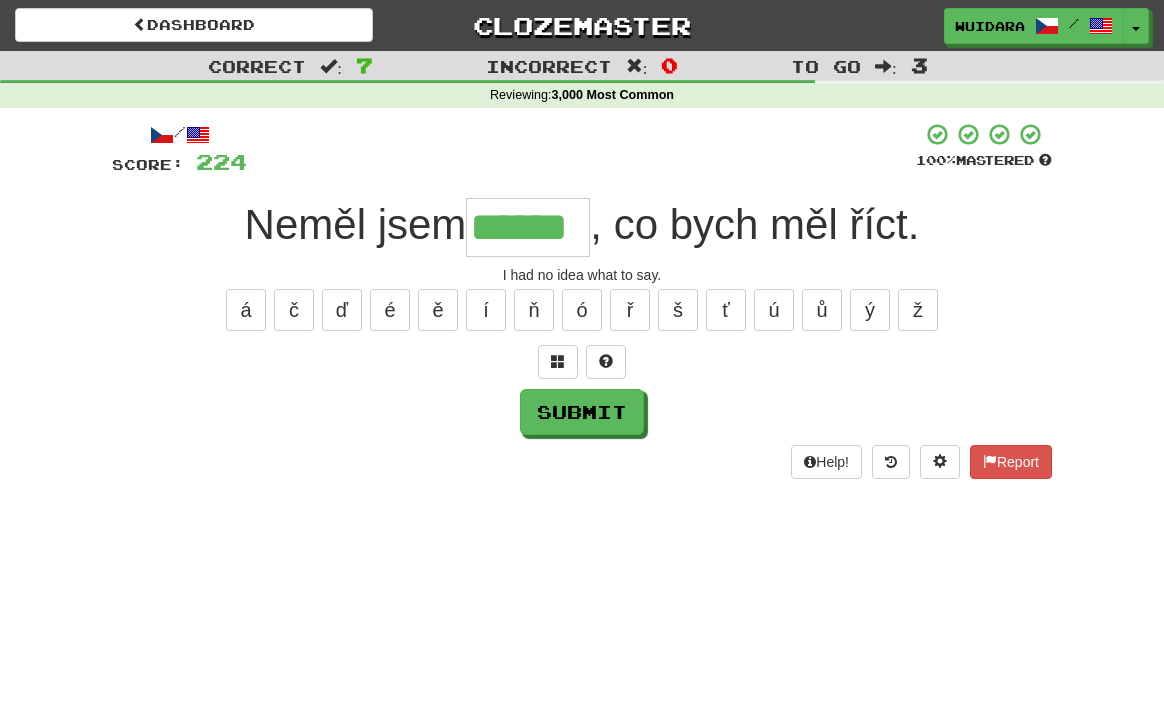 type on "******" 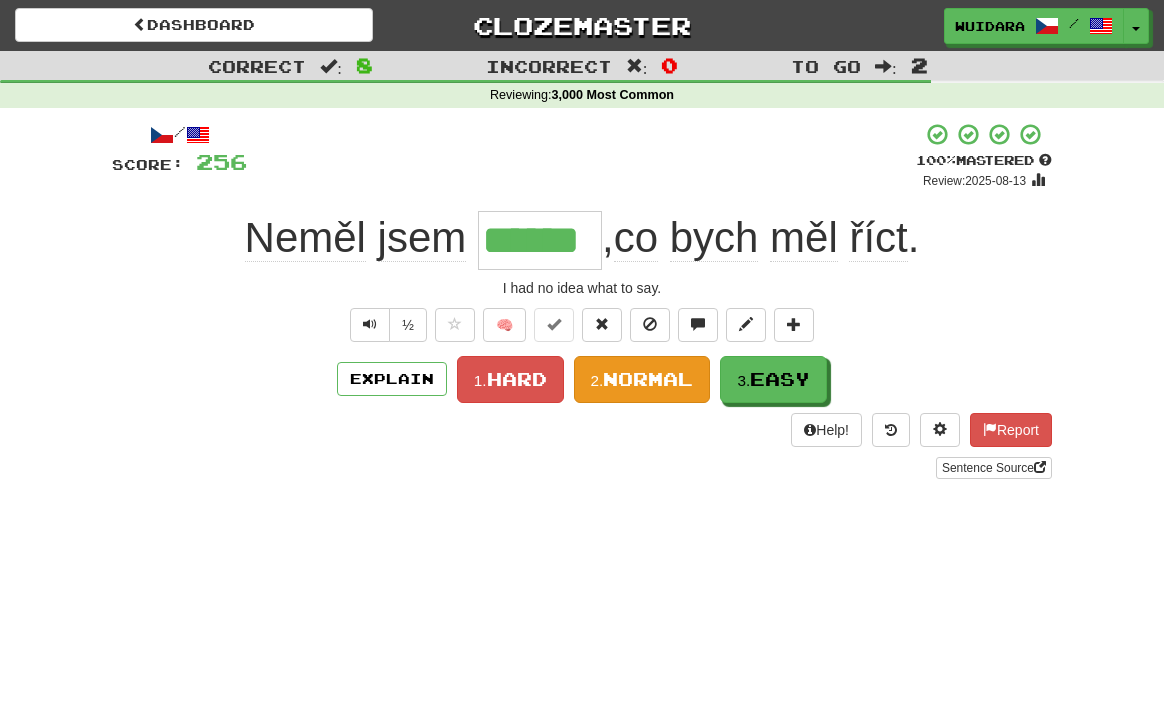 click on "Normal" at bounding box center [648, 379] 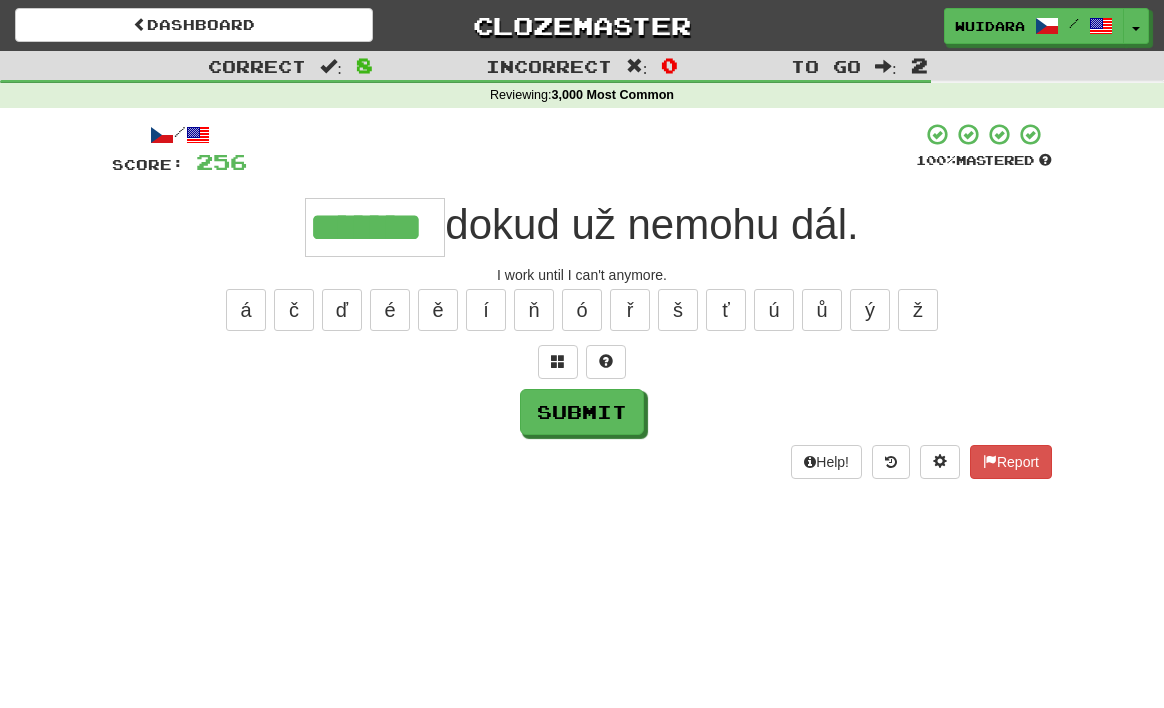 type on "*******" 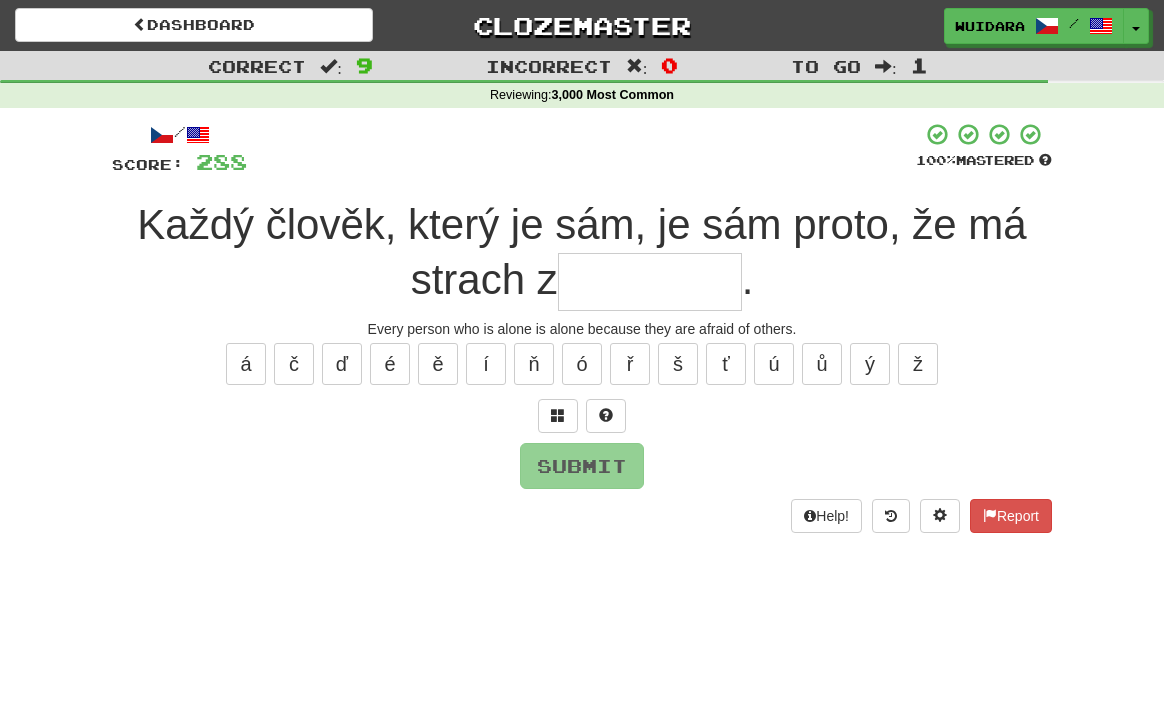 type on "*" 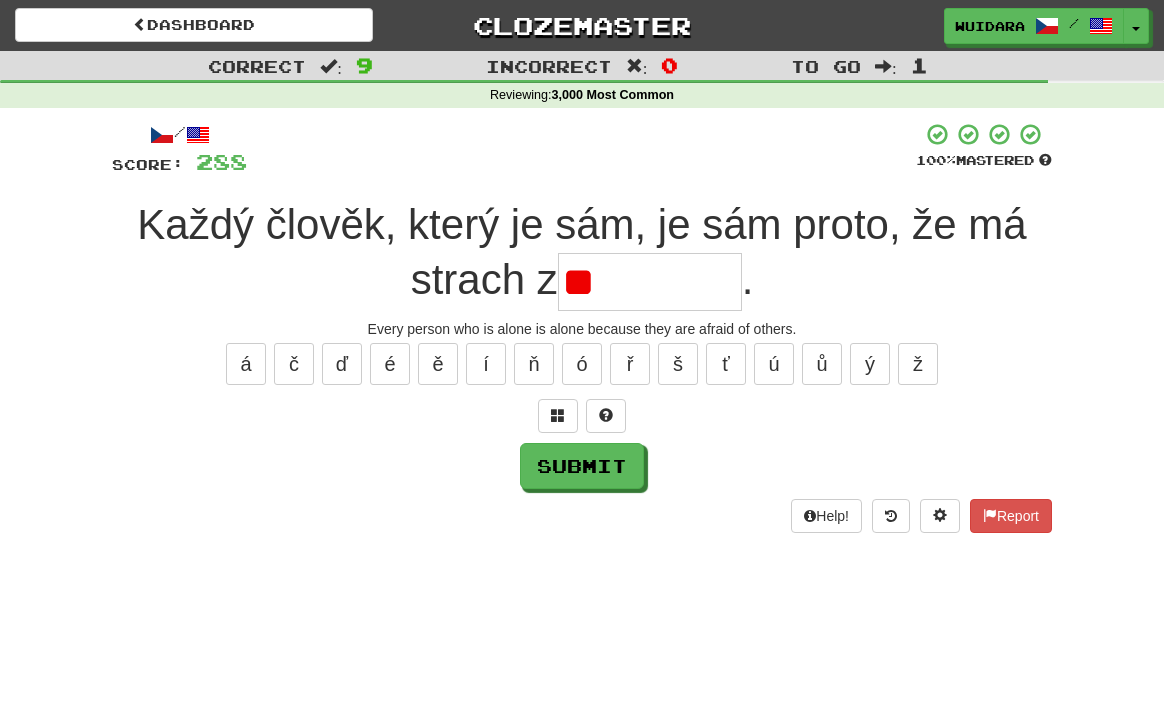 type on "*" 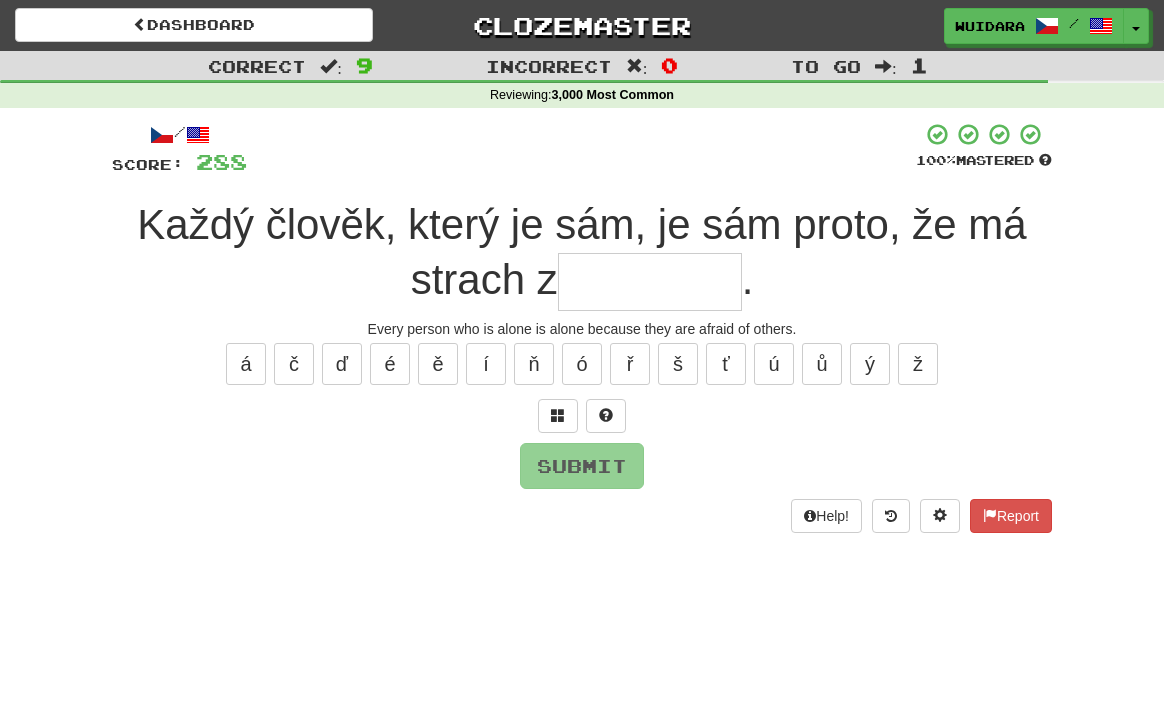 type on "*" 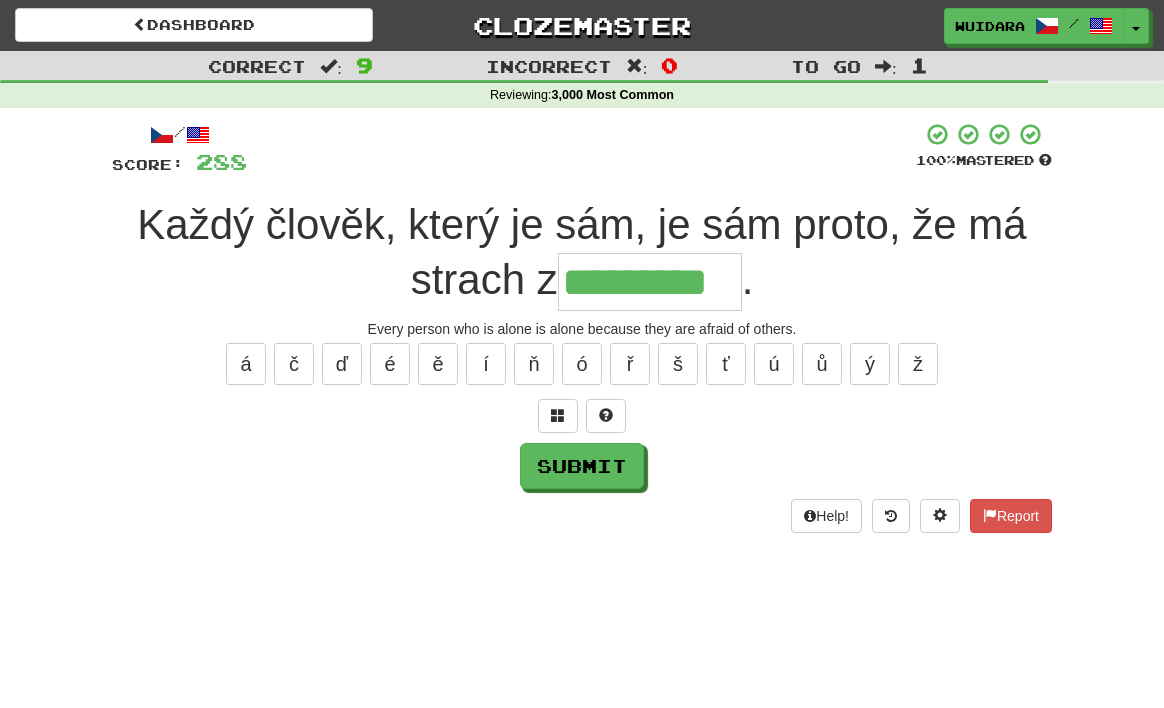 type on "*********" 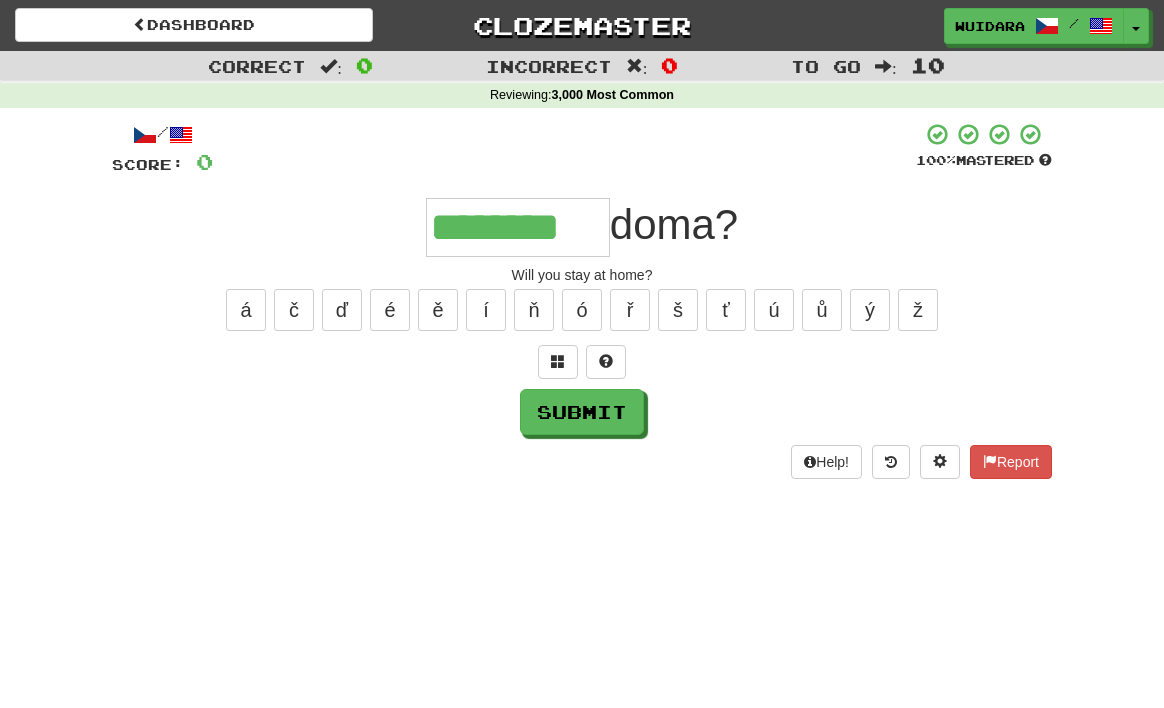 type on "********" 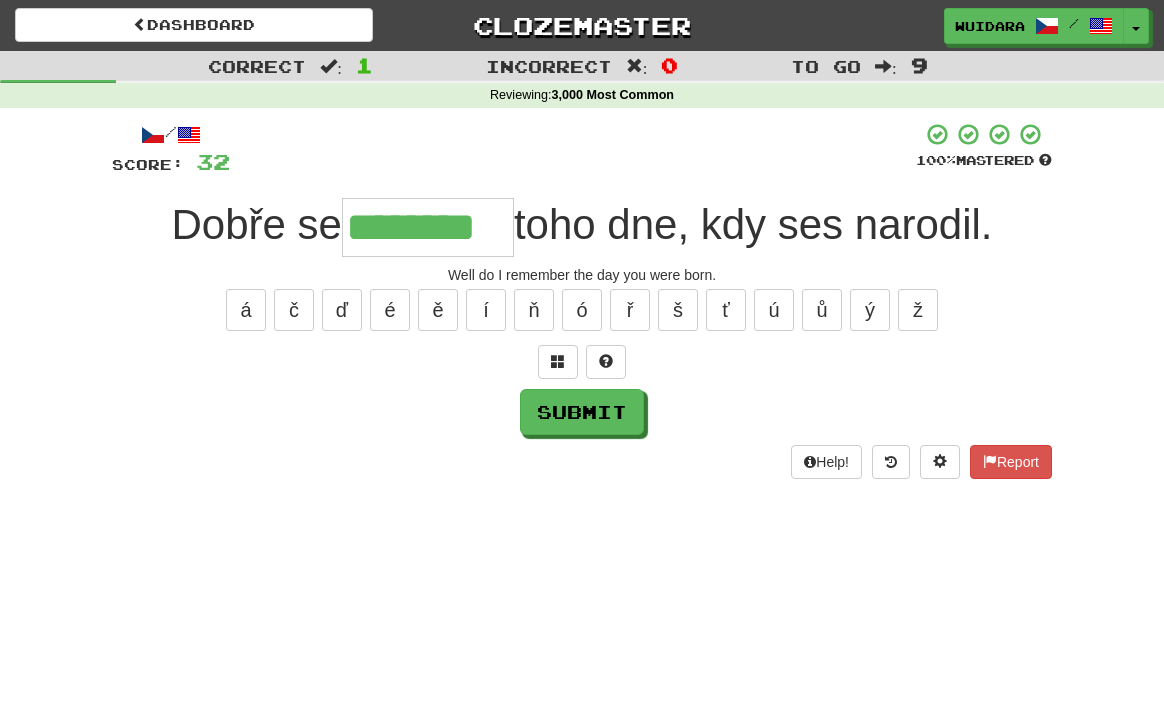 type on "********" 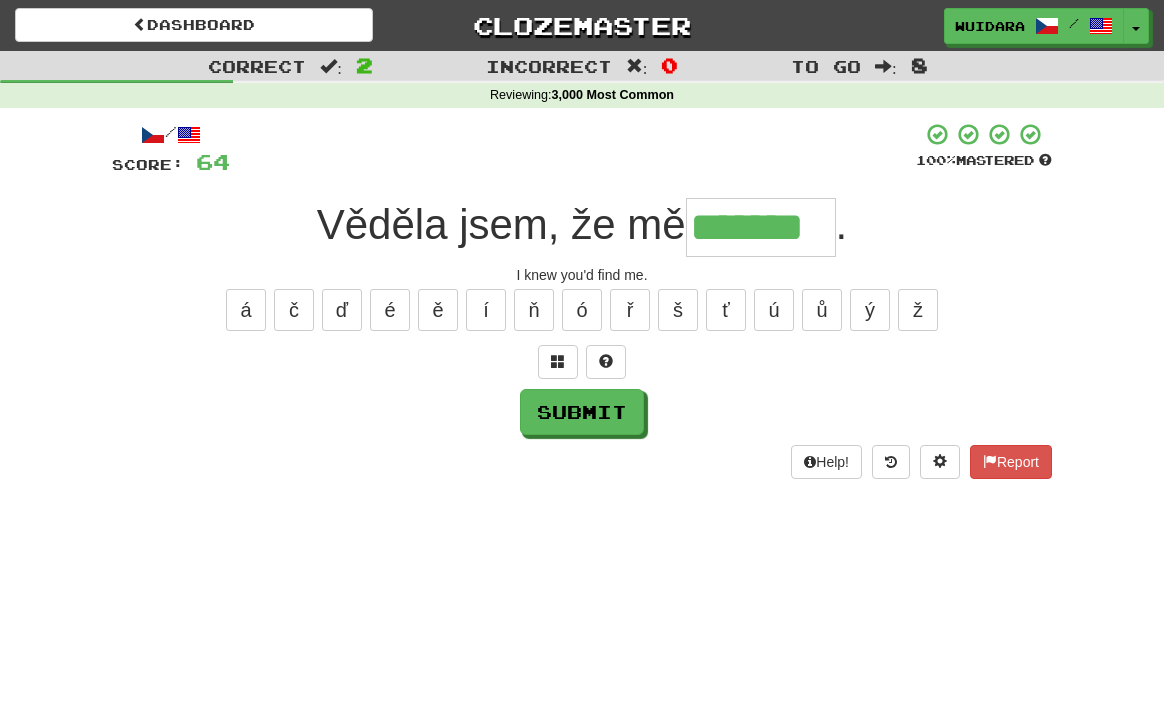 type on "*******" 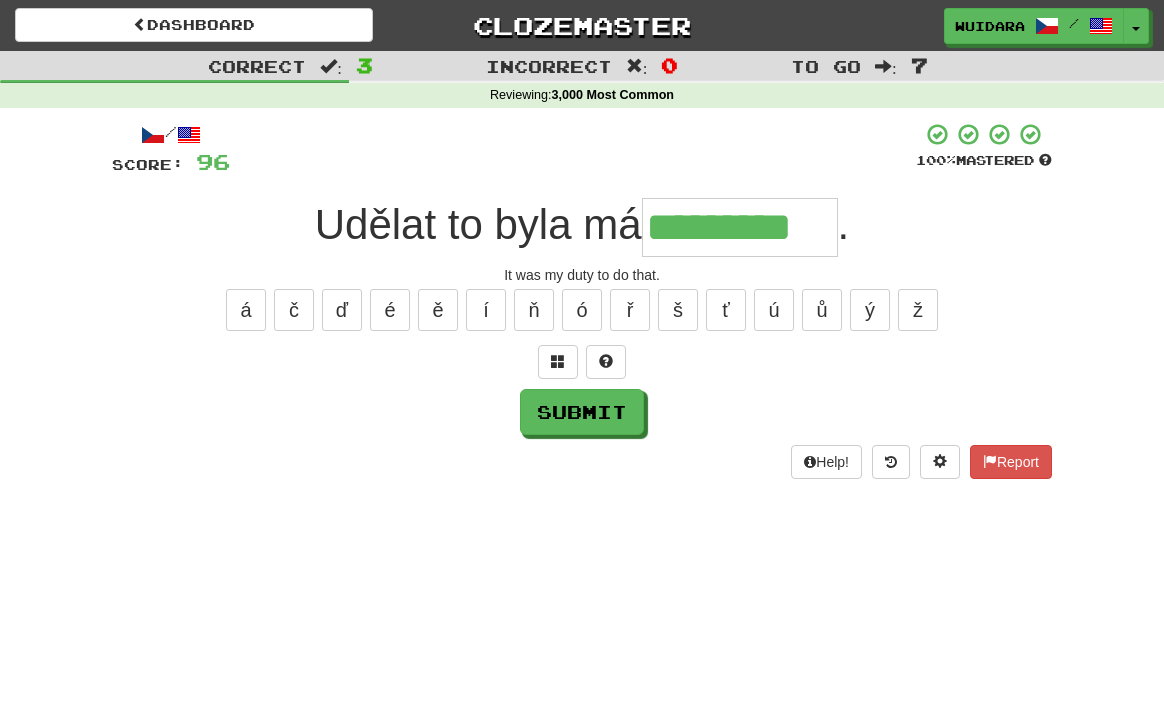 type on "*********" 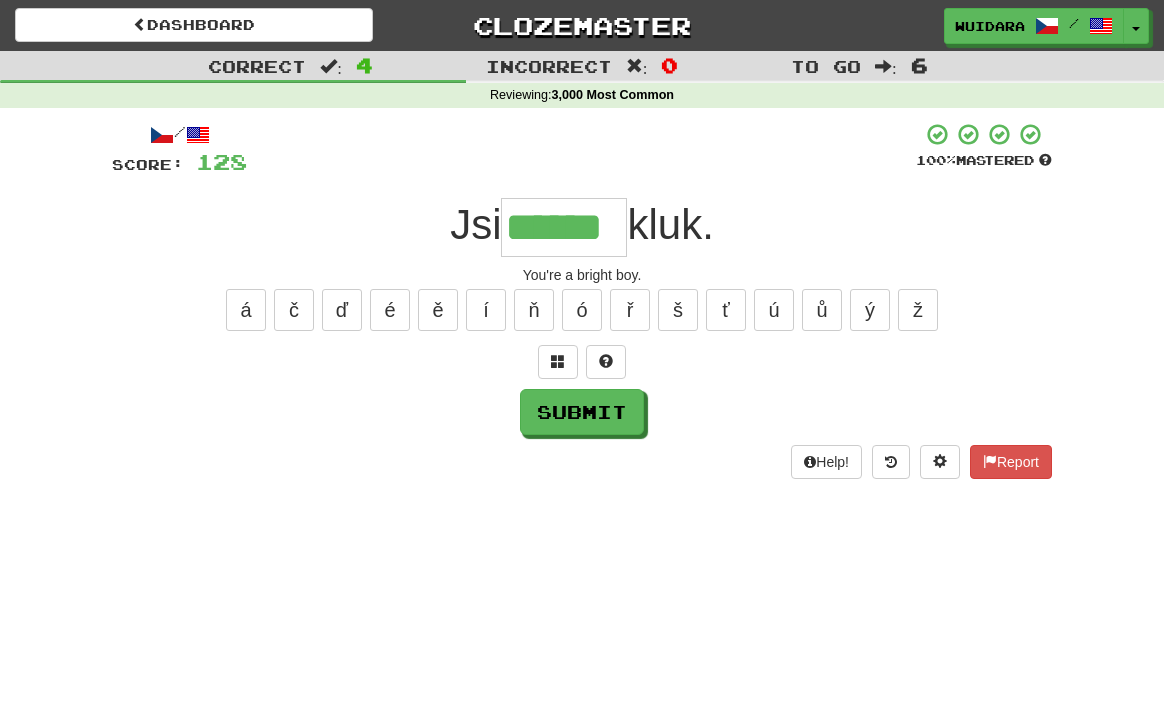 type on "******" 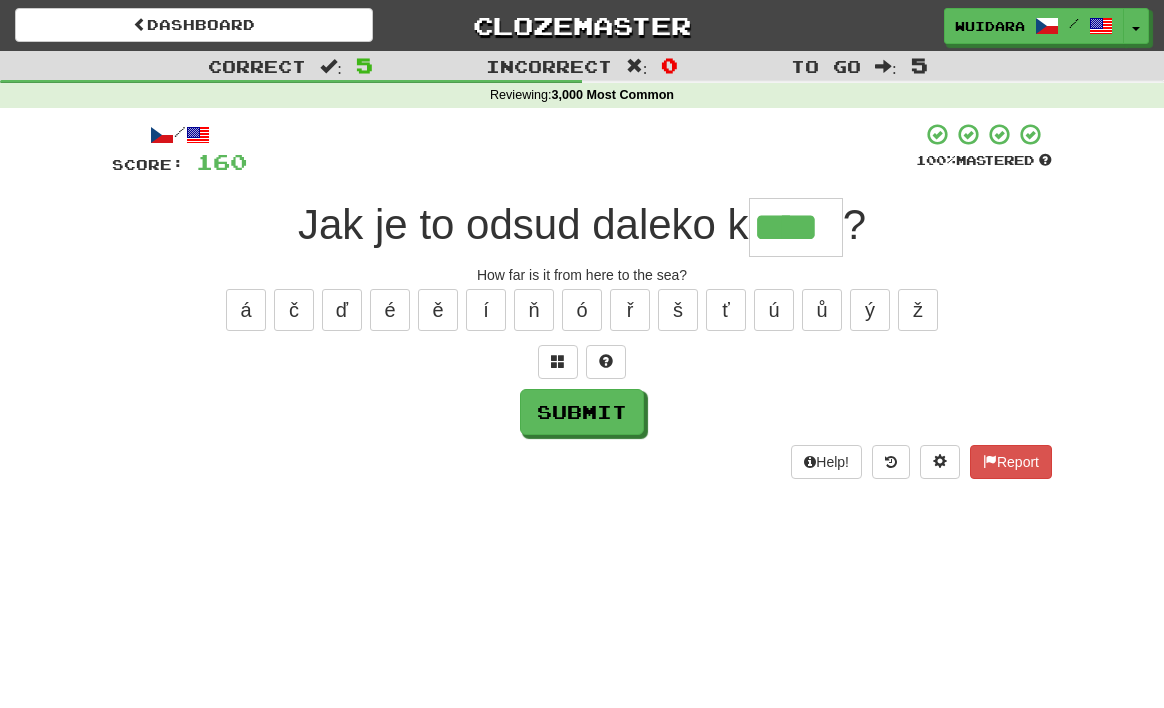 type on "****" 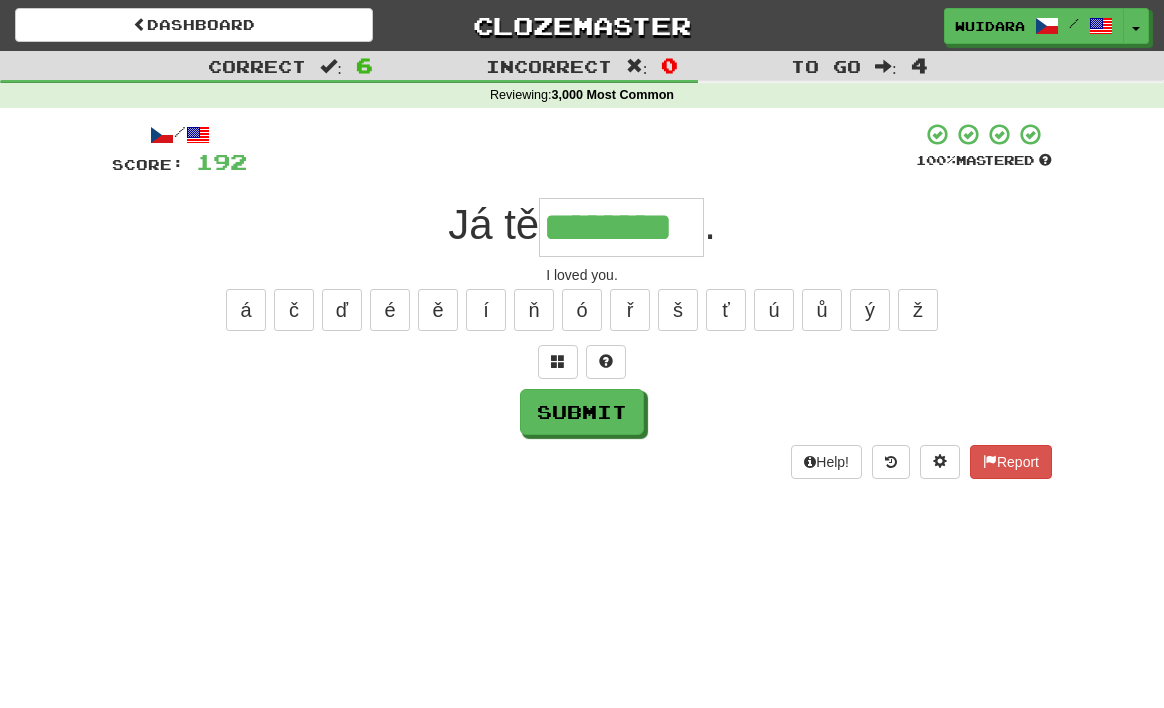 type on "********" 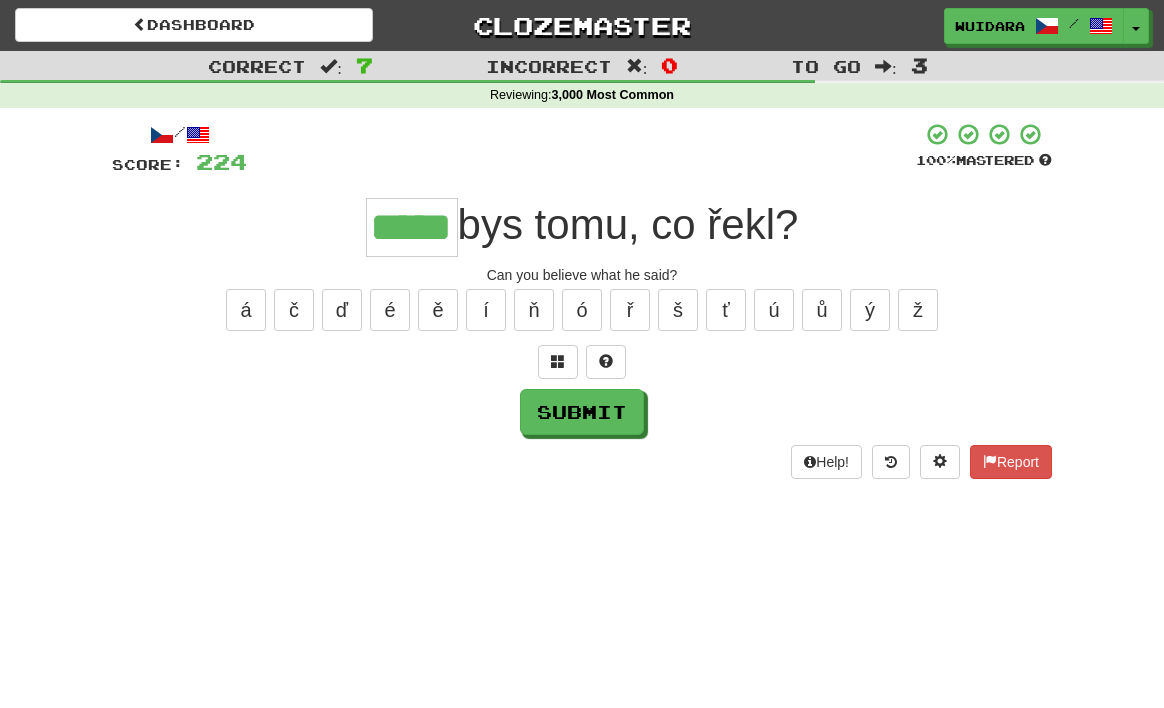 type on "*****" 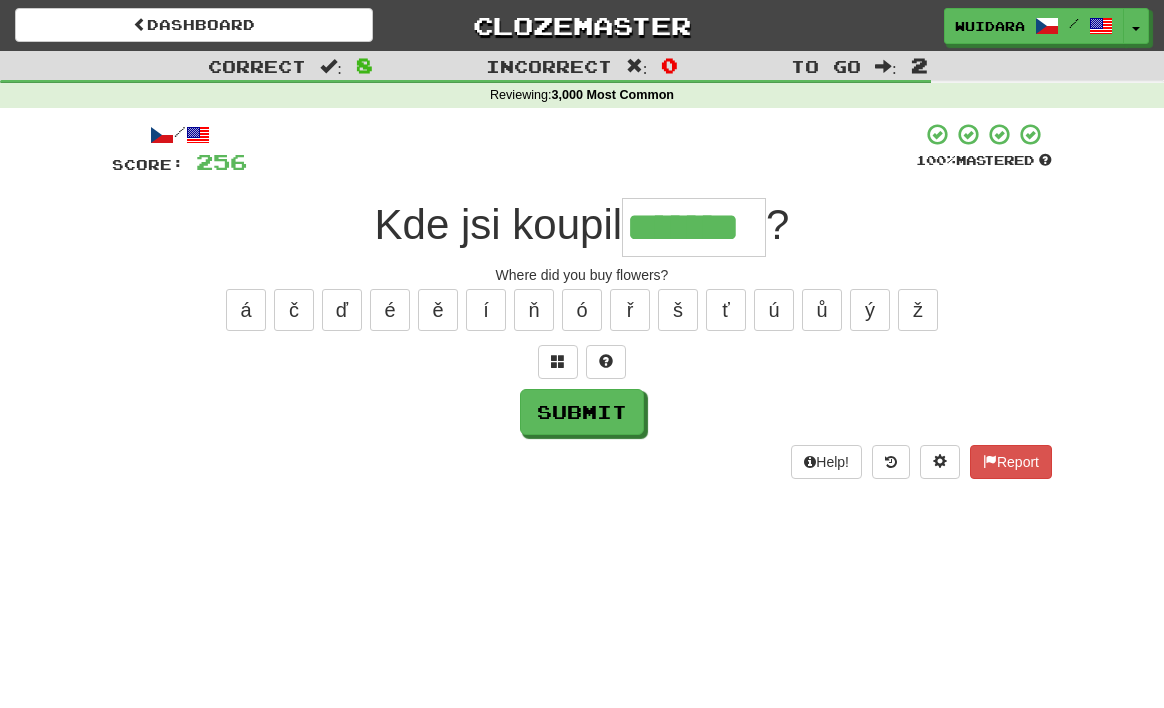 type on "*******" 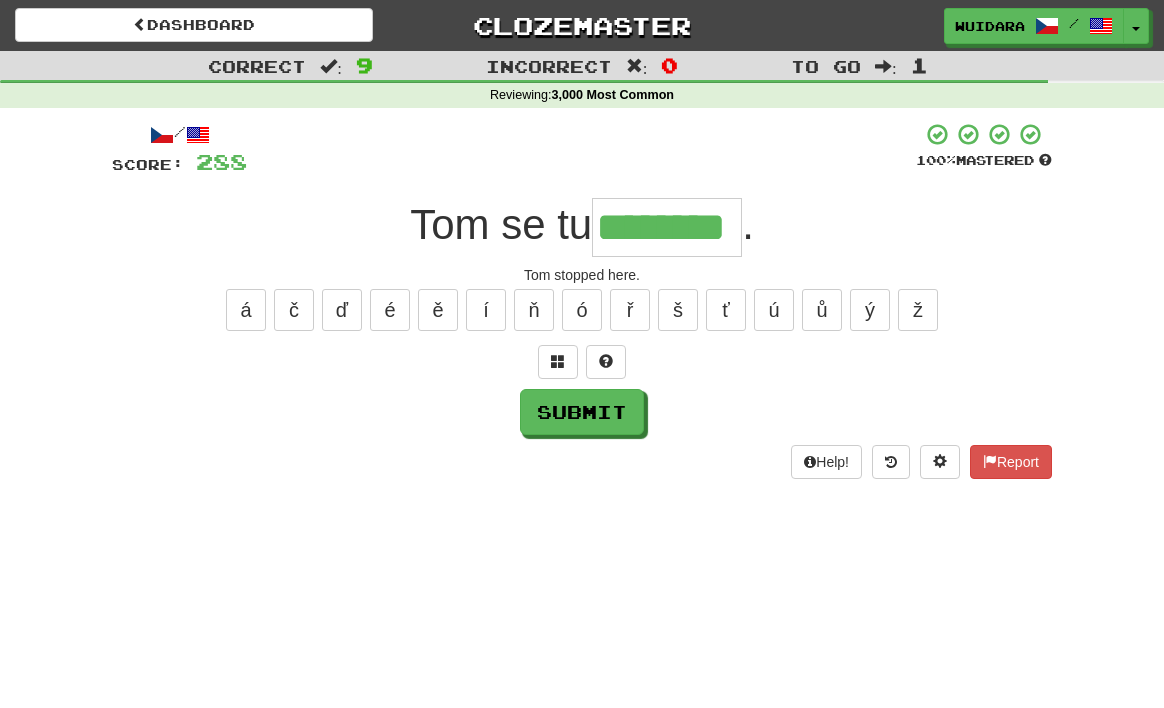 type on "********" 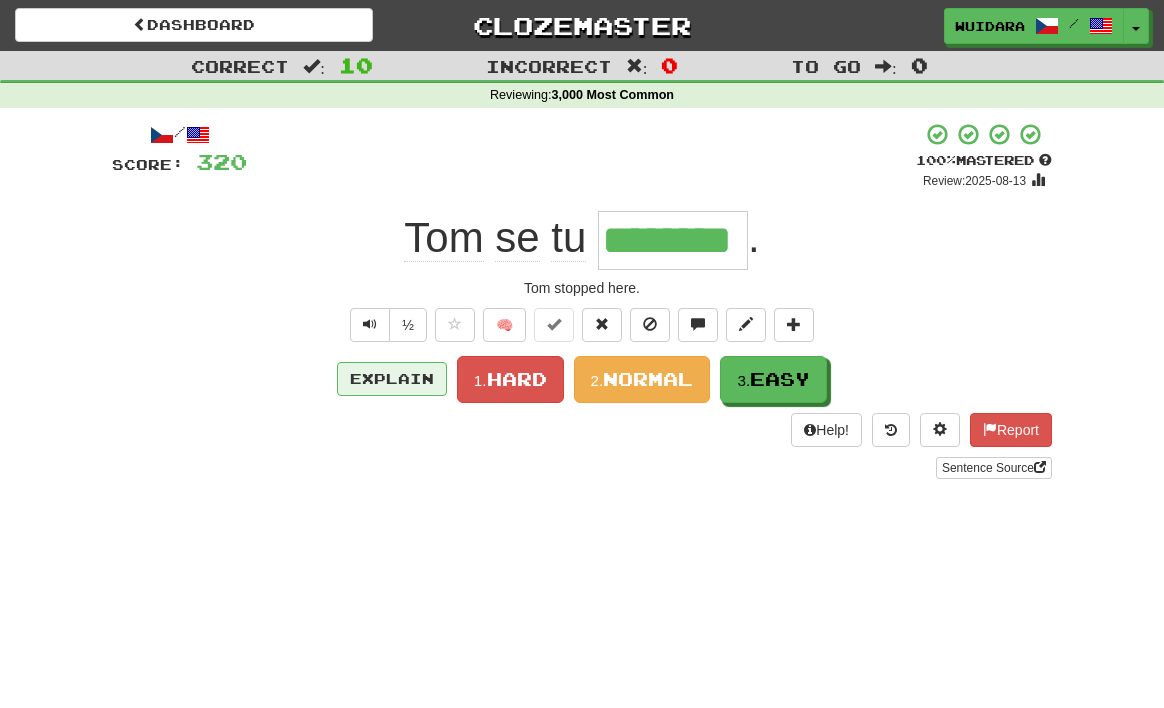 click on "Explain" at bounding box center [392, 379] 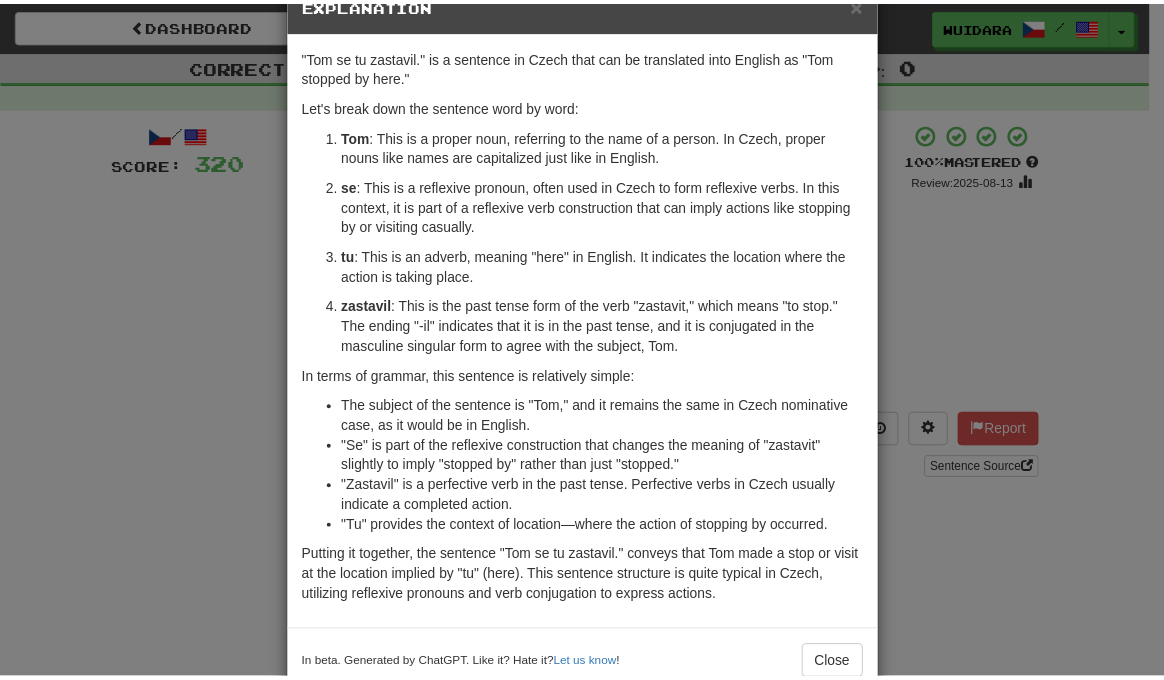 scroll, scrollTop: 55, scrollLeft: 0, axis: vertical 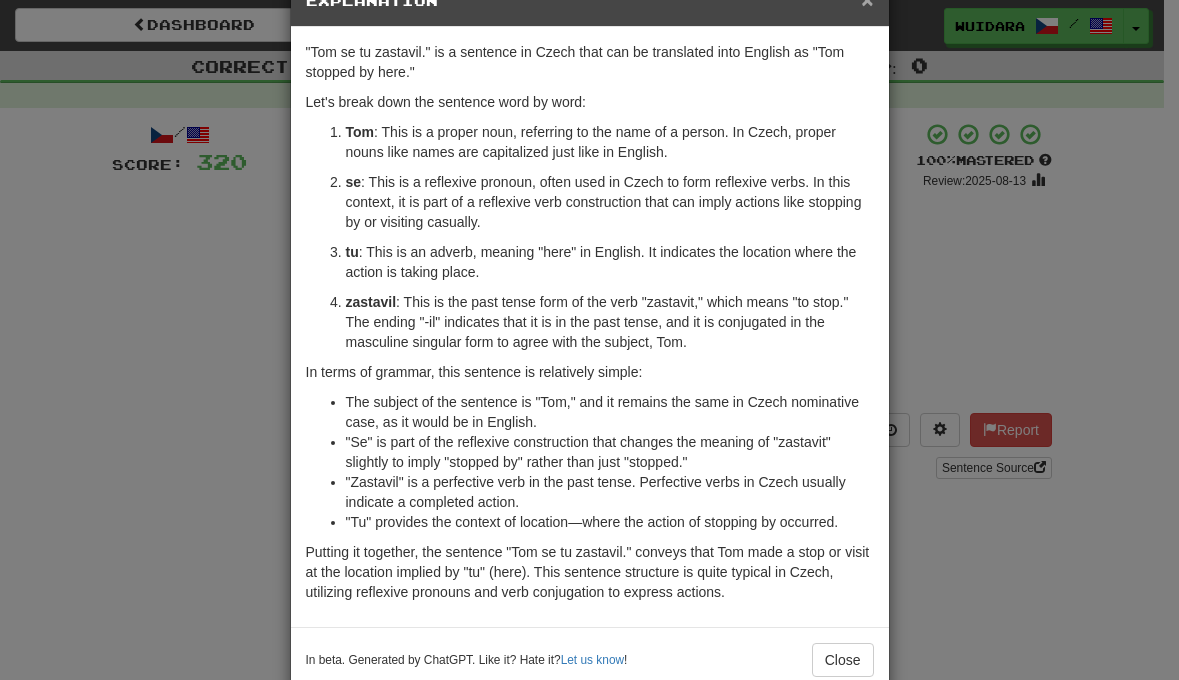 click on "×" at bounding box center (867, -1) 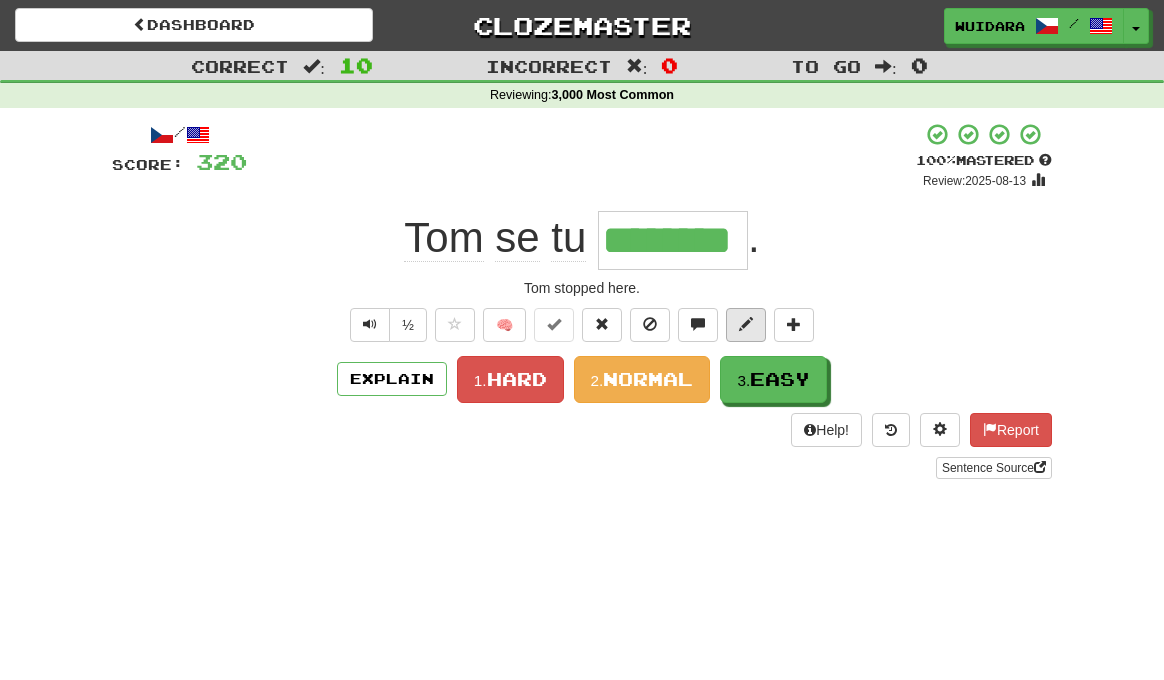 click at bounding box center (746, 324) 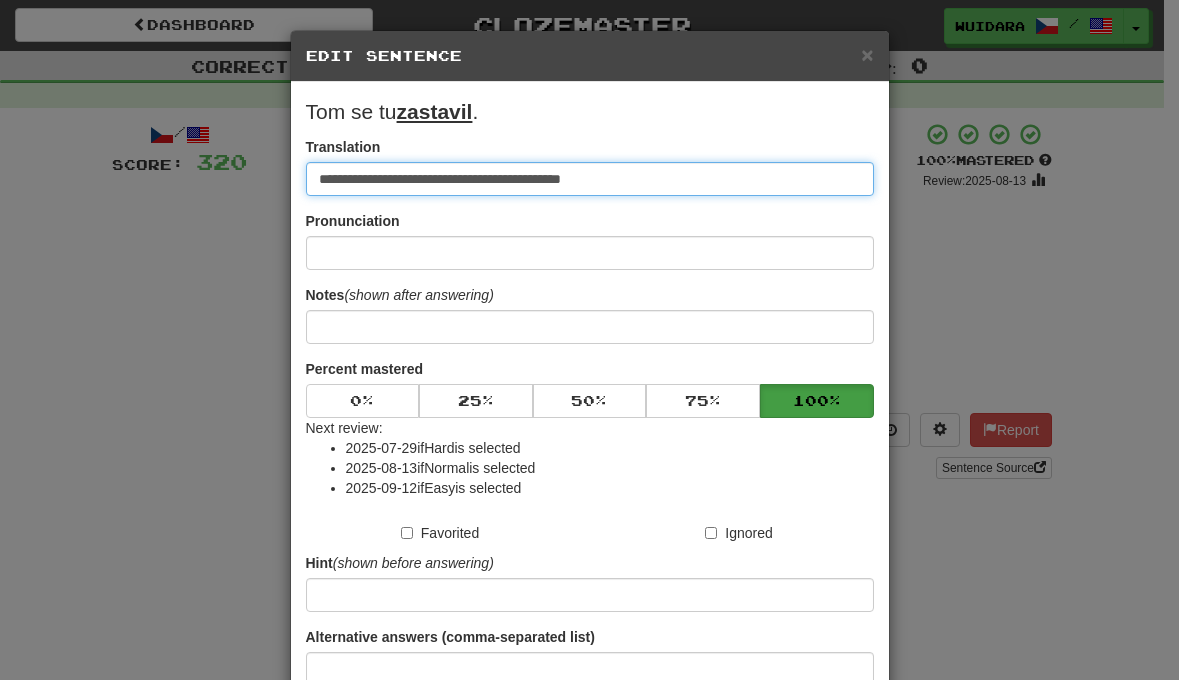 type on "**********" 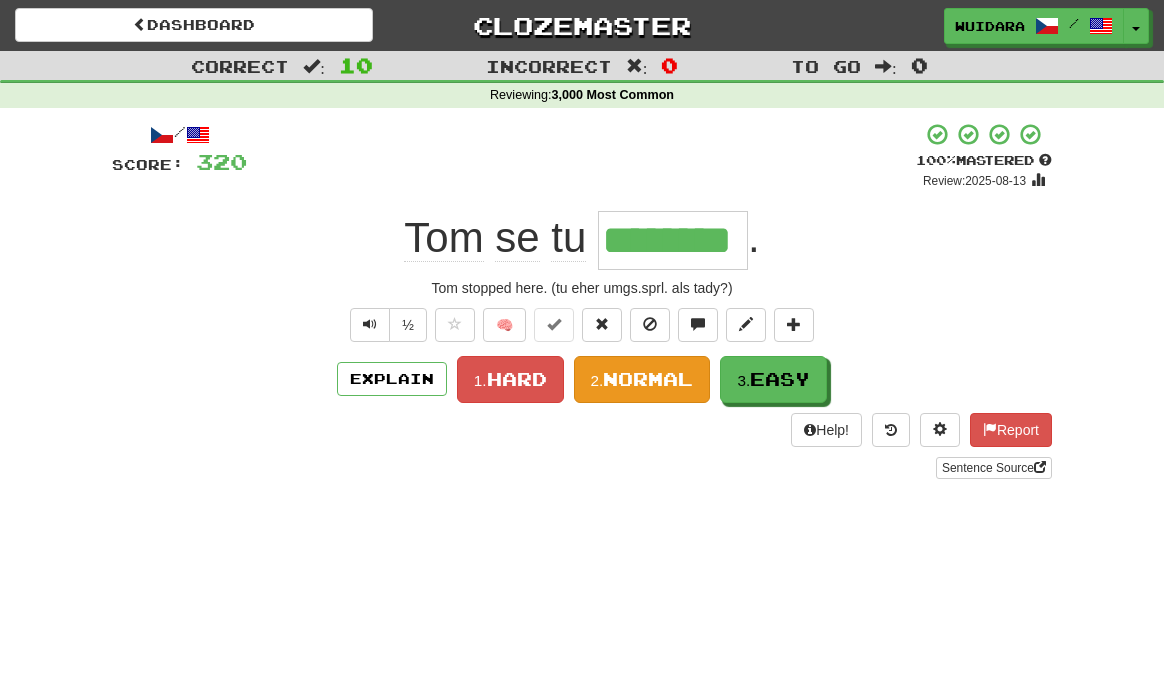 click on "Normal" at bounding box center (648, 379) 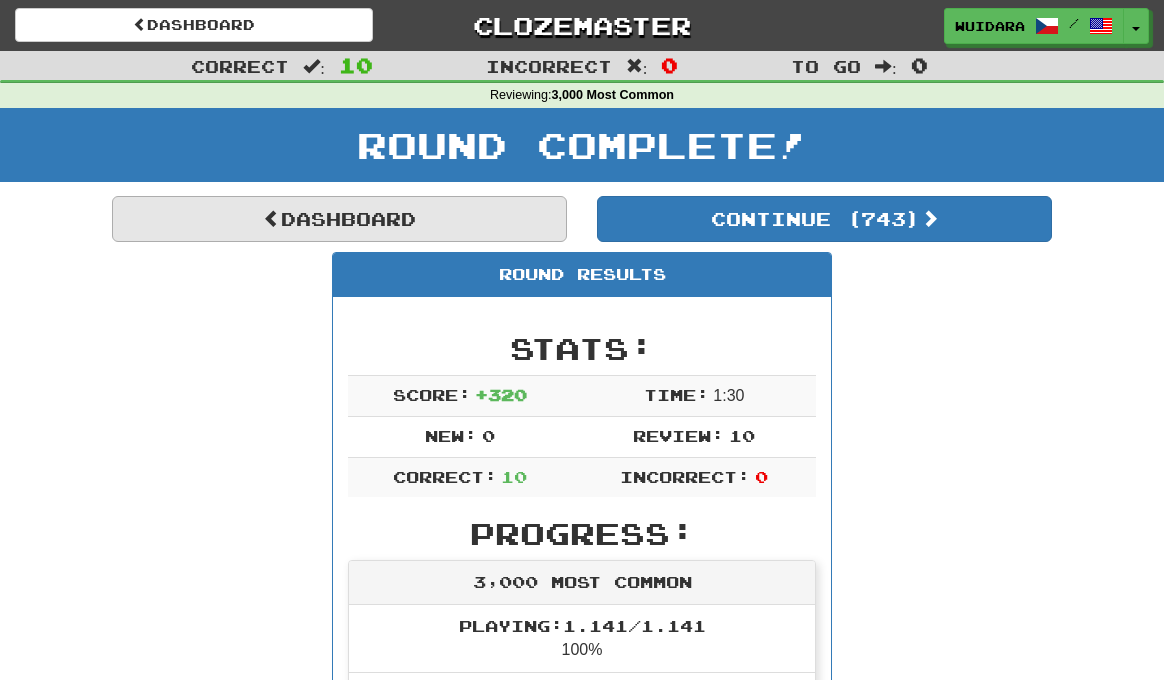 click on "Dashboard" at bounding box center [339, 219] 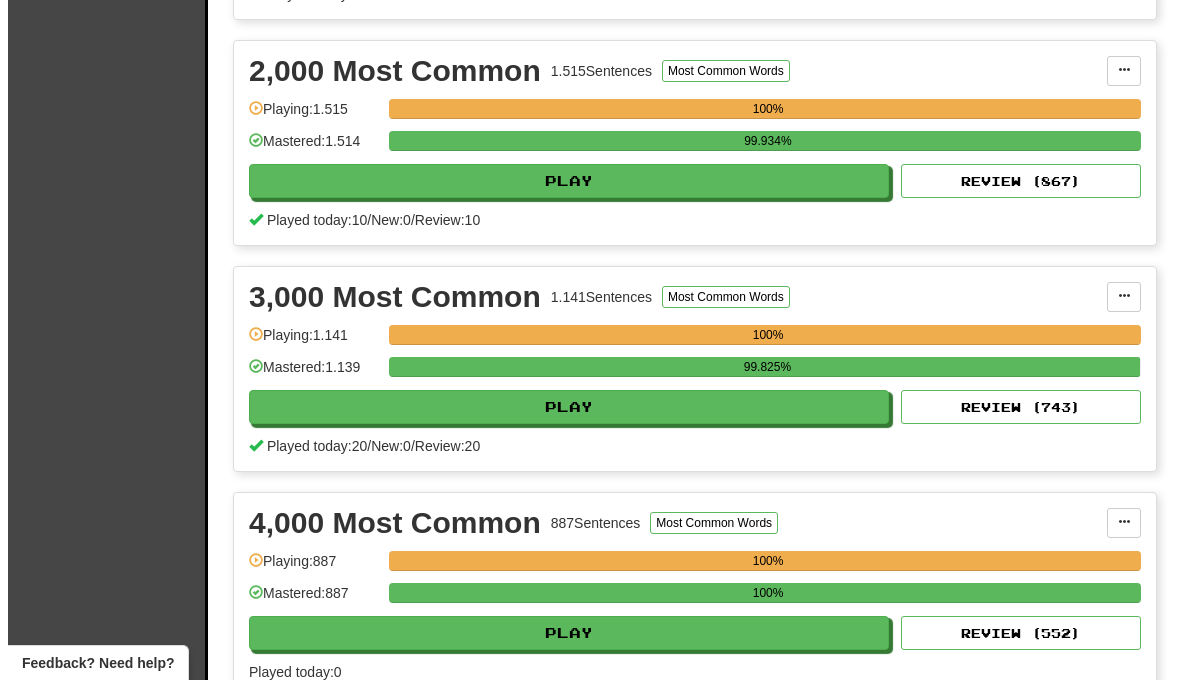 scroll, scrollTop: 719, scrollLeft: 0, axis: vertical 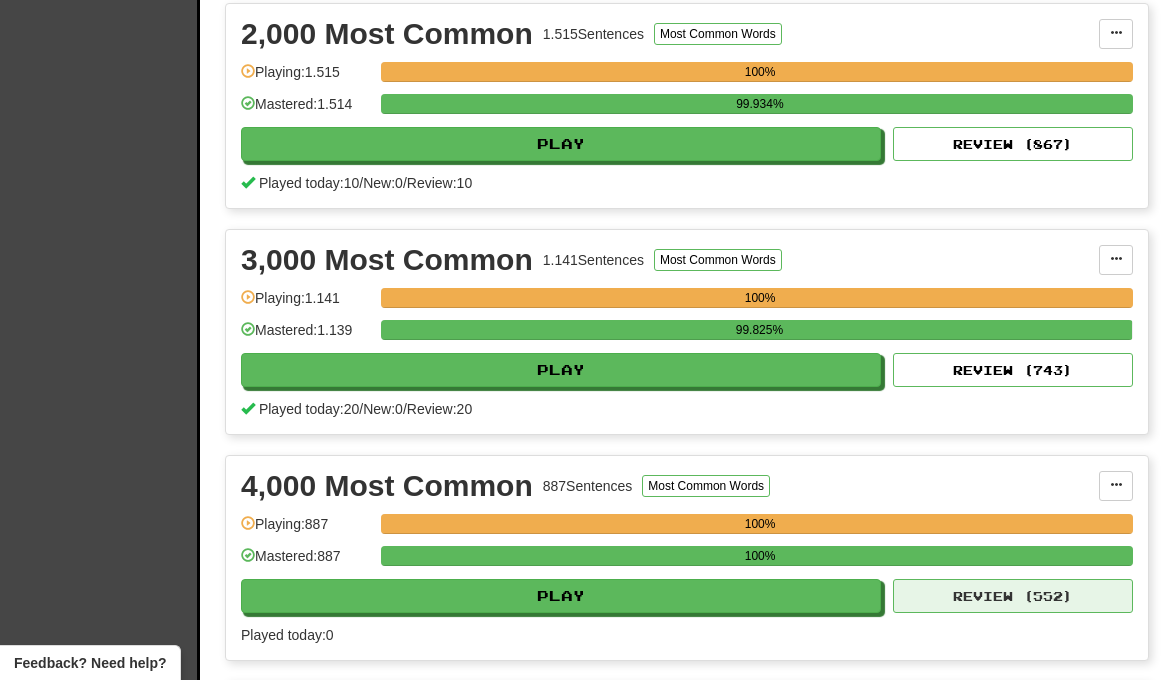 click on "Review ( 552 )" at bounding box center [1013, 596] 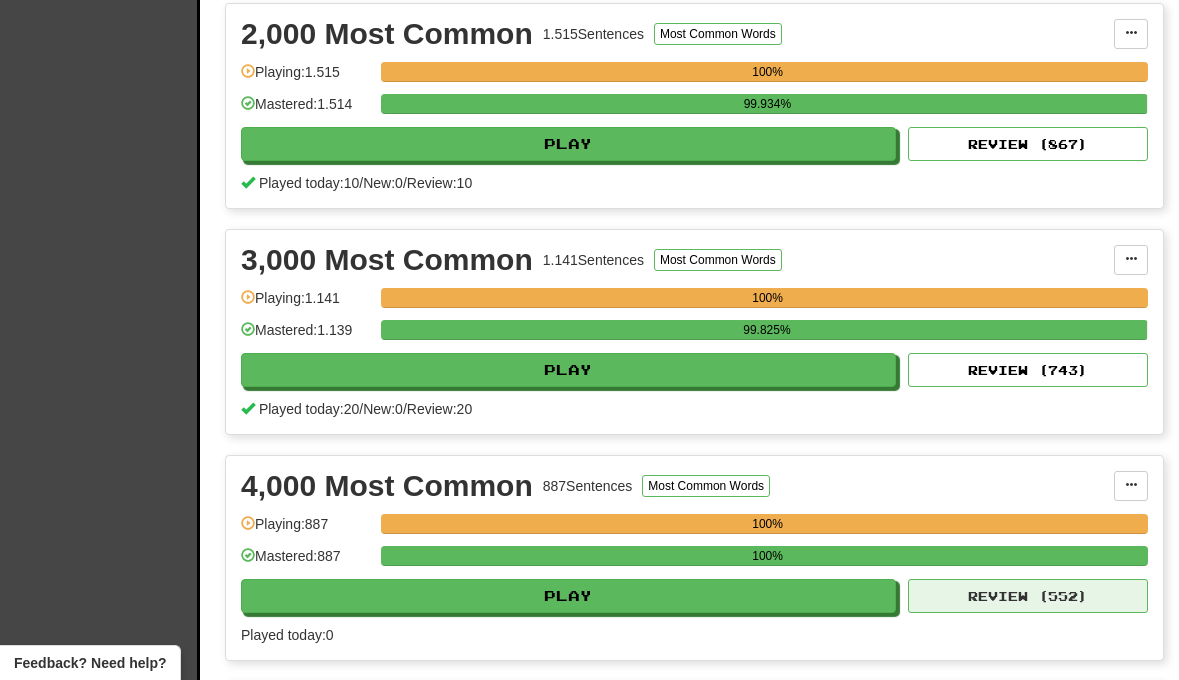 select on "**" 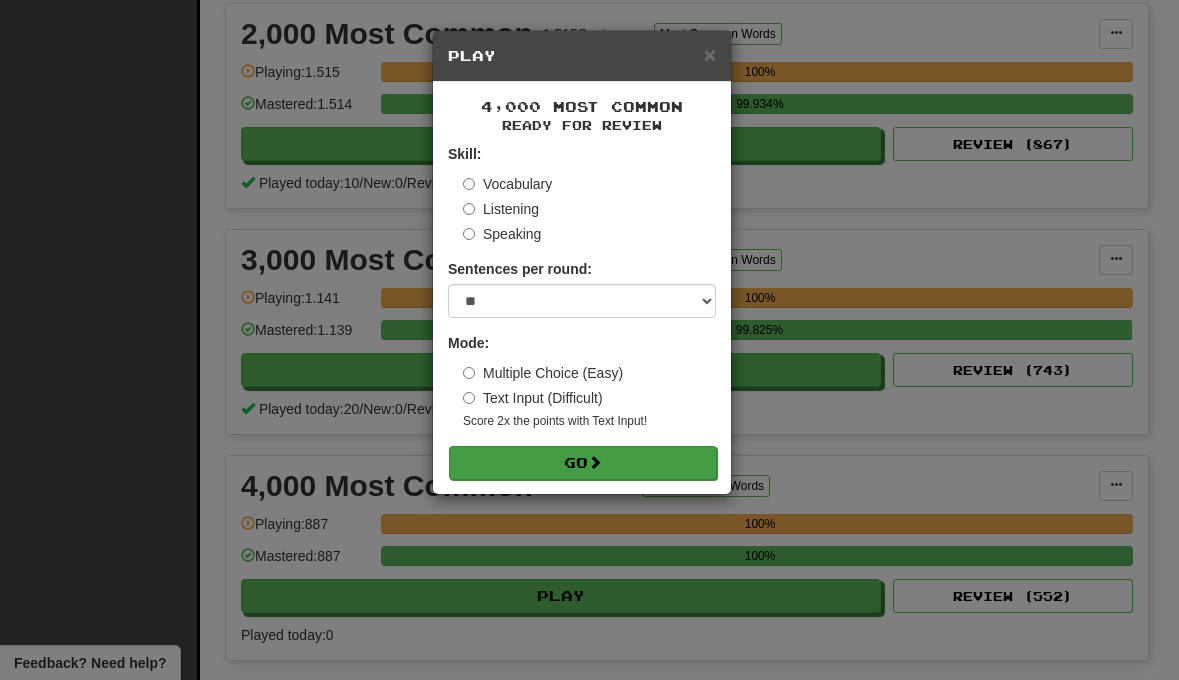 click at bounding box center [595, 462] 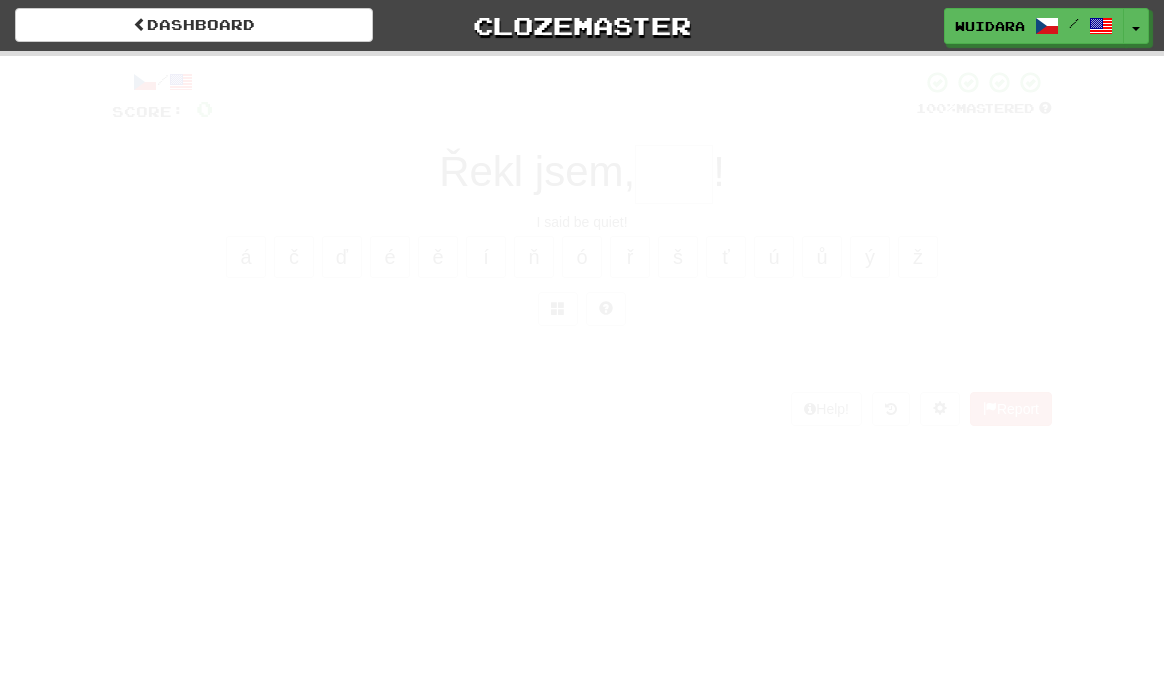 scroll, scrollTop: 0, scrollLeft: 0, axis: both 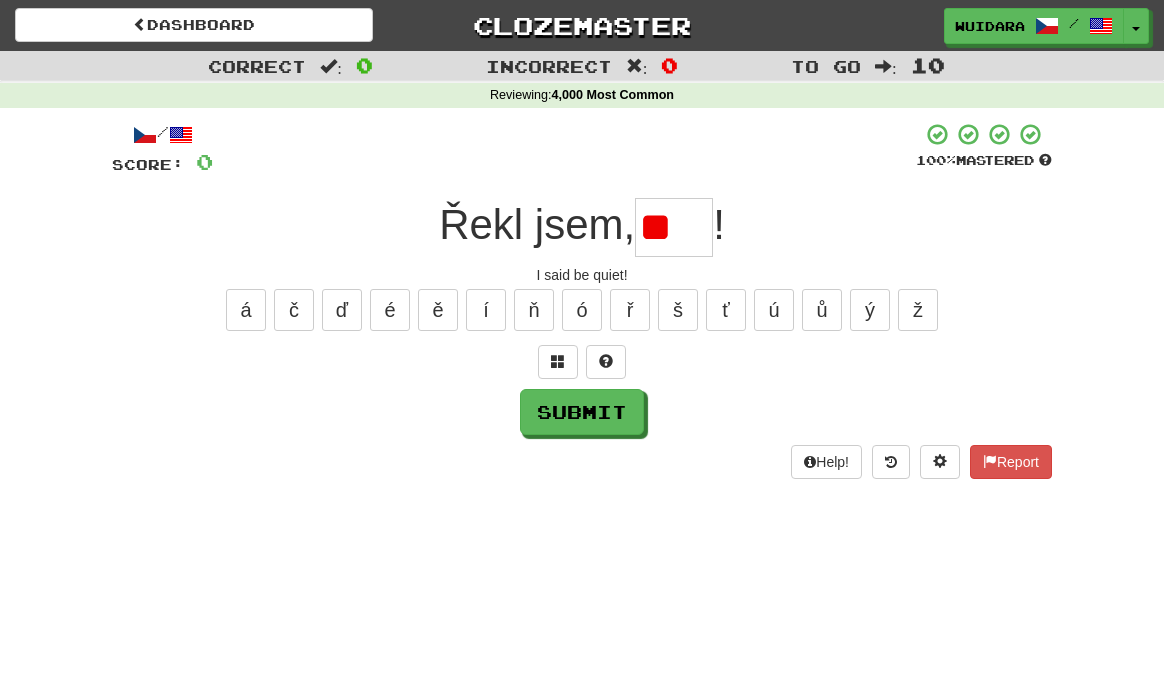 type on "*" 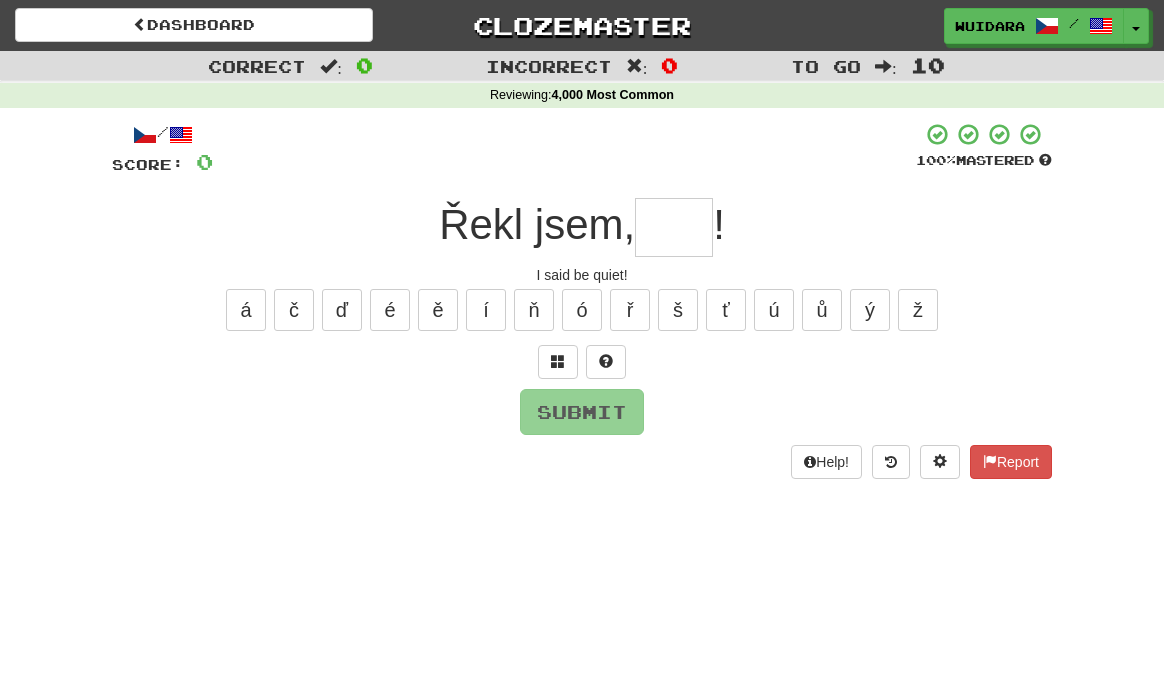type on "*" 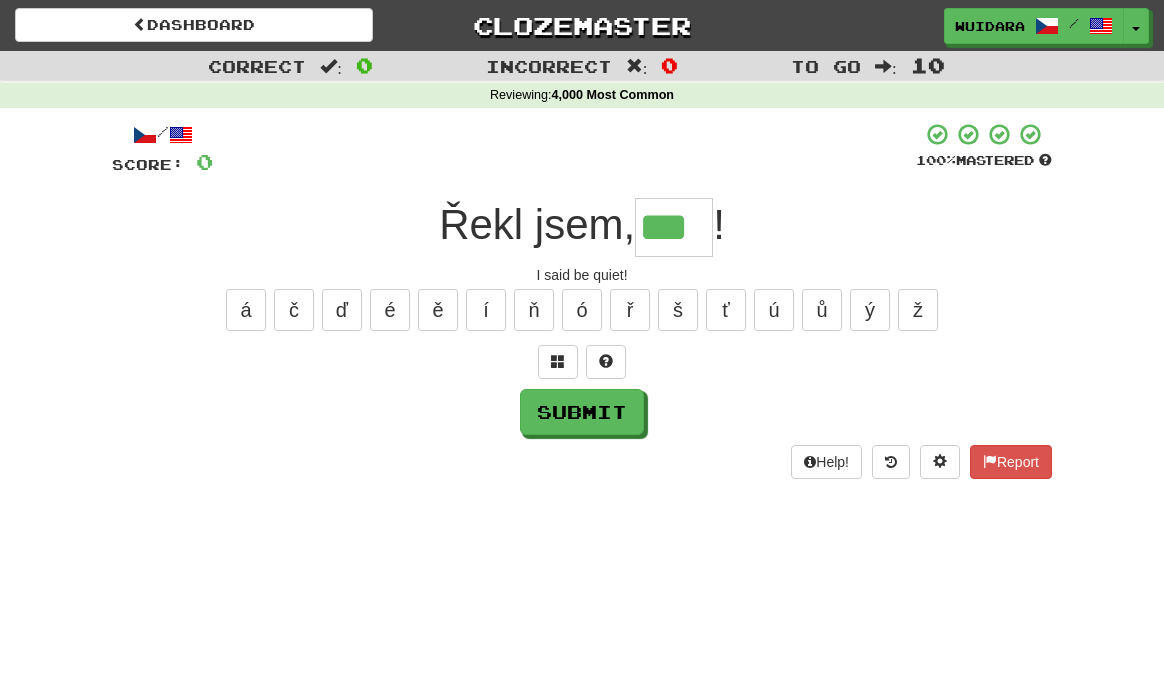 type on "***" 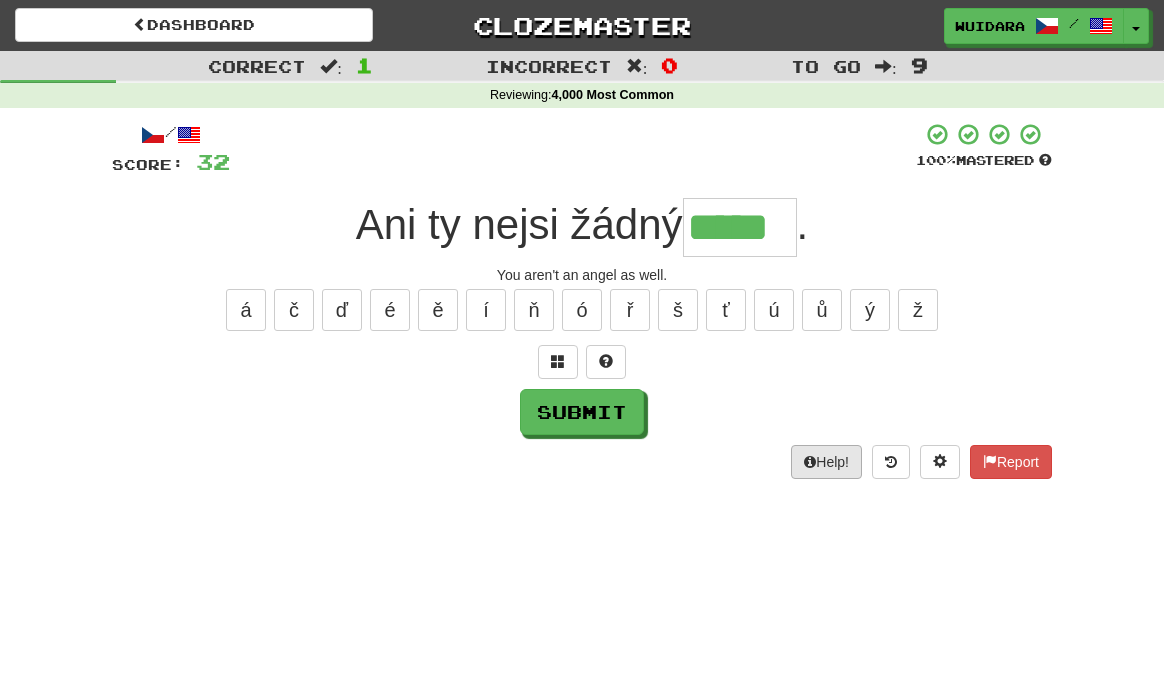 type on "*****" 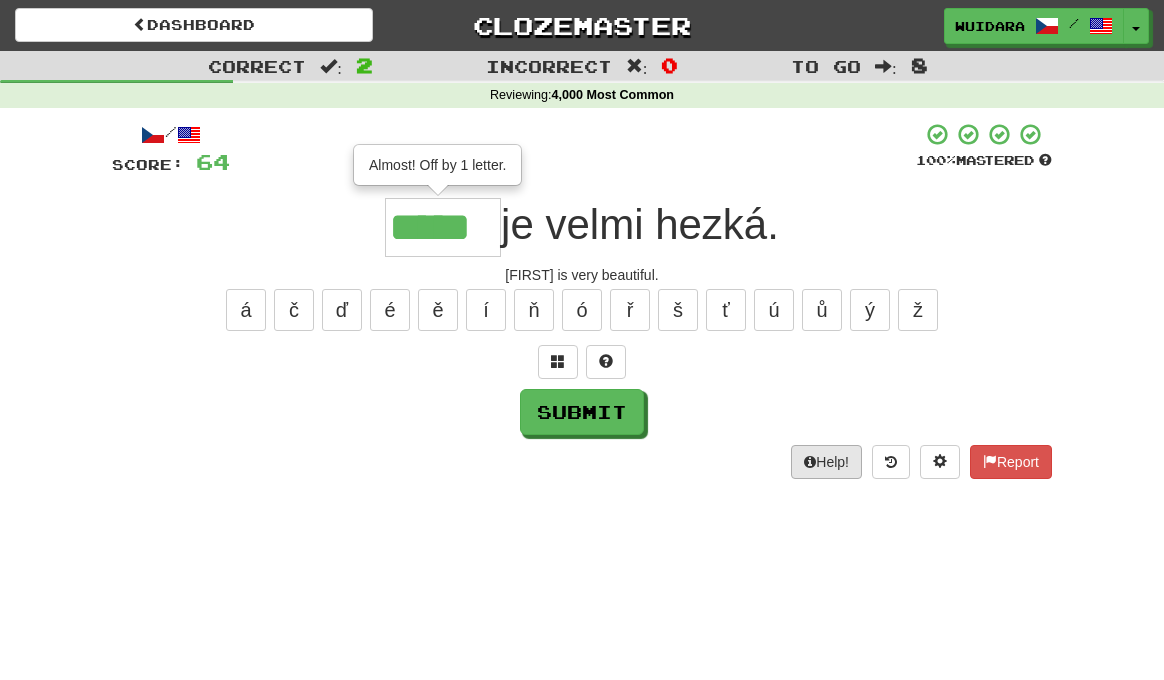 type on "*****" 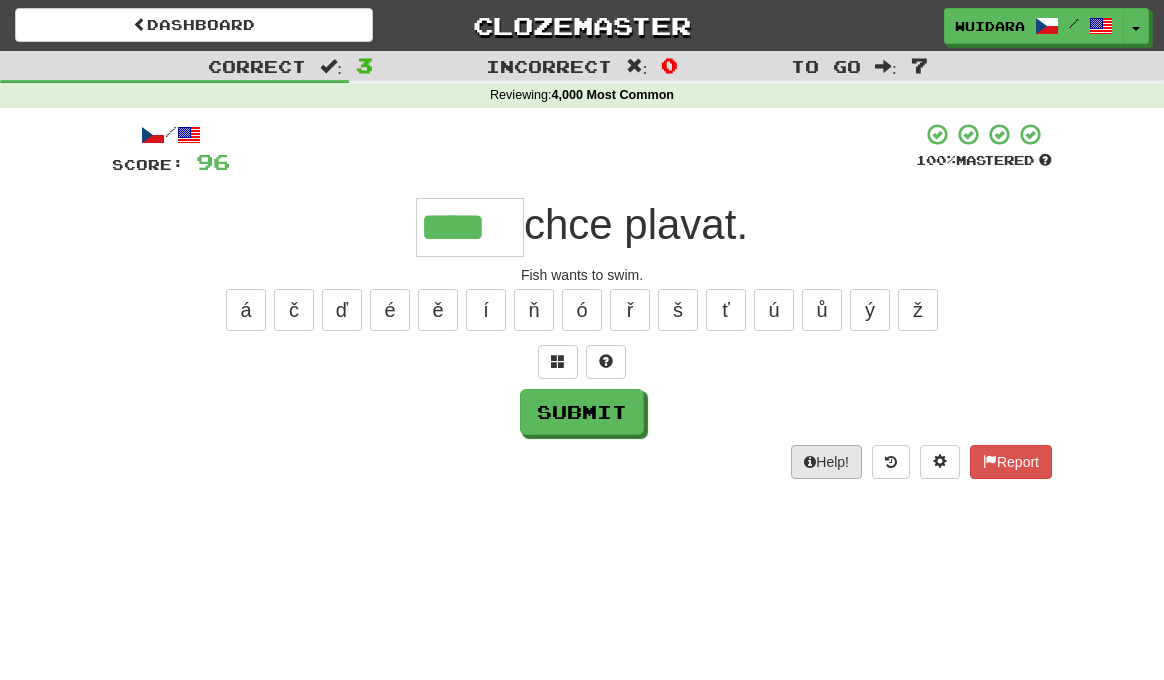 type on "****" 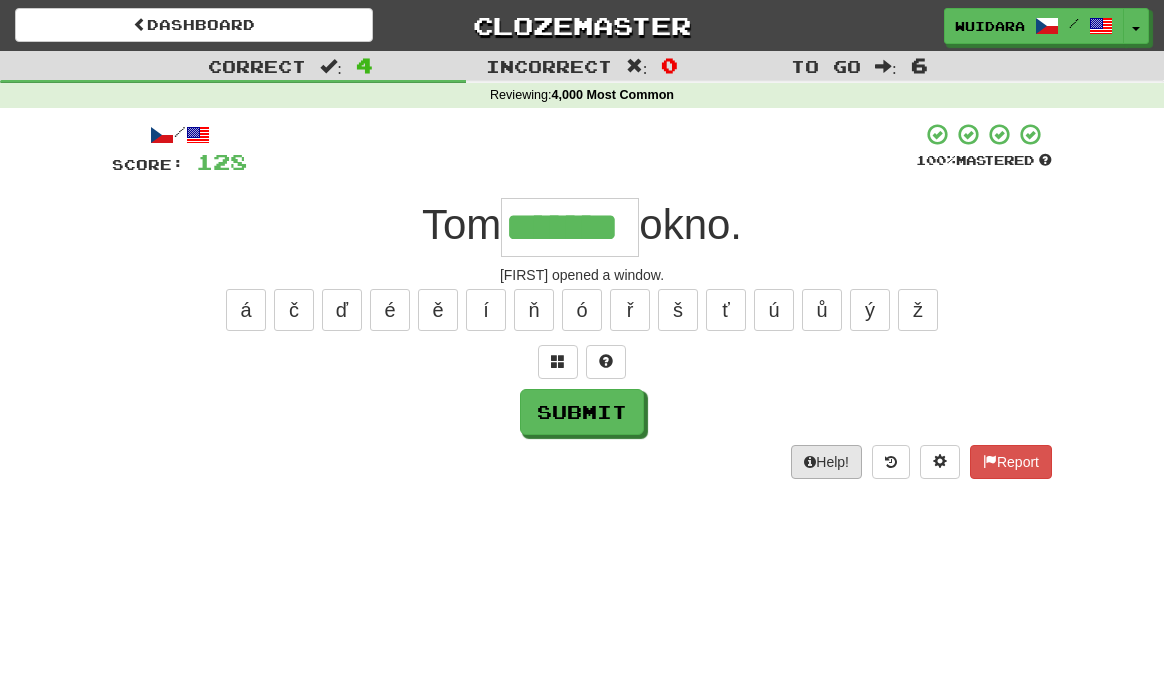 type on "*******" 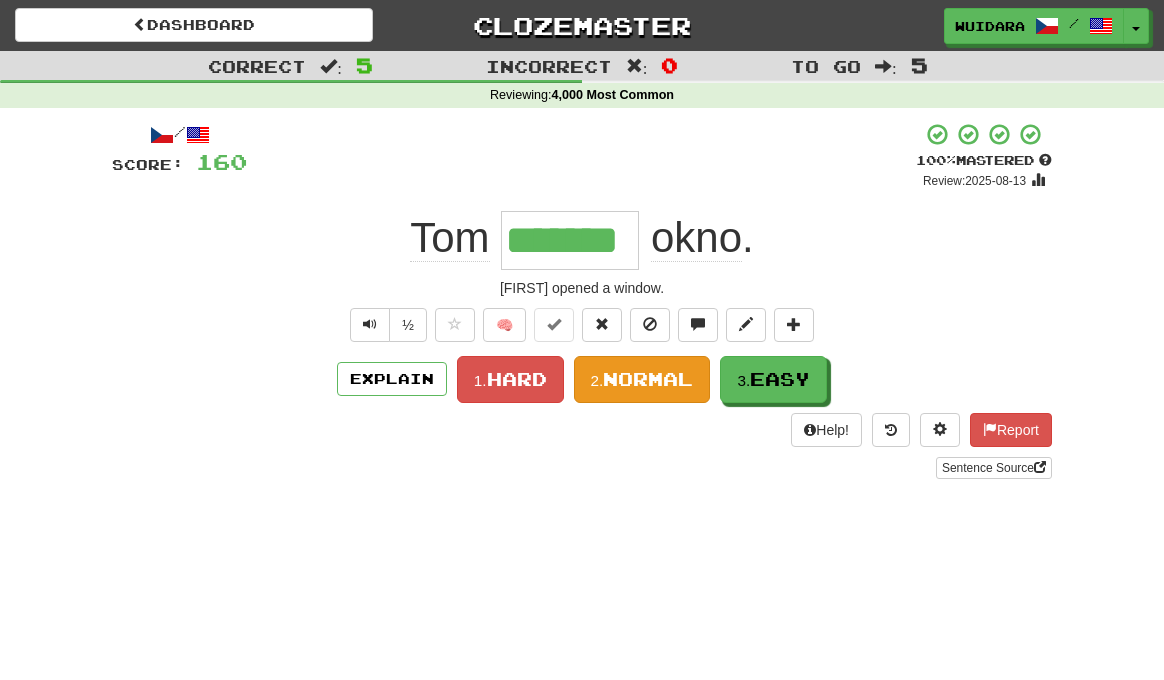 click on "2.  Normal" at bounding box center (642, 379) 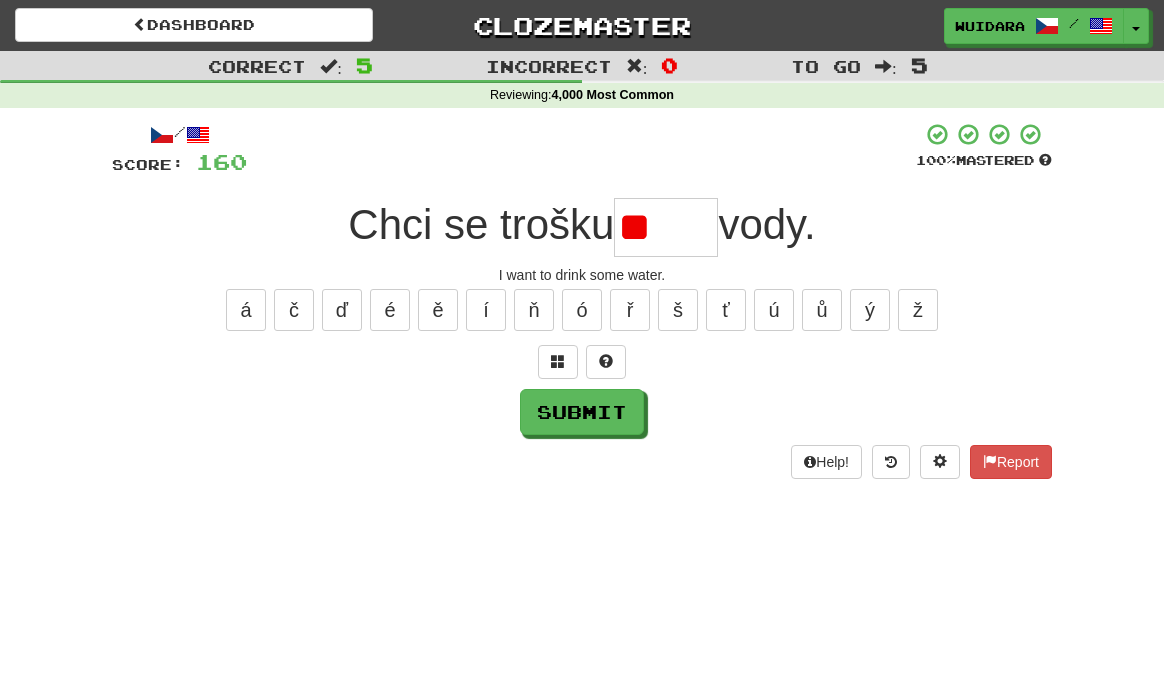type on "*" 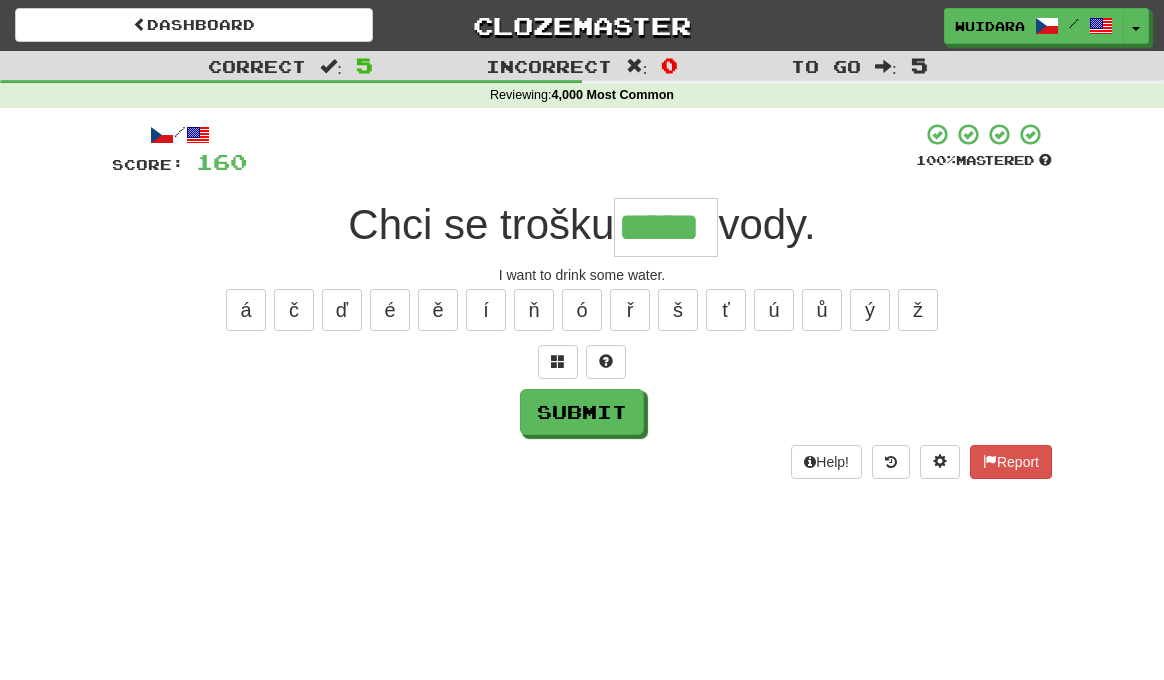 type on "*****" 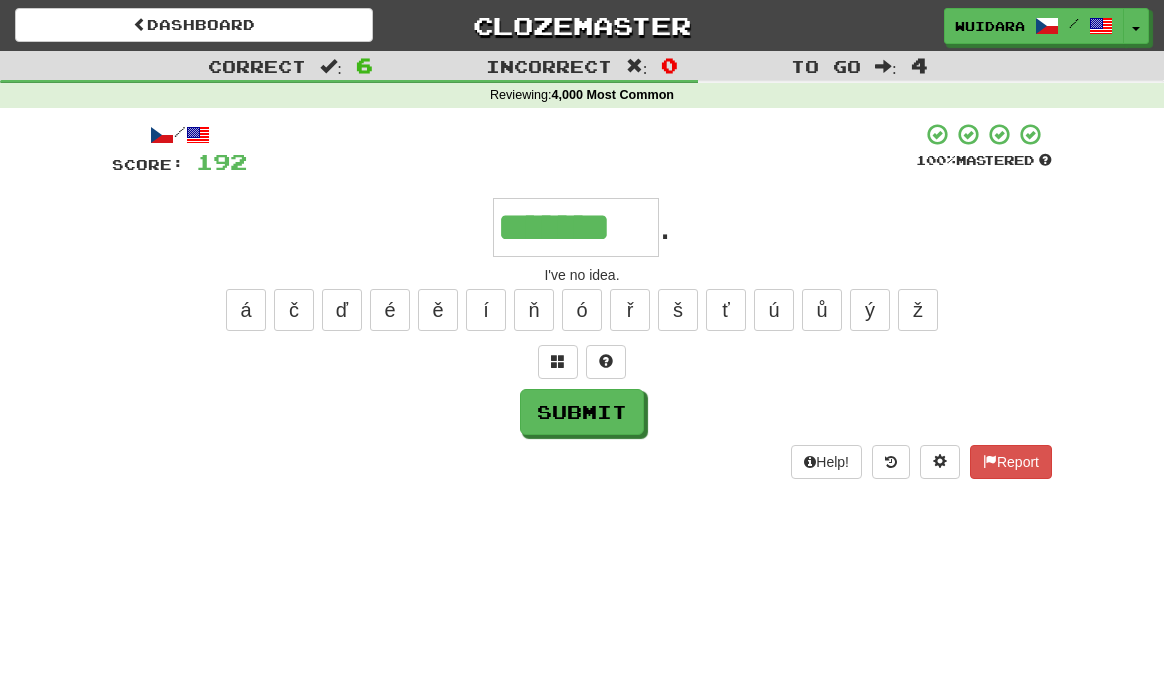 type on "*******" 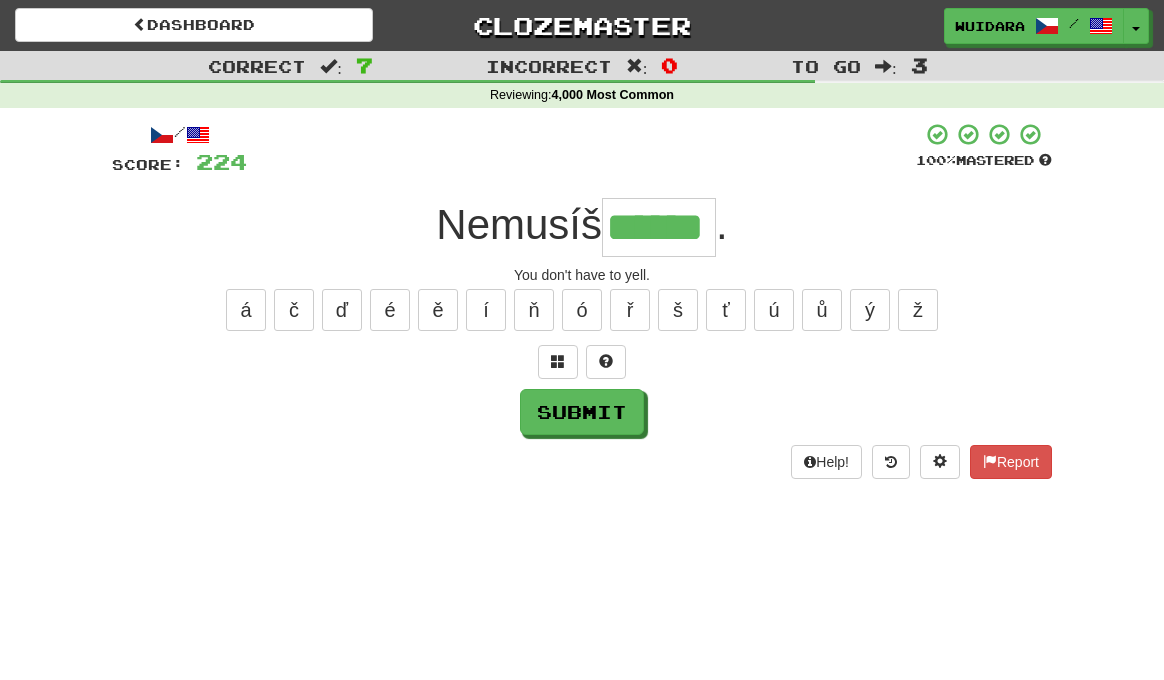 type on "******" 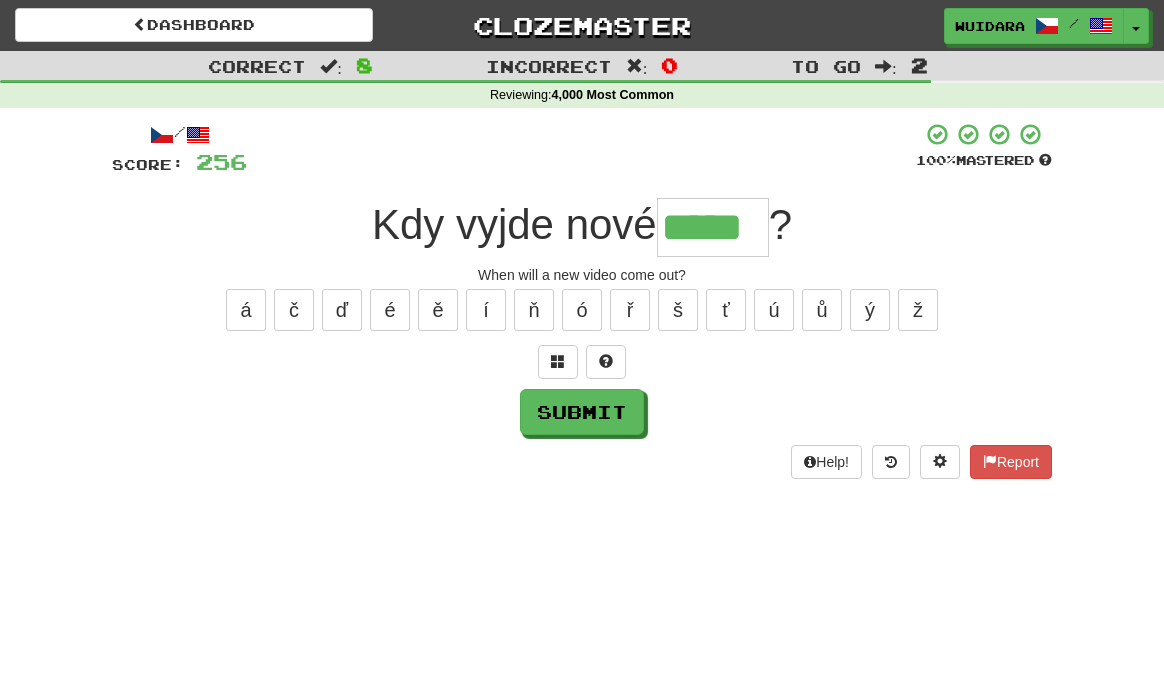 type on "*****" 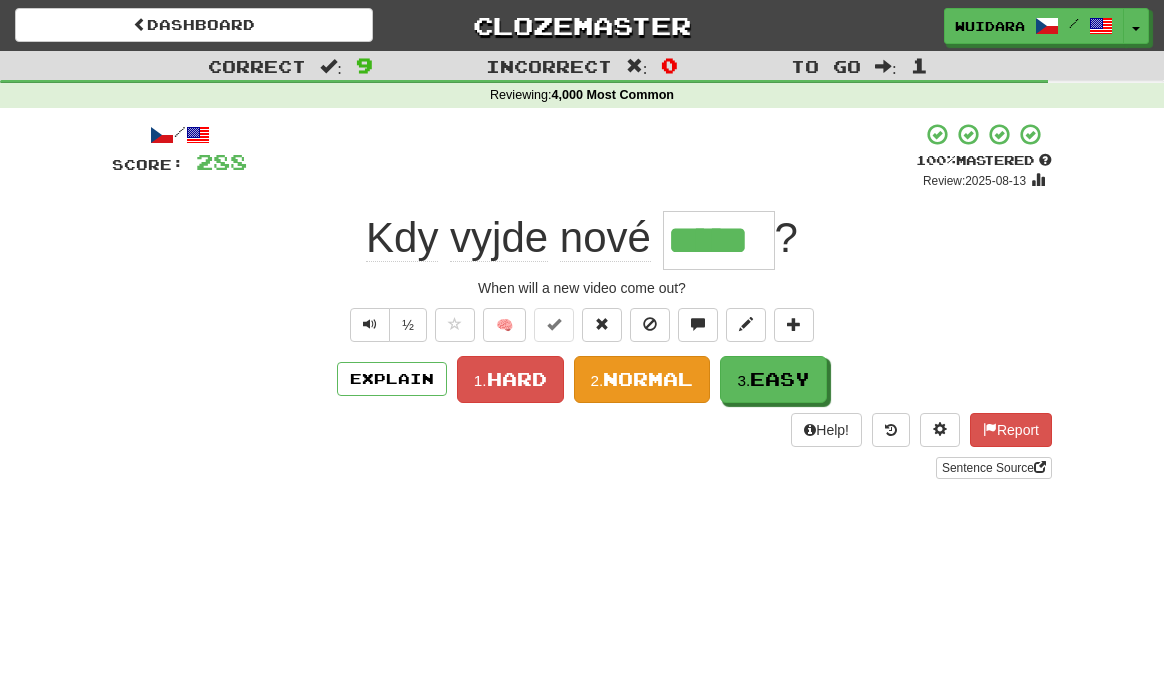 click on "Normal" at bounding box center (648, 379) 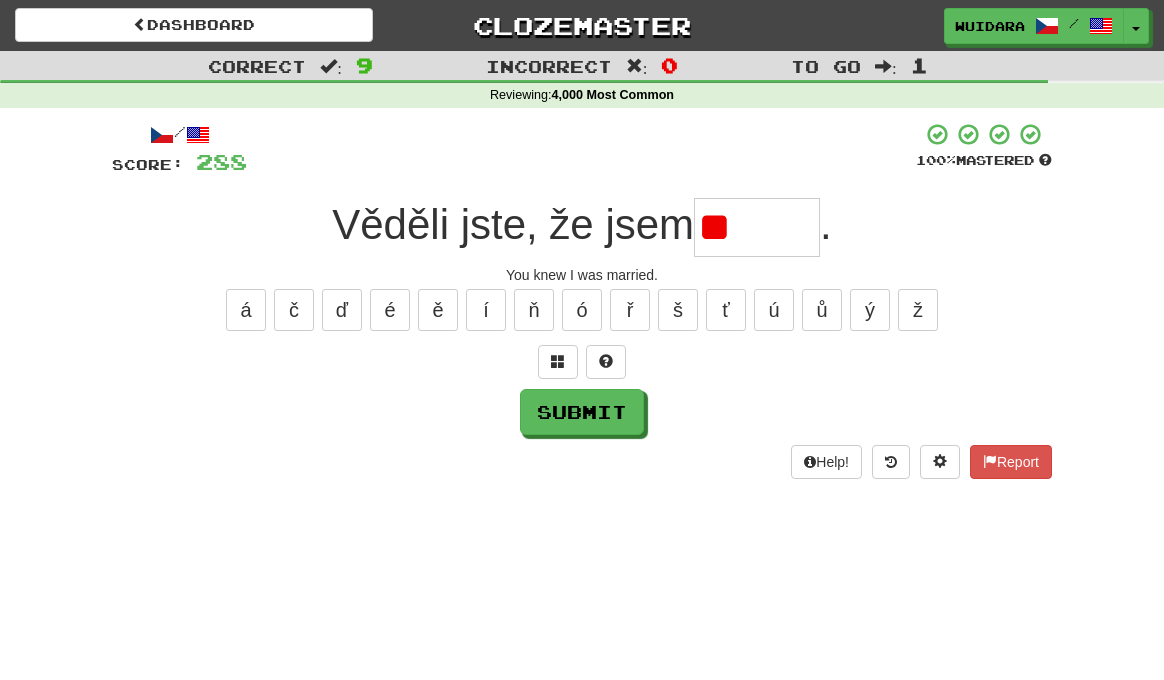 type on "*" 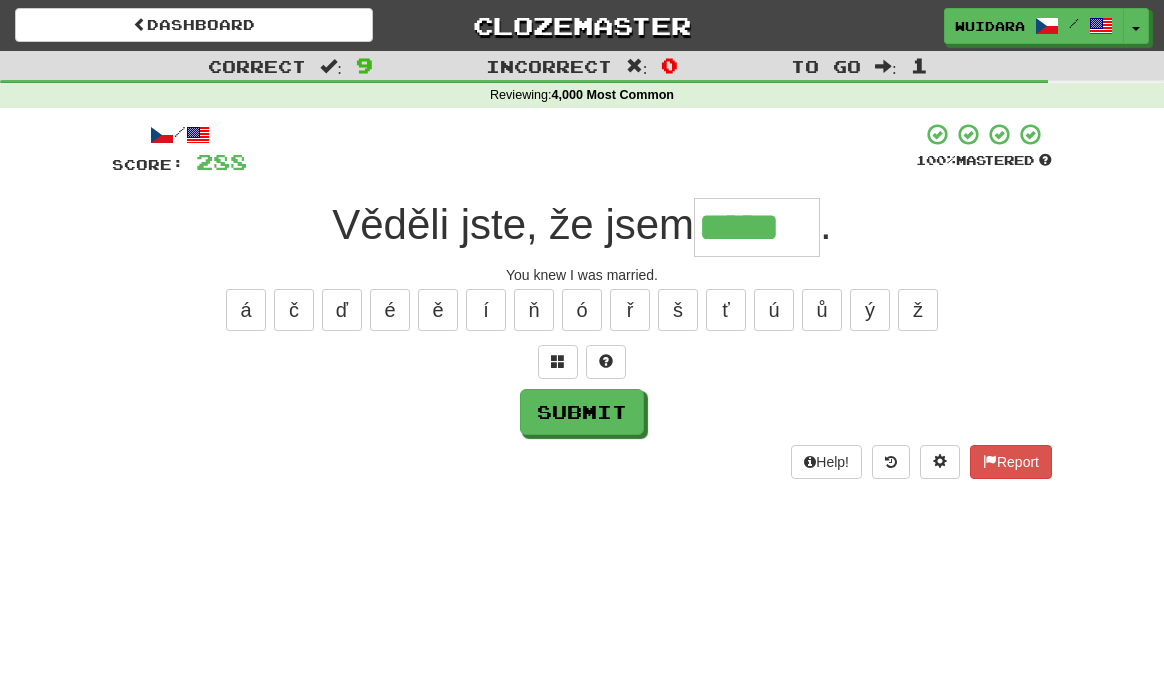 type on "*****" 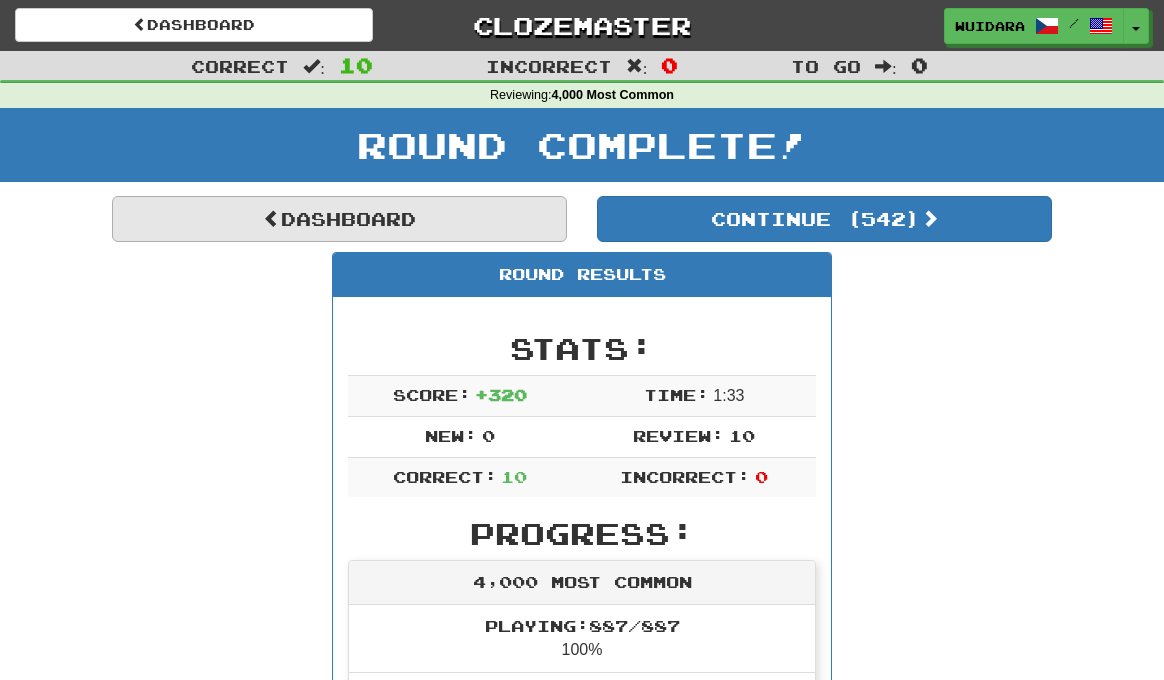 click on "Dashboard" at bounding box center (339, 219) 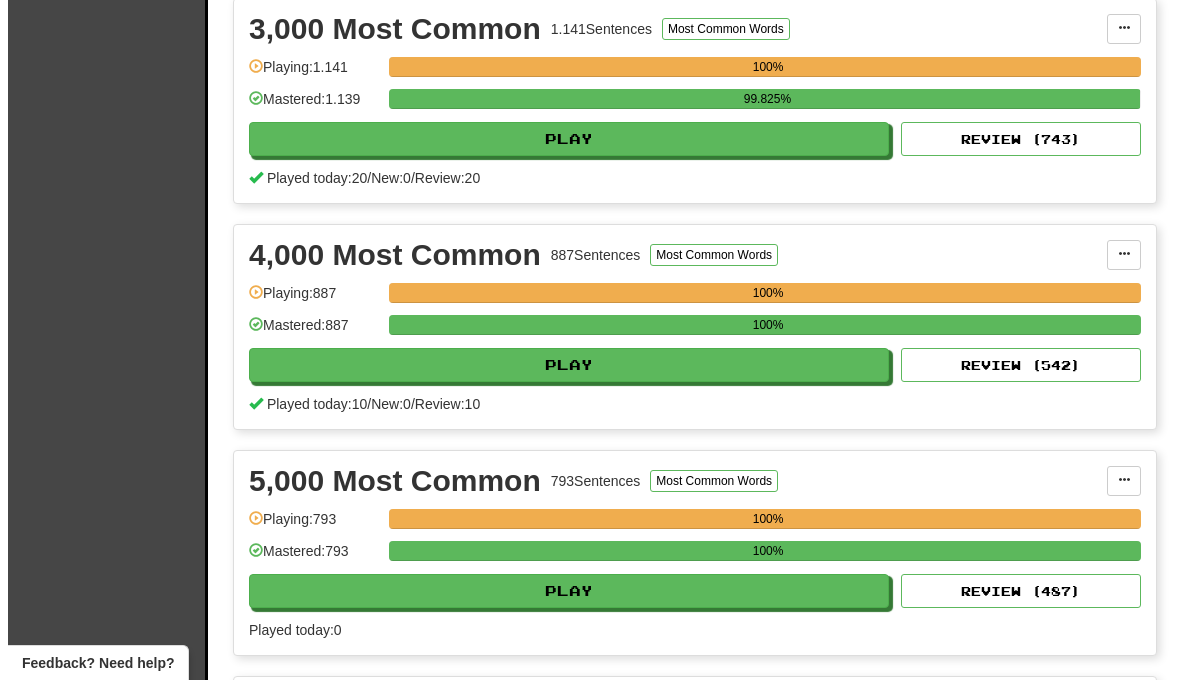 scroll, scrollTop: 1086, scrollLeft: 0, axis: vertical 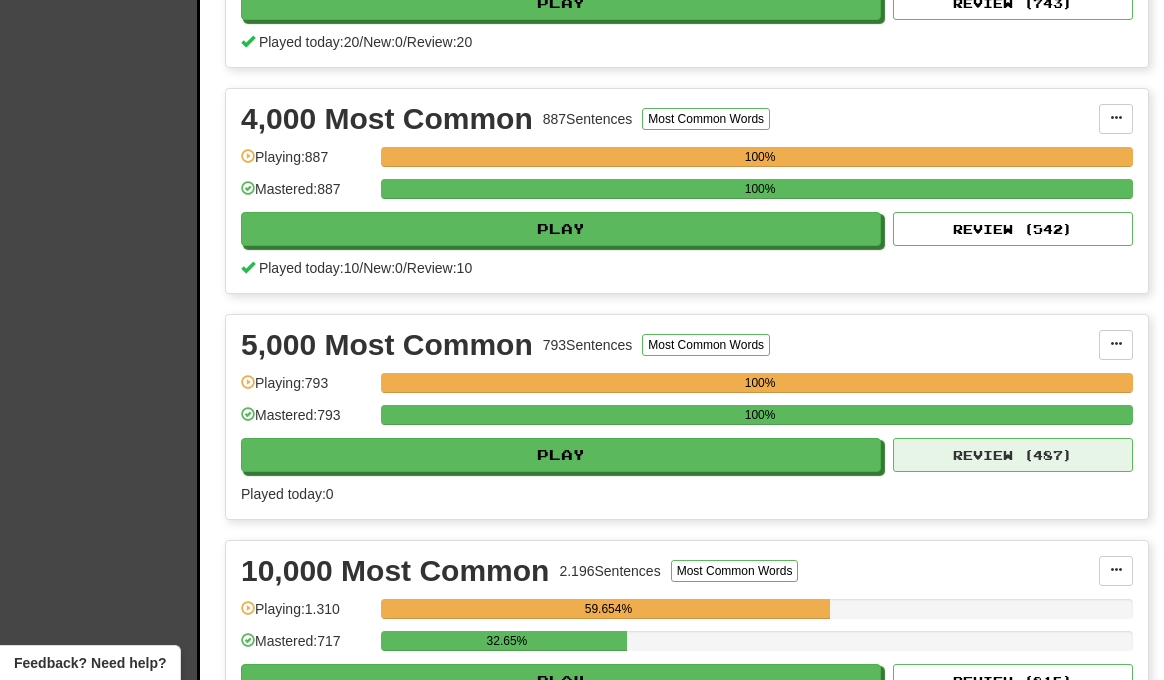 click on "Review ( 487 )" at bounding box center (1013, 455) 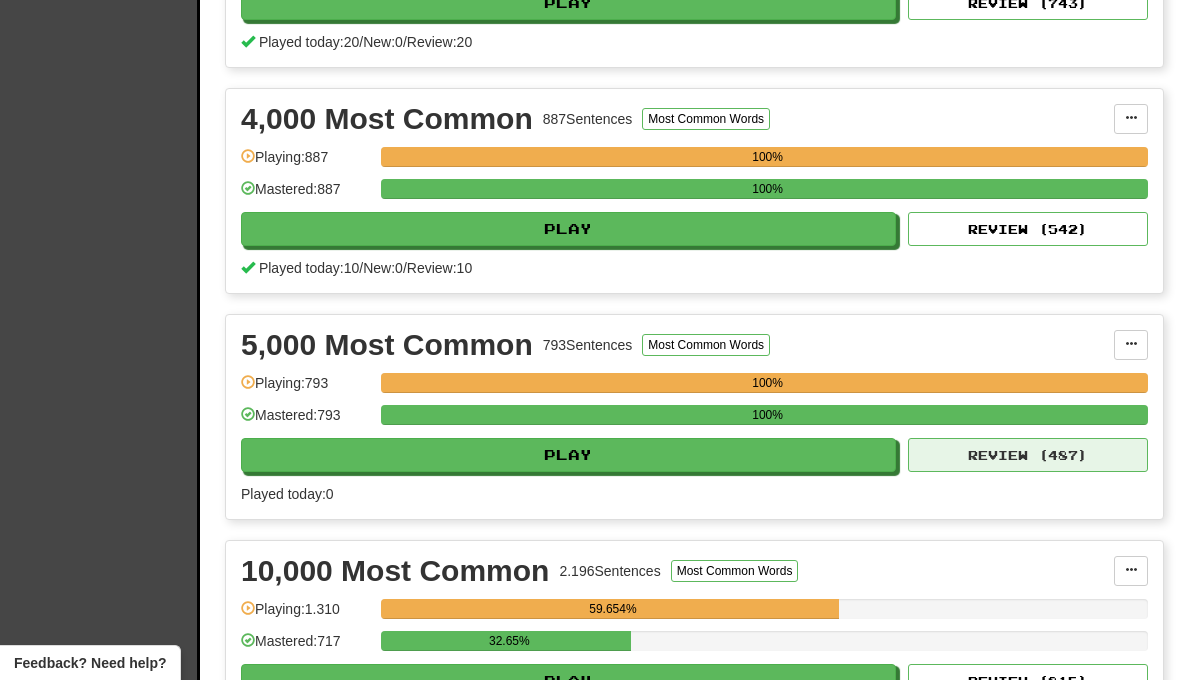 select on "**" 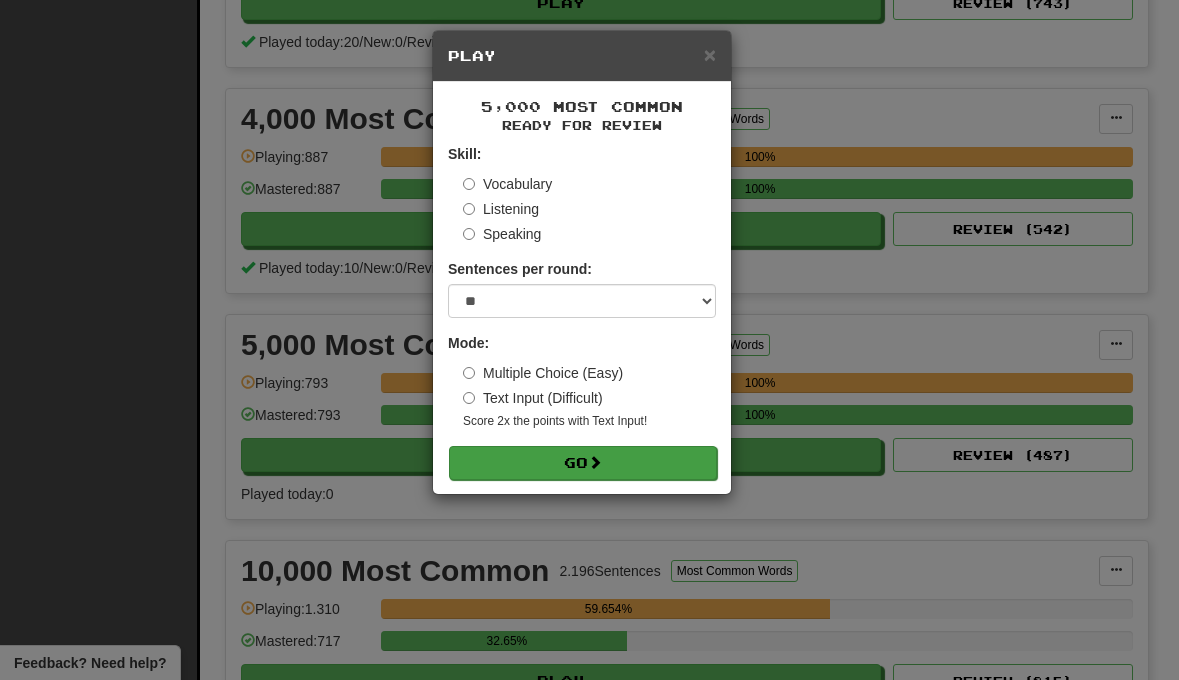 click on "Go" at bounding box center [583, 463] 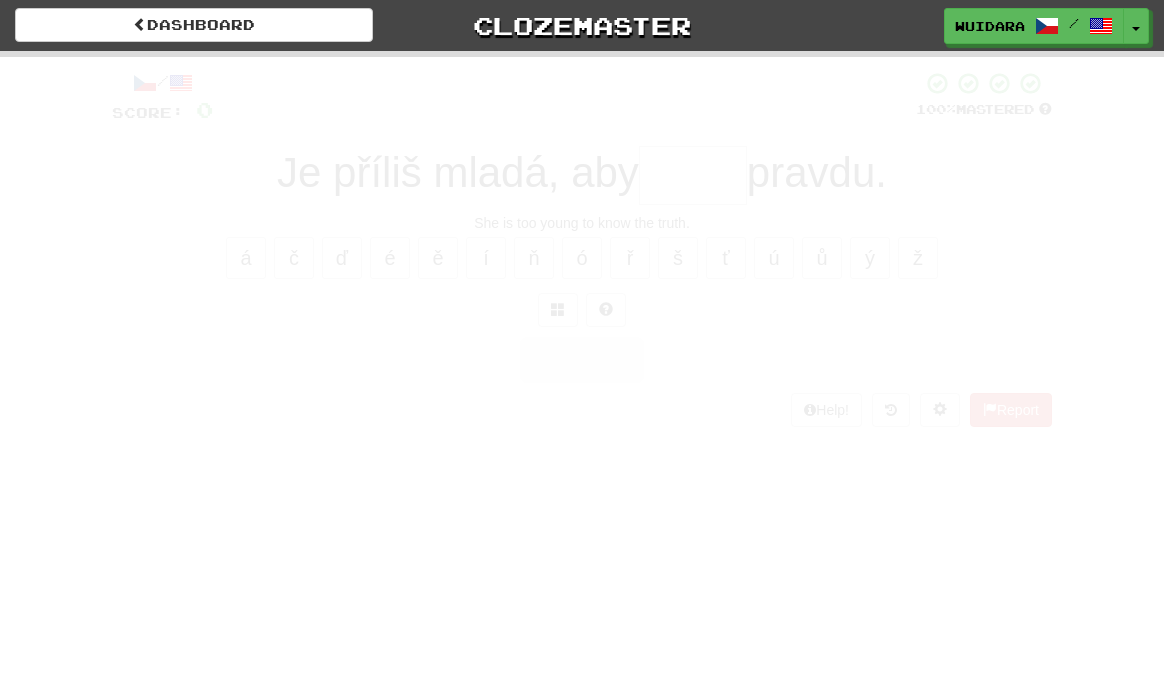 scroll, scrollTop: 0, scrollLeft: 0, axis: both 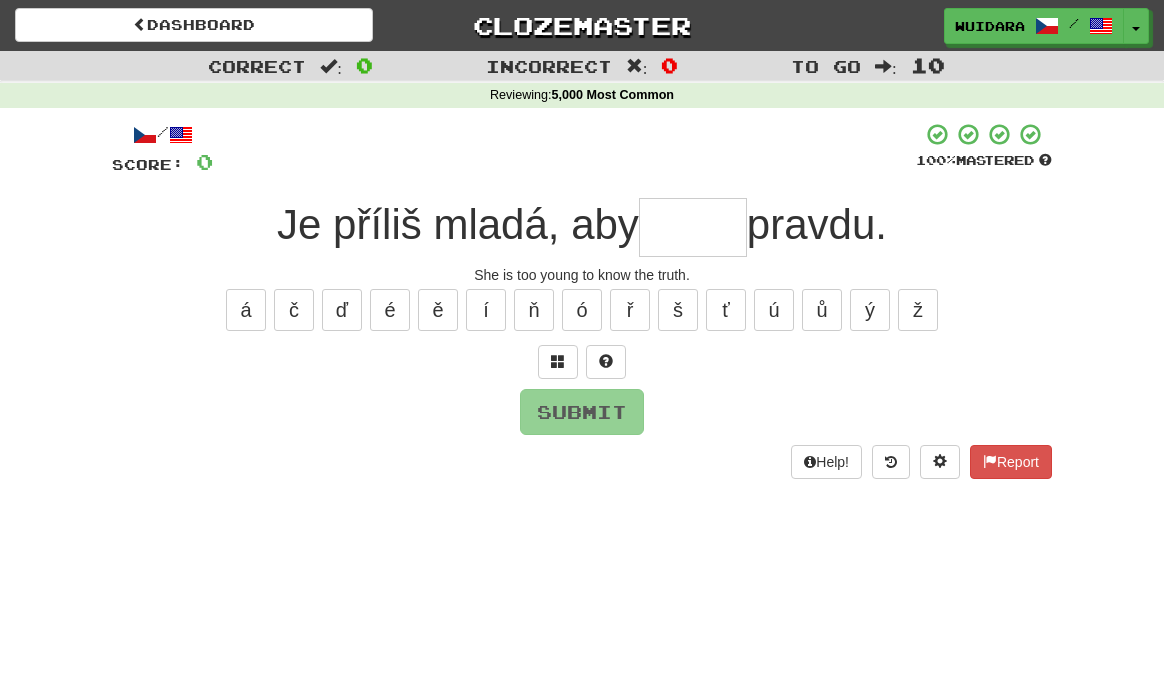 type on "*" 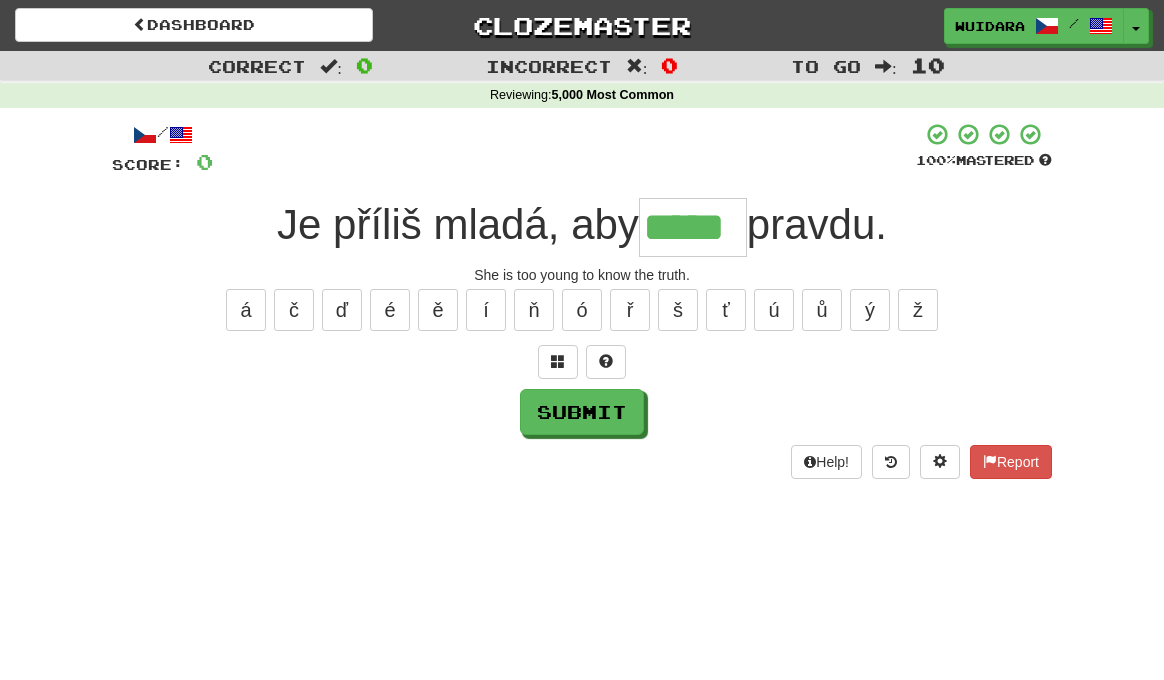type on "*****" 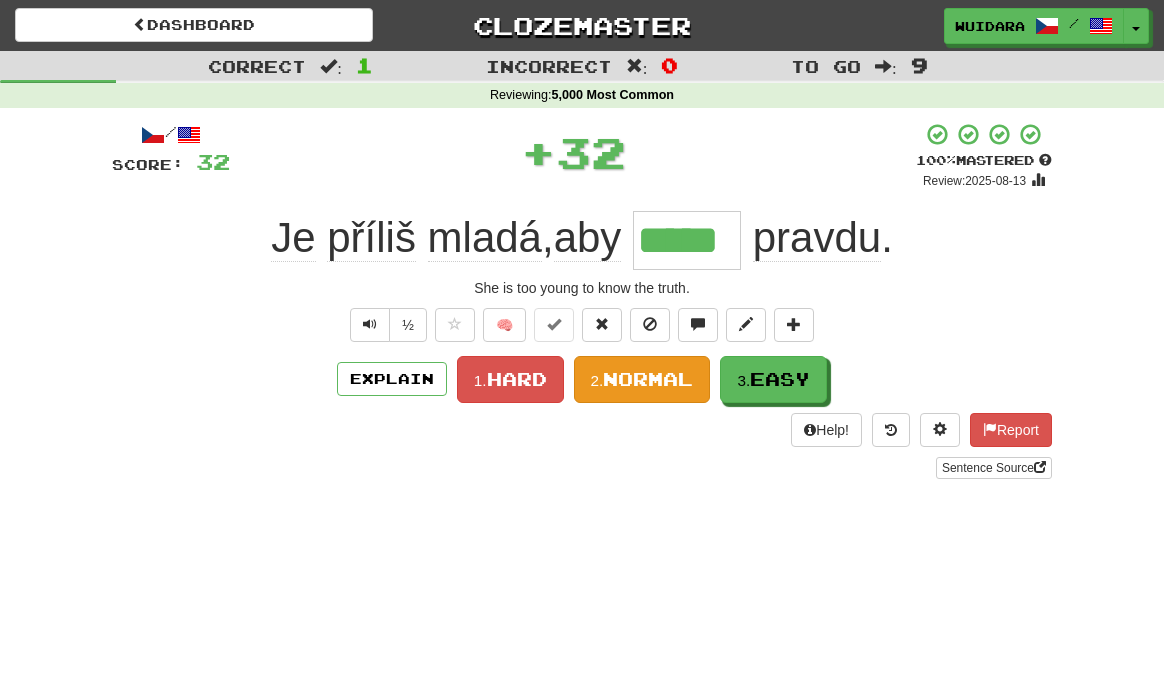 click on "Normal" at bounding box center (648, 379) 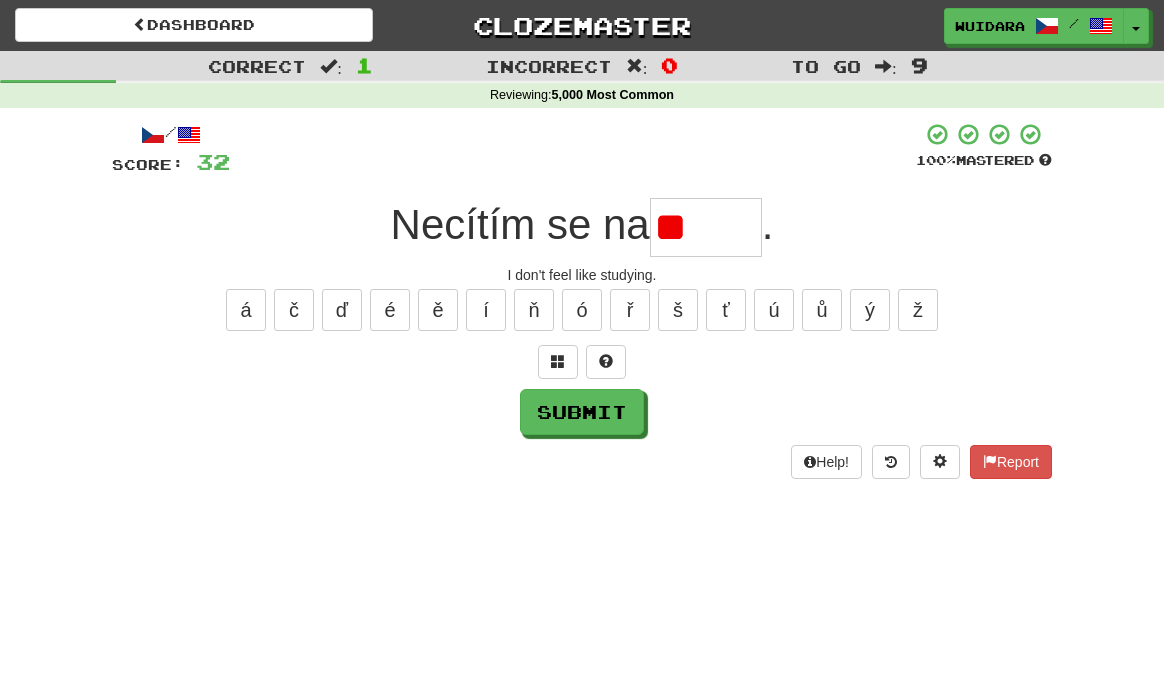 type on "*" 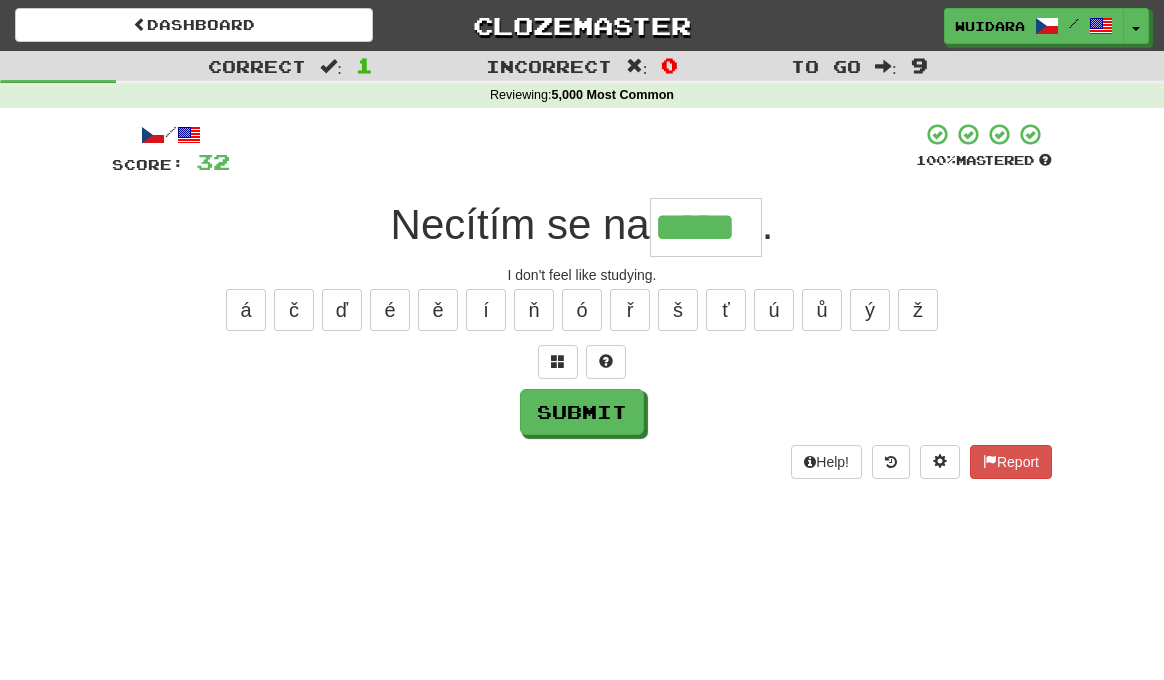 type on "*****" 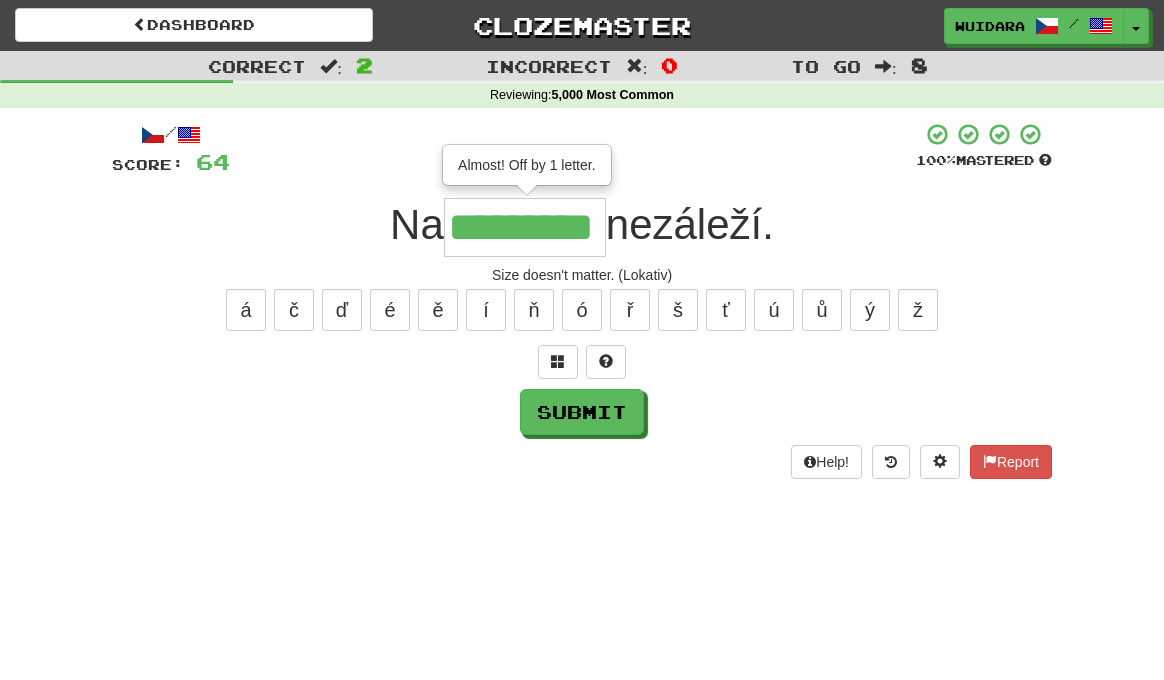 type on "*********" 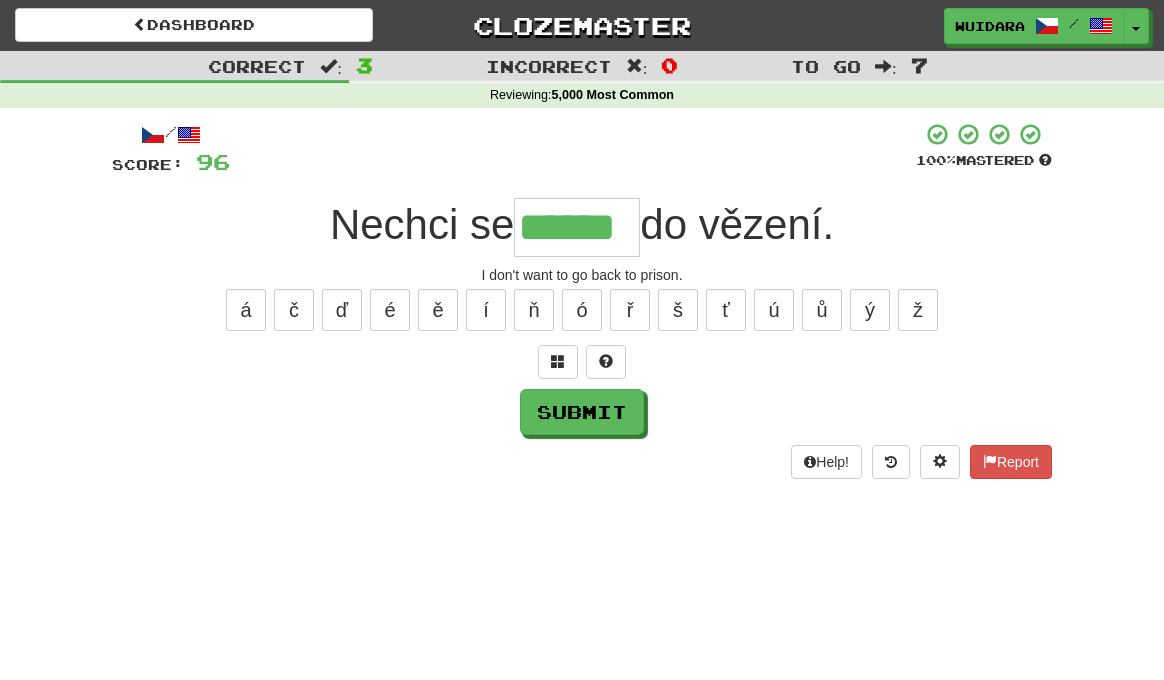type on "******" 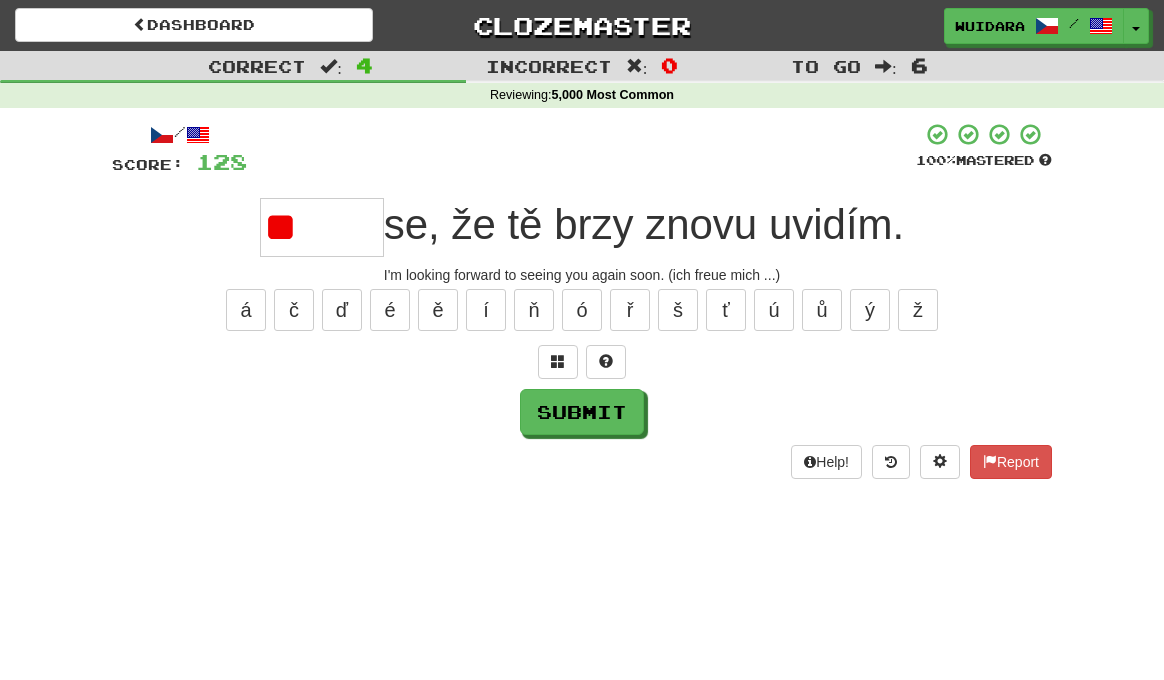type on "*" 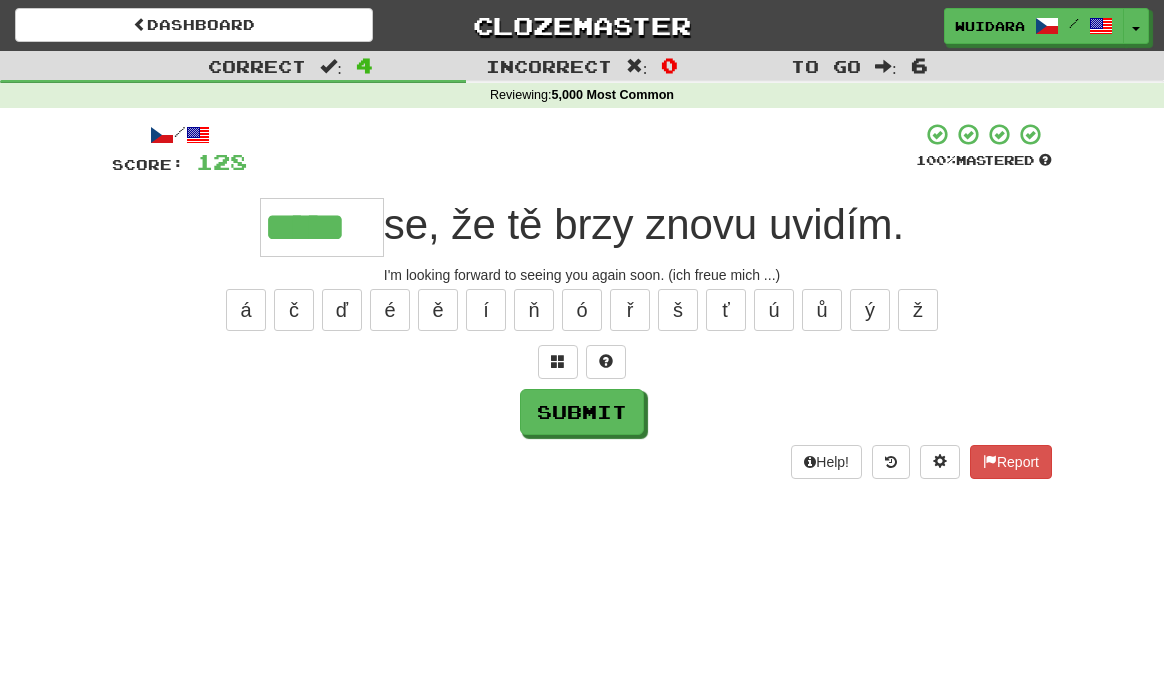 type on "*****" 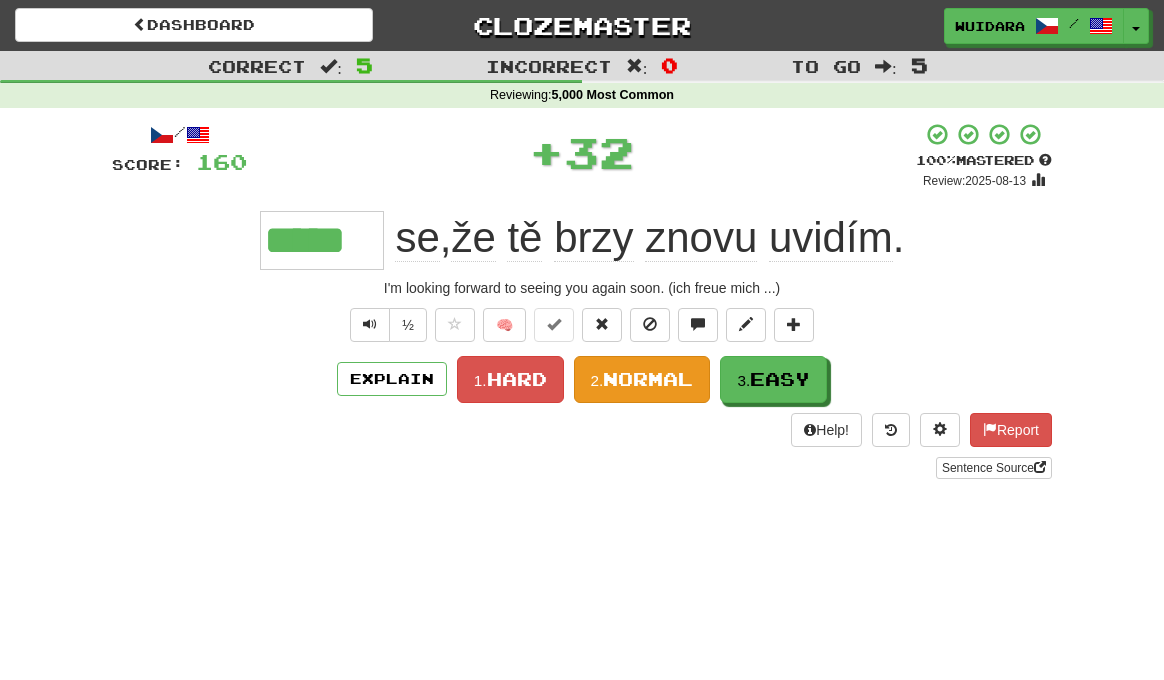 click on "2.  Normal" at bounding box center (642, 379) 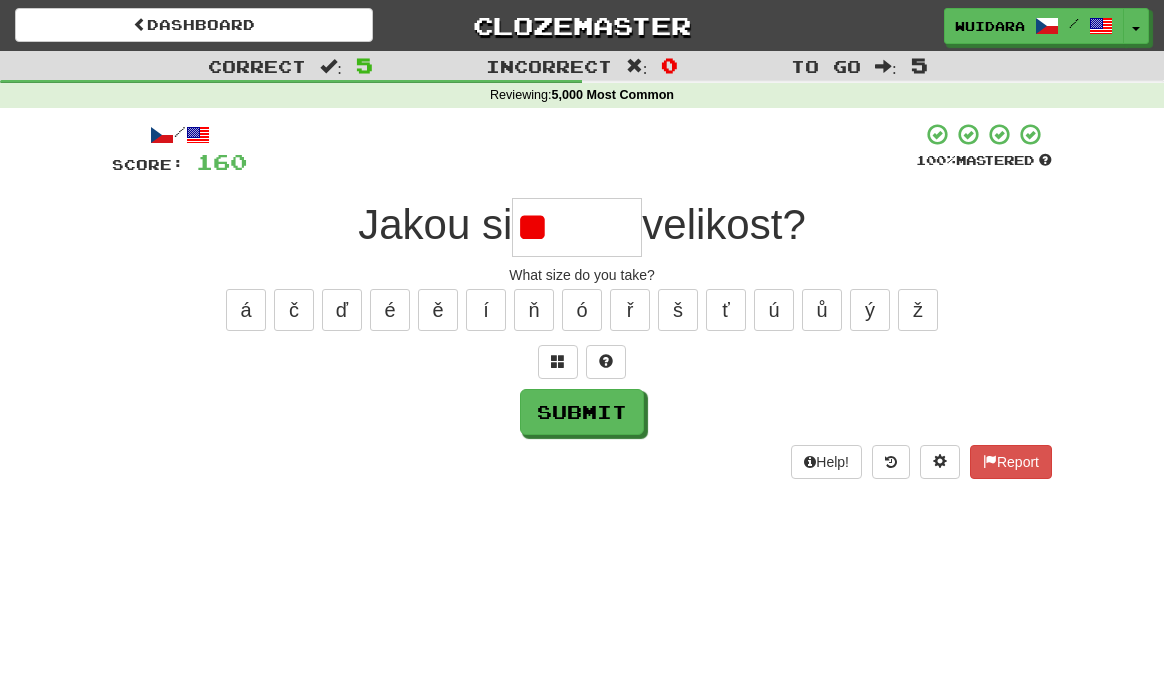 type on "*" 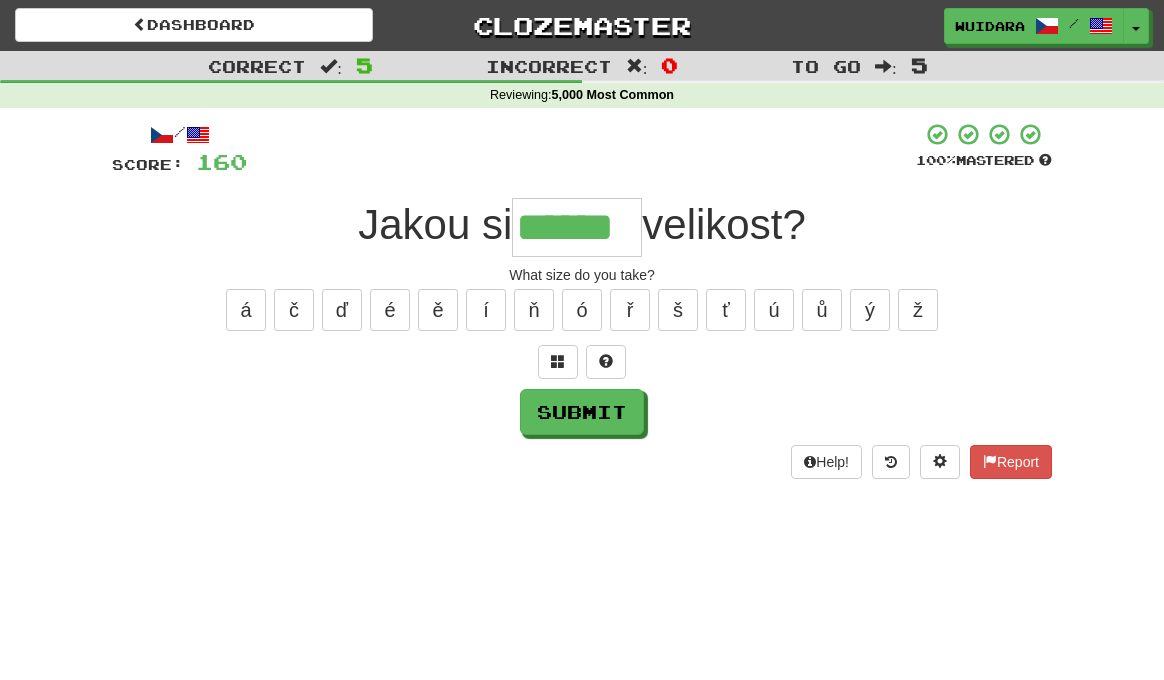 type on "******" 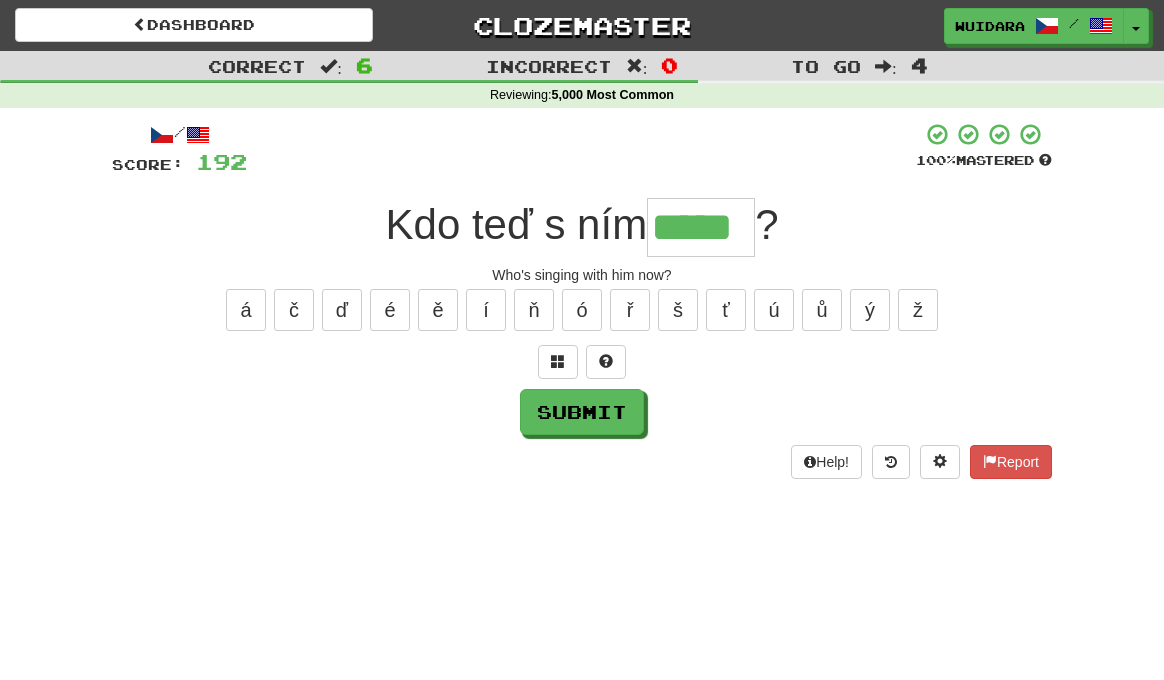 type on "*****" 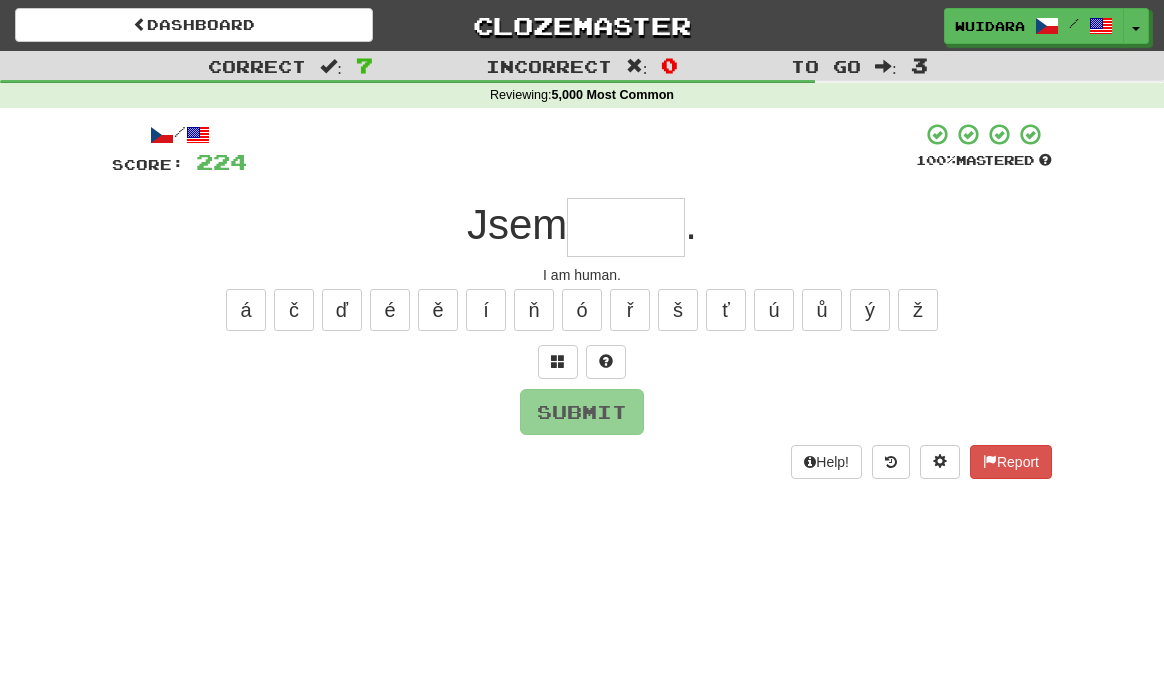 type on "*" 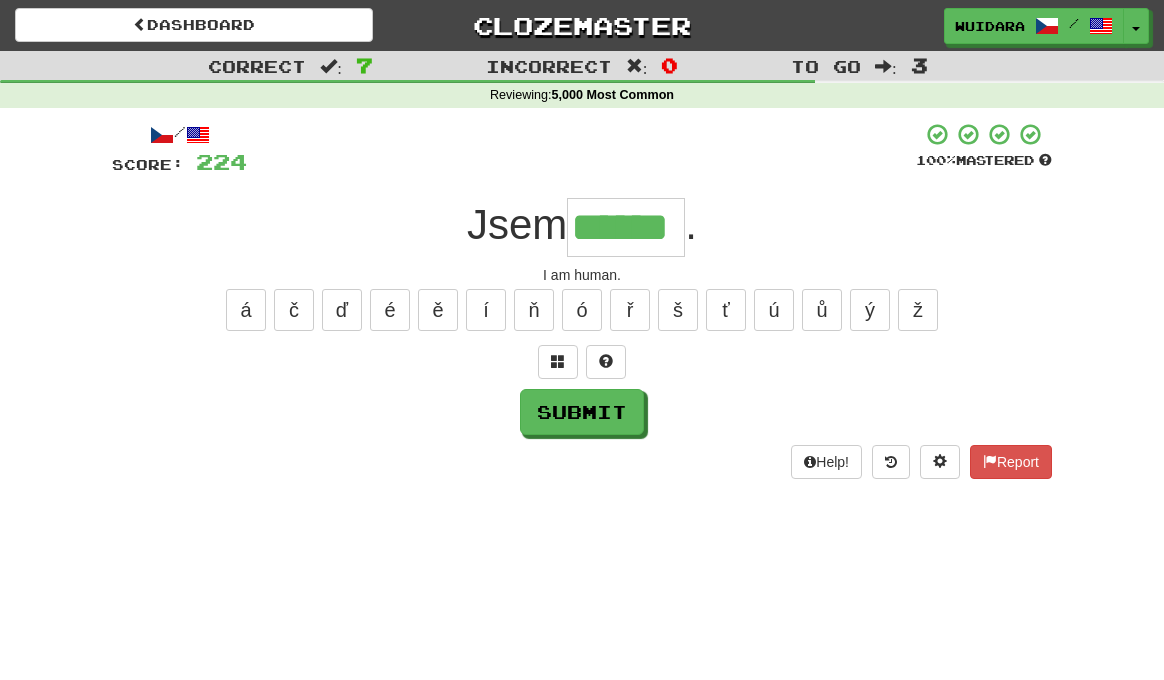 type on "******" 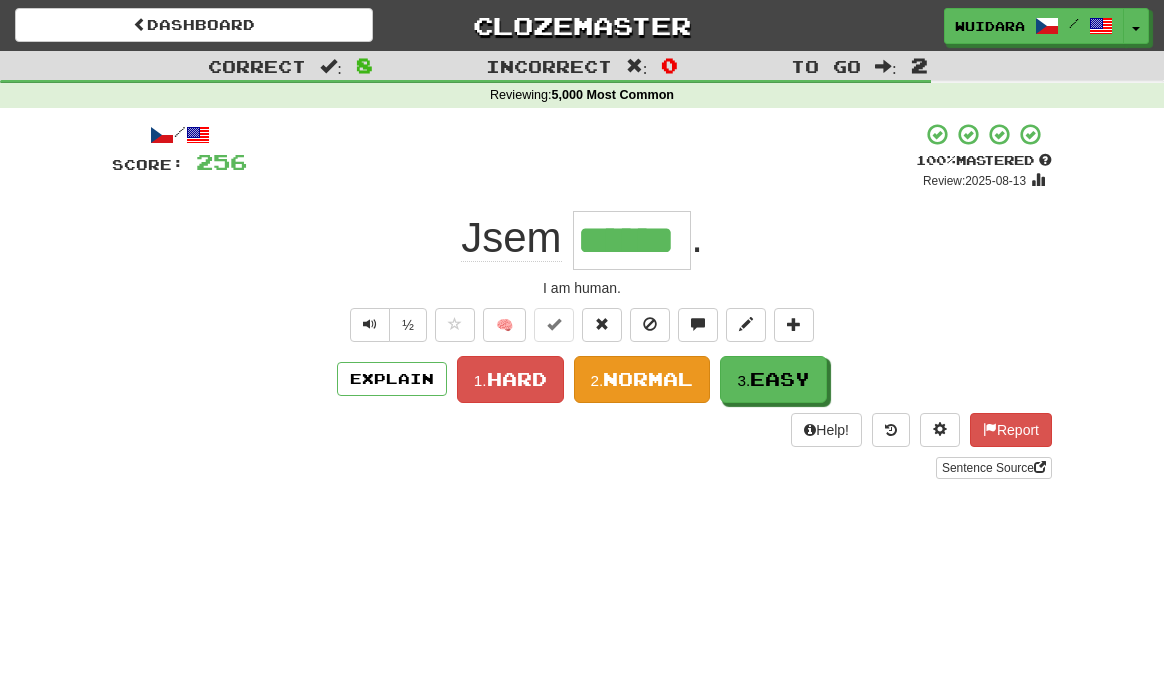 click on "Normal" at bounding box center (648, 379) 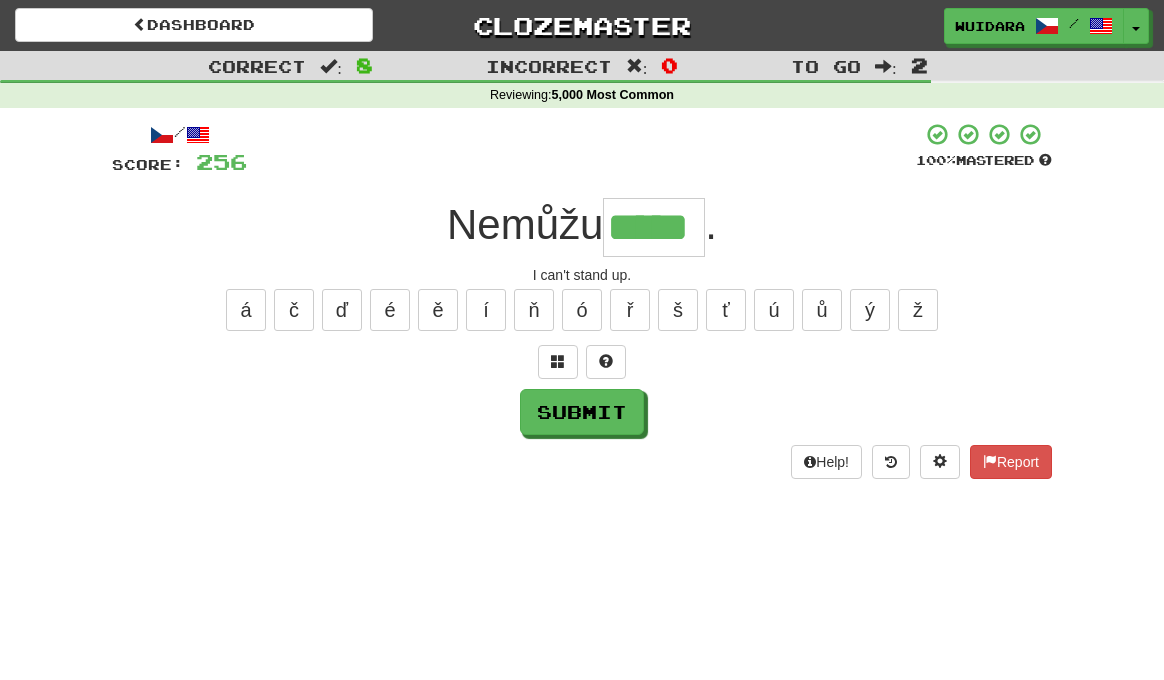 type on "*****" 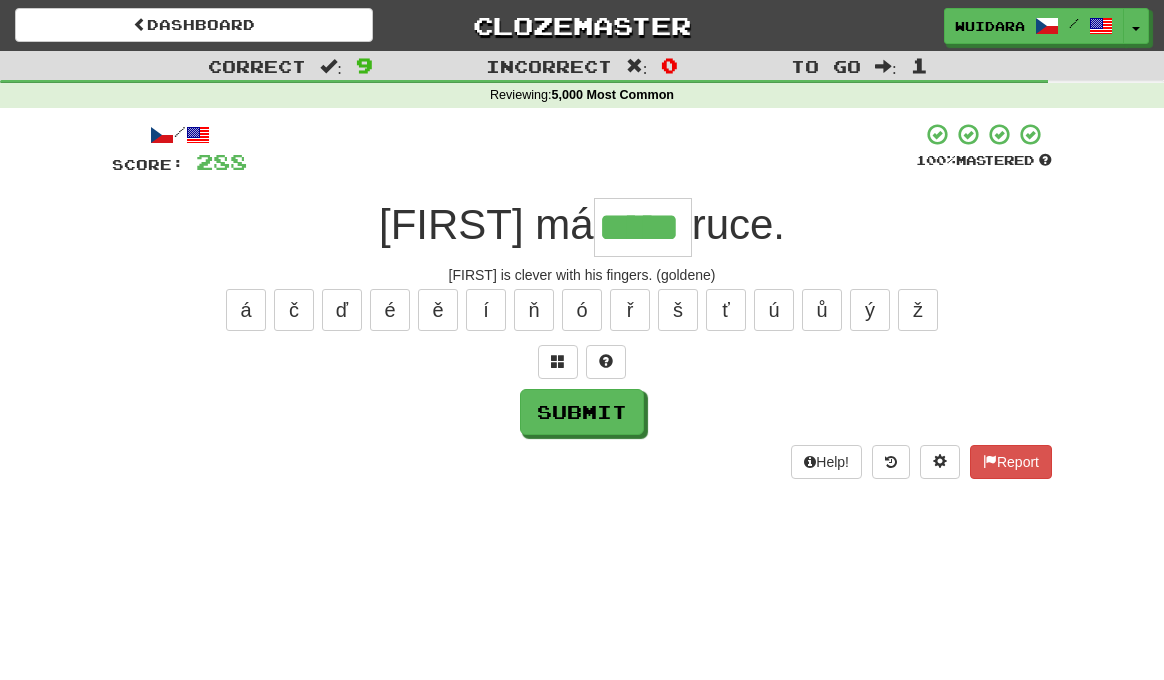 type on "*****" 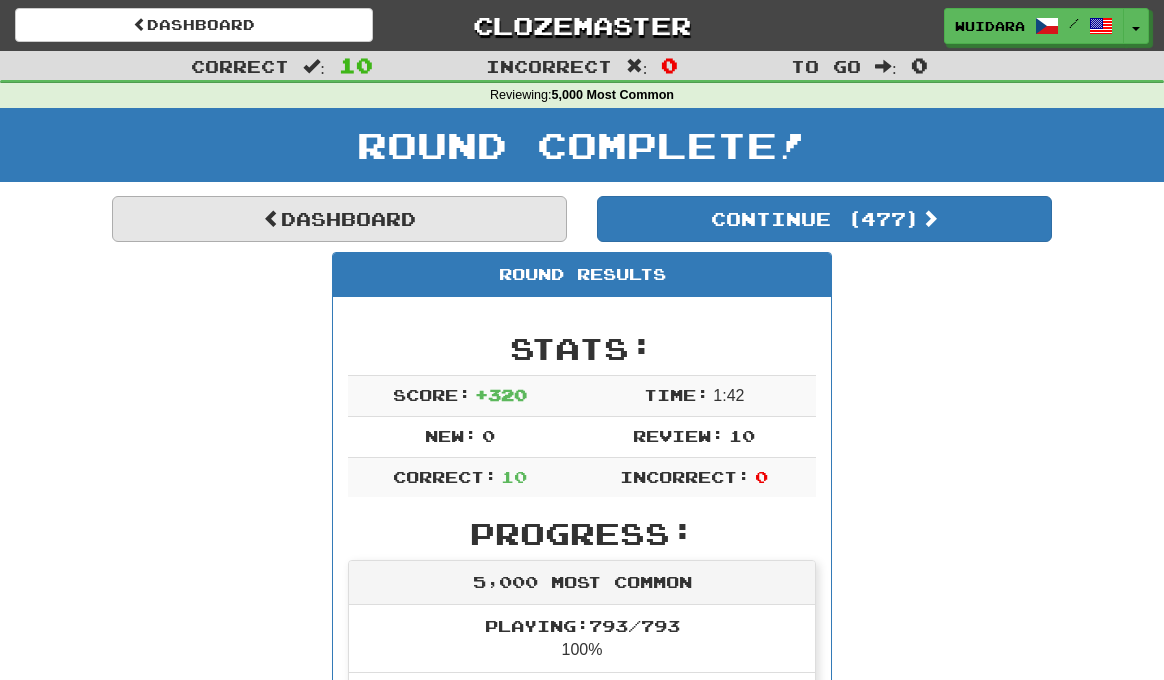 click on "Dashboard" at bounding box center [339, 219] 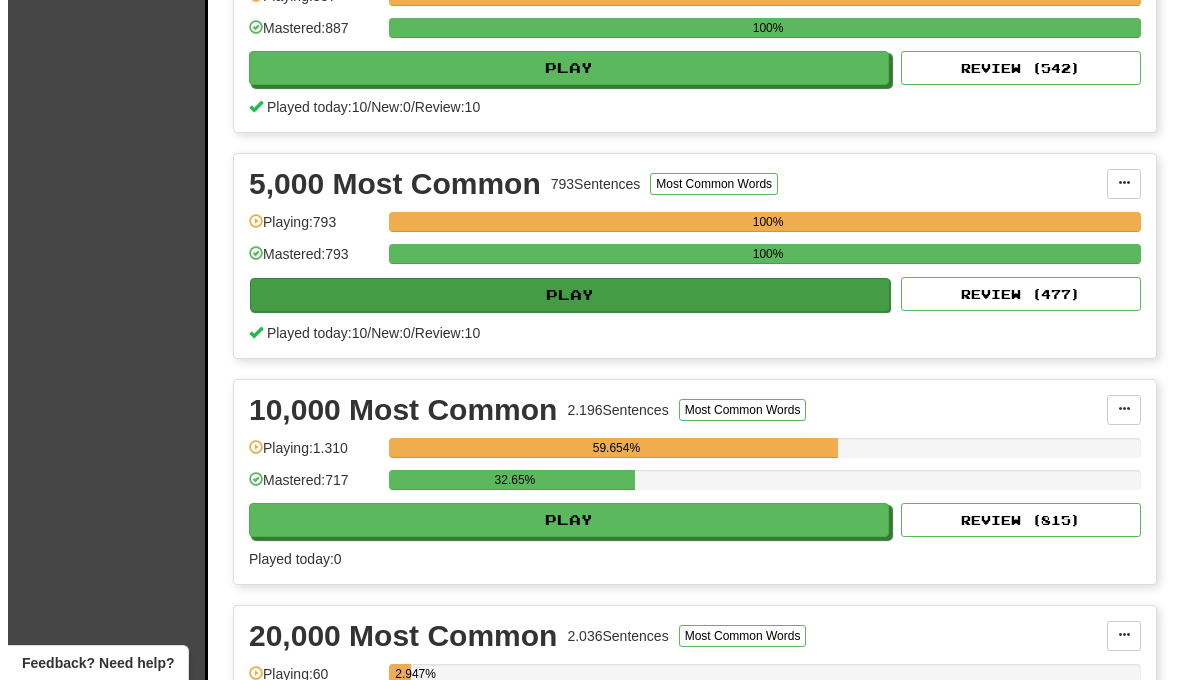 scroll, scrollTop: 1251, scrollLeft: 0, axis: vertical 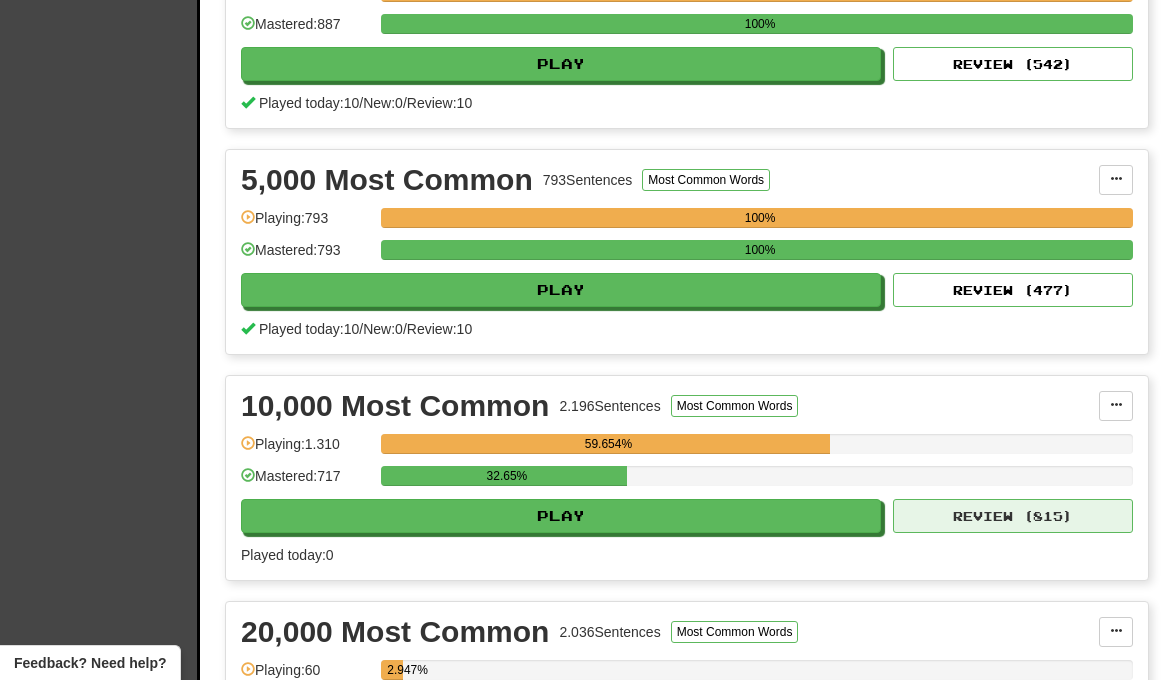 click on "Review ( 815 )" at bounding box center [1013, 516] 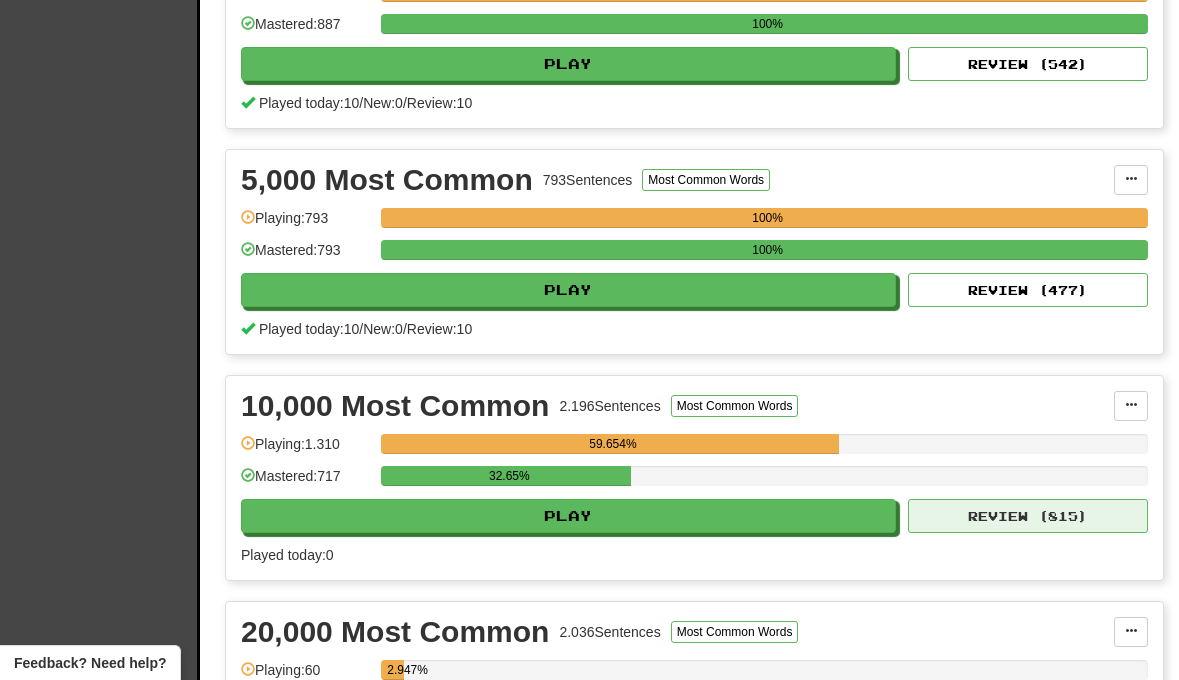 select on "**" 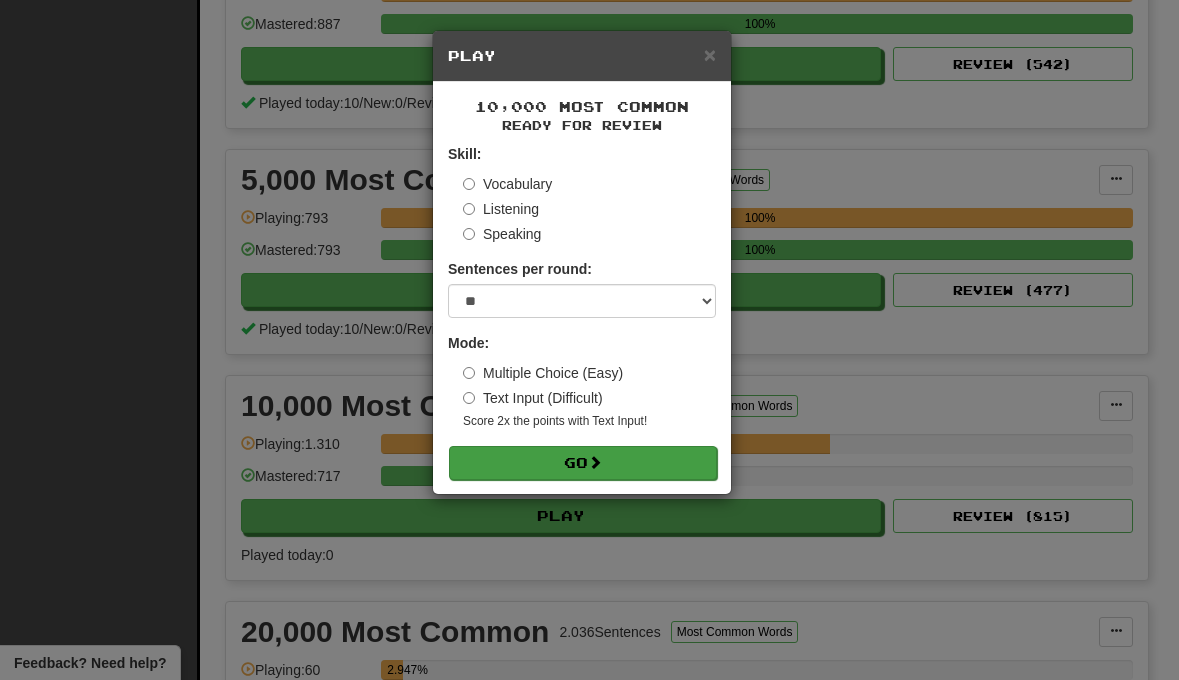 click on "Go" at bounding box center [583, 463] 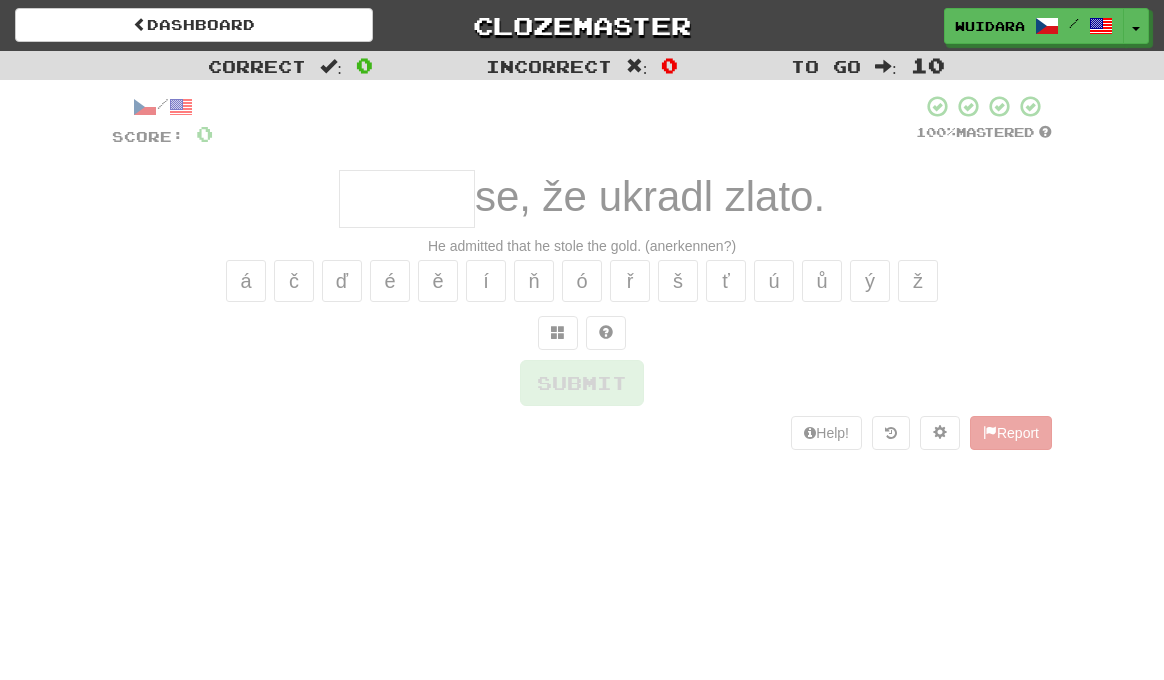scroll, scrollTop: 0, scrollLeft: 0, axis: both 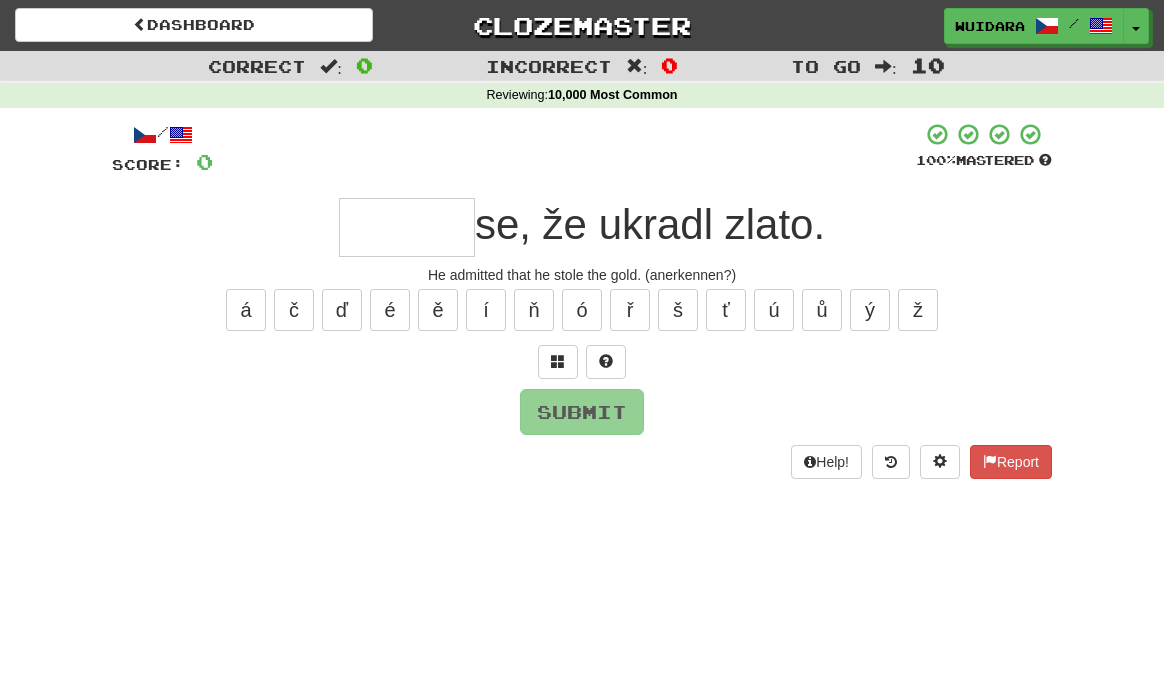 type on "*" 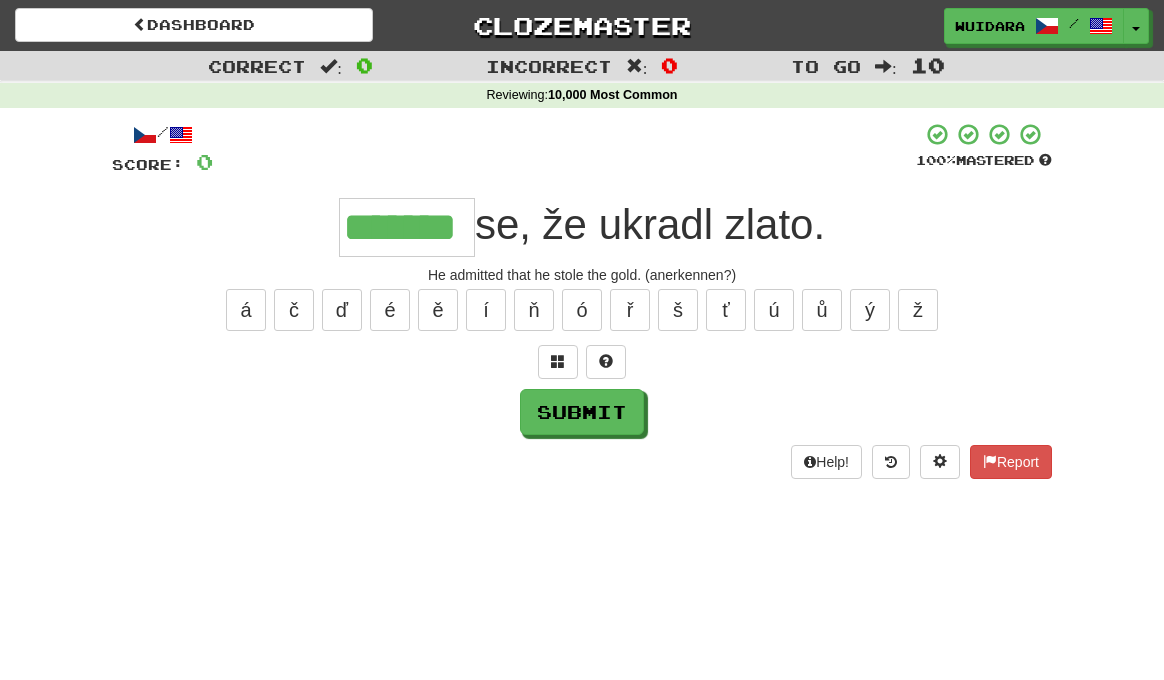 type on "*******" 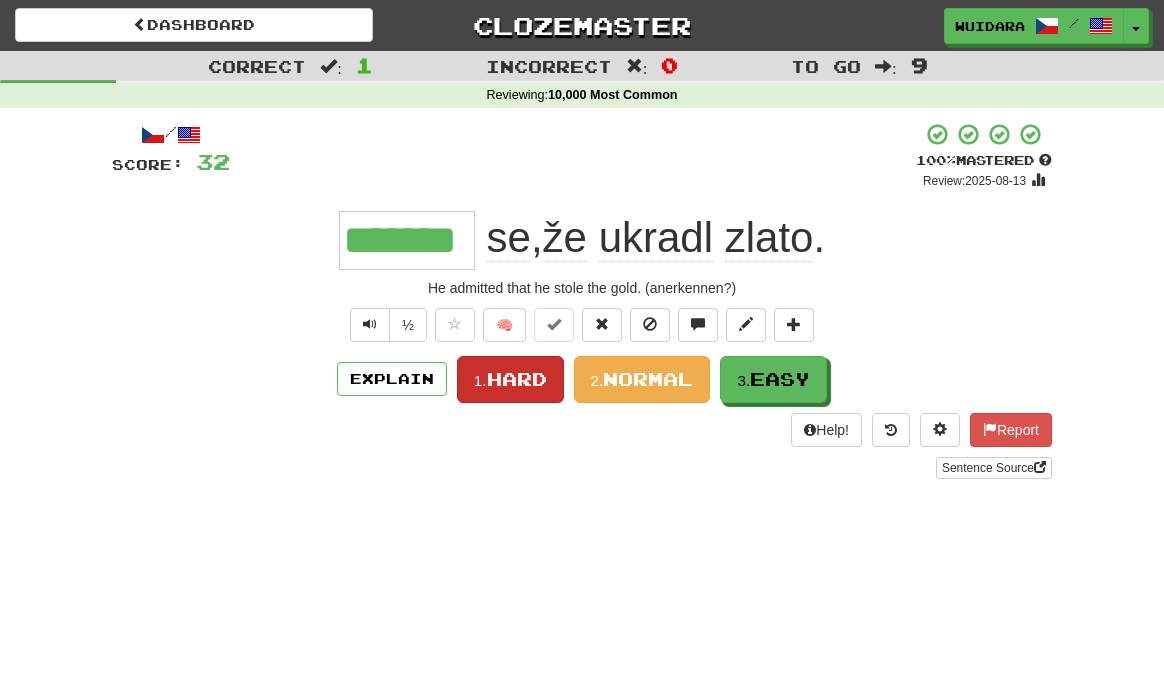 click on "Hard" at bounding box center [517, 379] 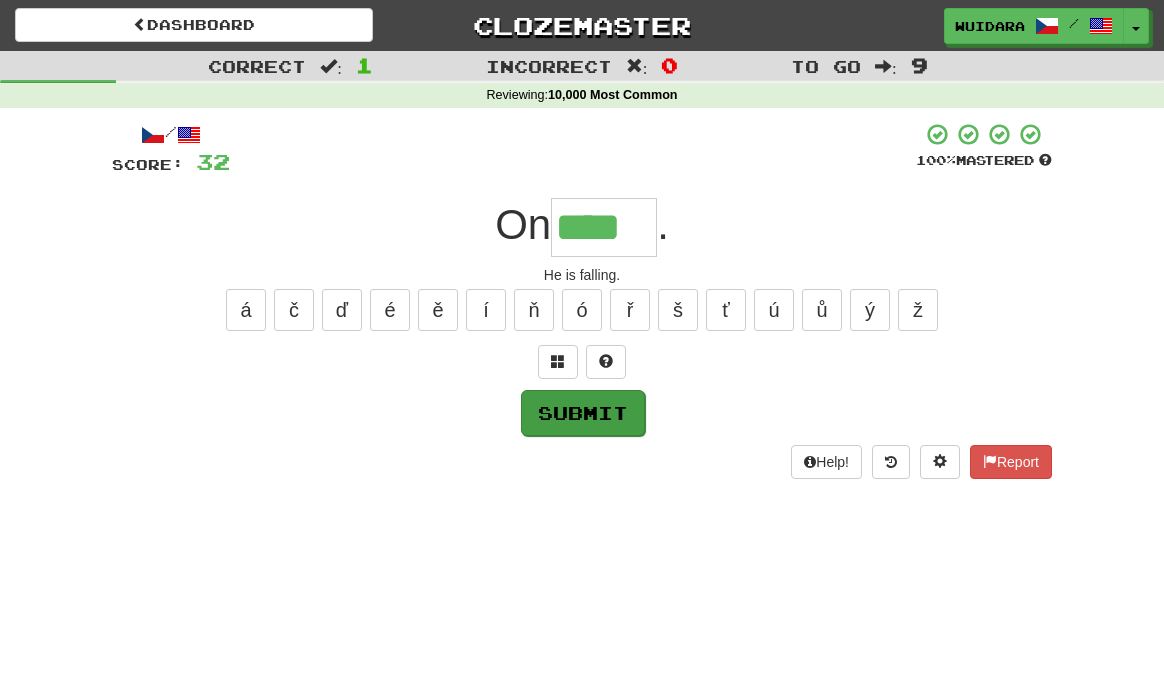 type on "****" 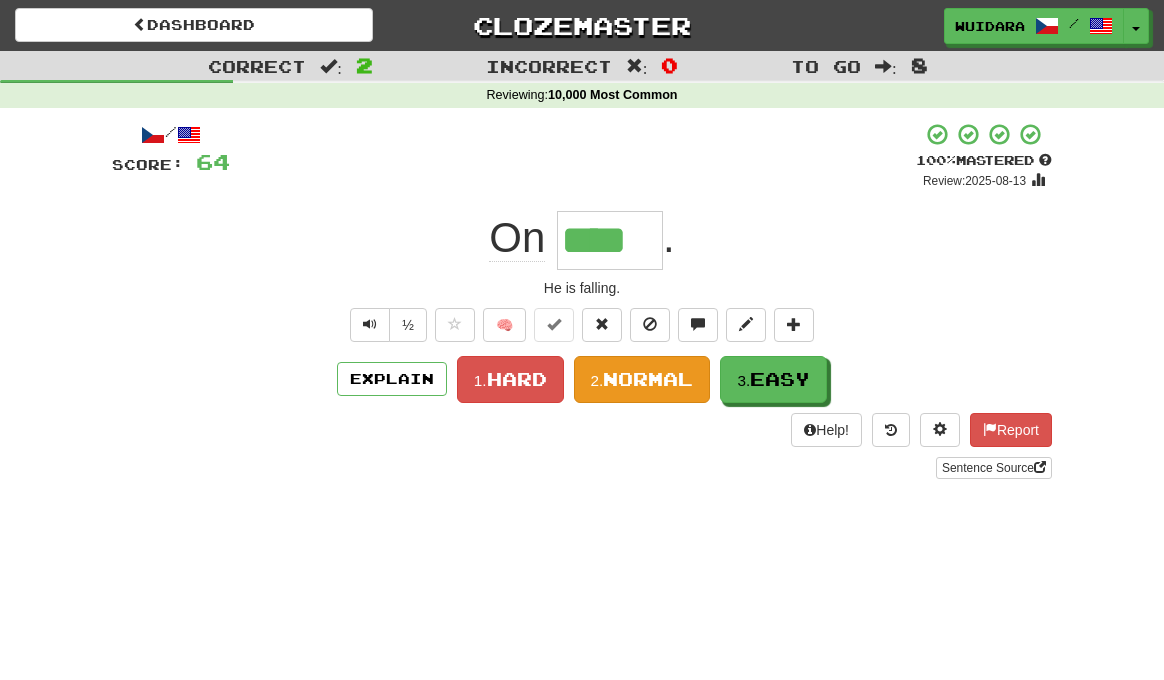 click on "2." at bounding box center (597, 380) 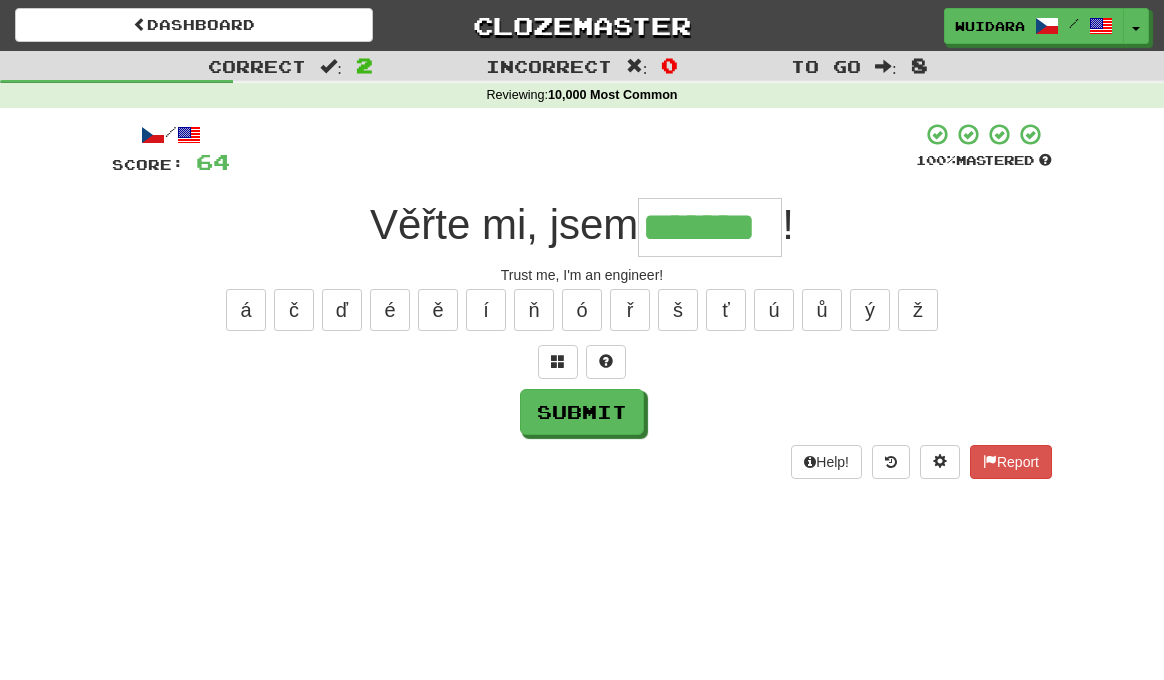 type on "*******" 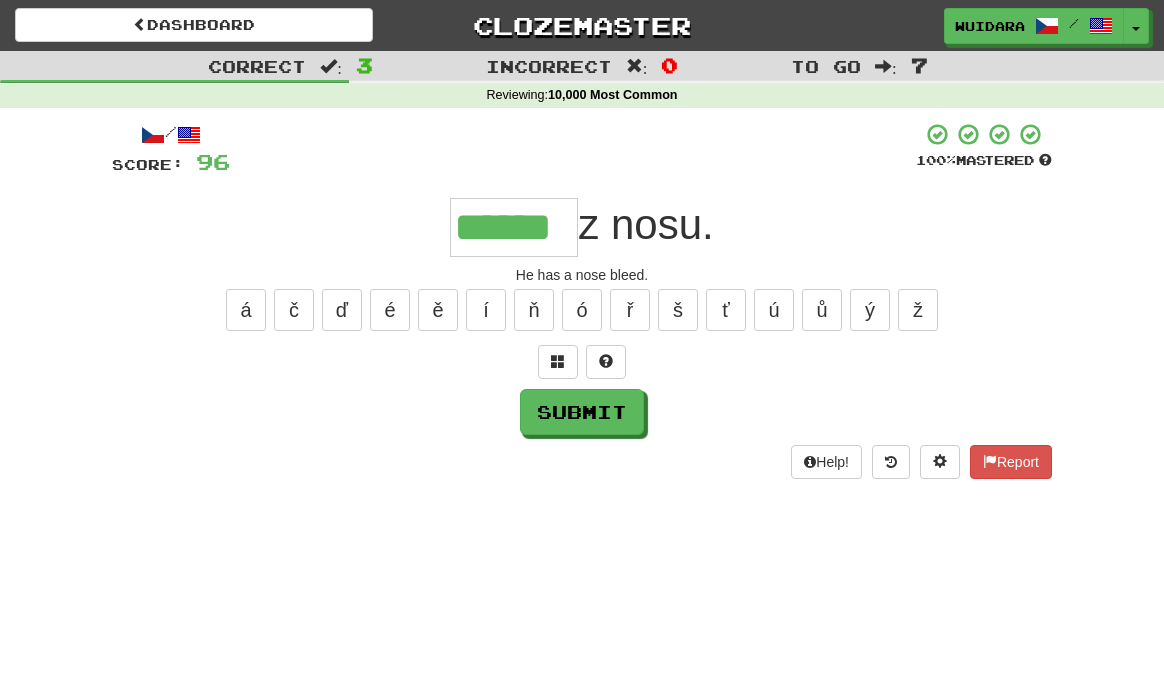 type on "******" 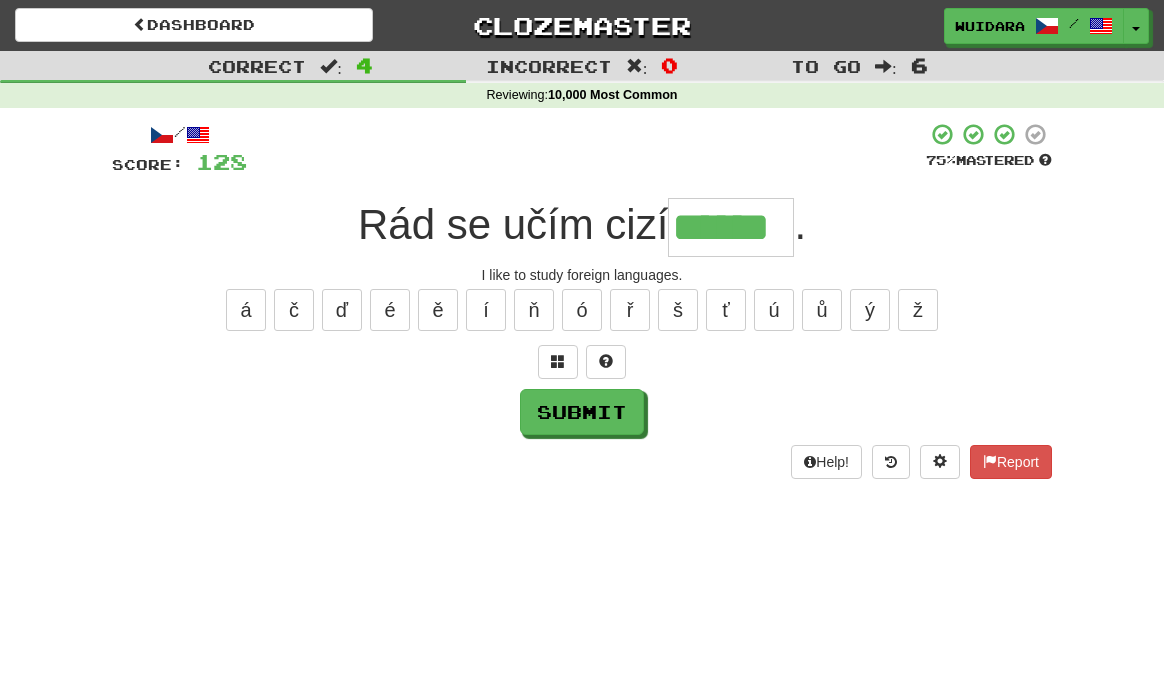 type on "******" 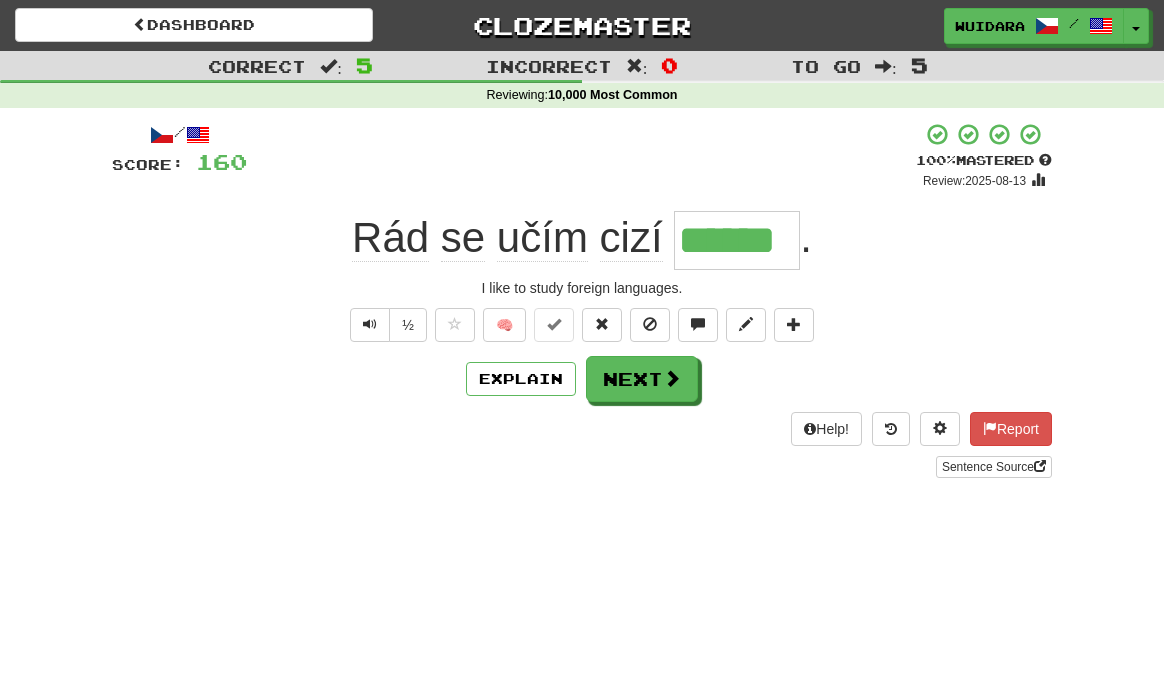 click on "Next" at bounding box center (642, 379) 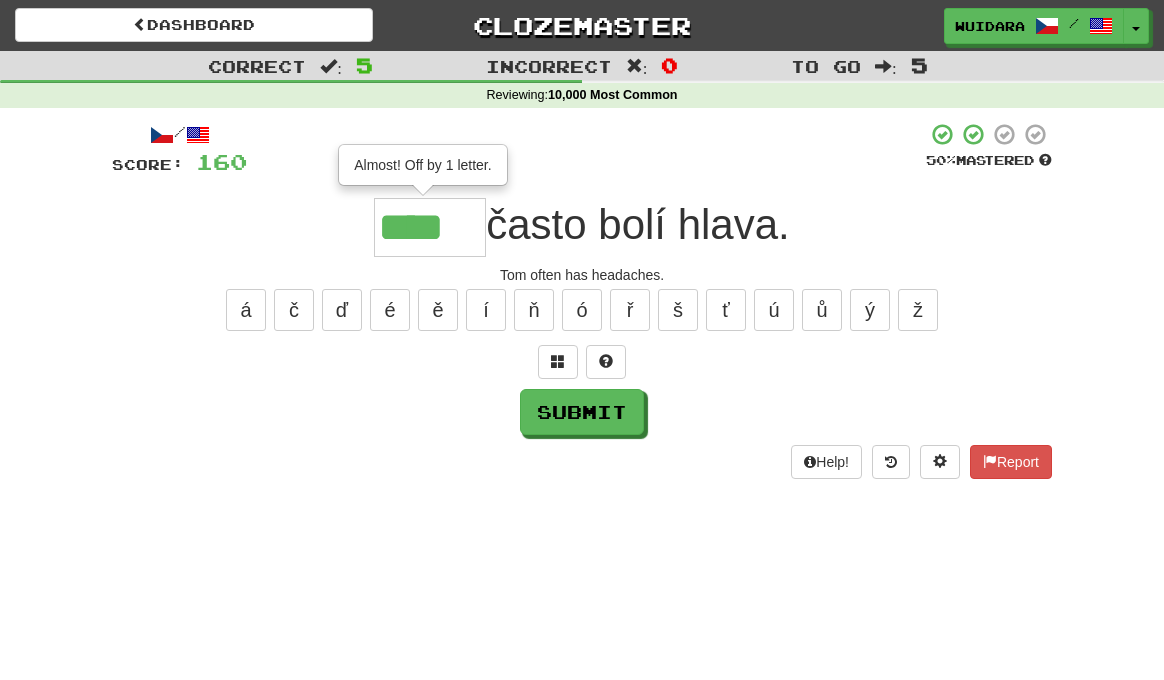 type on "****" 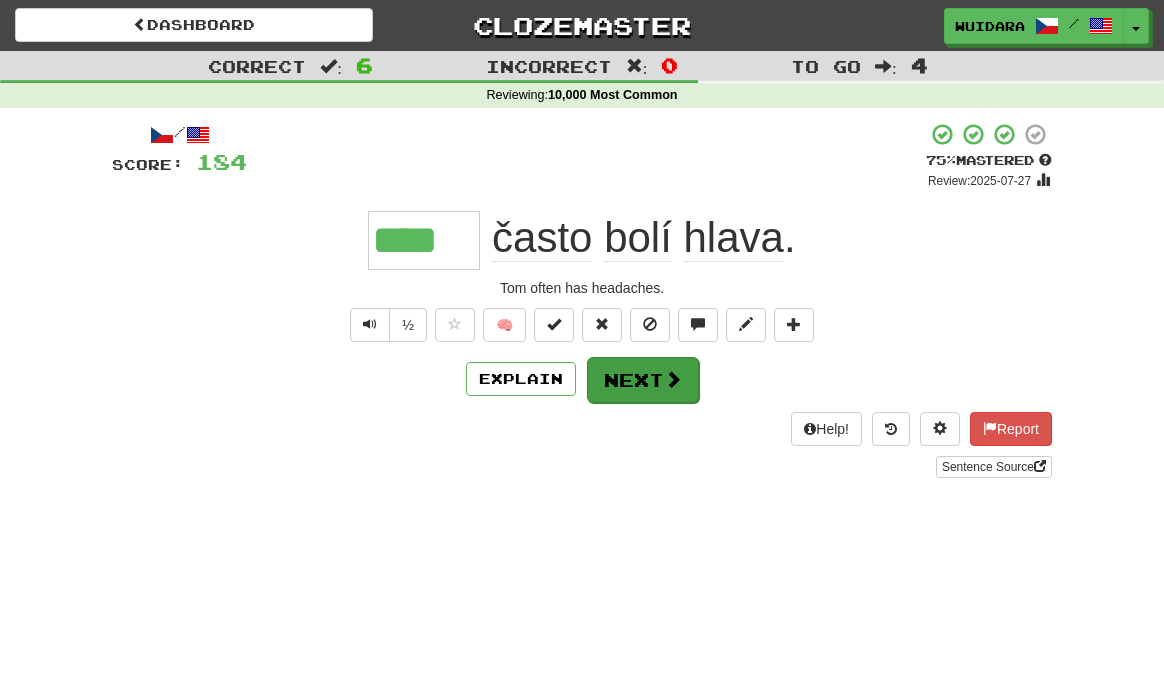 click on "Next" at bounding box center [643, 380] 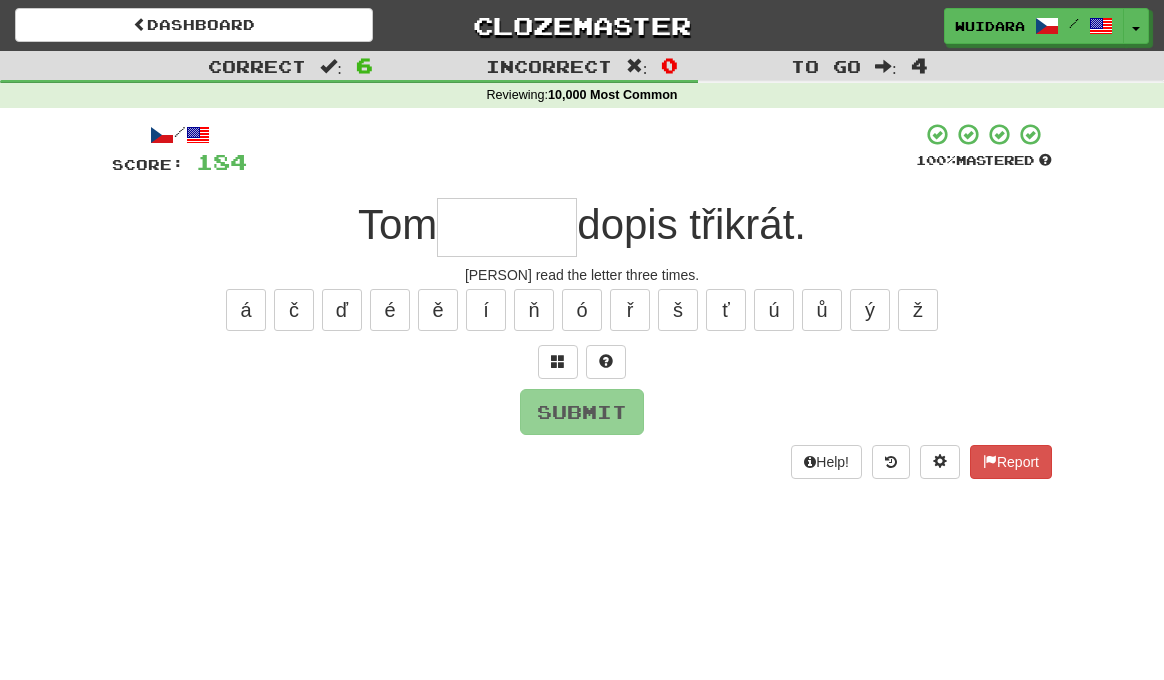 type on "*" 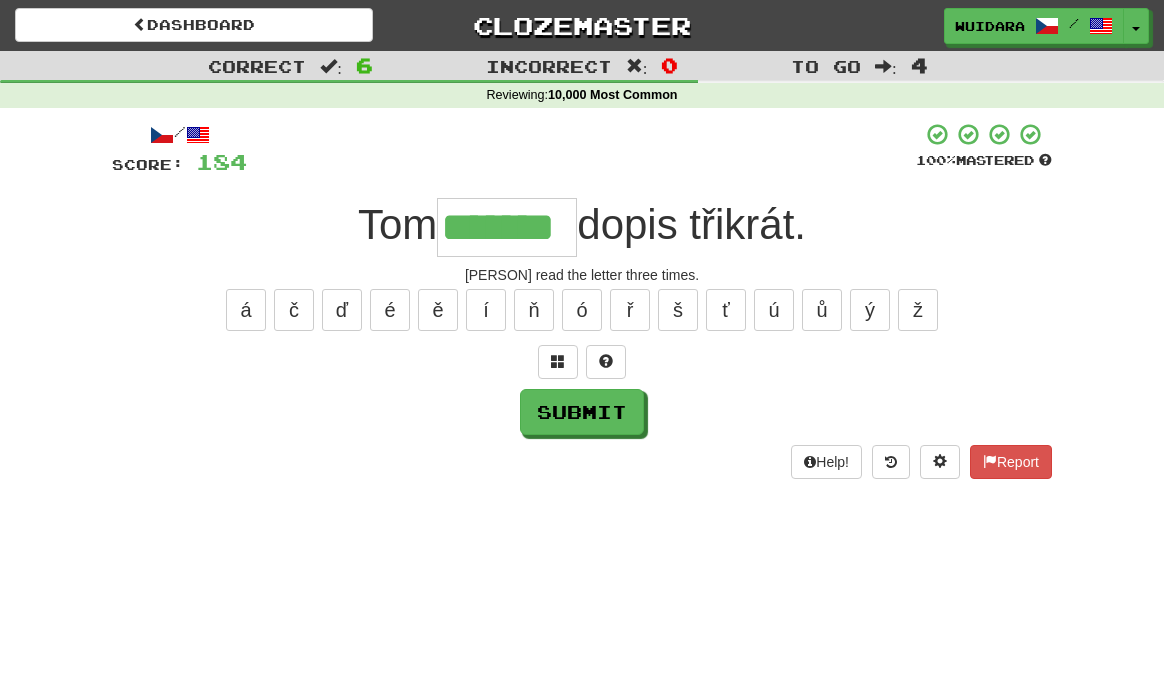 type on "*******" 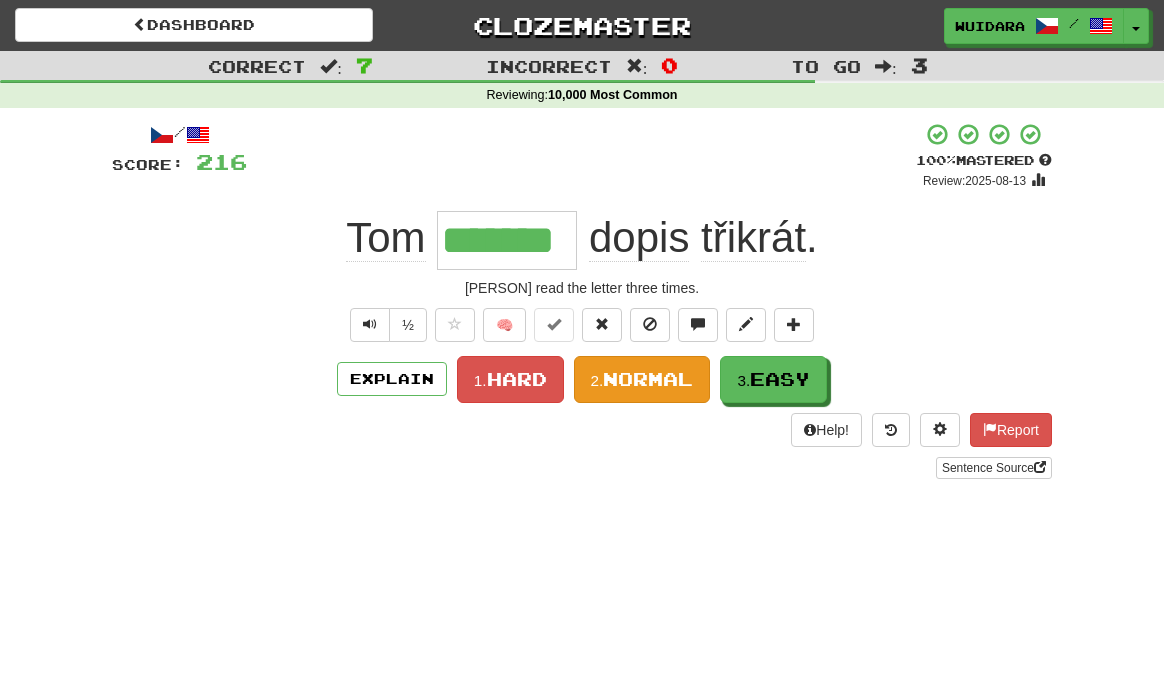 click on "2." at bounding box center [597, 380] 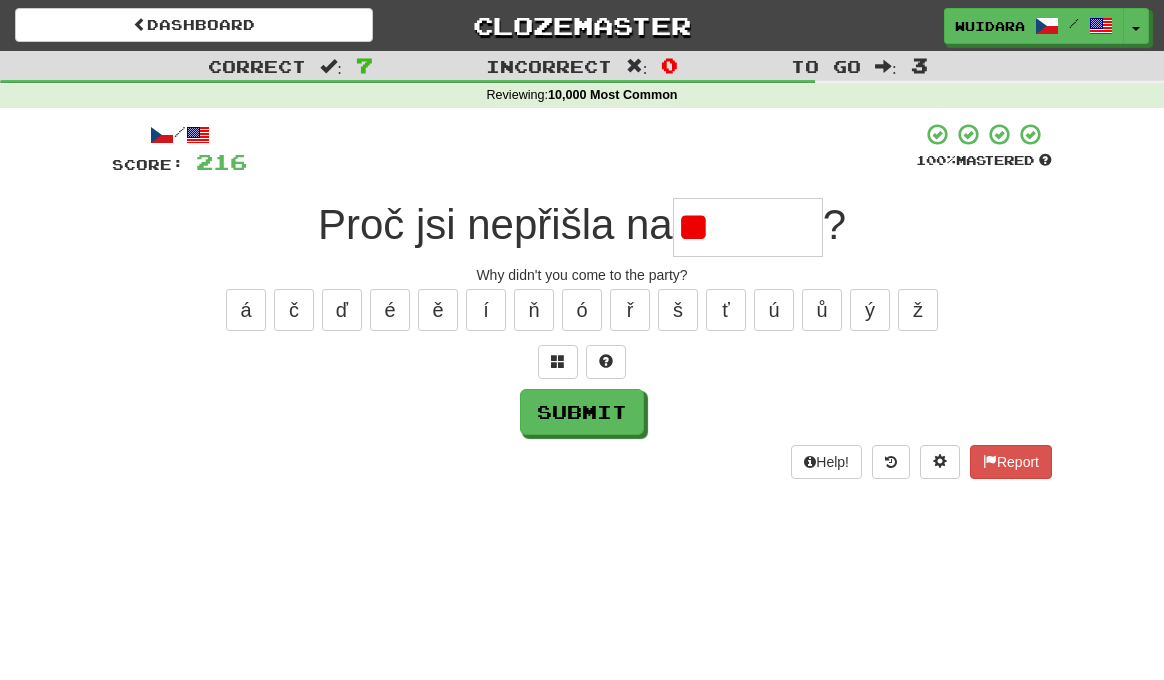 type on "*" 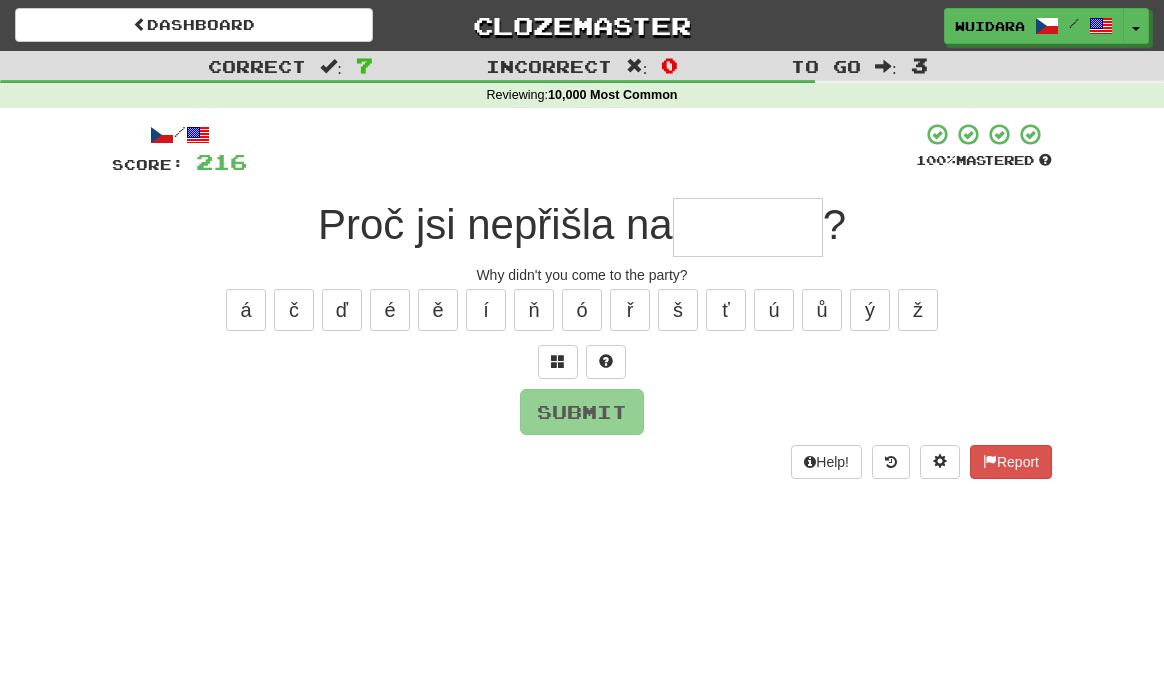 type on "*" 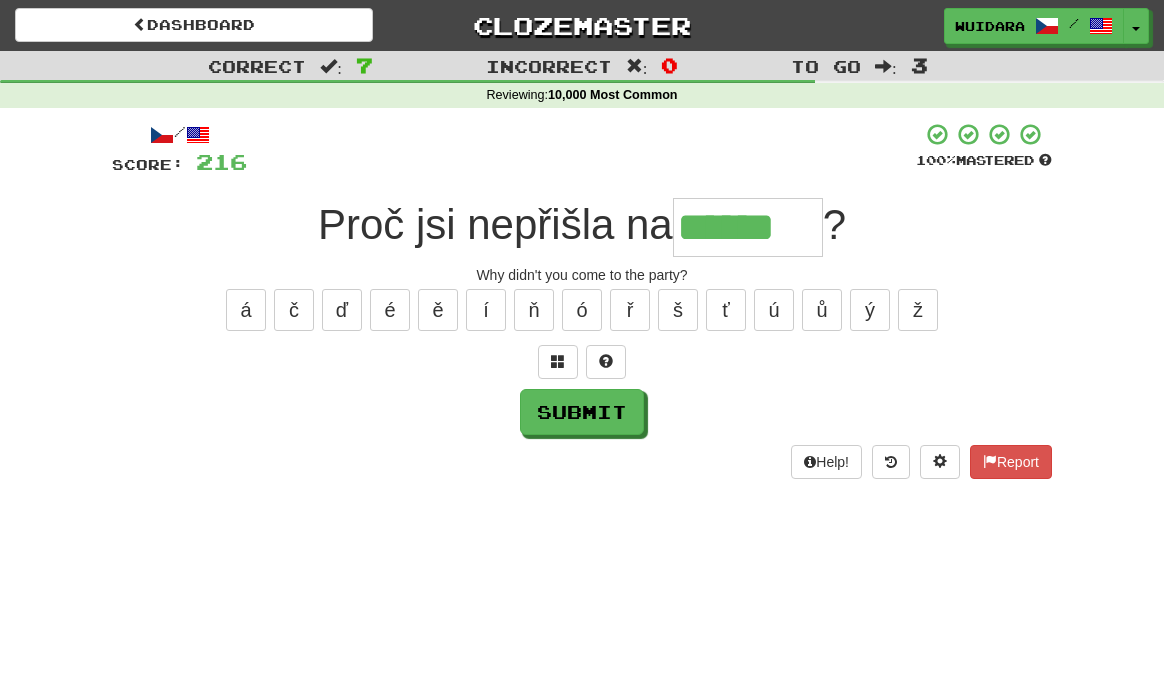 type on "******" 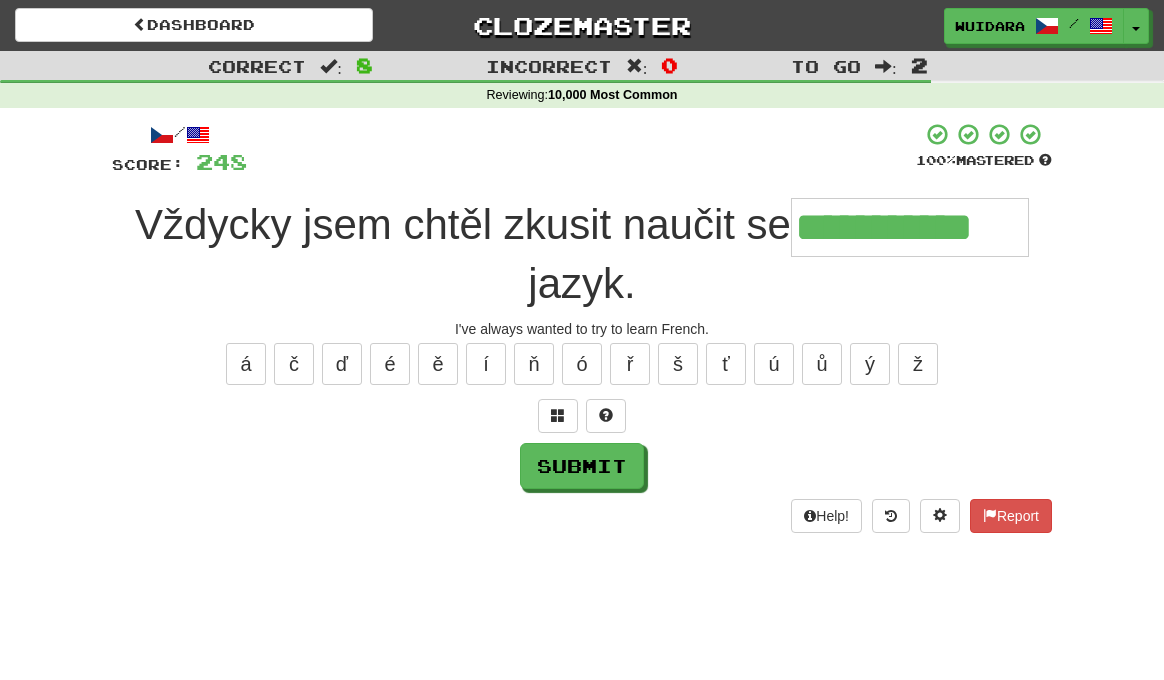 type on "**********" 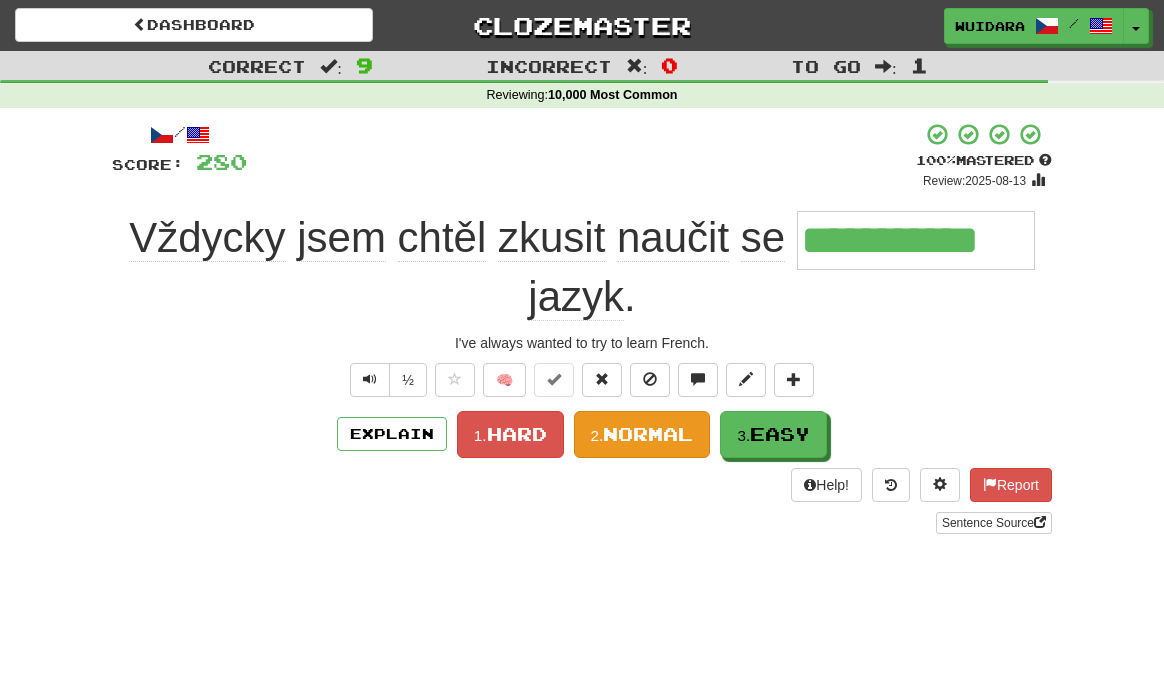 click on "Normal" at bounding box center (648, 434) 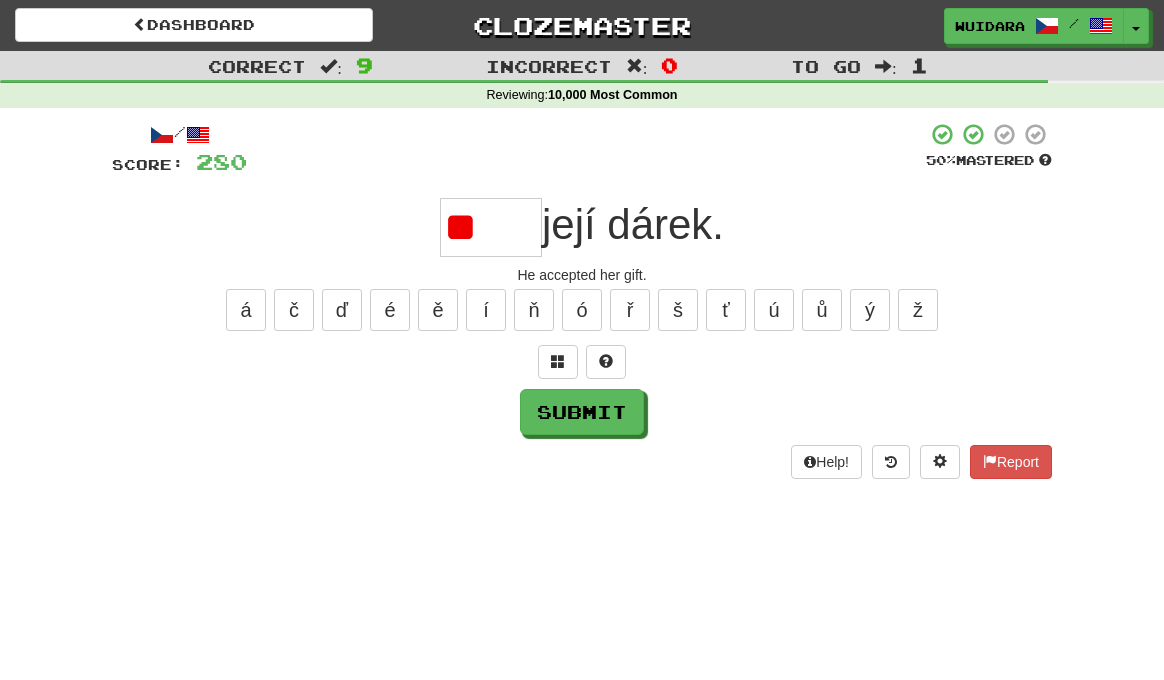 type on "*" 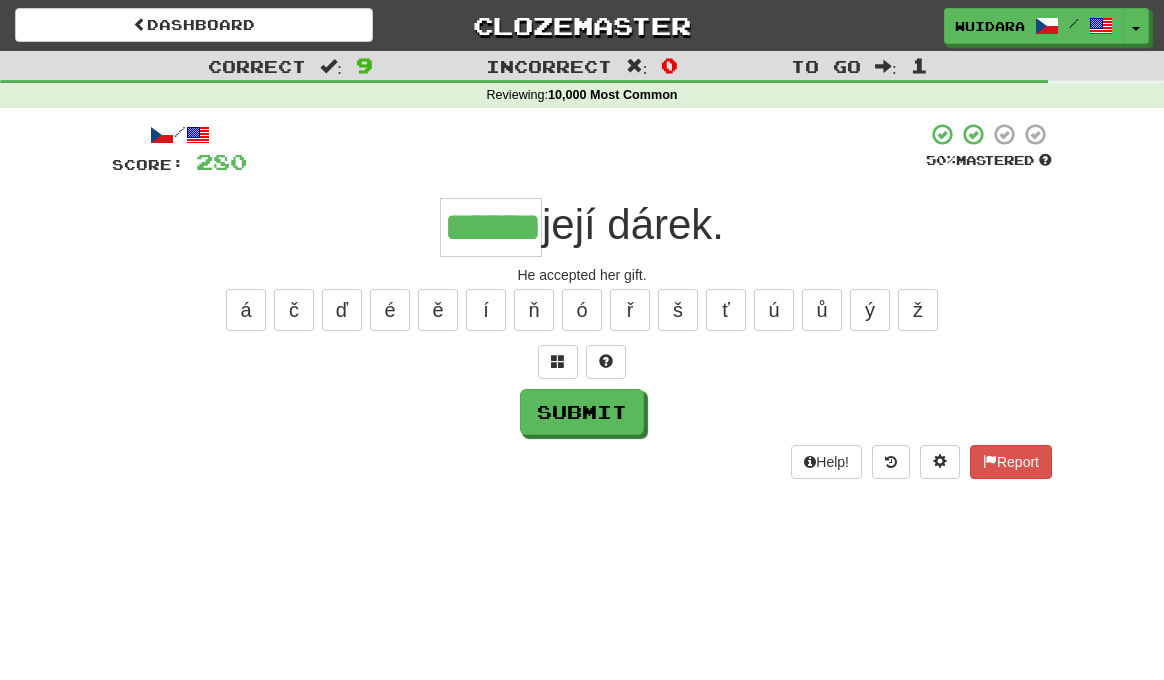 type on "******" 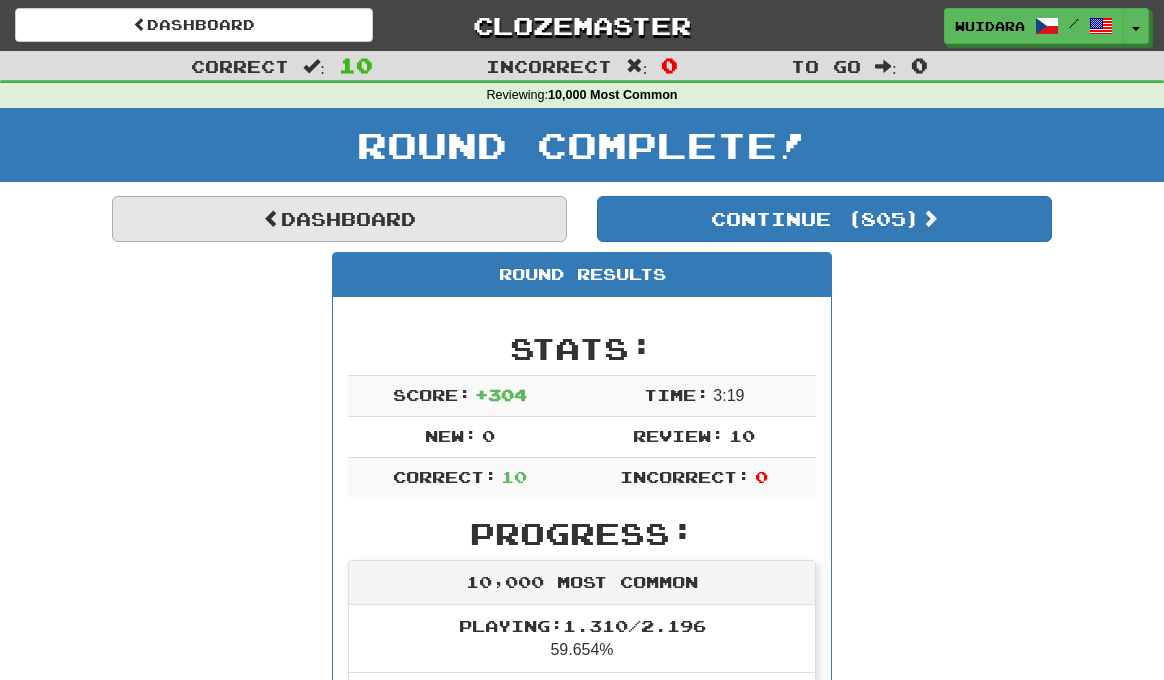 click on "Dashboard" at bounding box center (339, 219) 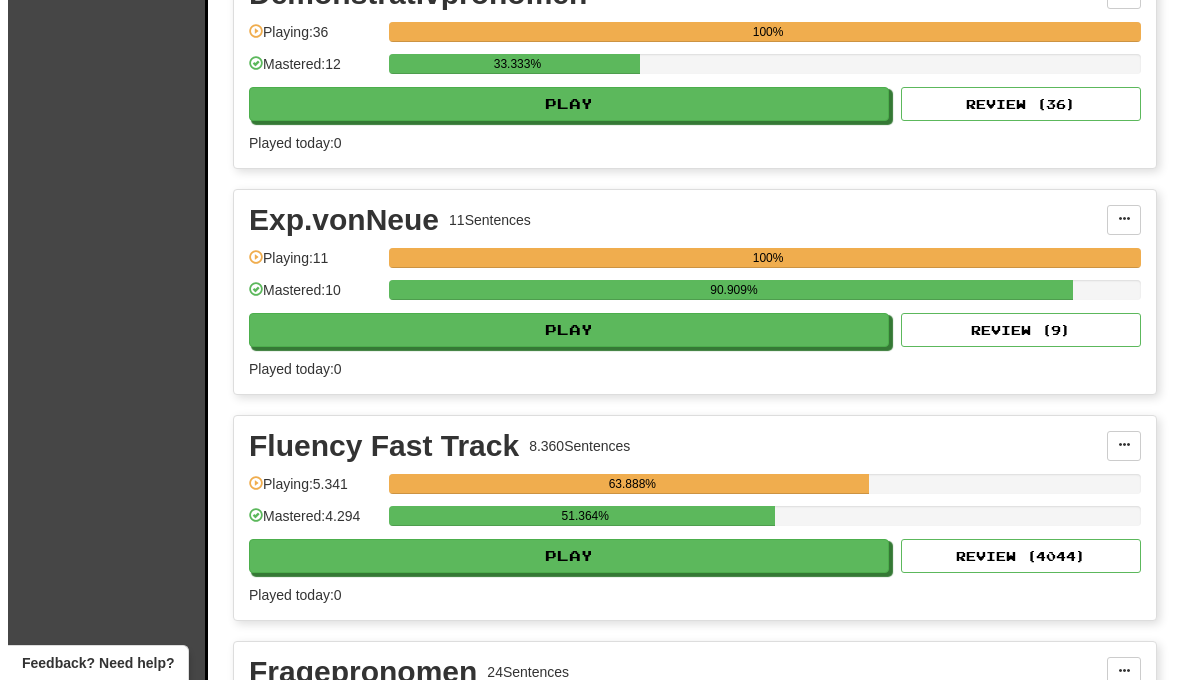 scroll, scrollTop: 2797, scrollLeft: 0, axis: vertical 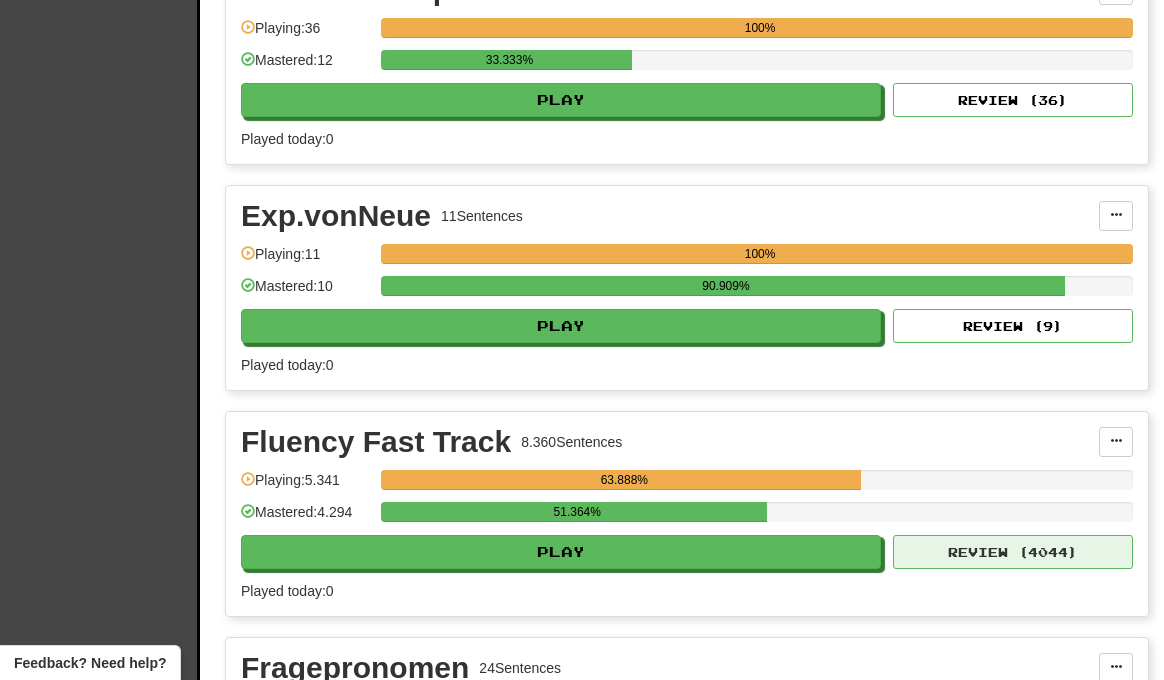 click on "Review ( 4044 )" at bounding box center (1013, 552) 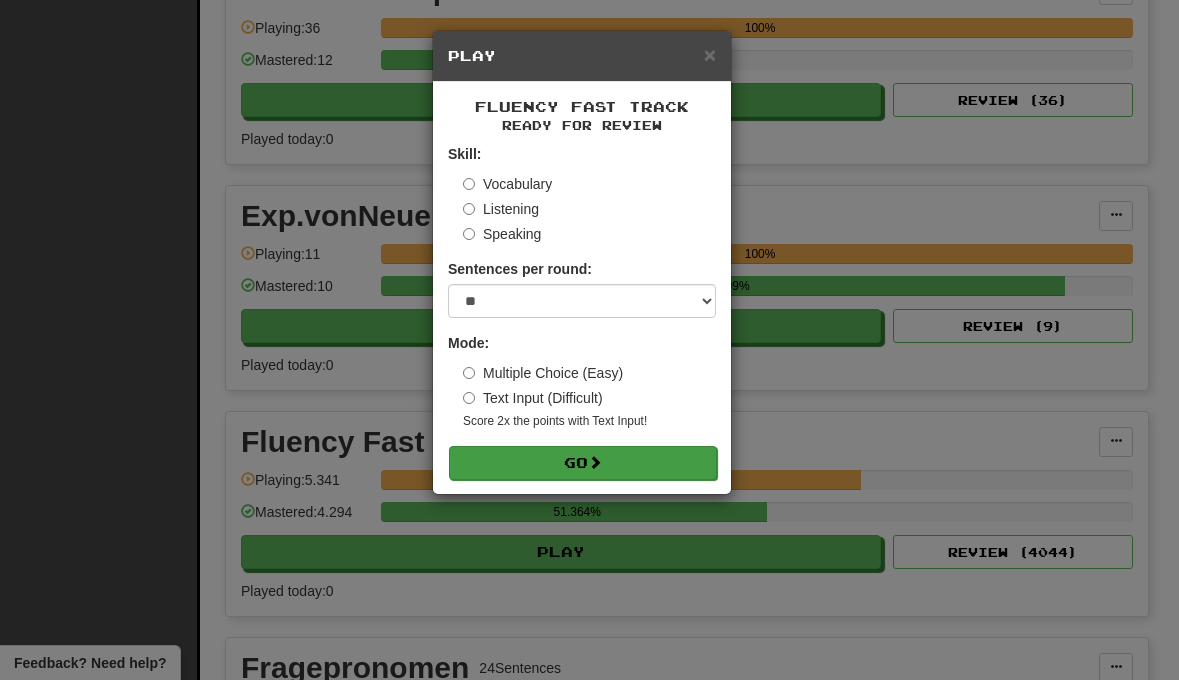click on "Go" at bounding box center [583, 463] 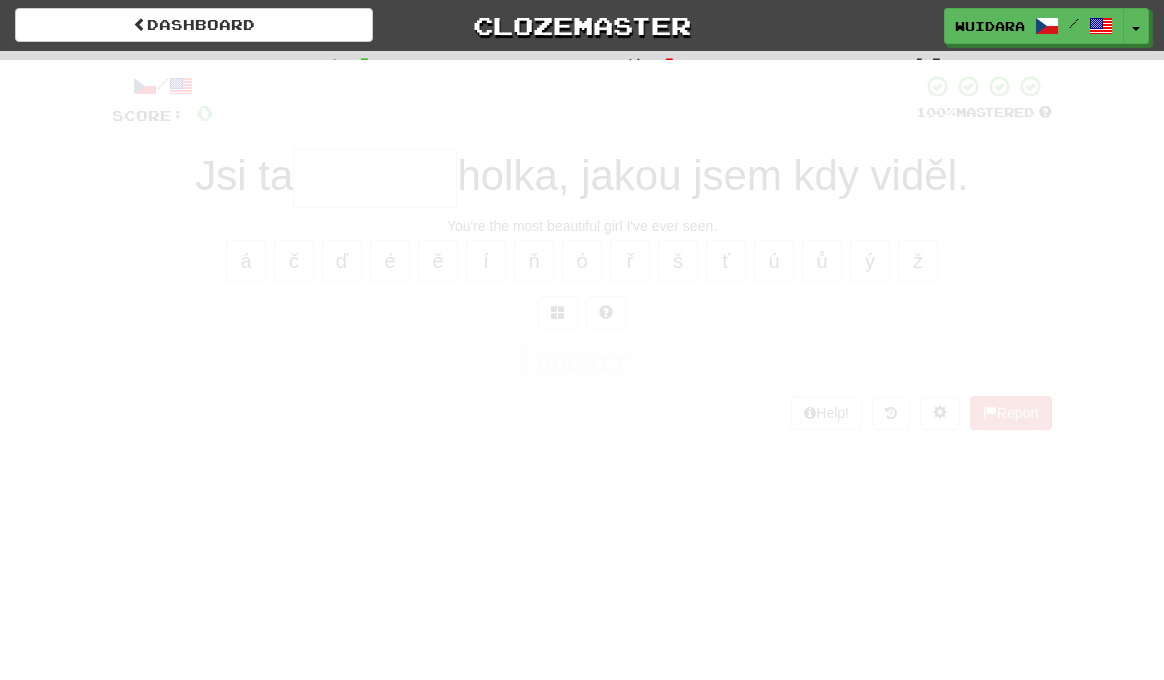 scroll, scrollTop: 0, scrollLeft: 0, axis: both 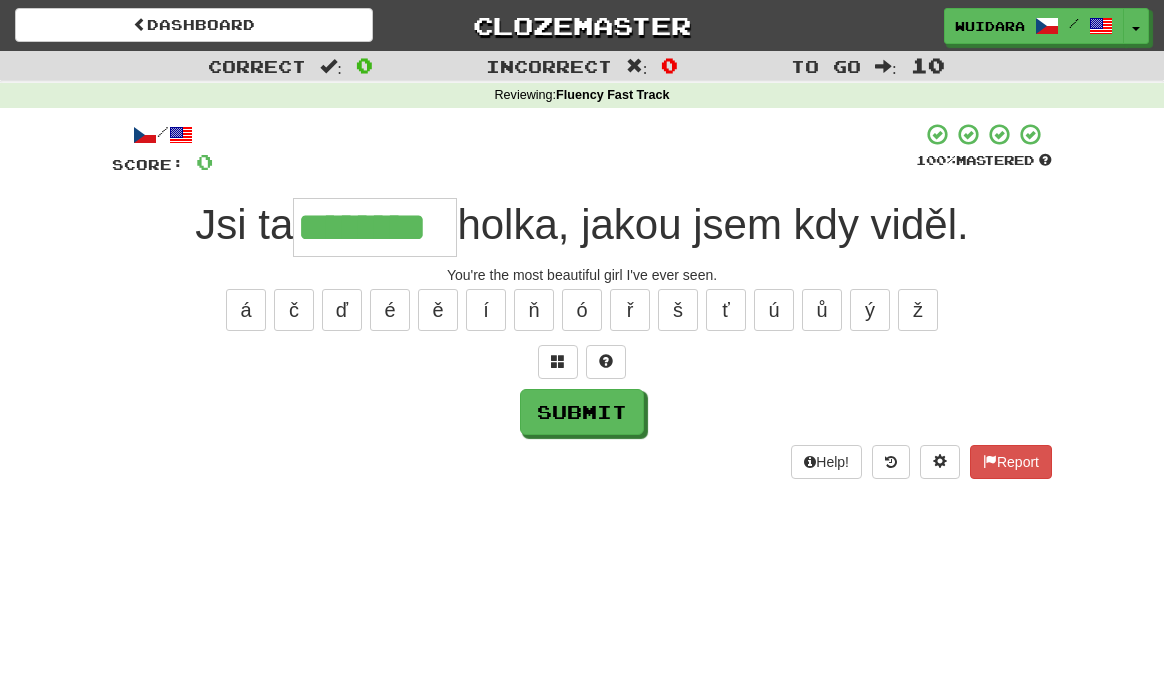 type on "********" 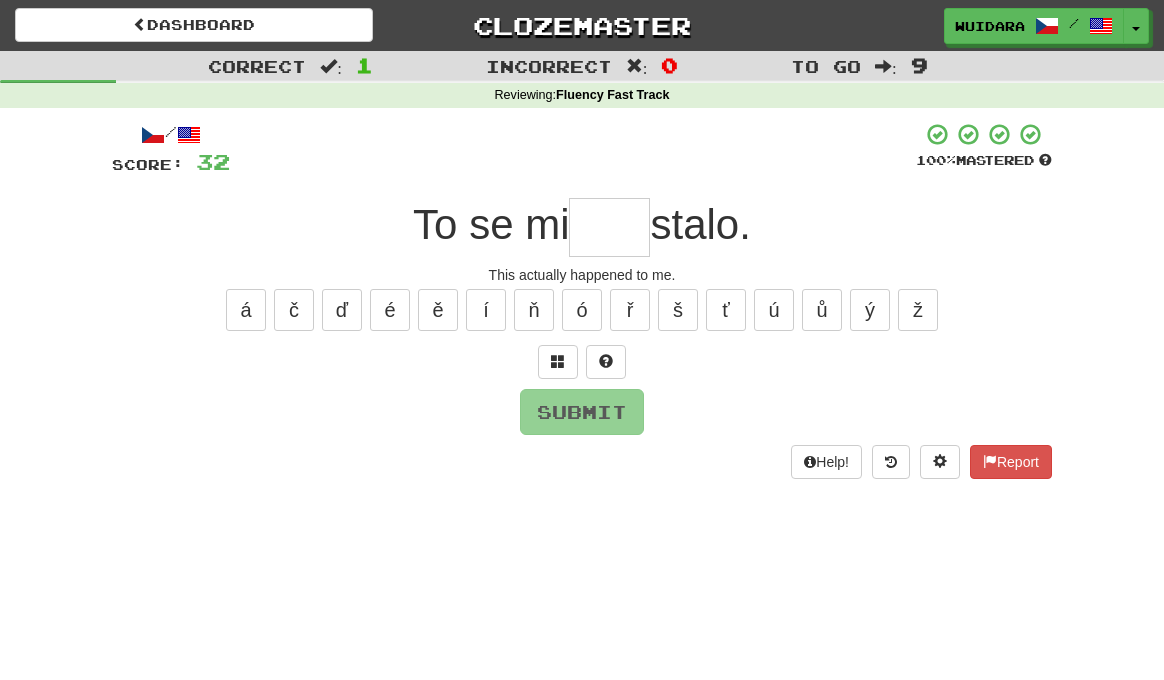 type on "*" 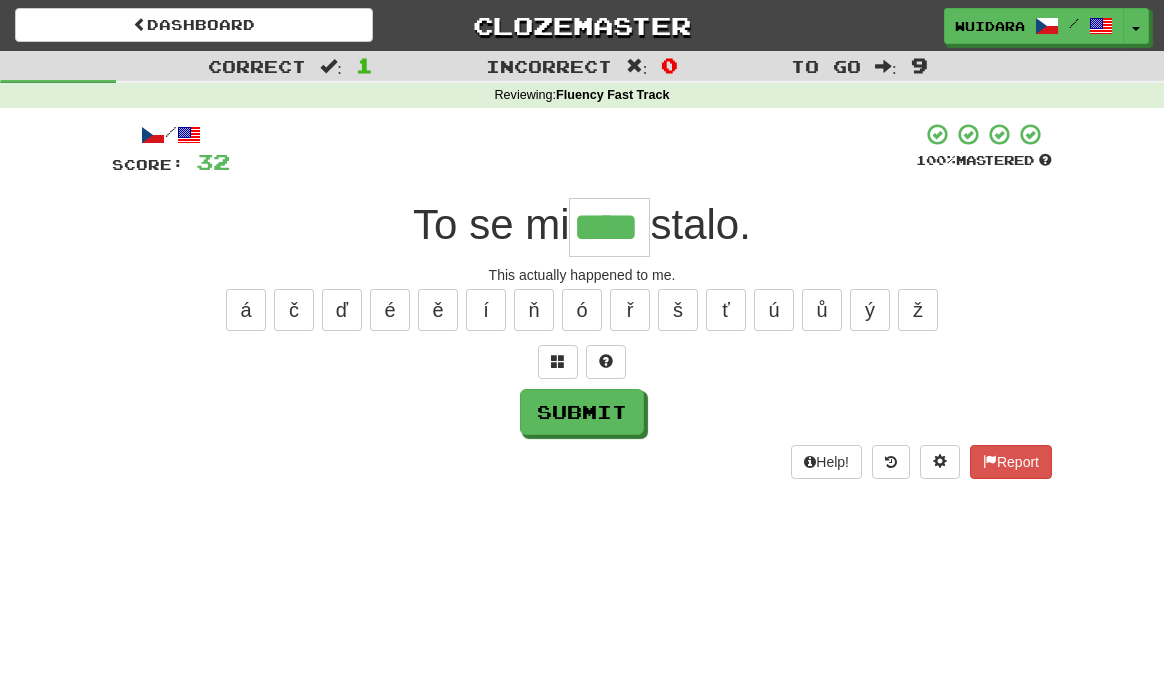 type on "****" 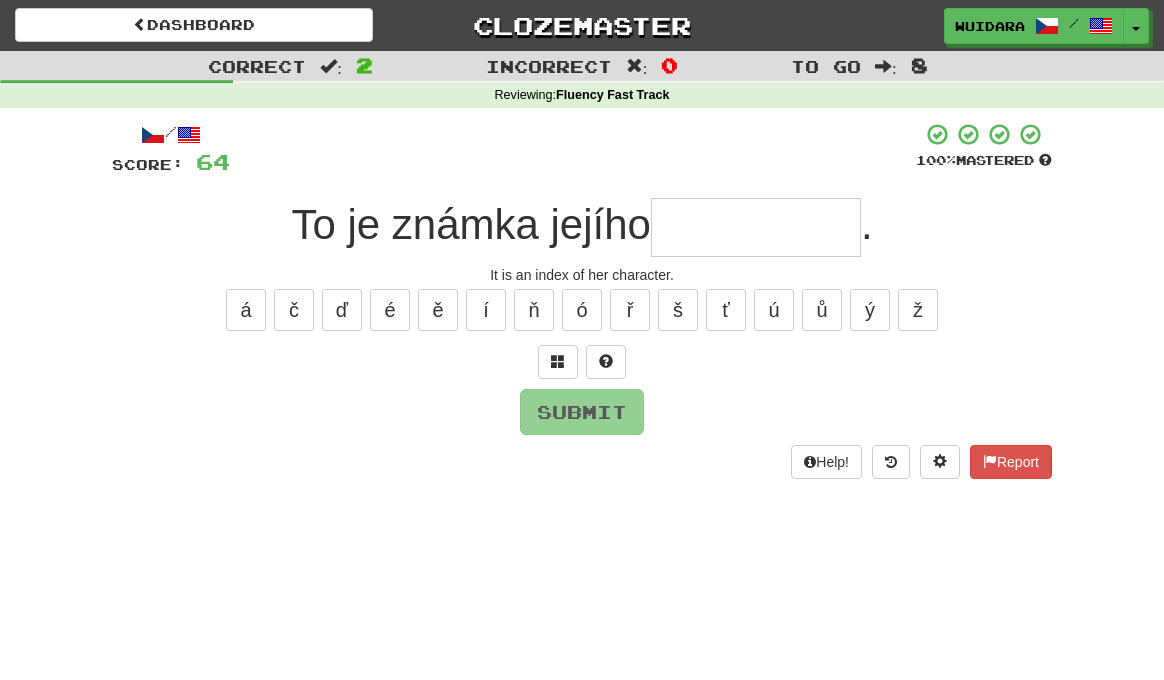 type on "*" 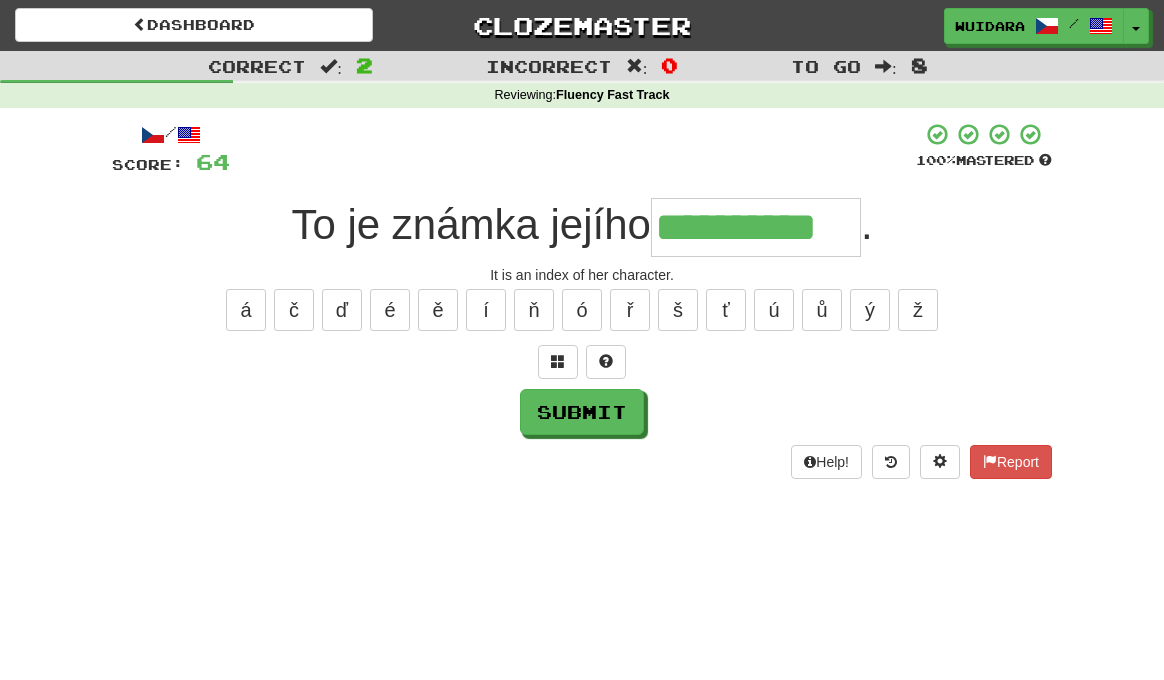 type on "**********" 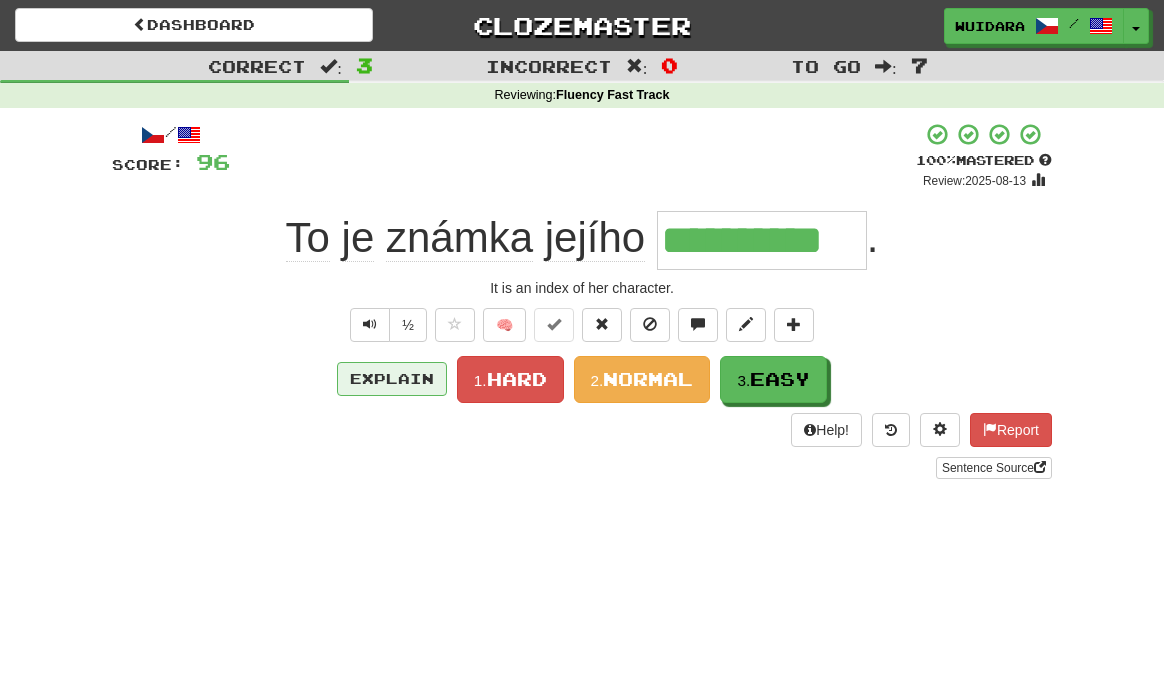 click on "Explain" at bounding box center [392, 379] 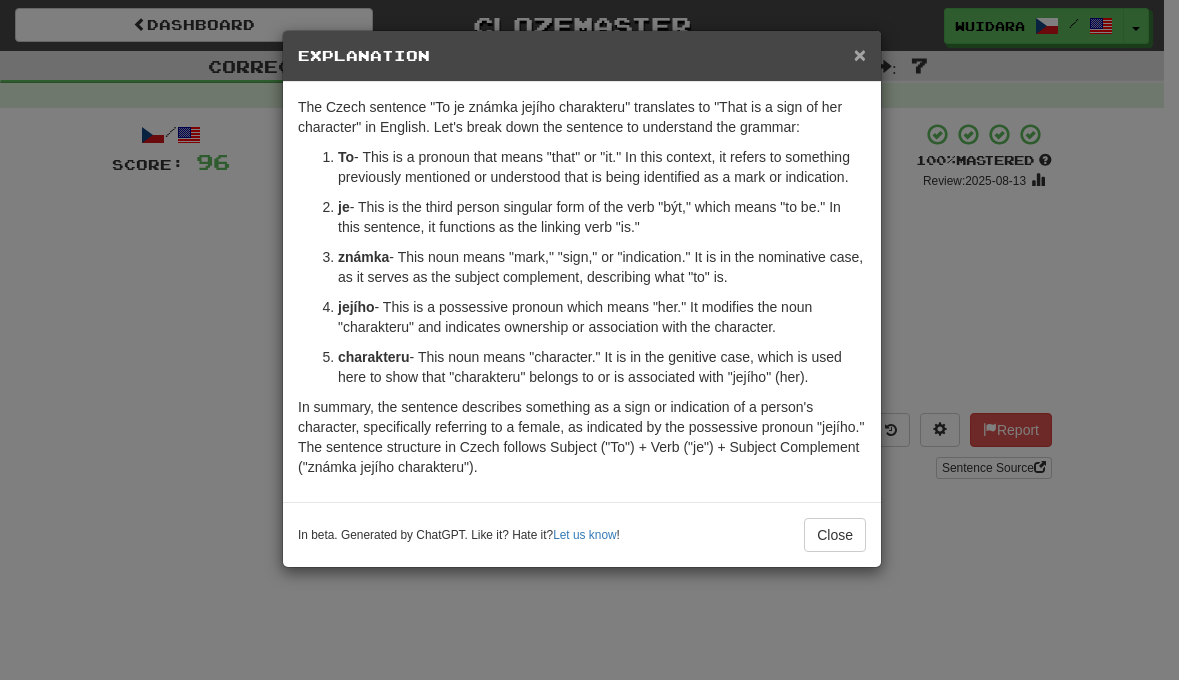click on "×" at bounding box center [860, 54] 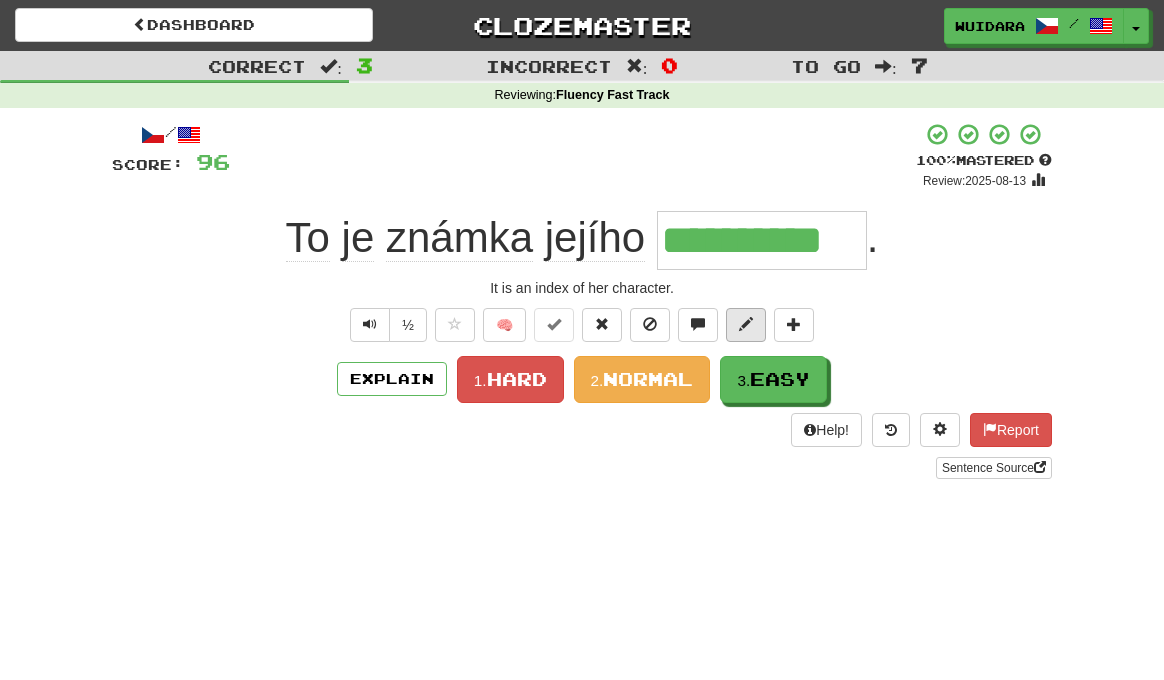 click at bounding box center (746, 324) 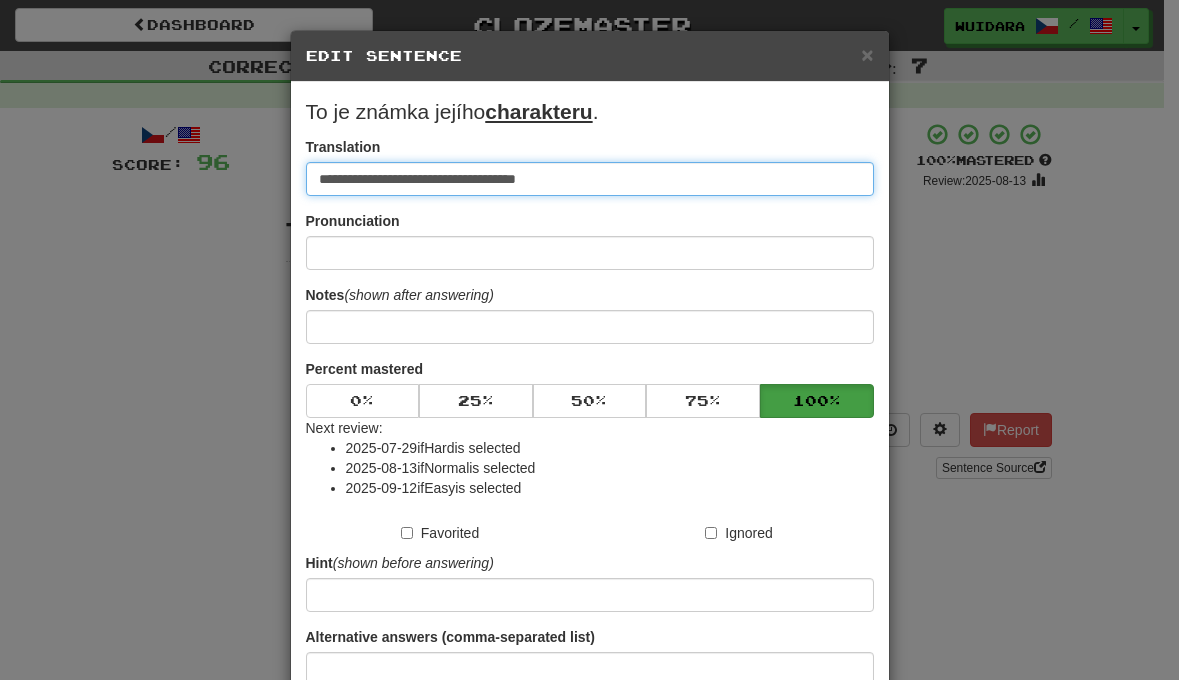 type on "**********" 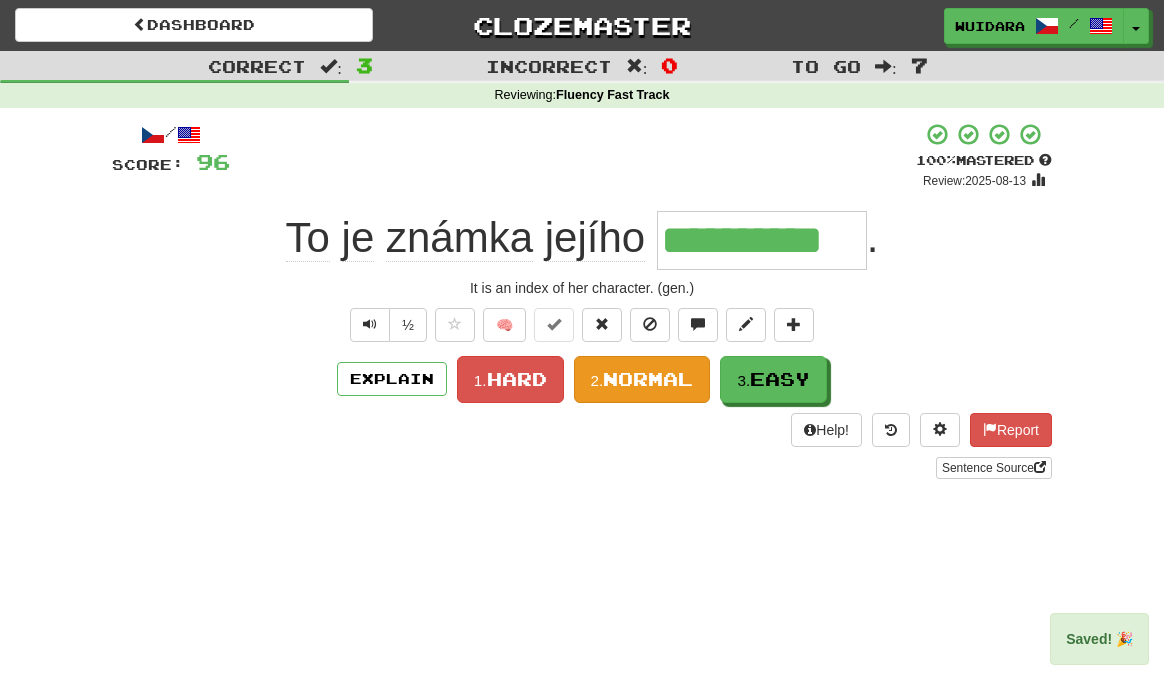 click on "Normal" at bounding box center [648, 379] 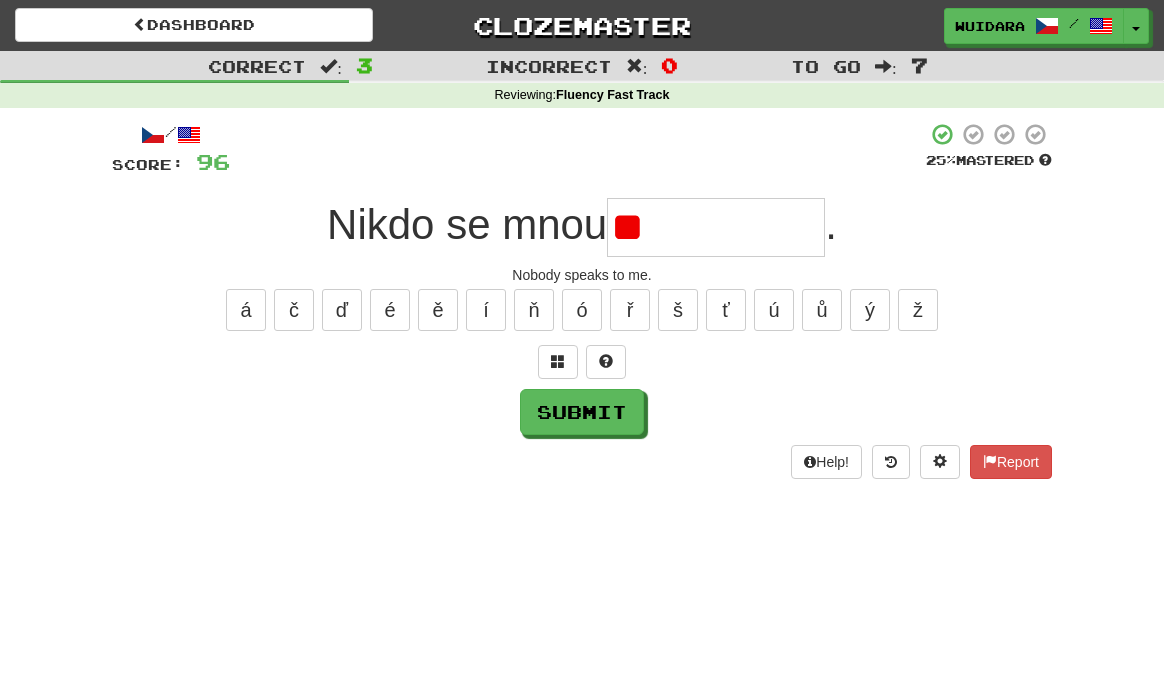 type on "*" 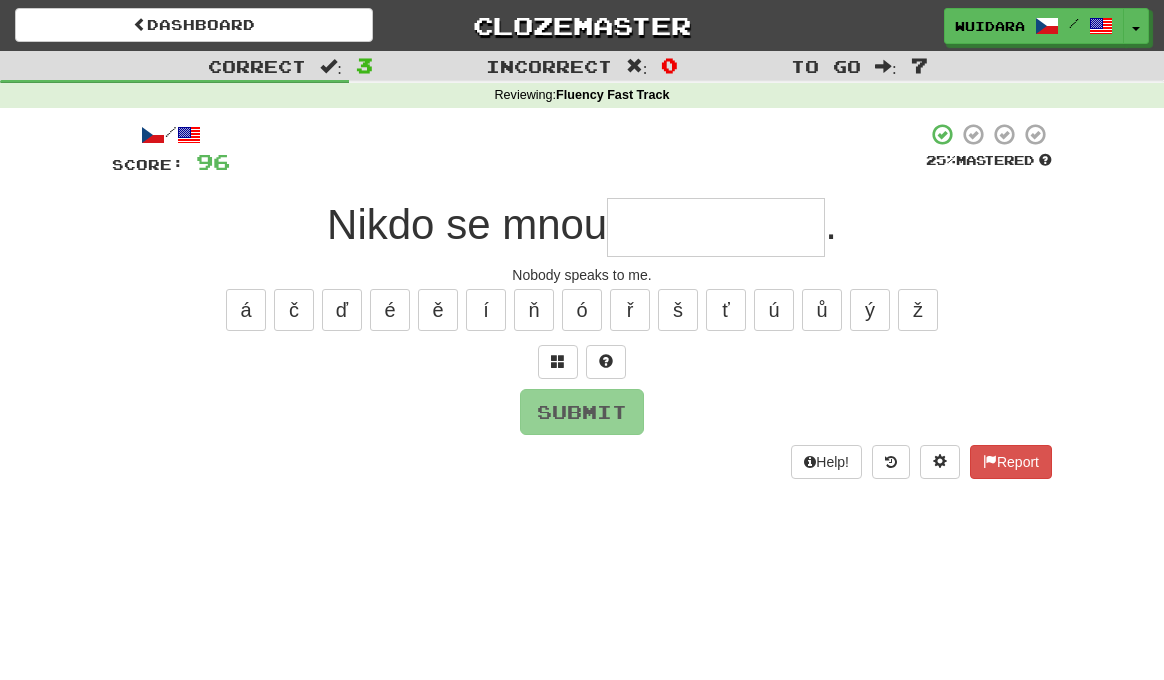 type on "*" 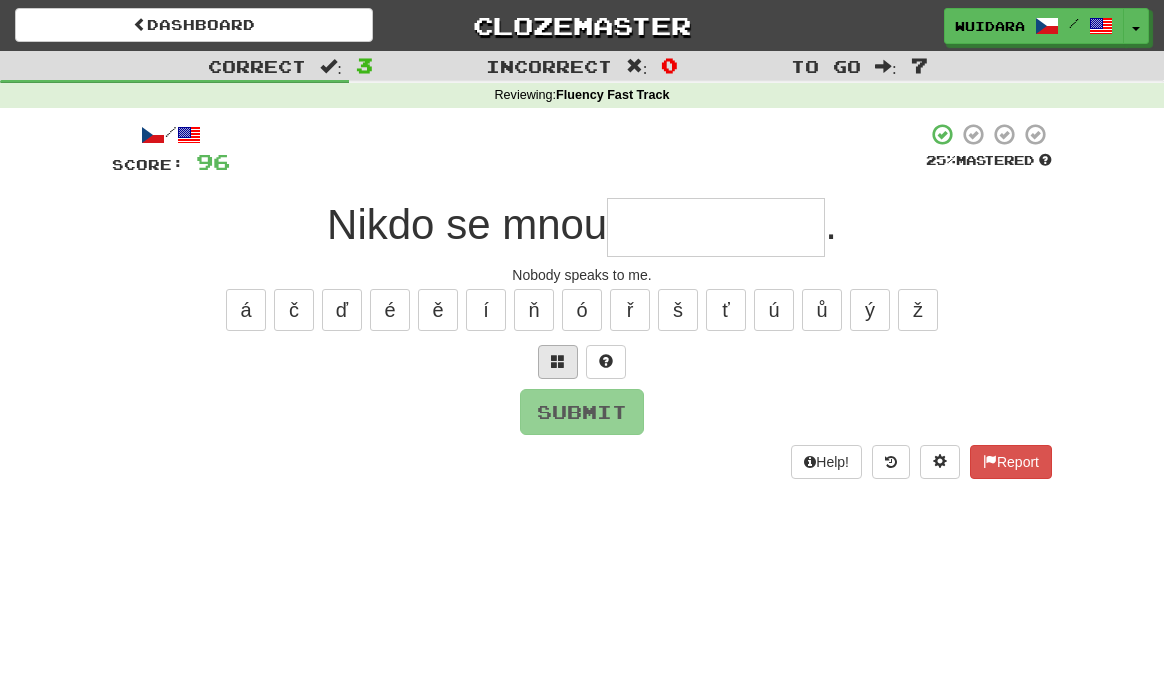 click at bounding box center [558, 362] 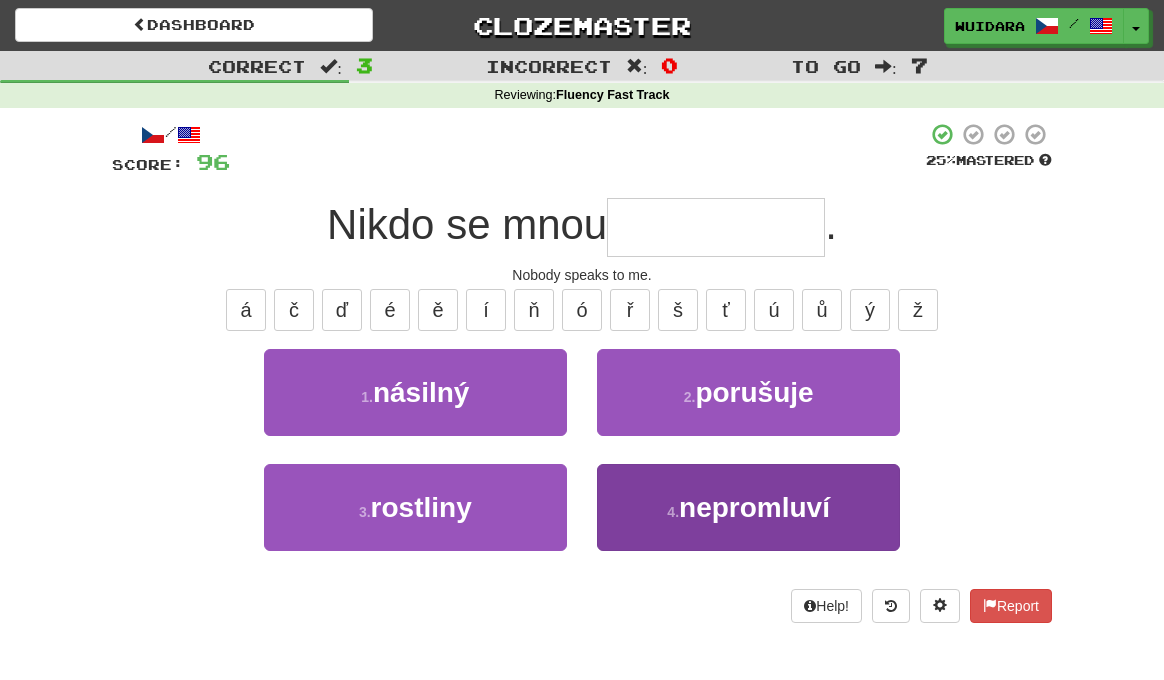 click on "nepromluví" at bounding box center [754, 507] 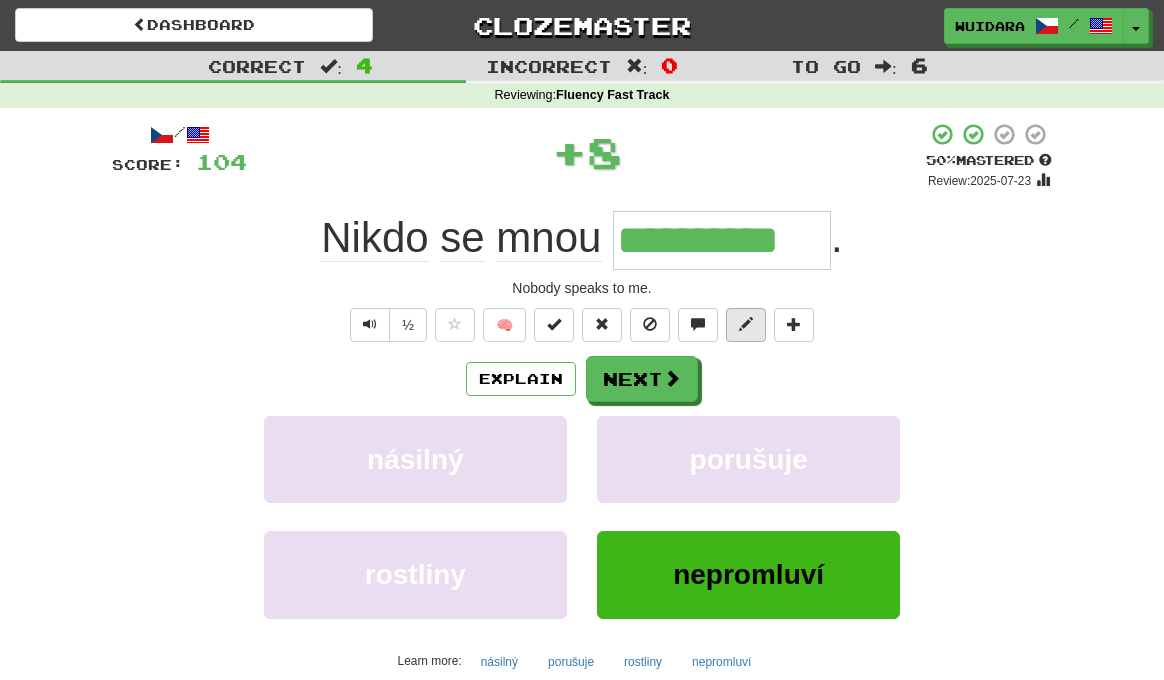 click at bounding box center (746, 324) 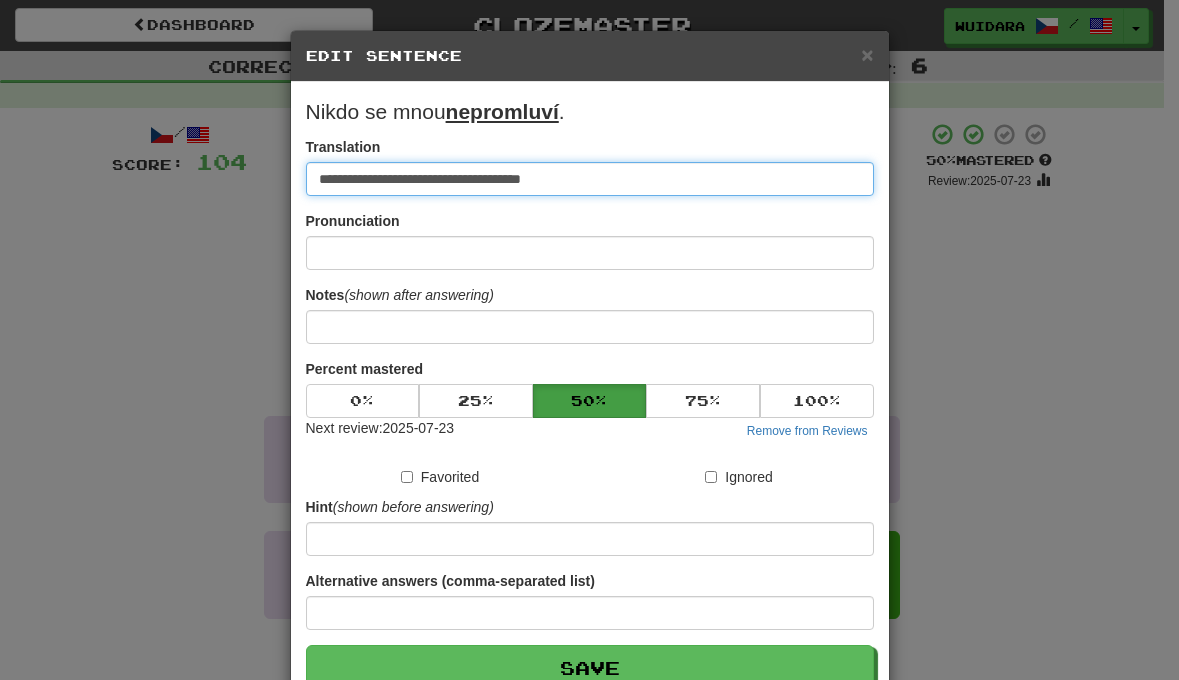 type on "**********" 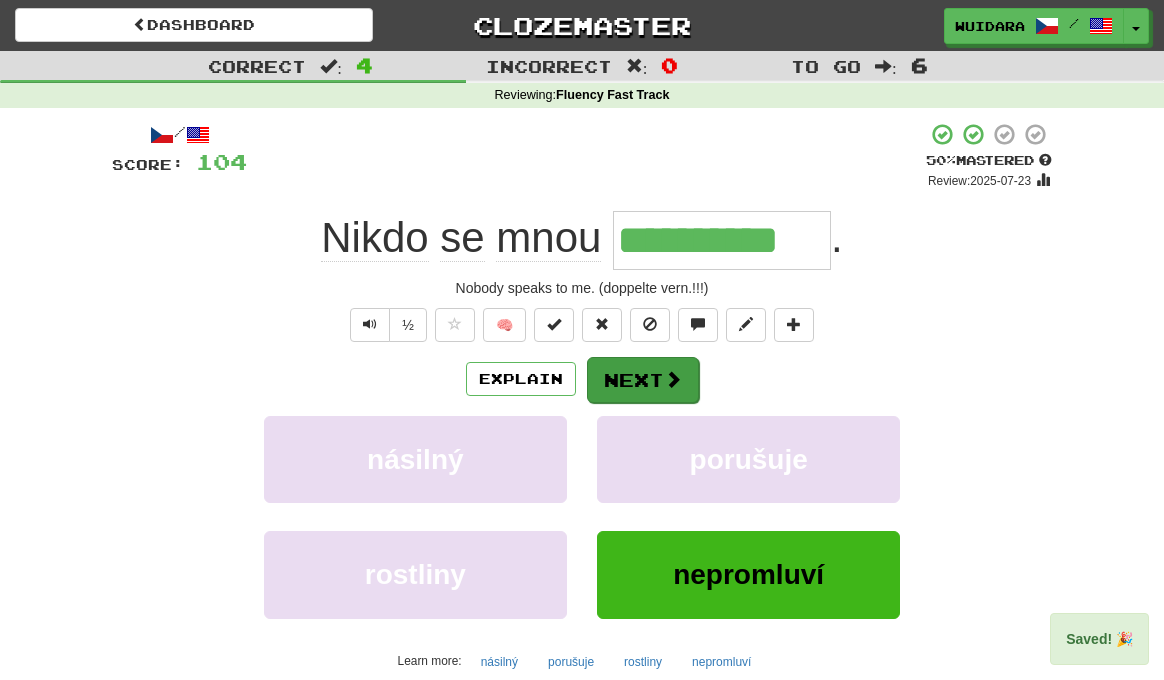 click on "Next" at bounding box center [643, 380] 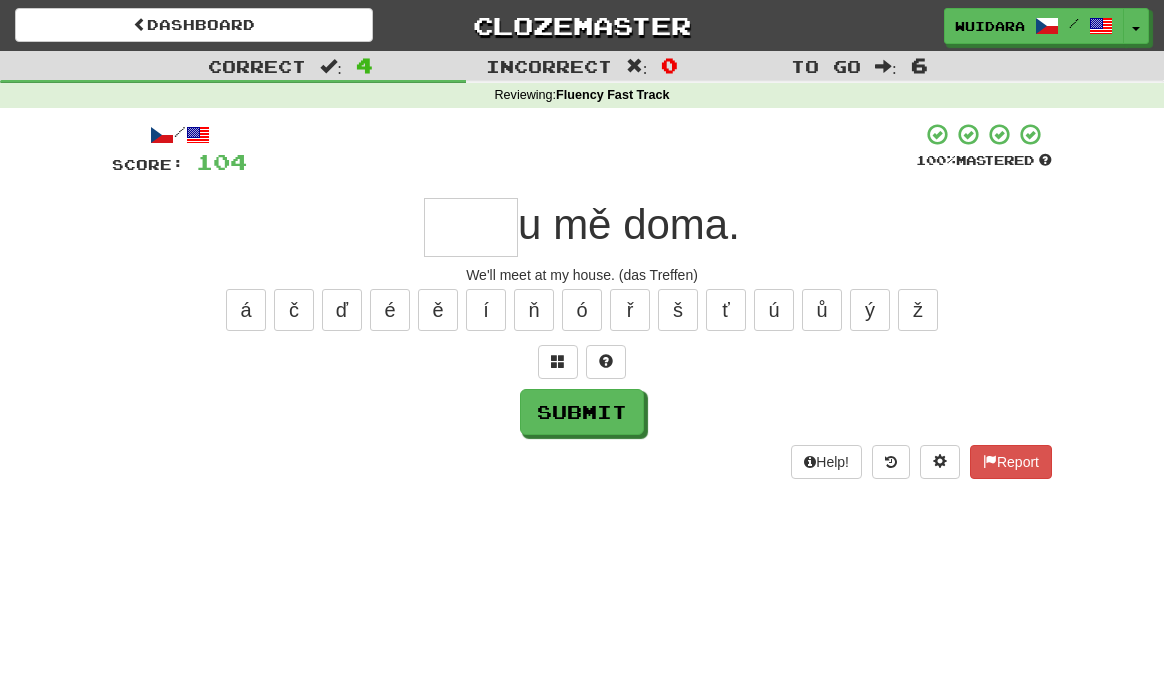 type on "*" 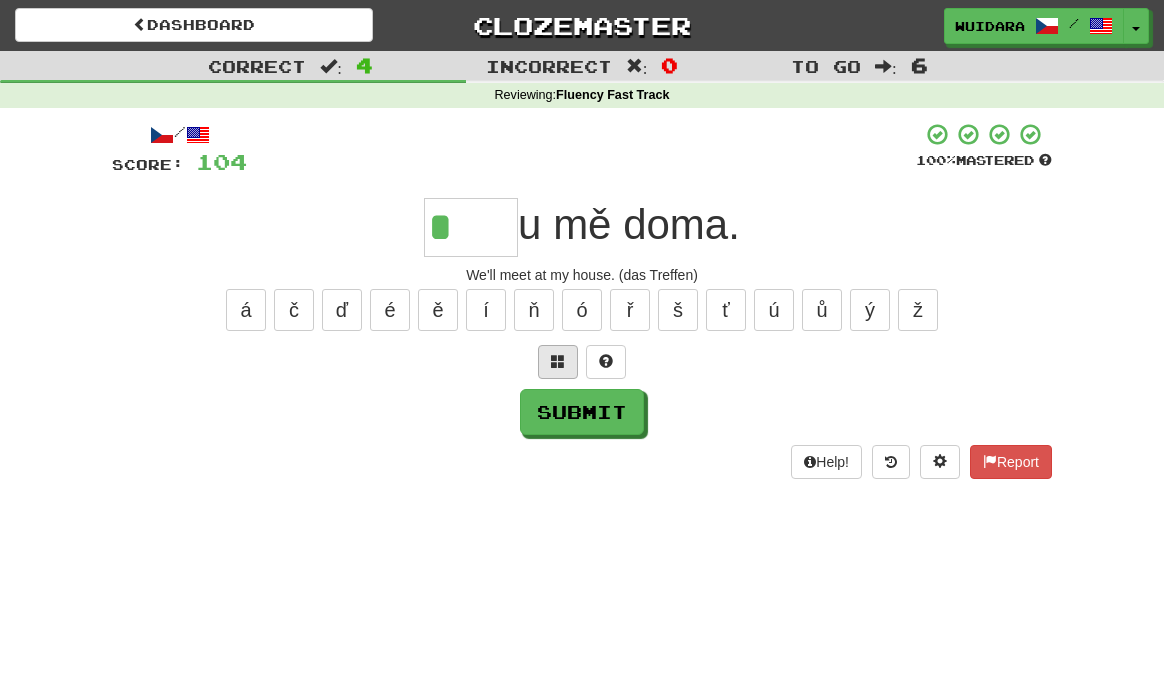 click at bounding box center (558, 362) 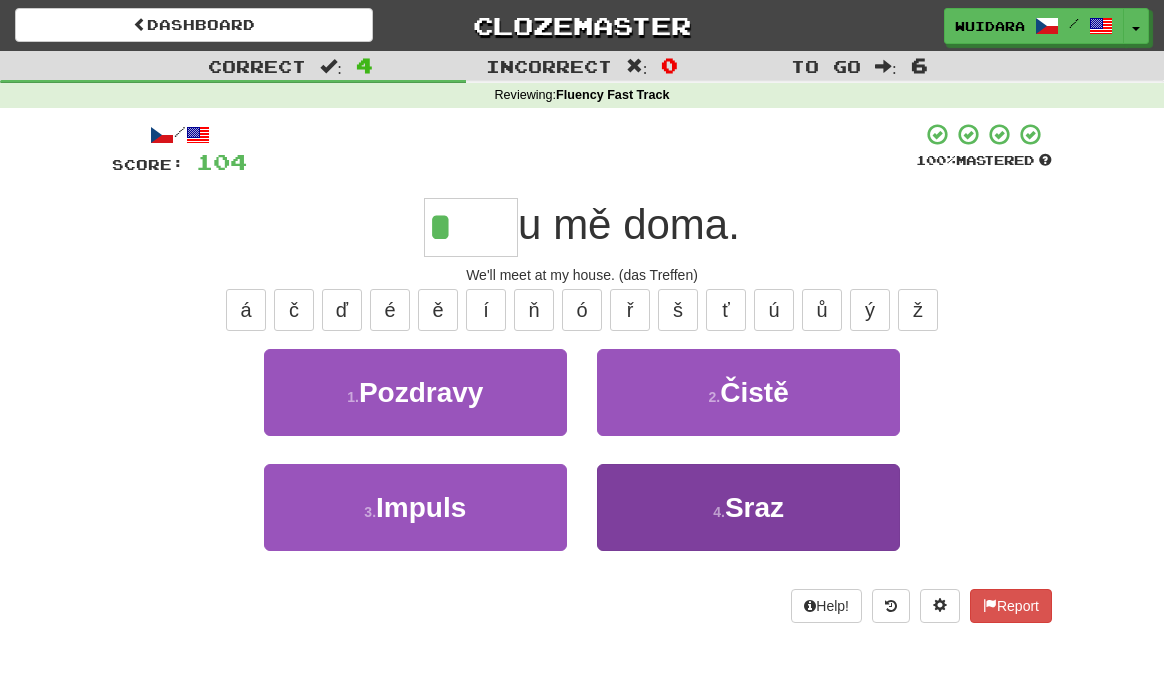 click on "4 .  Sraz" at bounding box center [748, 507] 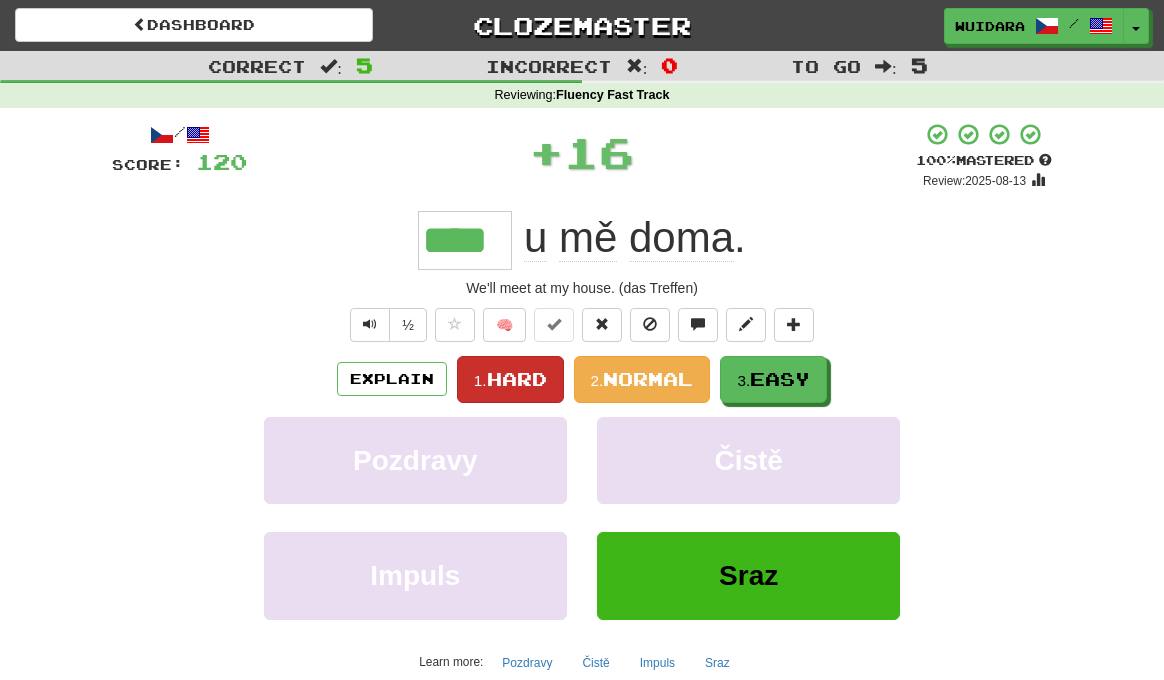 click on "Hard" at bounding box center (517, 379) 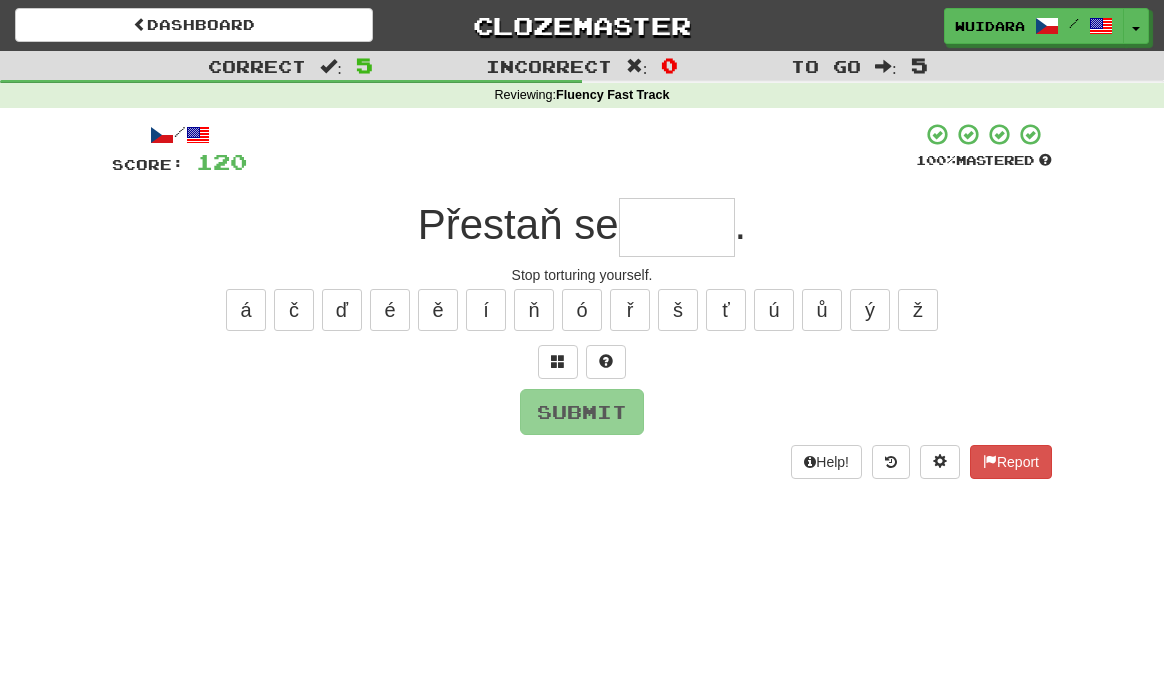 type on "*" 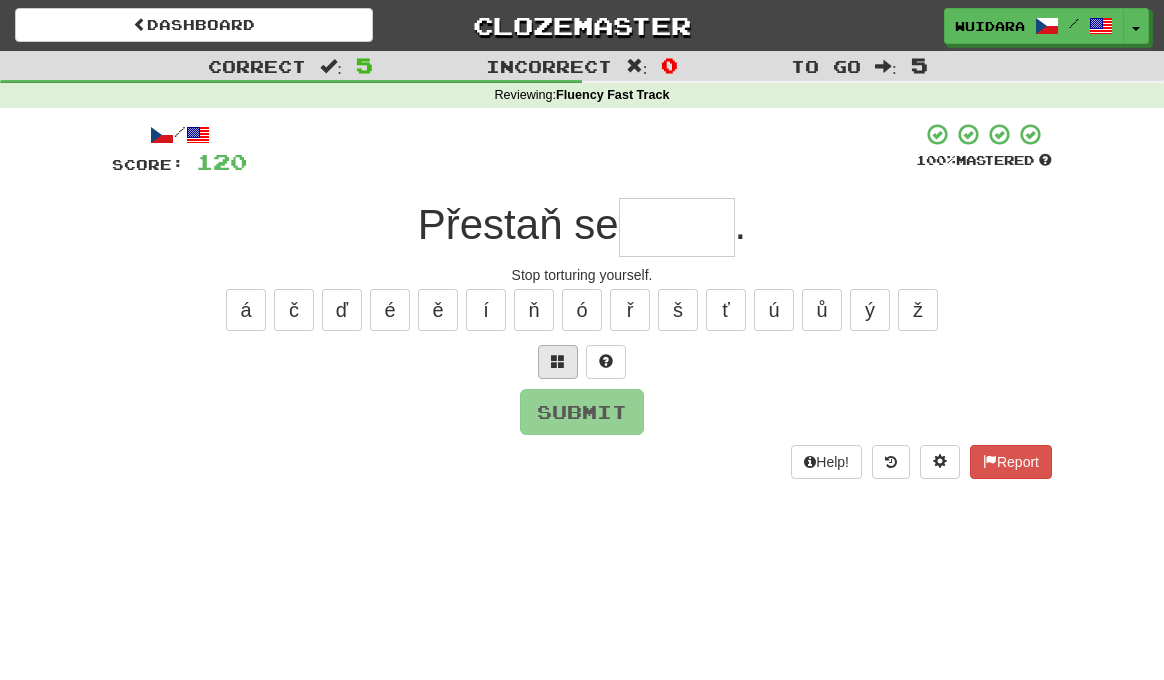 click at bounding box center [558, 361] 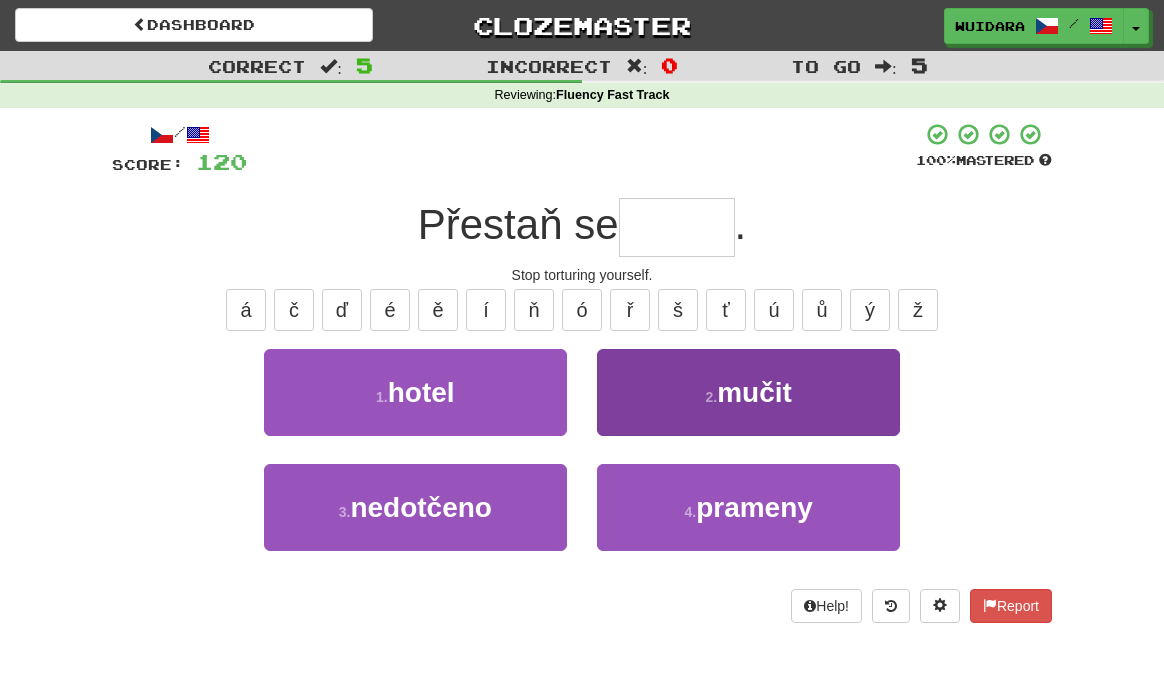 click on "2 .  mučit" at bounding box center [748, 392] 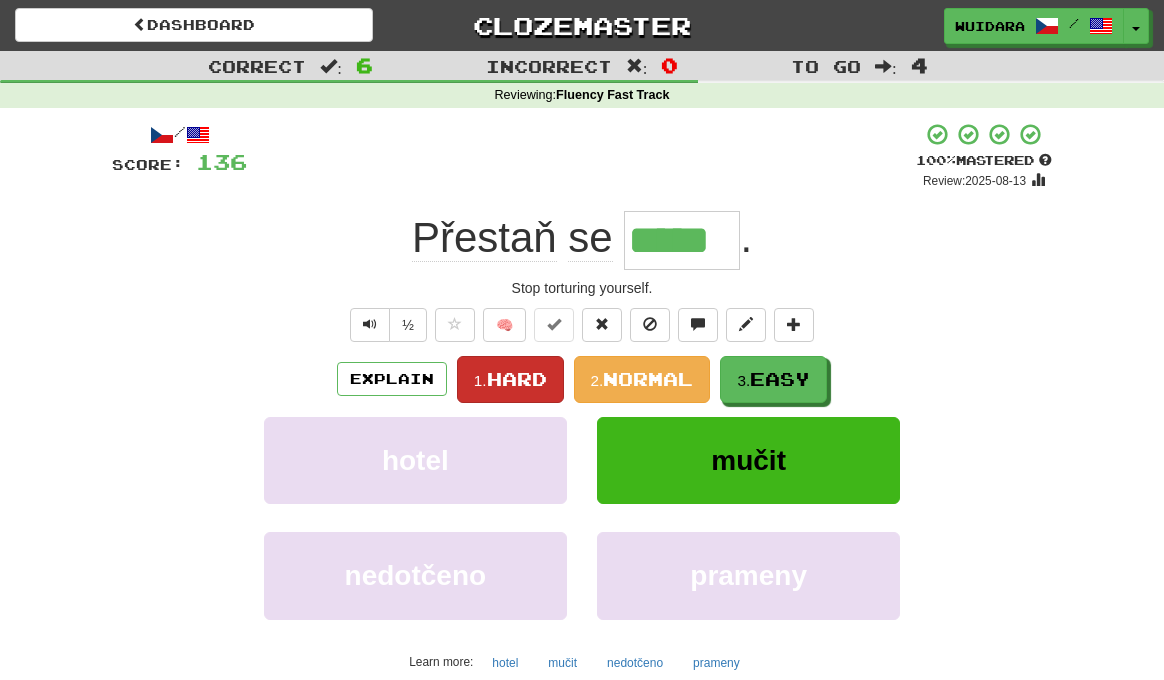 click on "Hard" at bounding box center [517, 379] 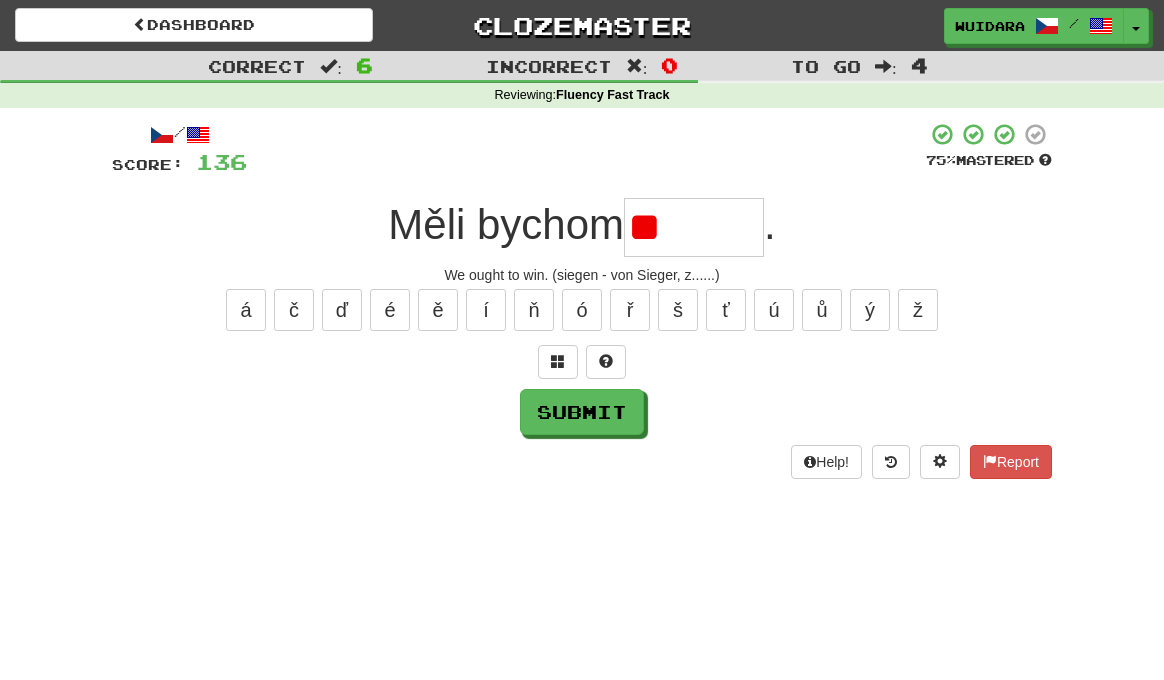 type on "*" 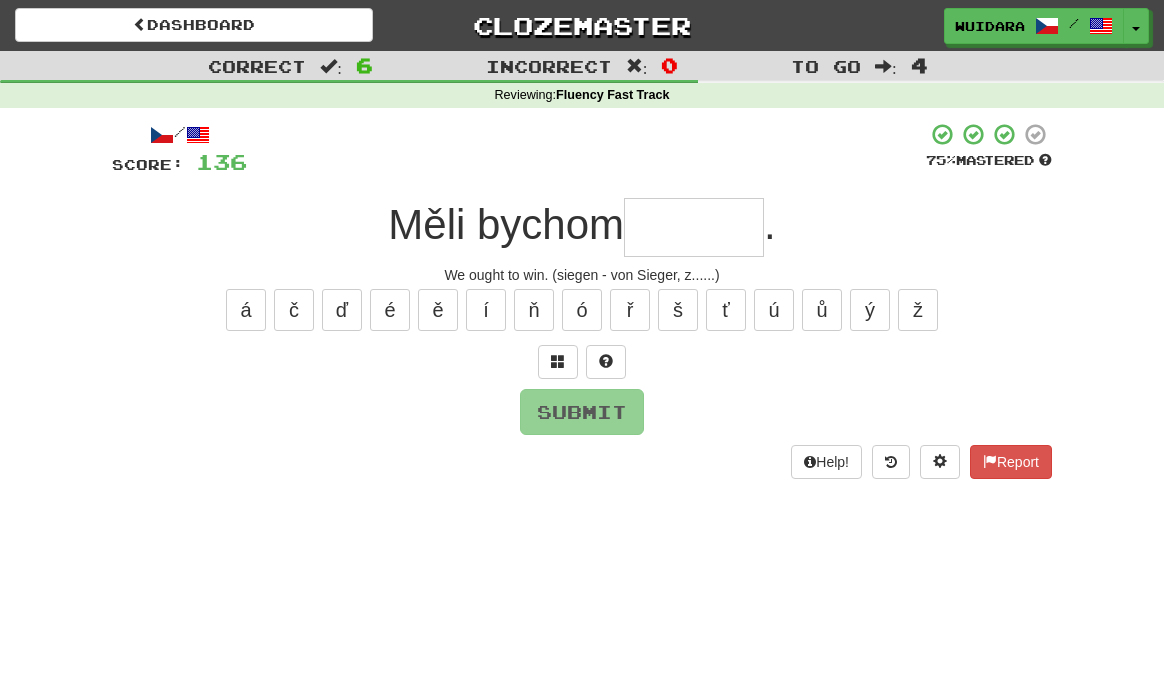 type on "*" 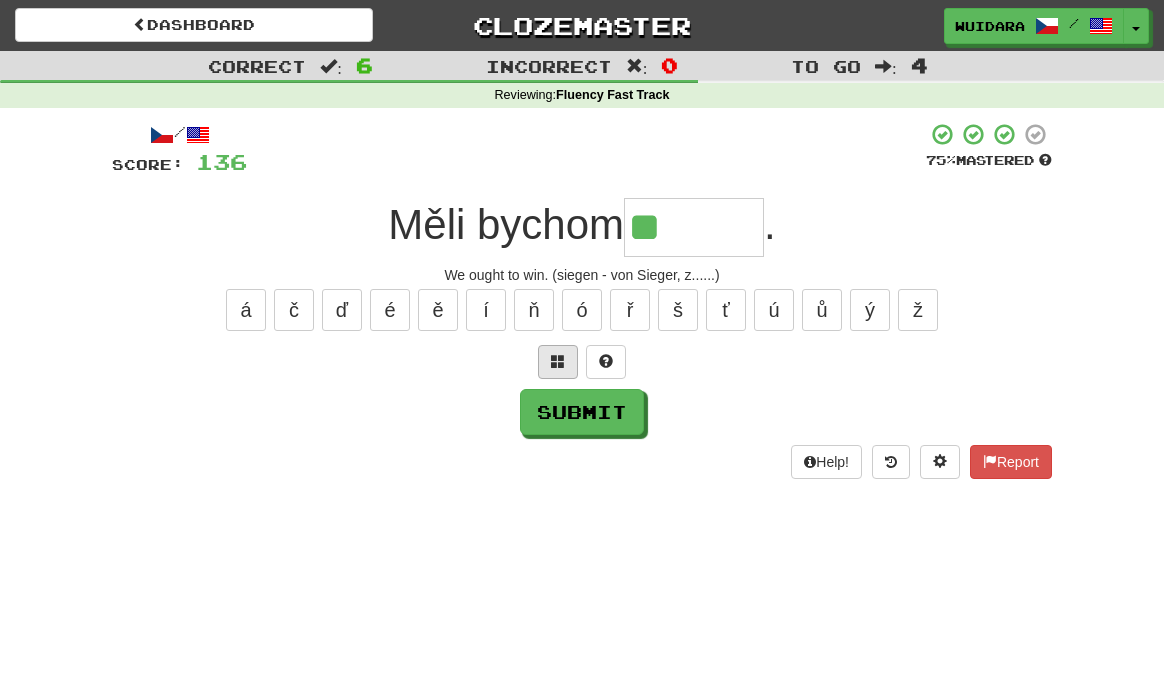 click at bounding box center [558, 362] 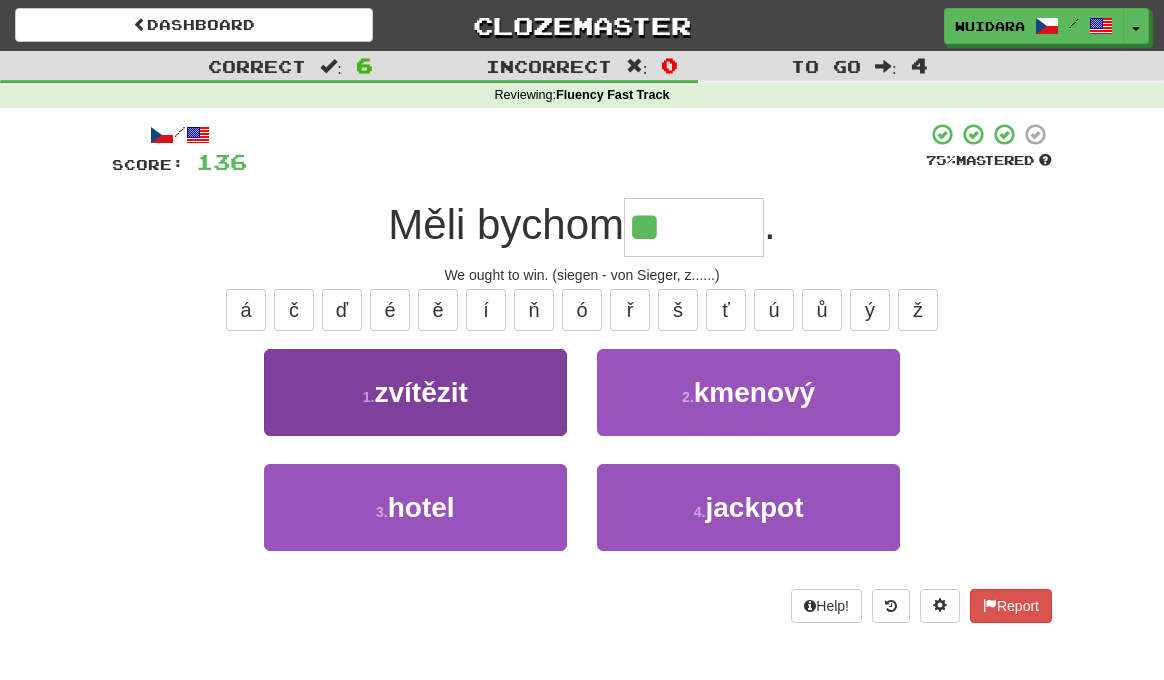 click on "1 .  zvítězit" at bounding box center (415, 392) 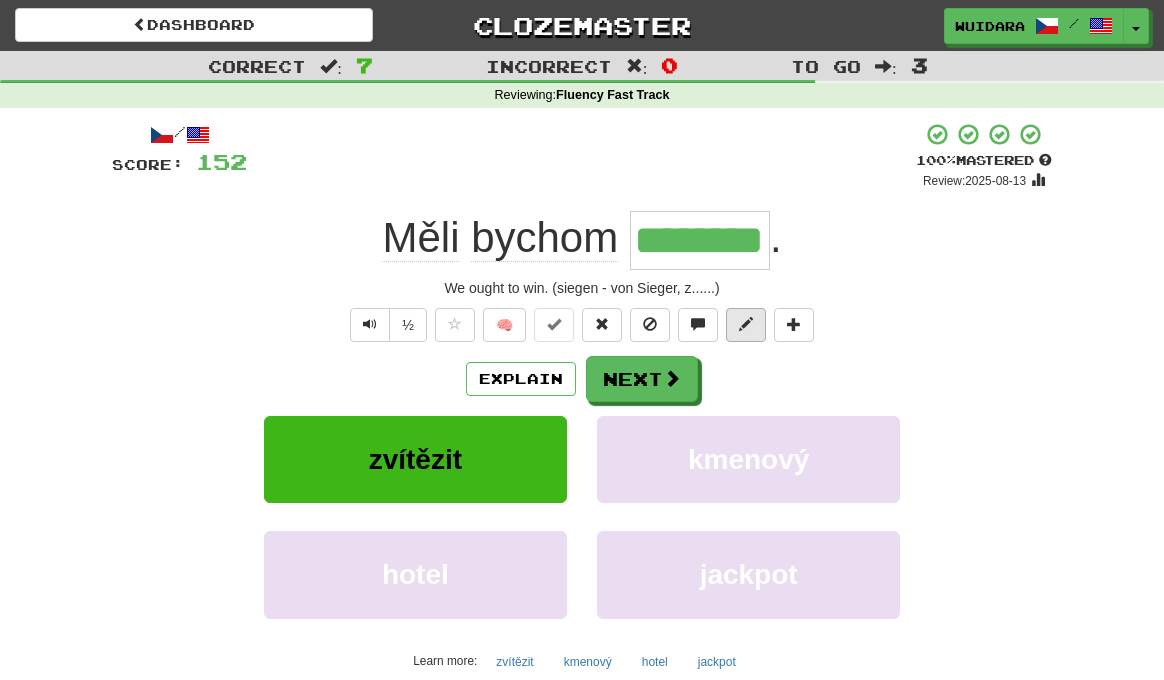 click at bounding box center (746, 324) 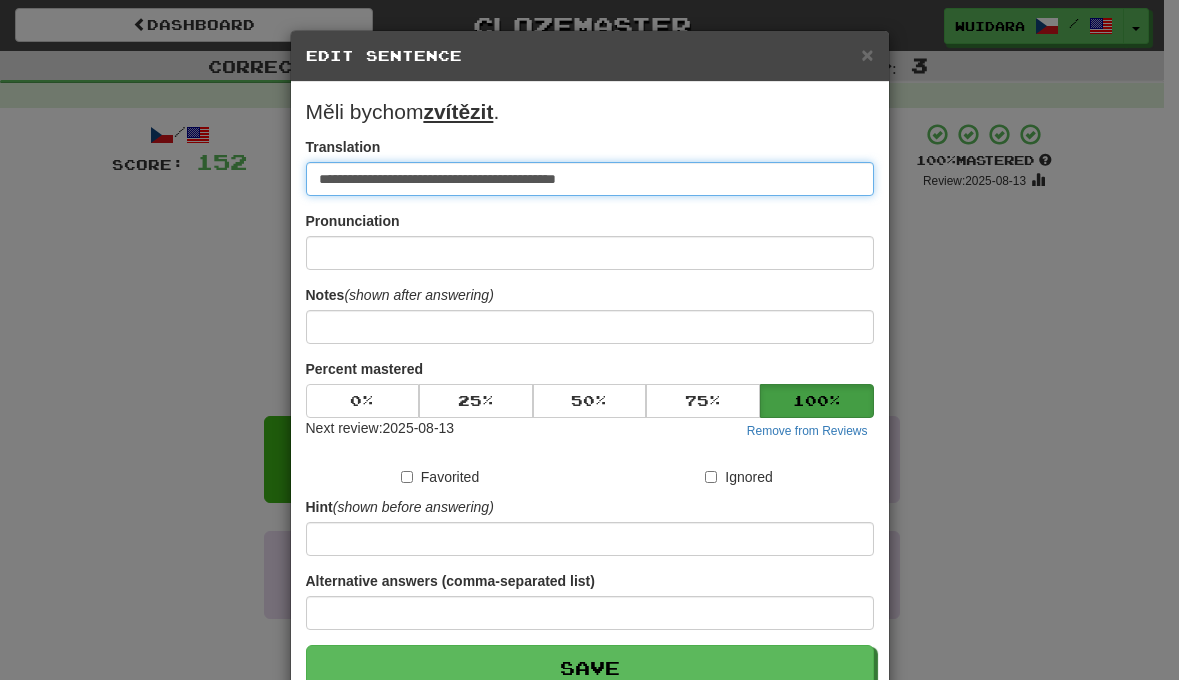 click on "**********" at bounding box center (590, 179) 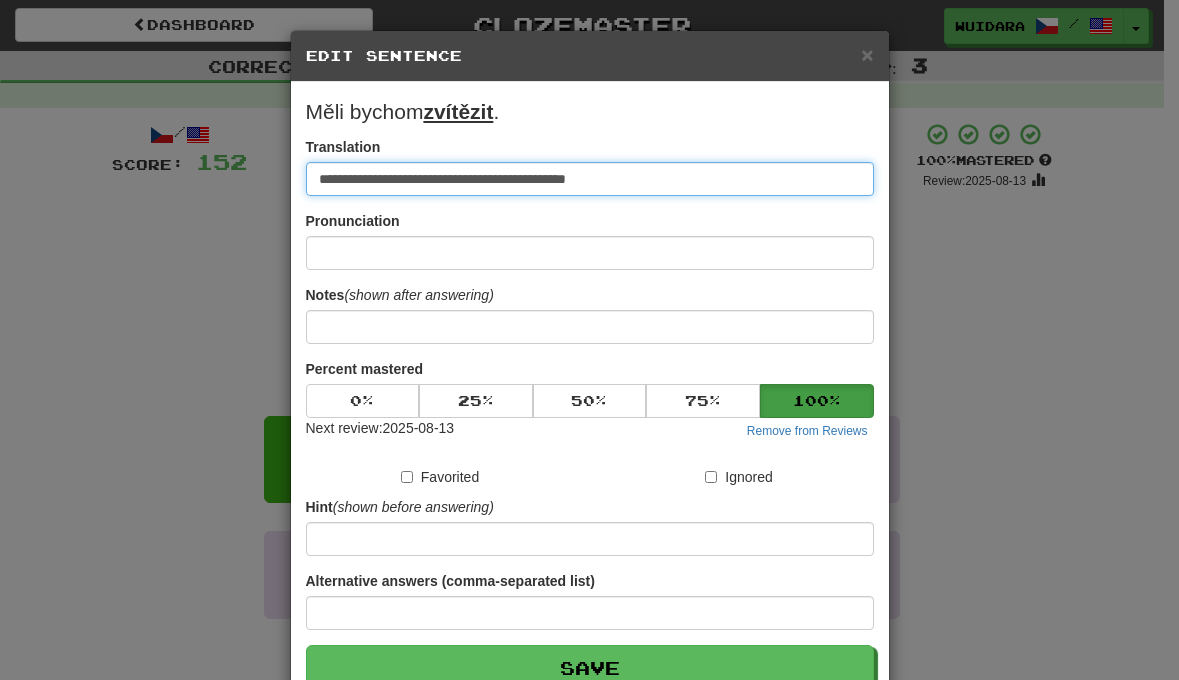 click on "**********" at bounding box center (590, 179) 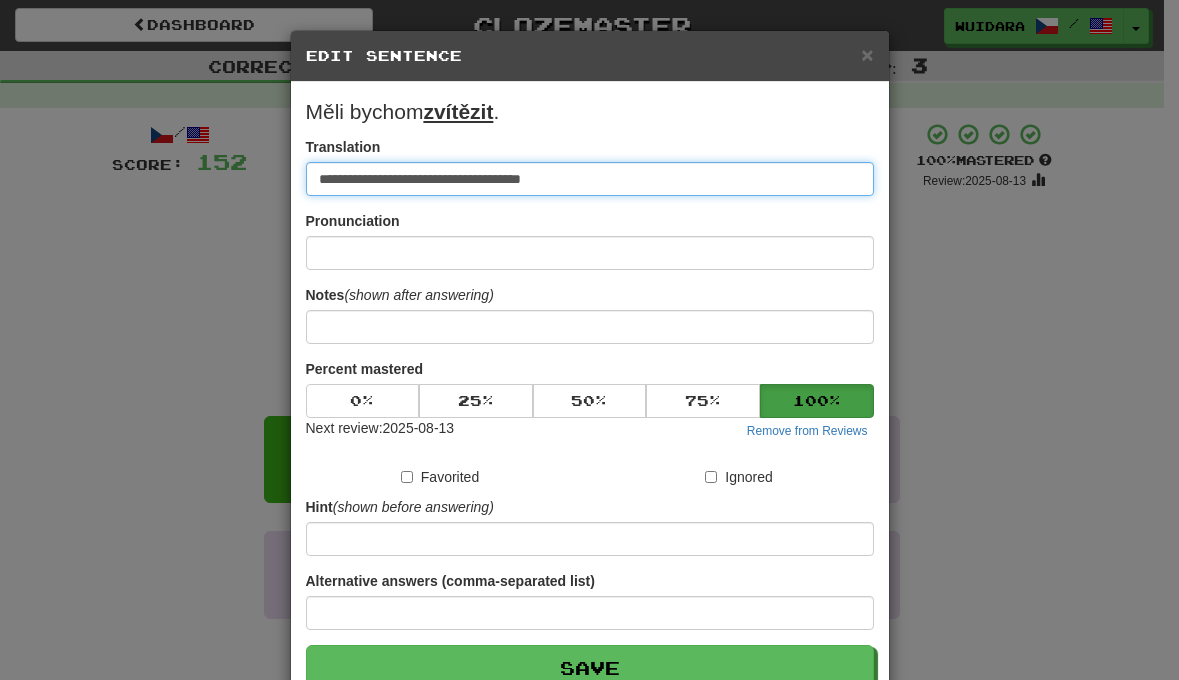 type on "**********" 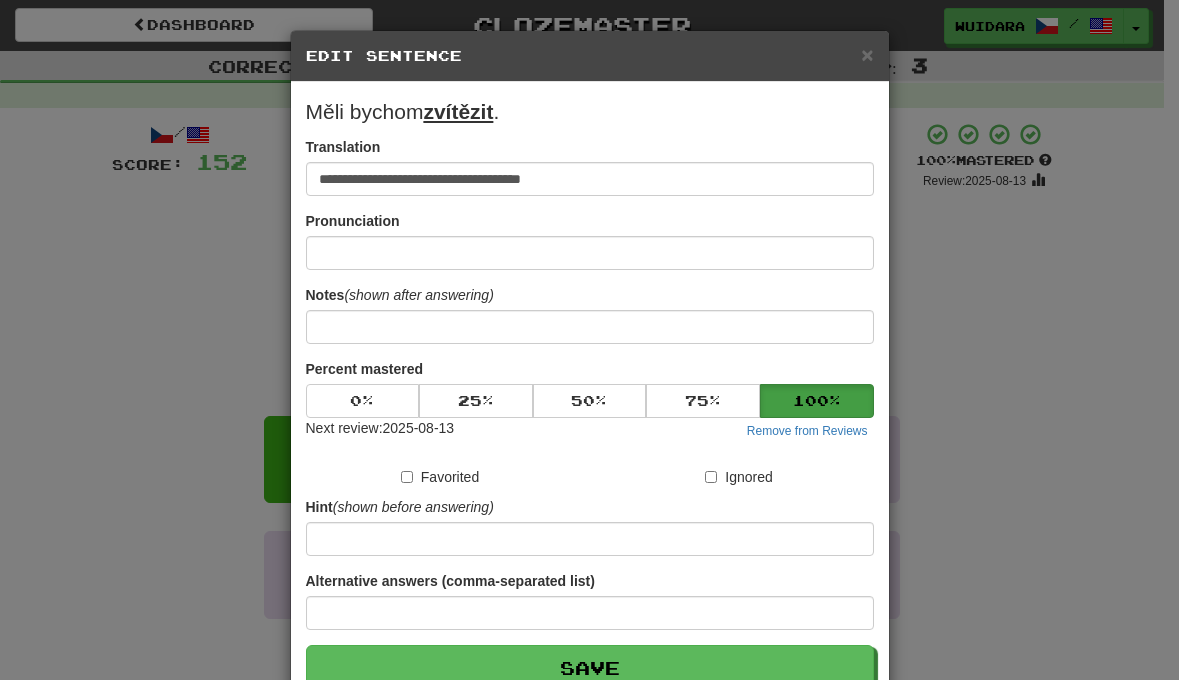 click on "Ignored" at bounding box center (739, 477) 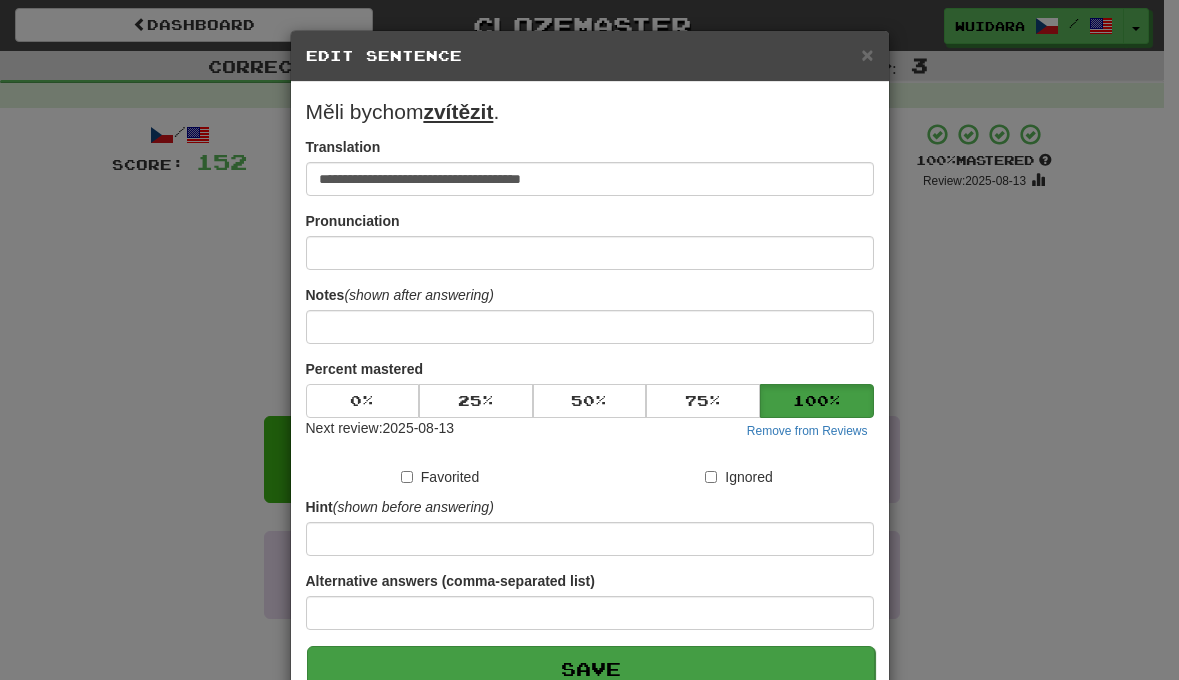 click on "Save" at bounding box center [591, 669] 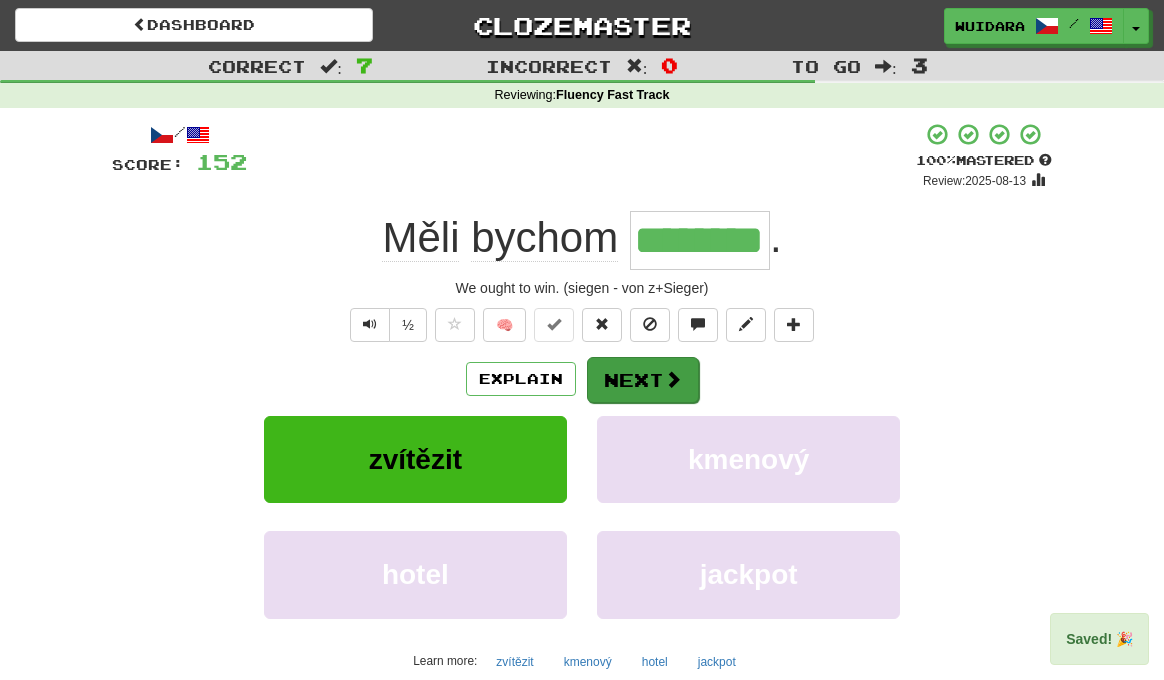 click on "Next" at bounding box center (643, 380) 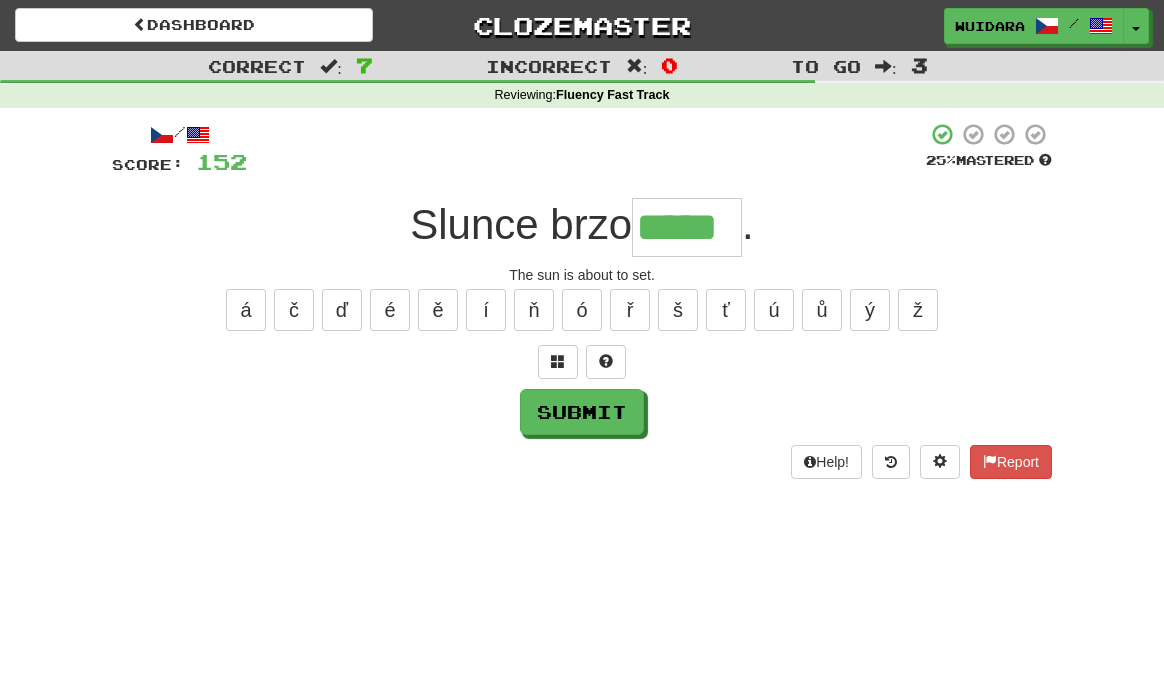type on "*****" 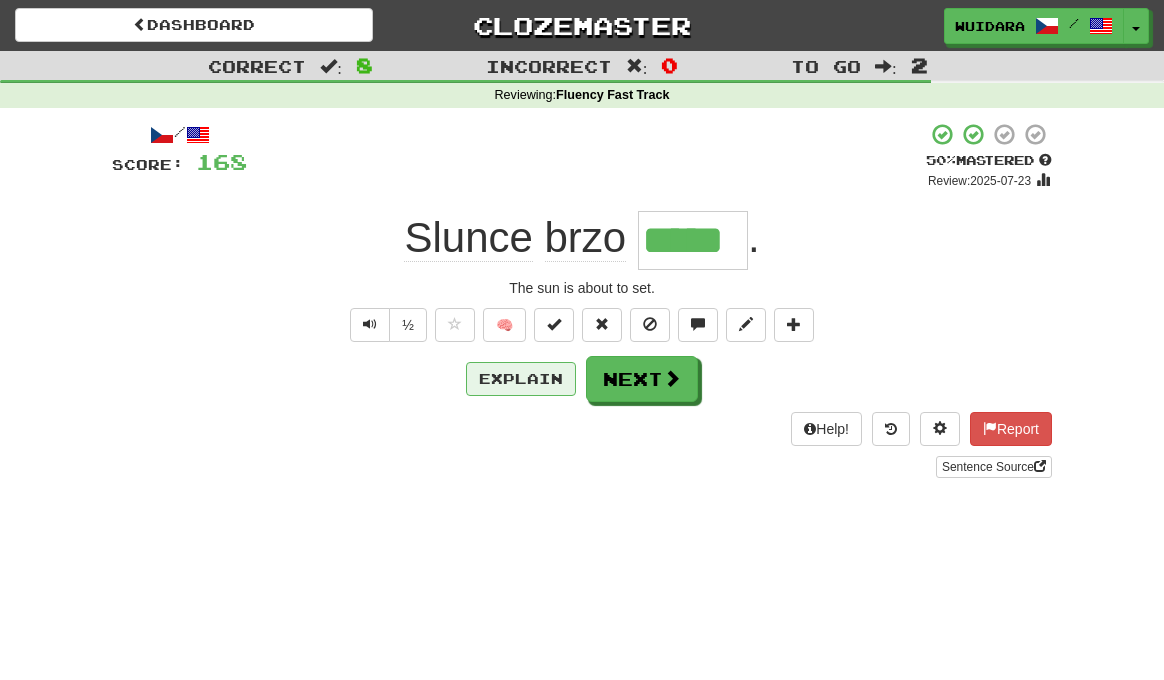 click on "Explain" at bounding box center (521, 379) 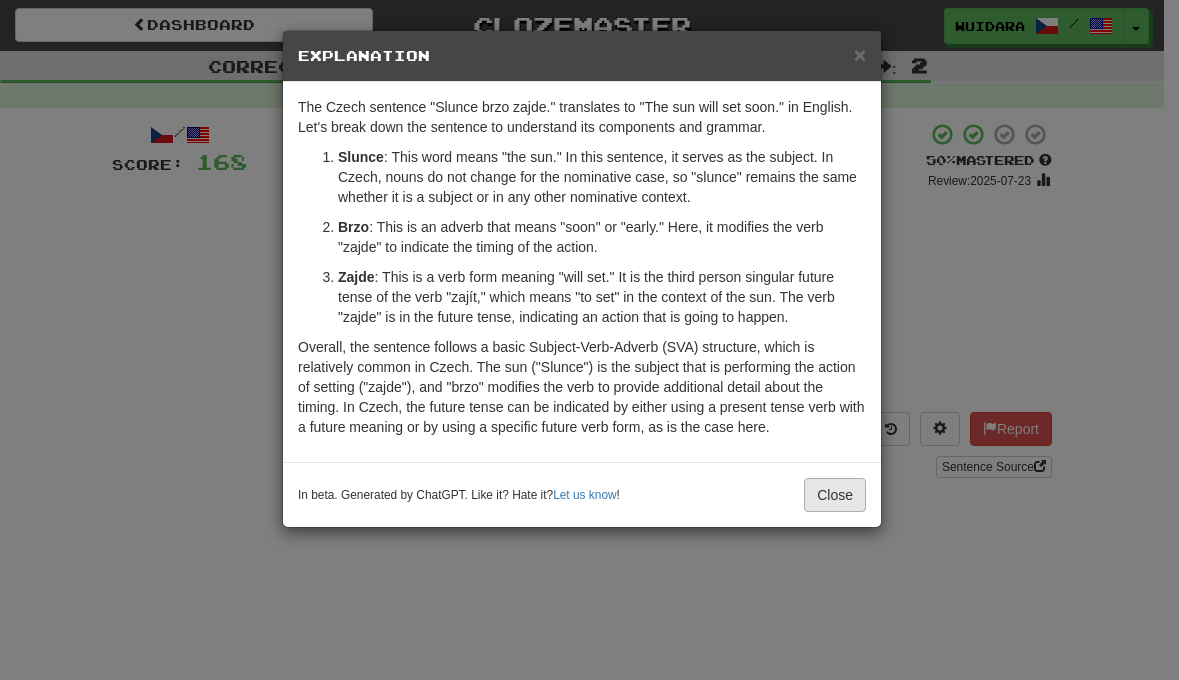 click on "Close" at bounding box center (835, 495) 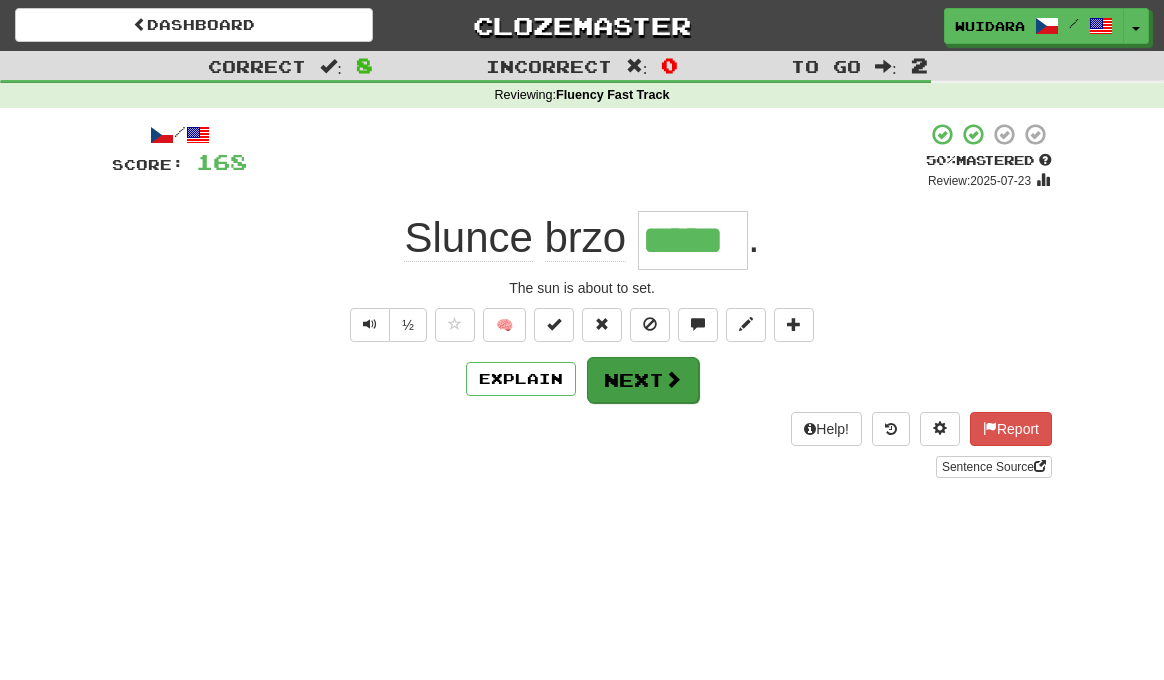 click at bounding box center (673, 379) 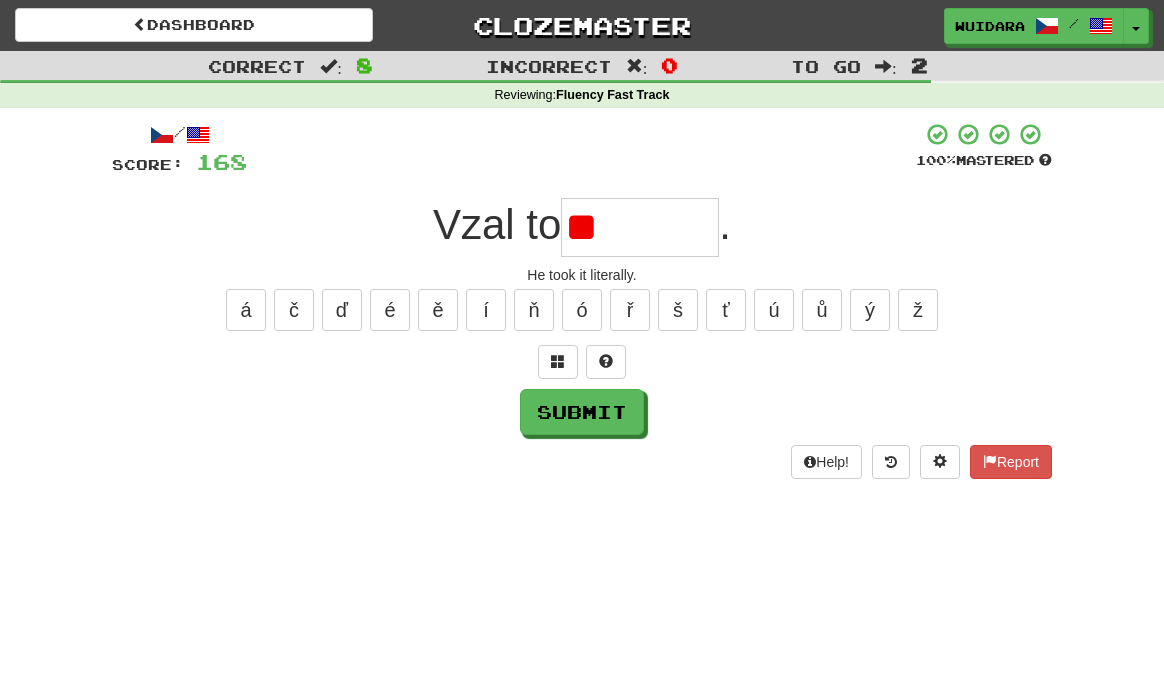 type on "*" 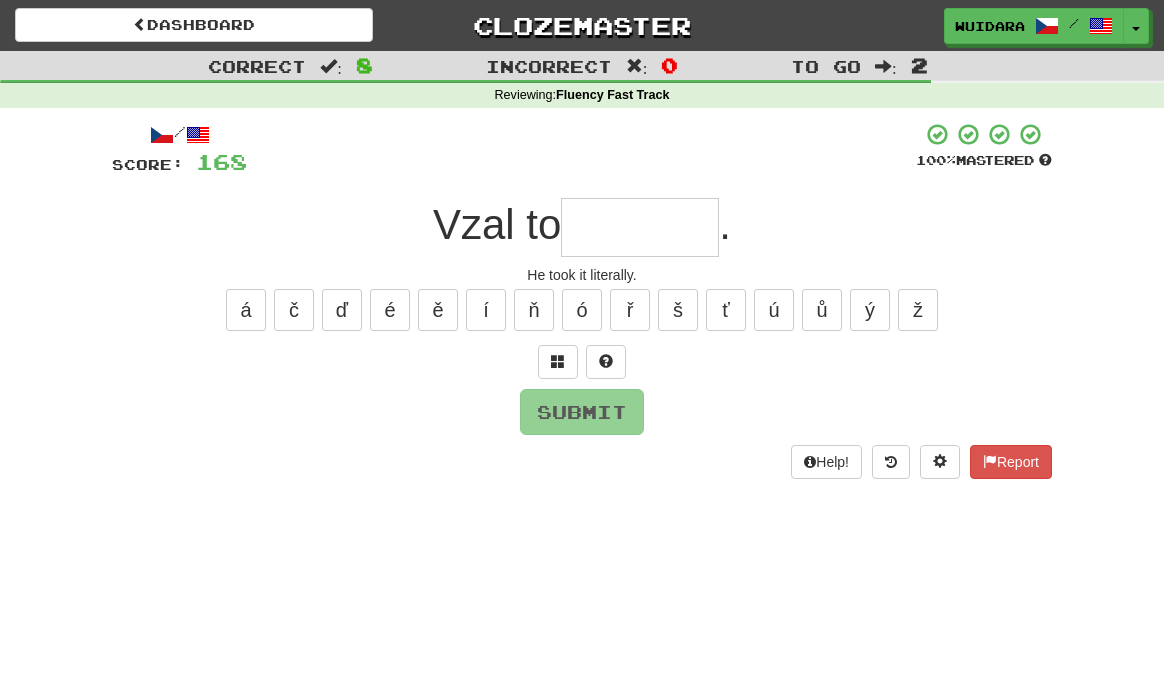 type on "*" 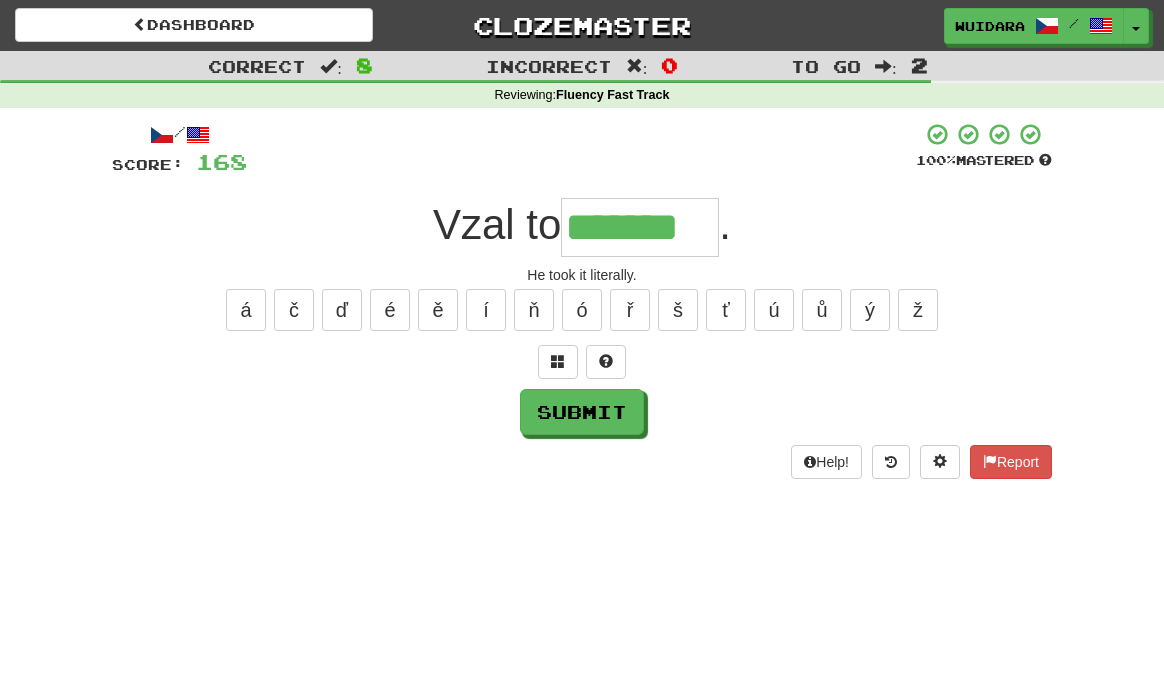 type on "*******" 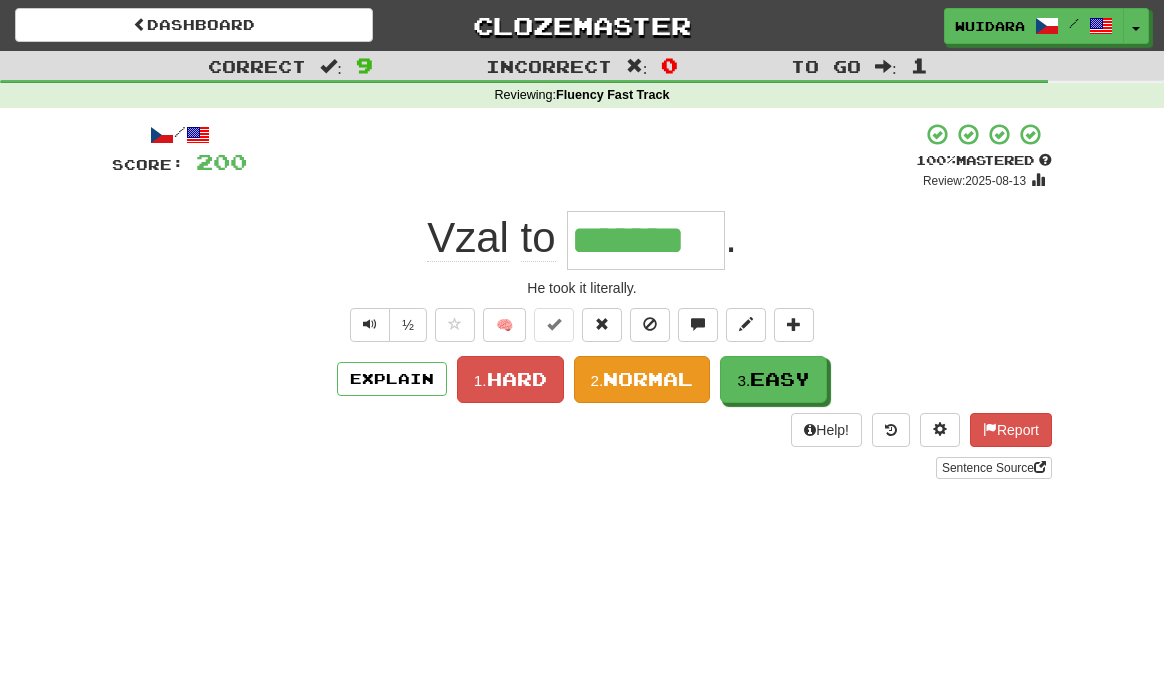 click on "Normal" at bounding box center [648, 379] 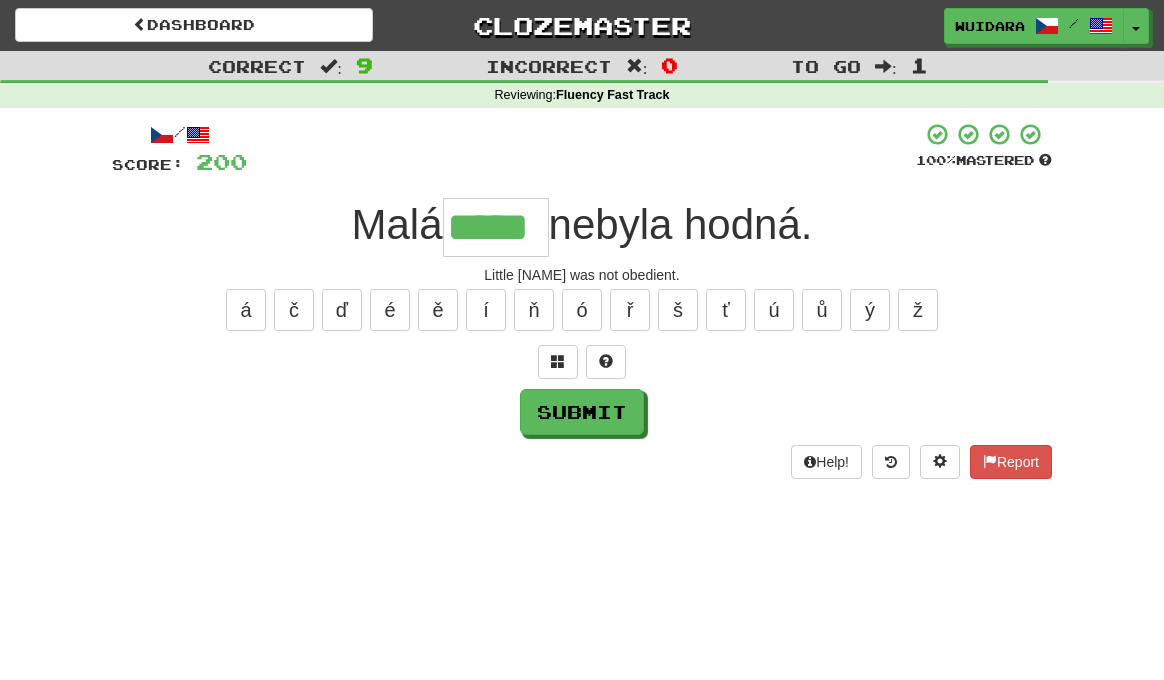 type on "*****" 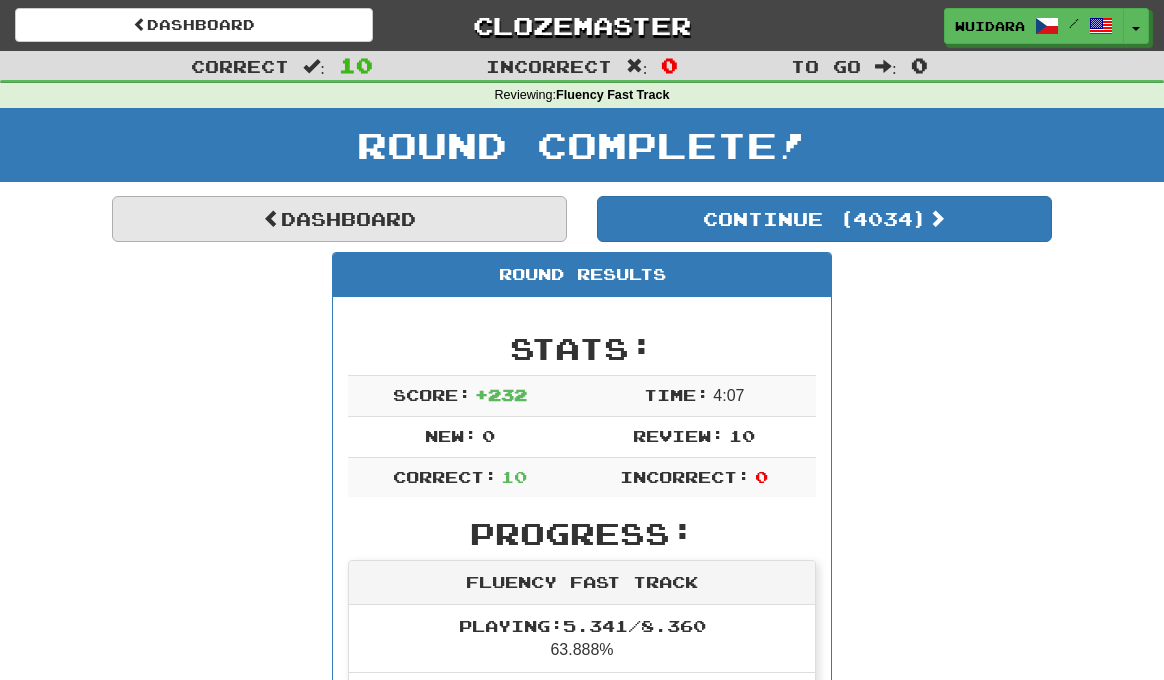 click on "Dashboard" at bounding box center (339, 219) 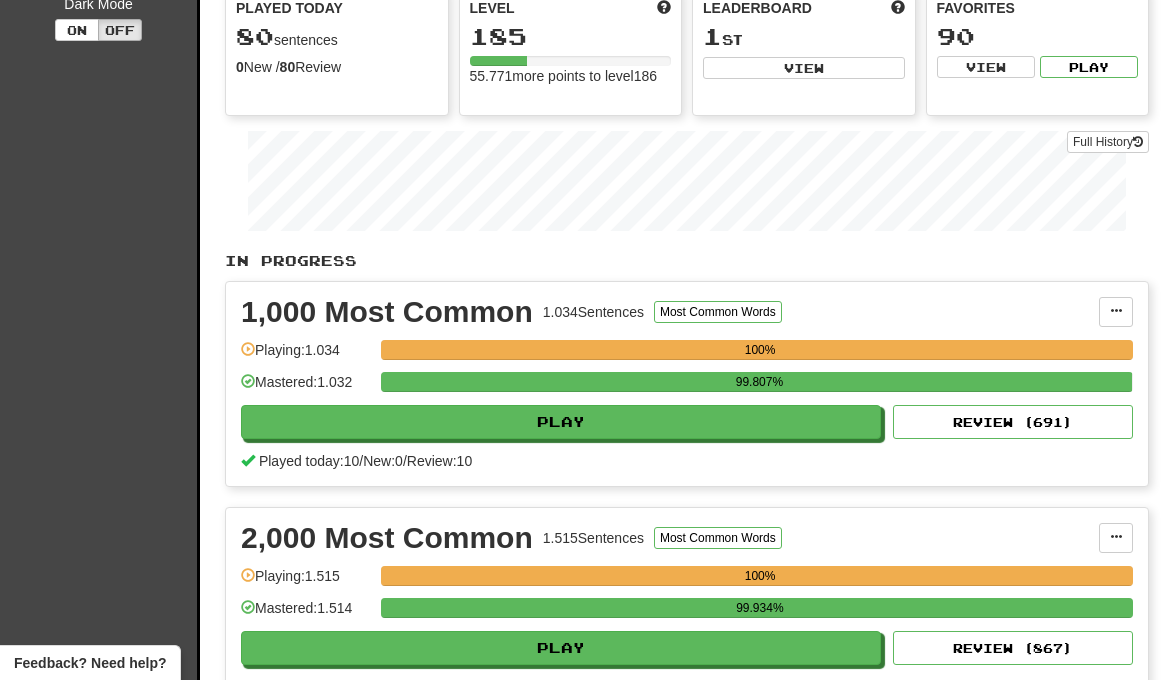 scroll, scrollTop: 0, scrollLeft: 0, axis: both 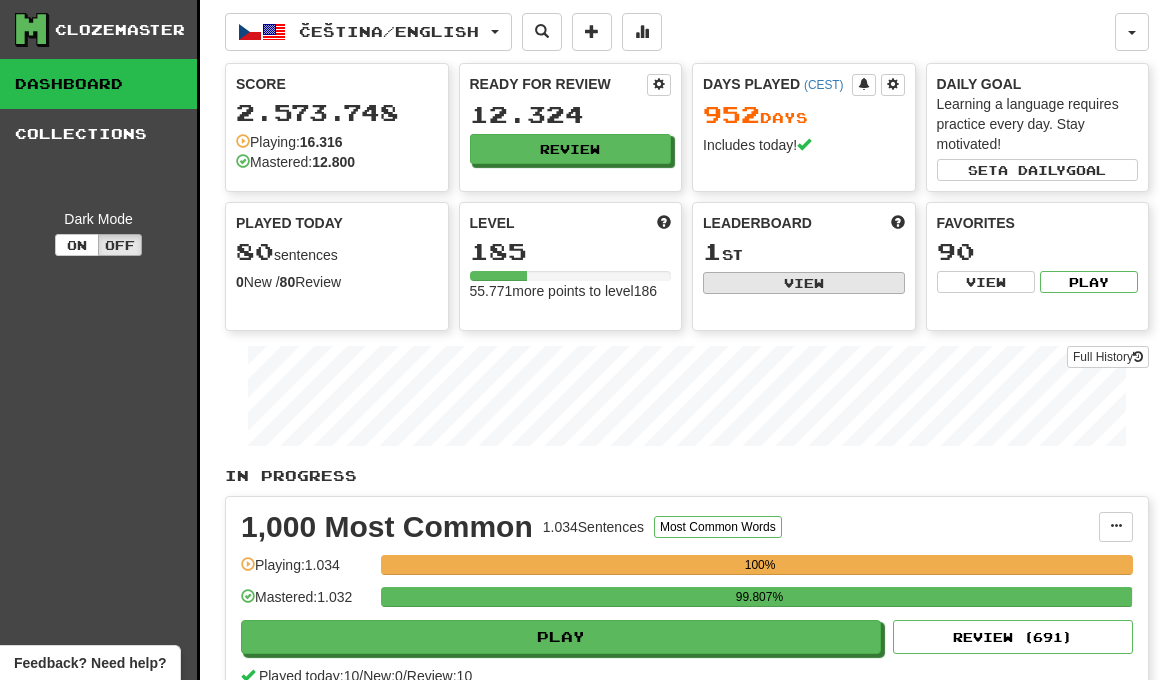 click on "View" at bounding box center (804, 283) 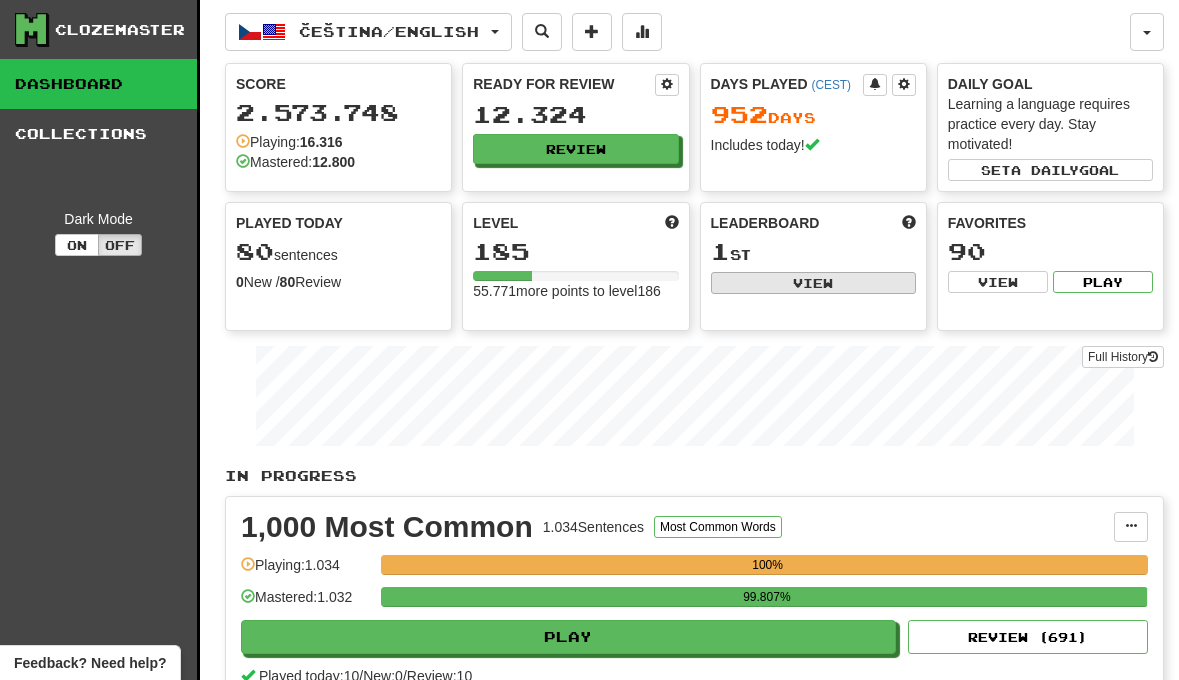 select on "**********" 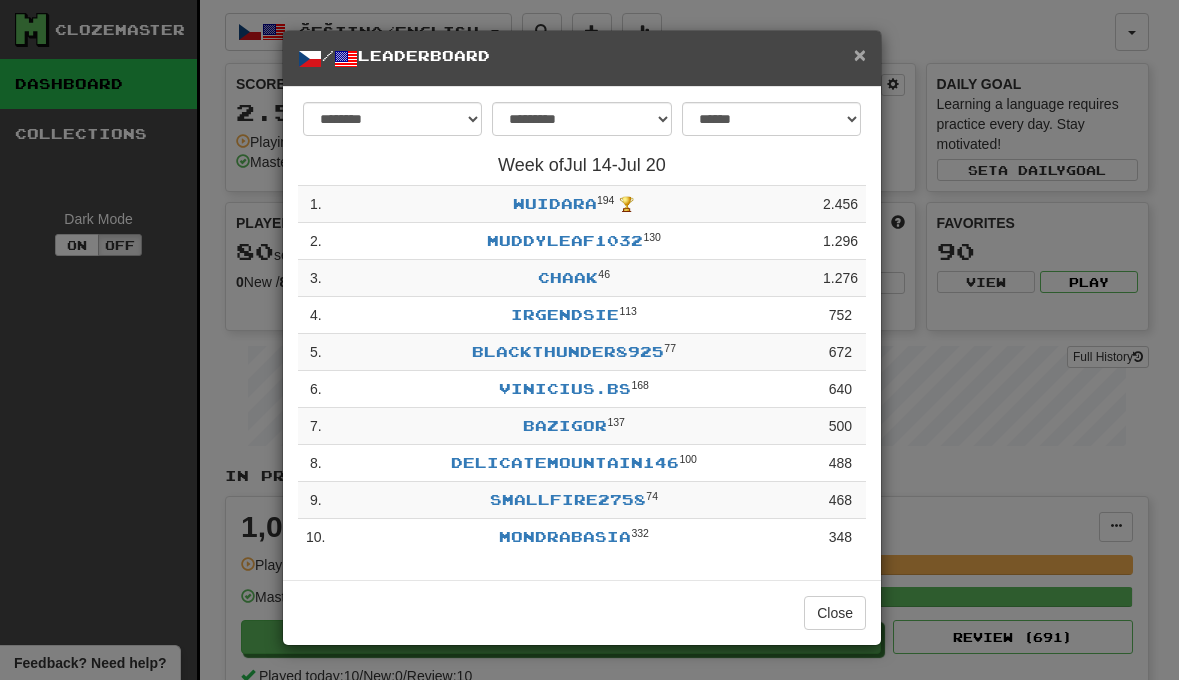 click on "×" at bounding box center [860, 54] 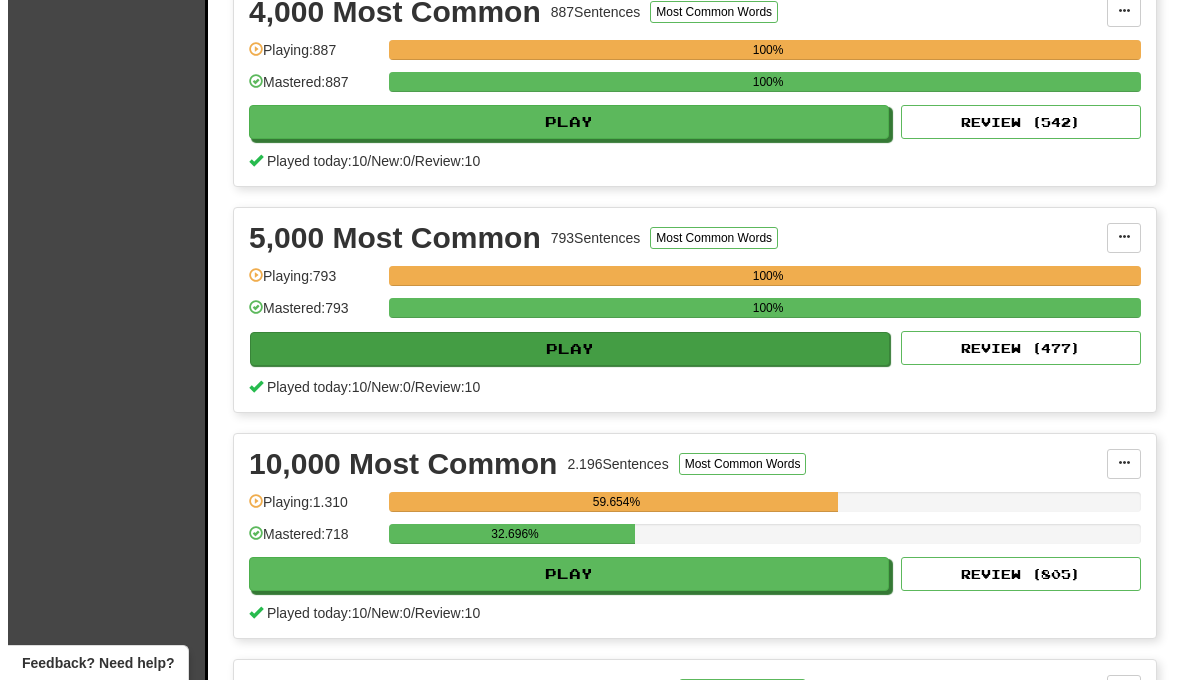 scroll, scrollTop: 1212, scrollLeft: 0, axis: vertical 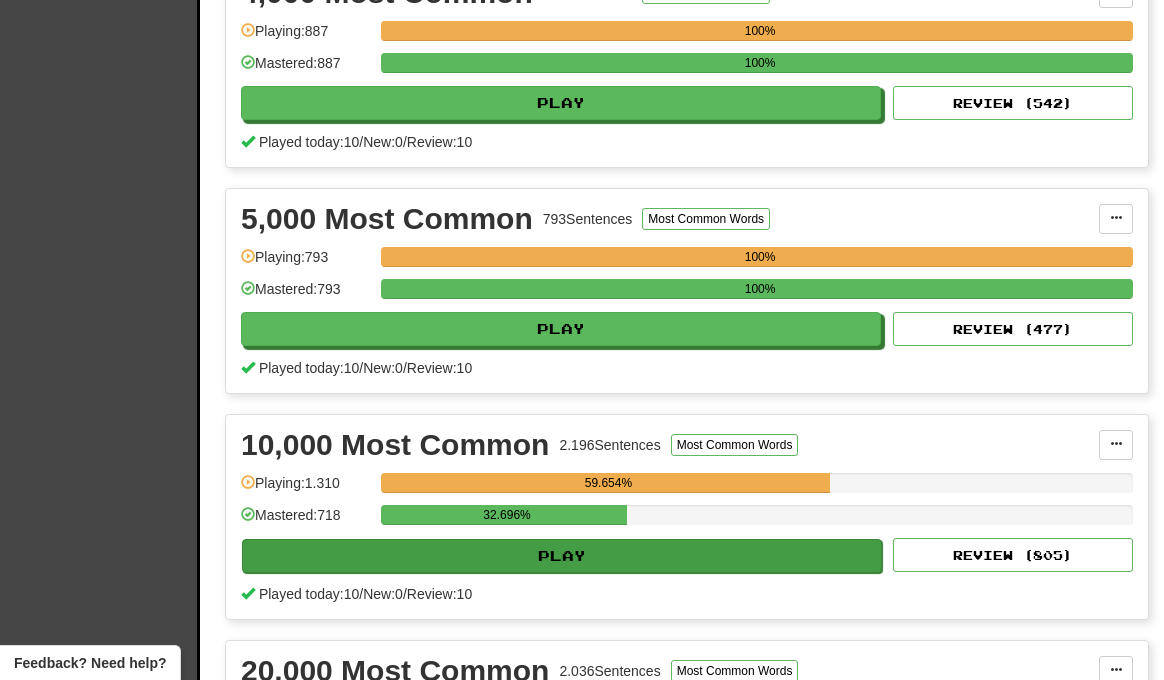click on "Play" at bounding box center [562, 556] 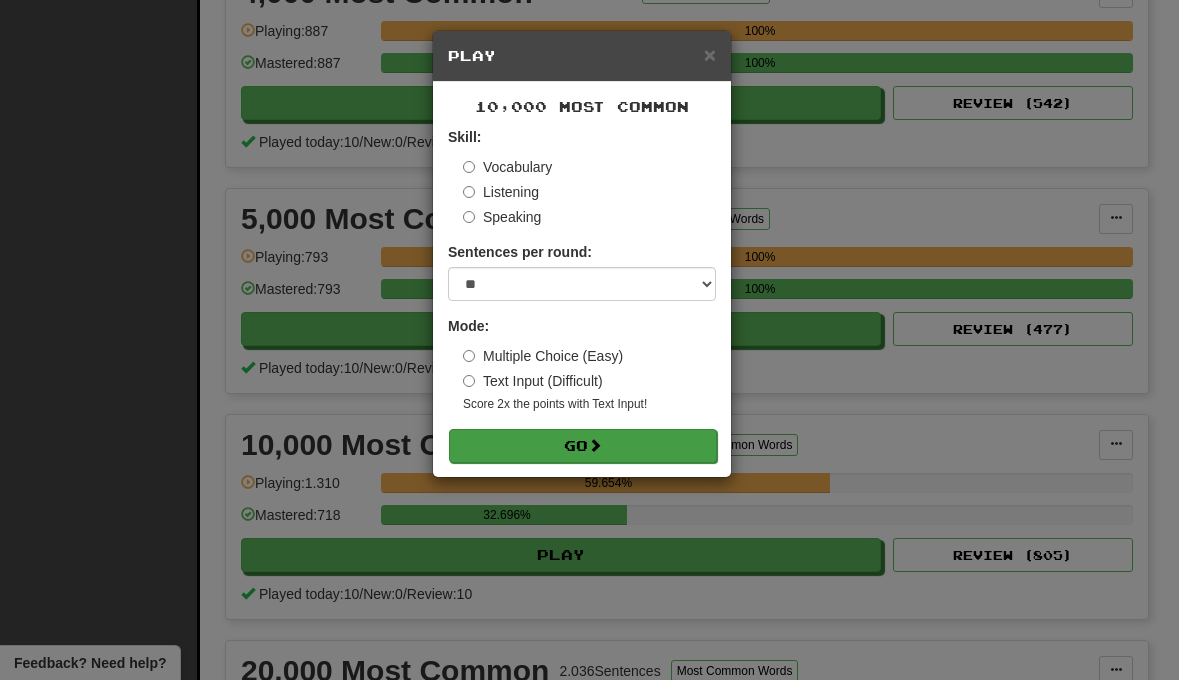 click on "Go" at bounding box center (583, 446) 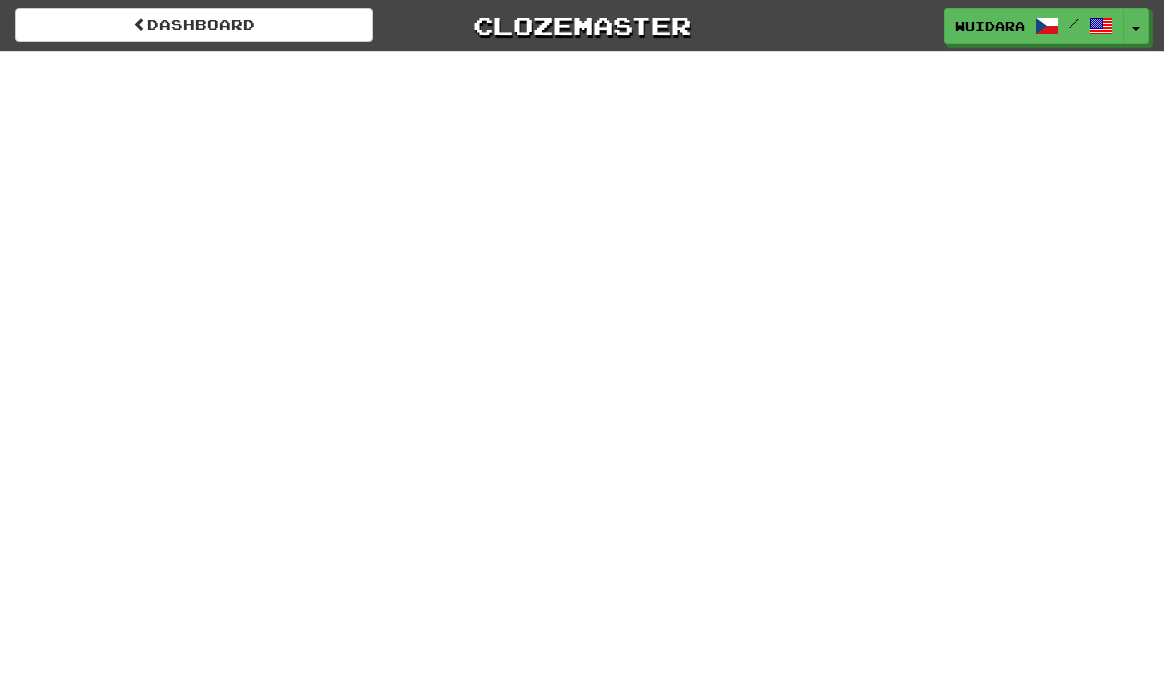 scroll, scrollTop: 0, scrollLeft: 0, axis: both 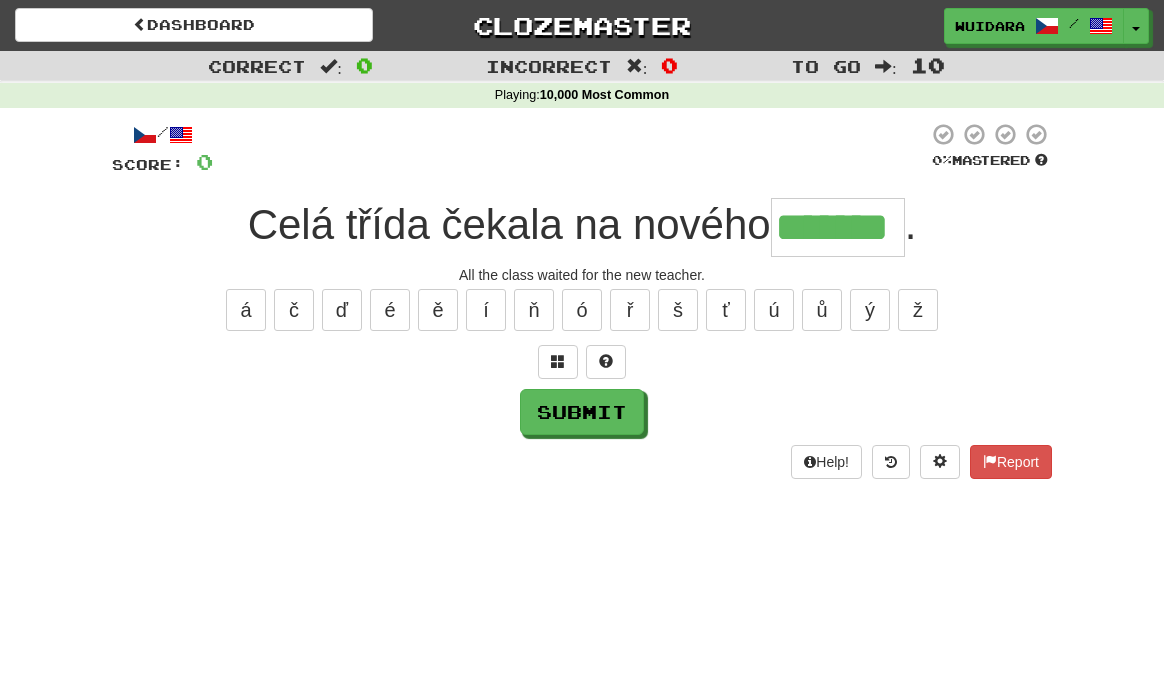 type on "*******" 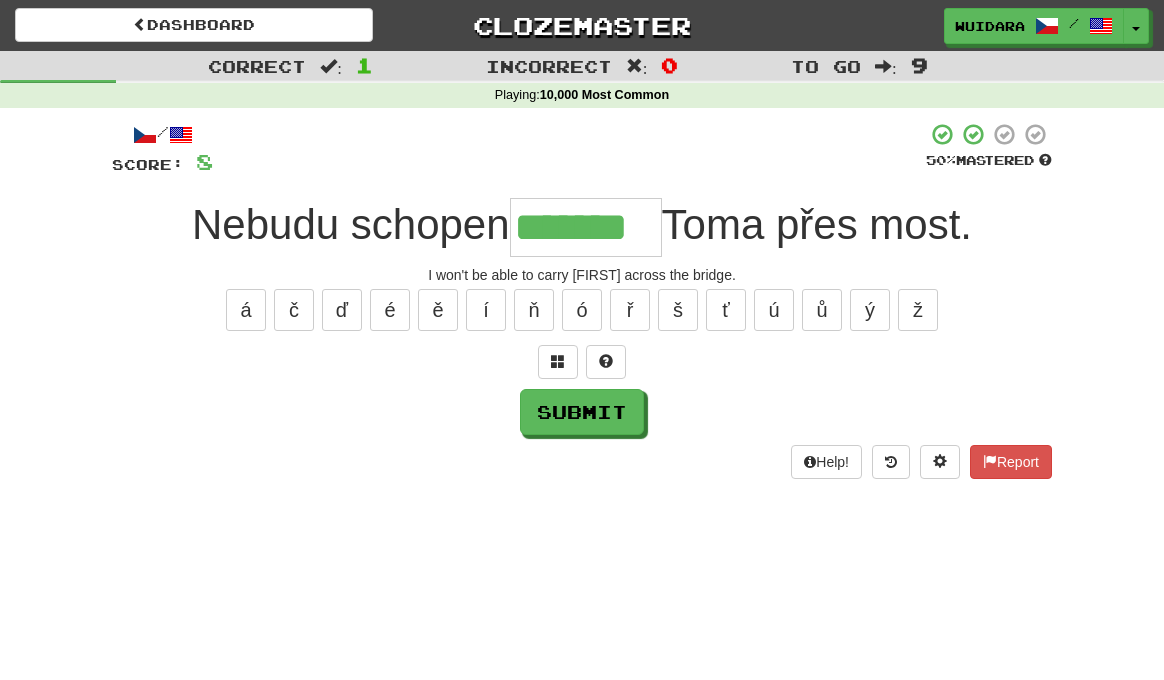 type on "*******" 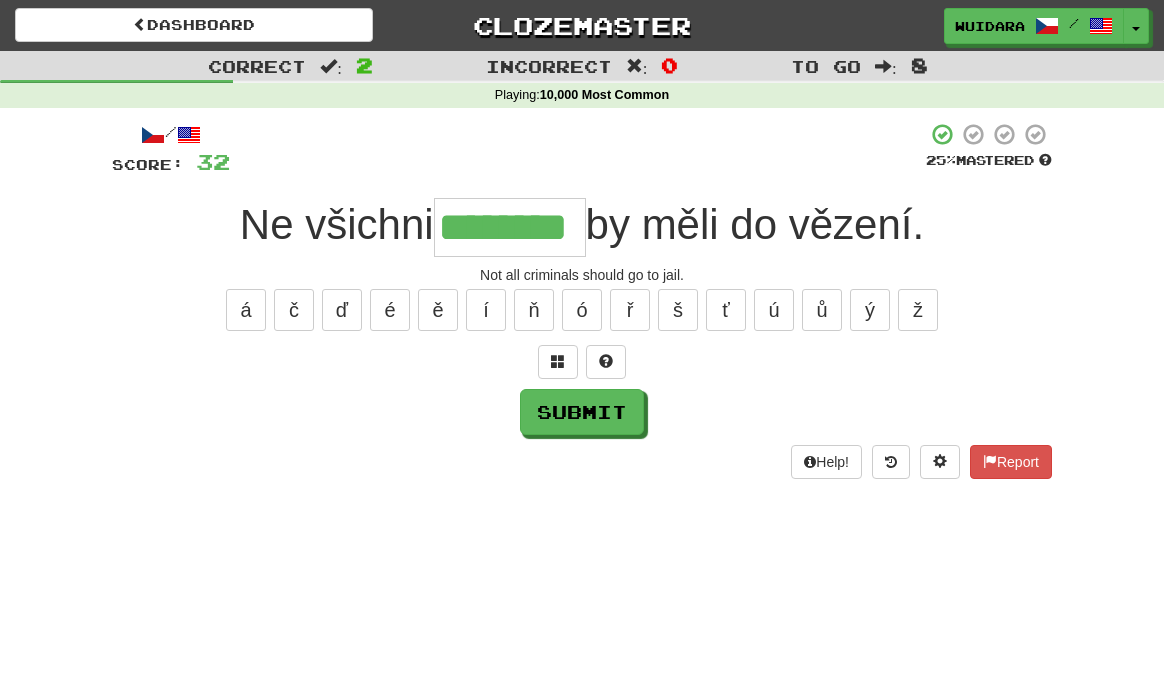 type on "********" 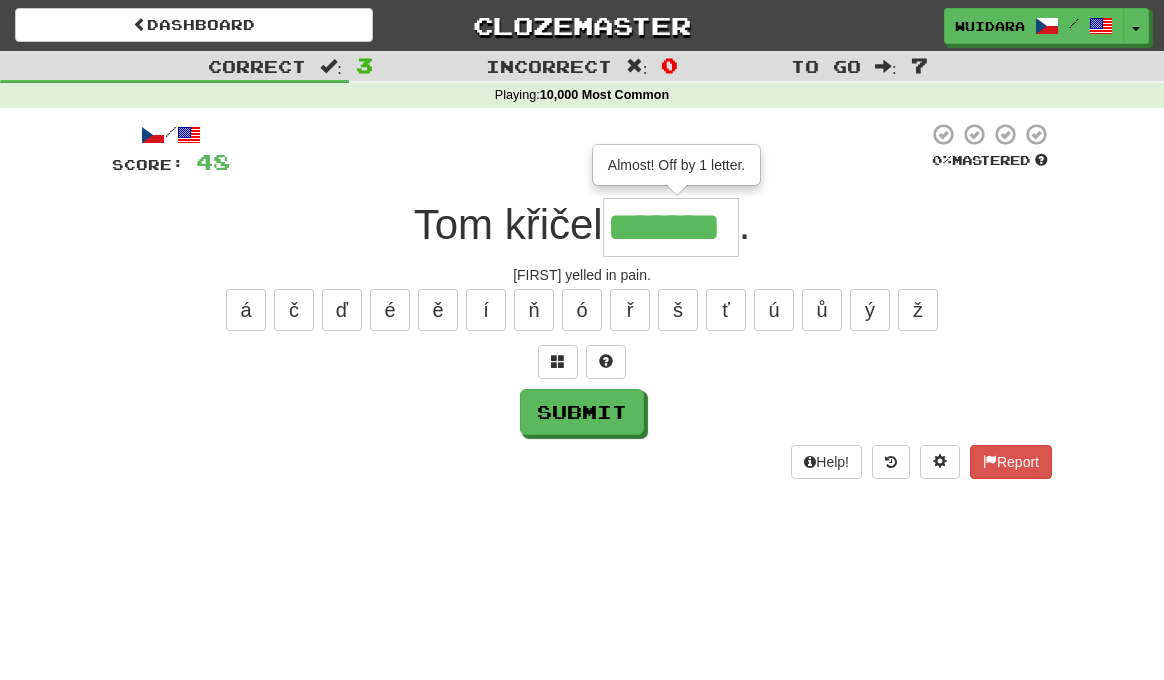 type on "*******" 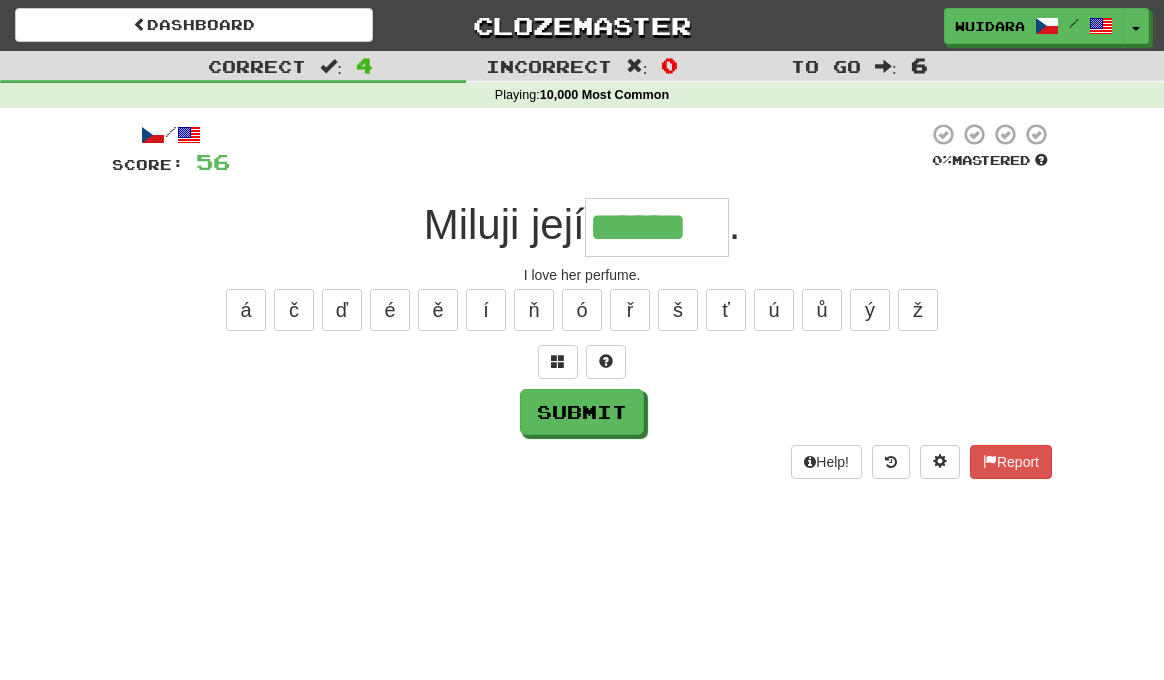 type on "******" 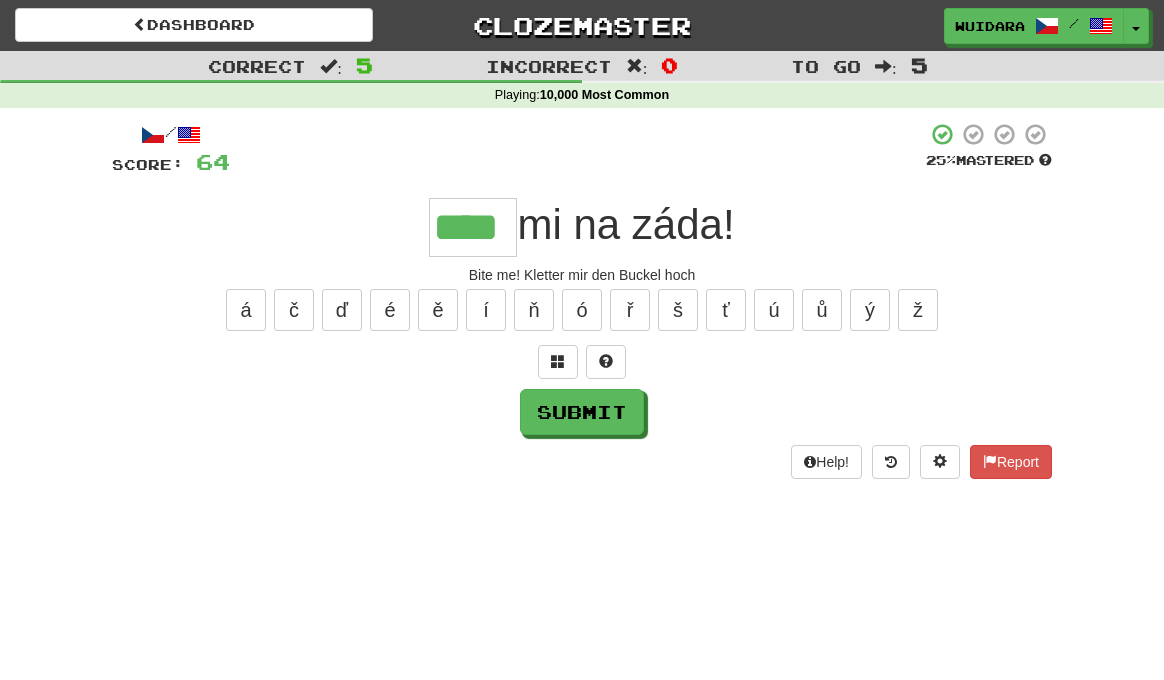 type on "****" 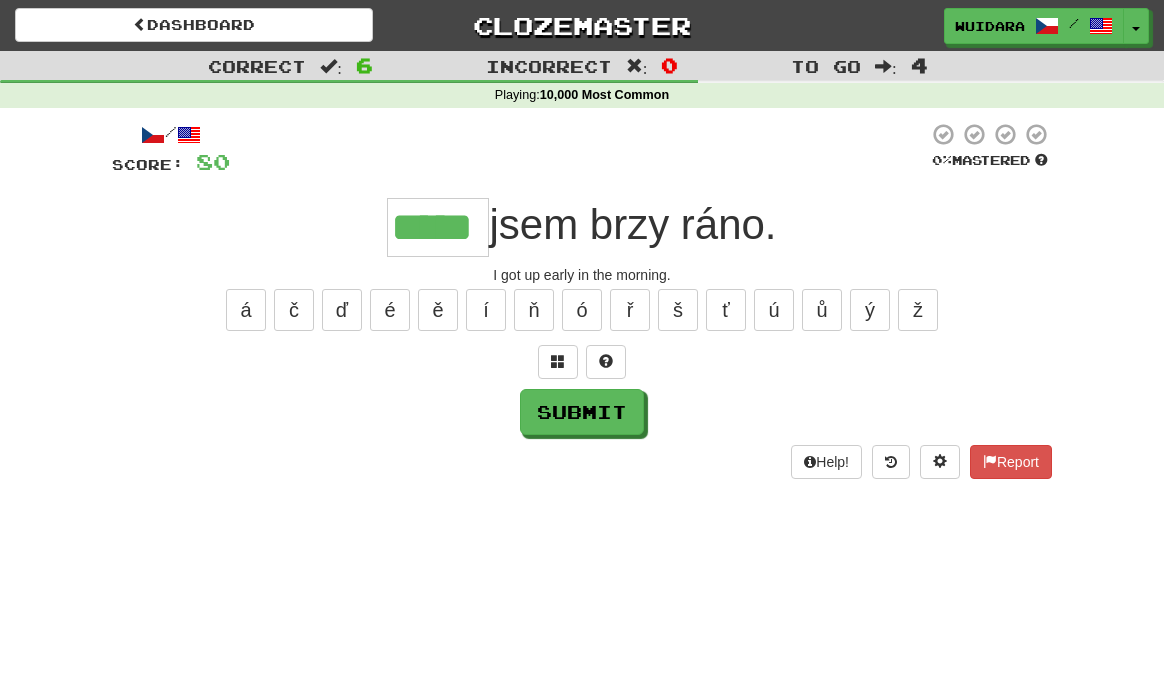 type on "*****" 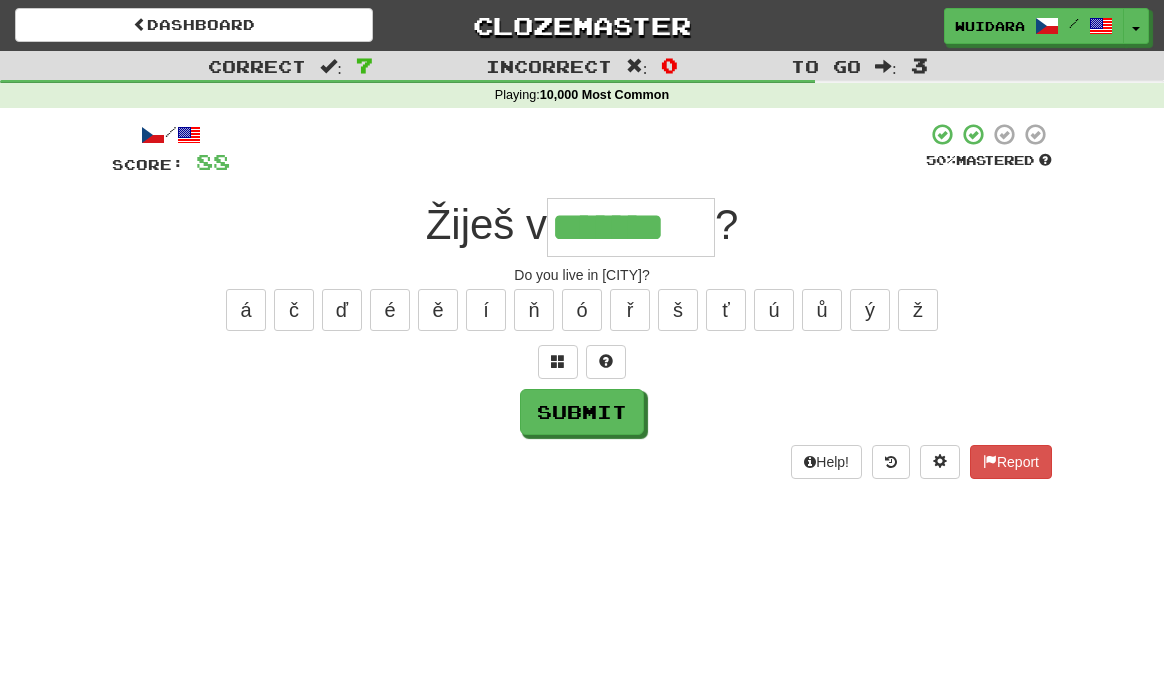 type on "*******" 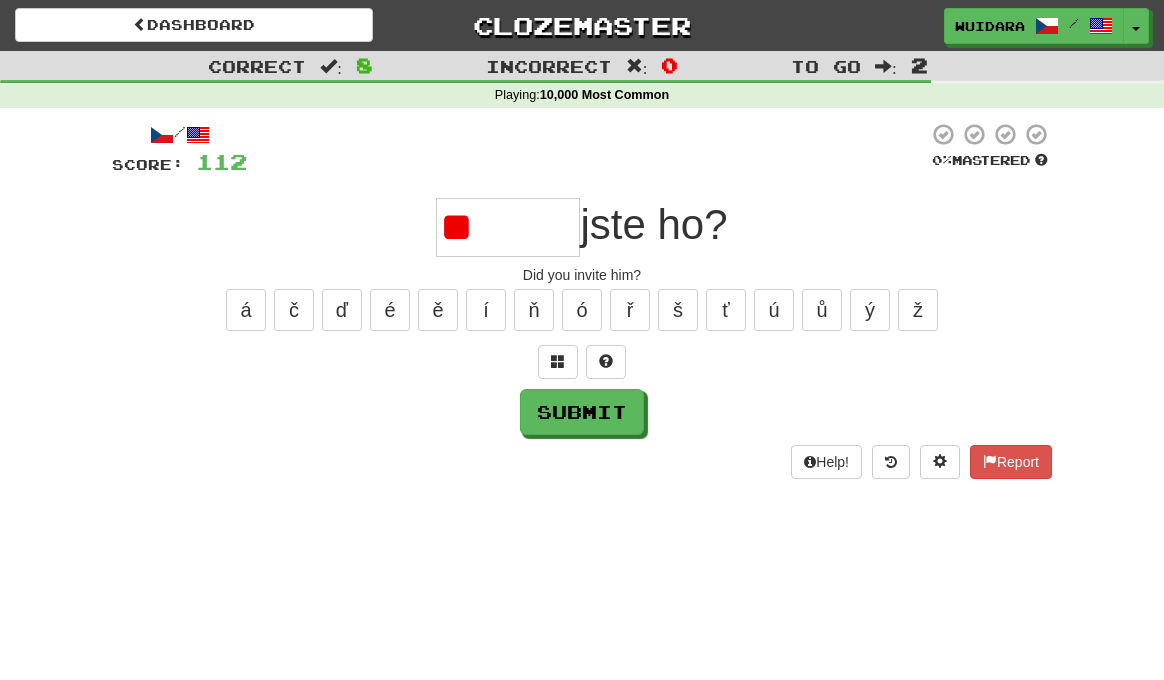 type on "*" 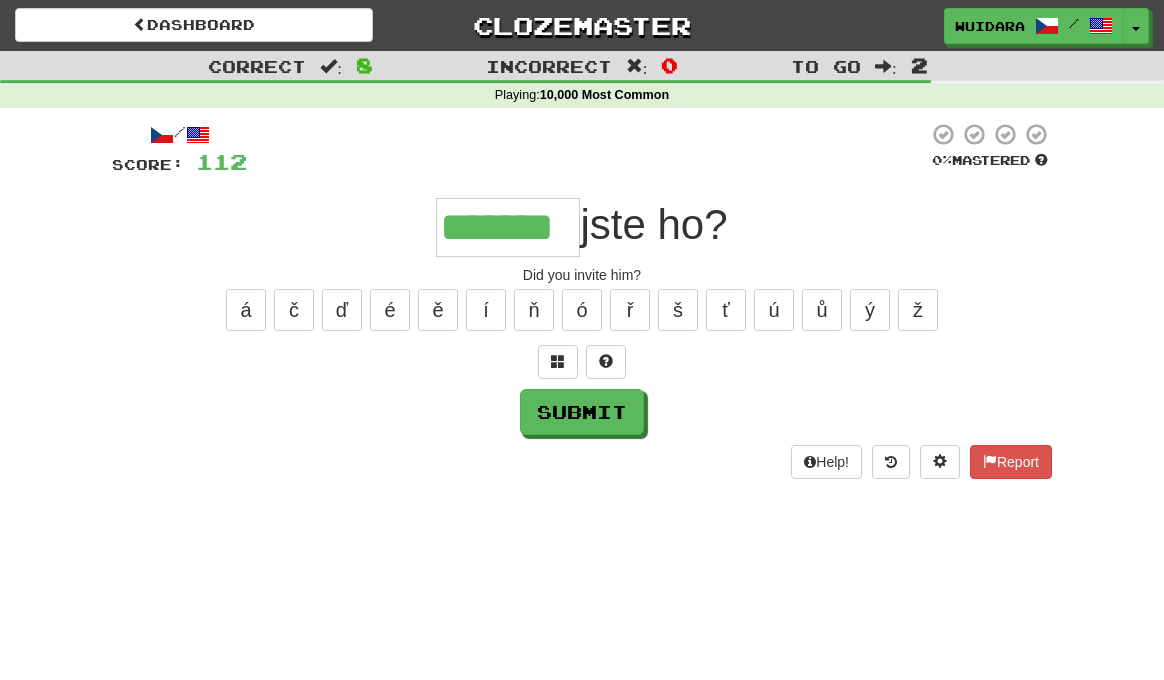 type on "*******" 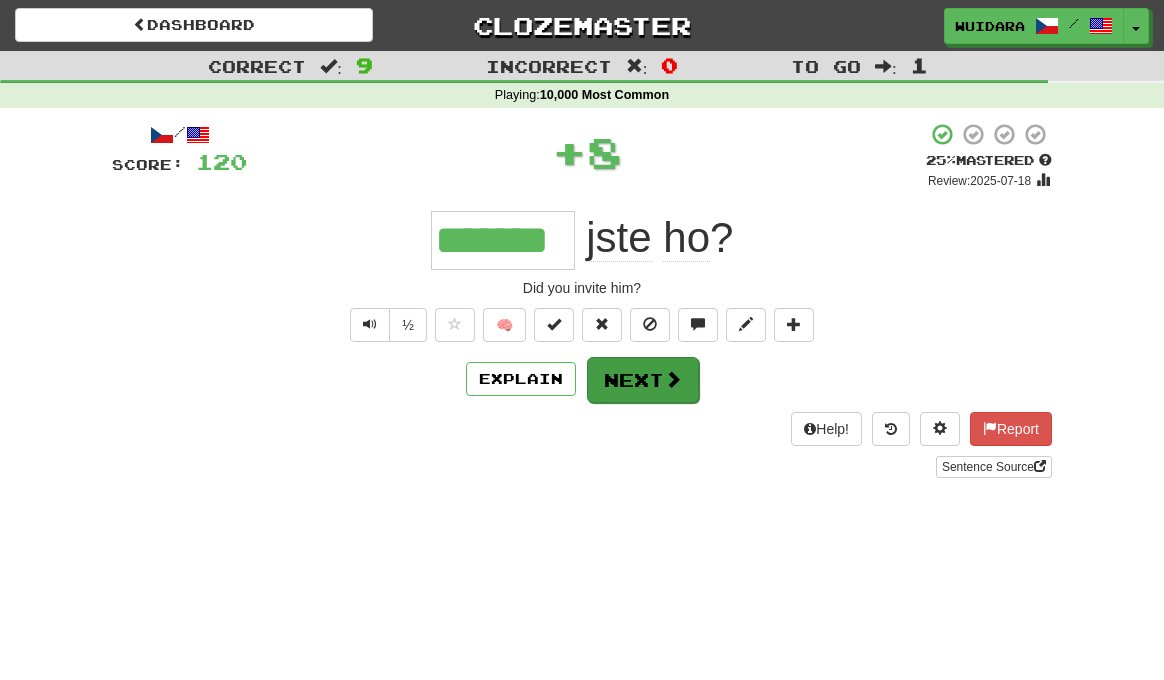 click on "Next" at bounding box center [643, 380] 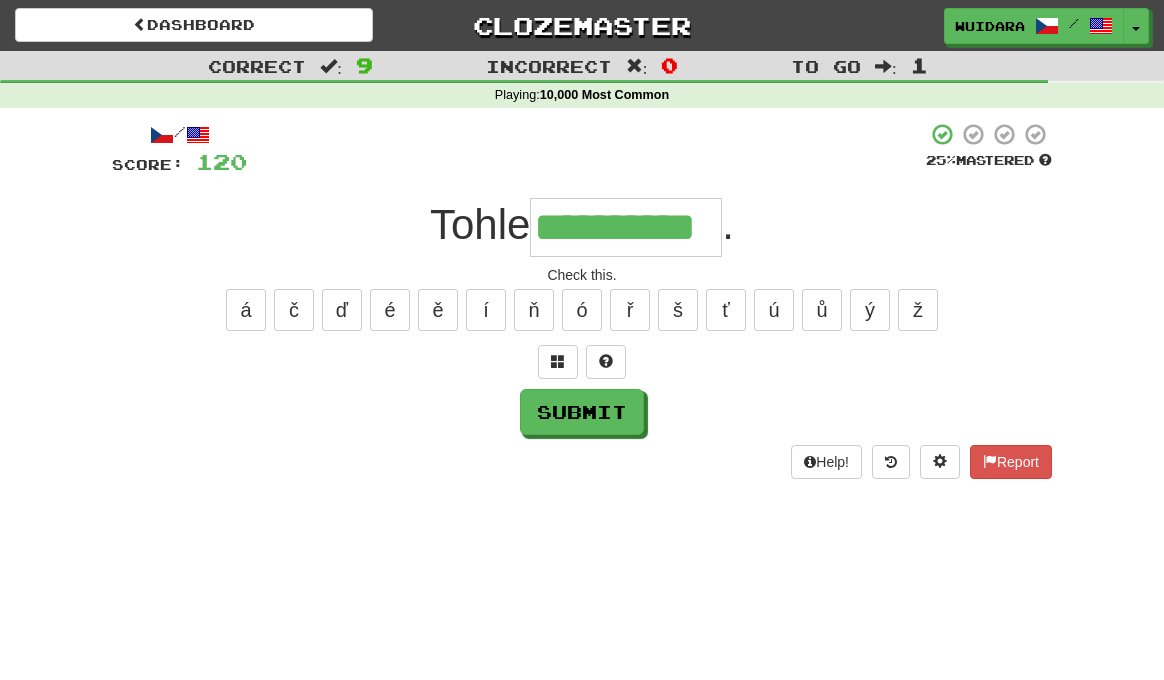 type on "**********" 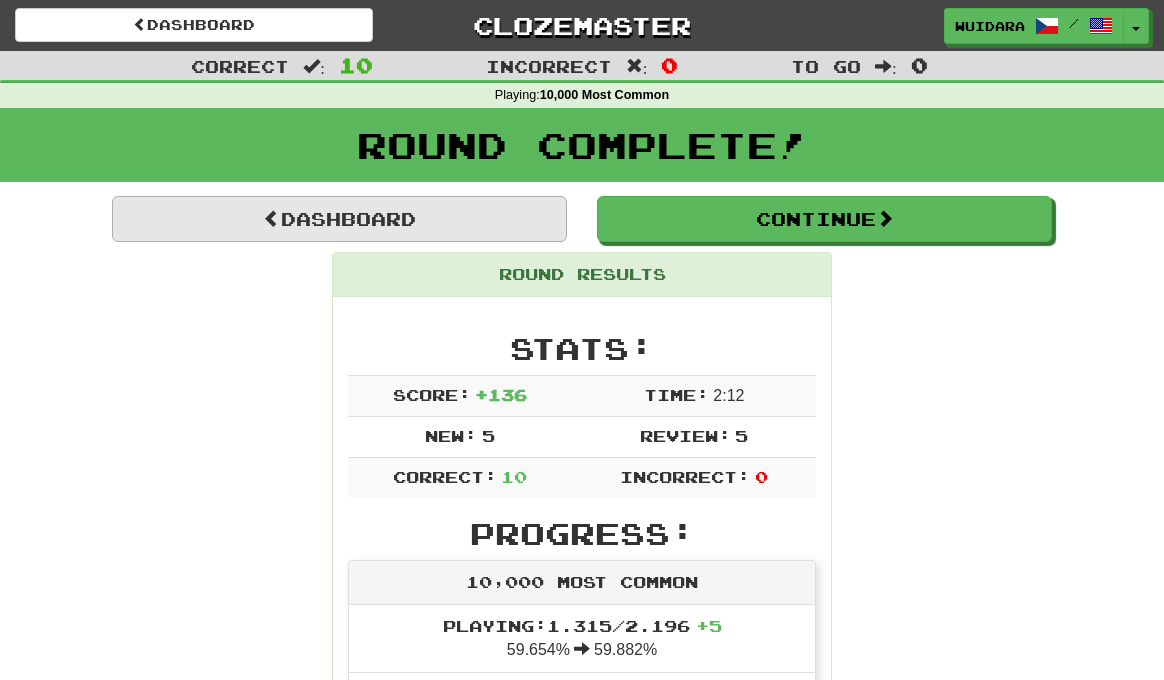 click on "Dashboard" at bounding box center (339, 219) 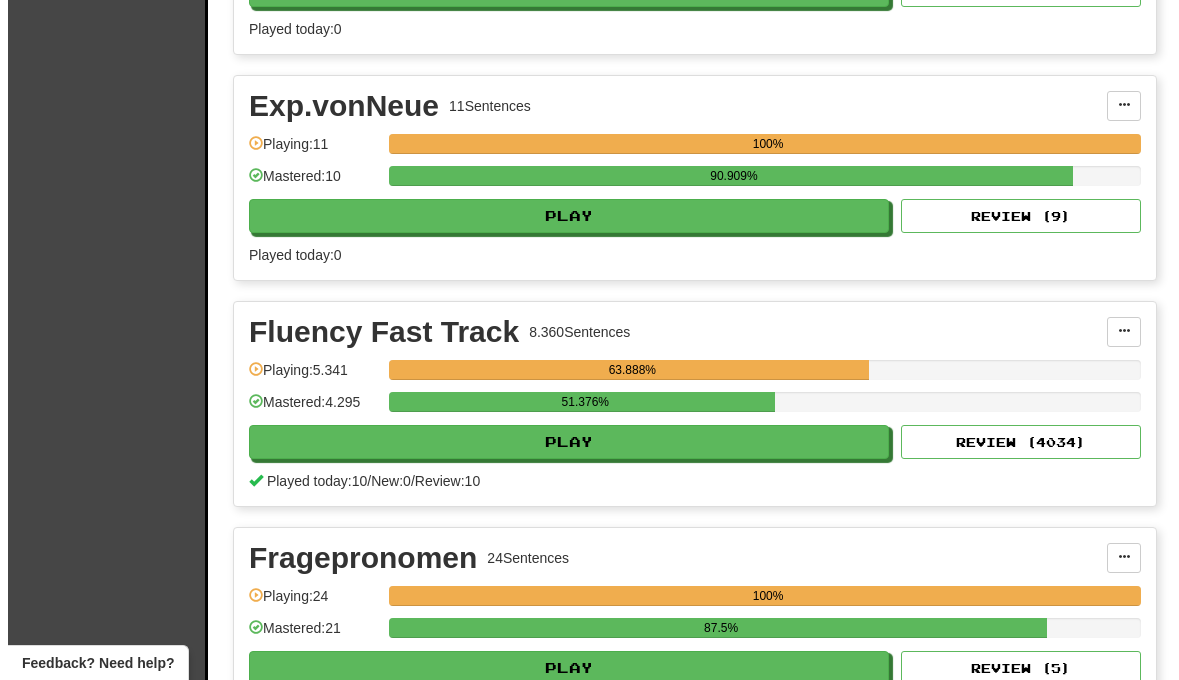 scroll, scrollTop: 3002, scrollLeft: 0, axis: vertical 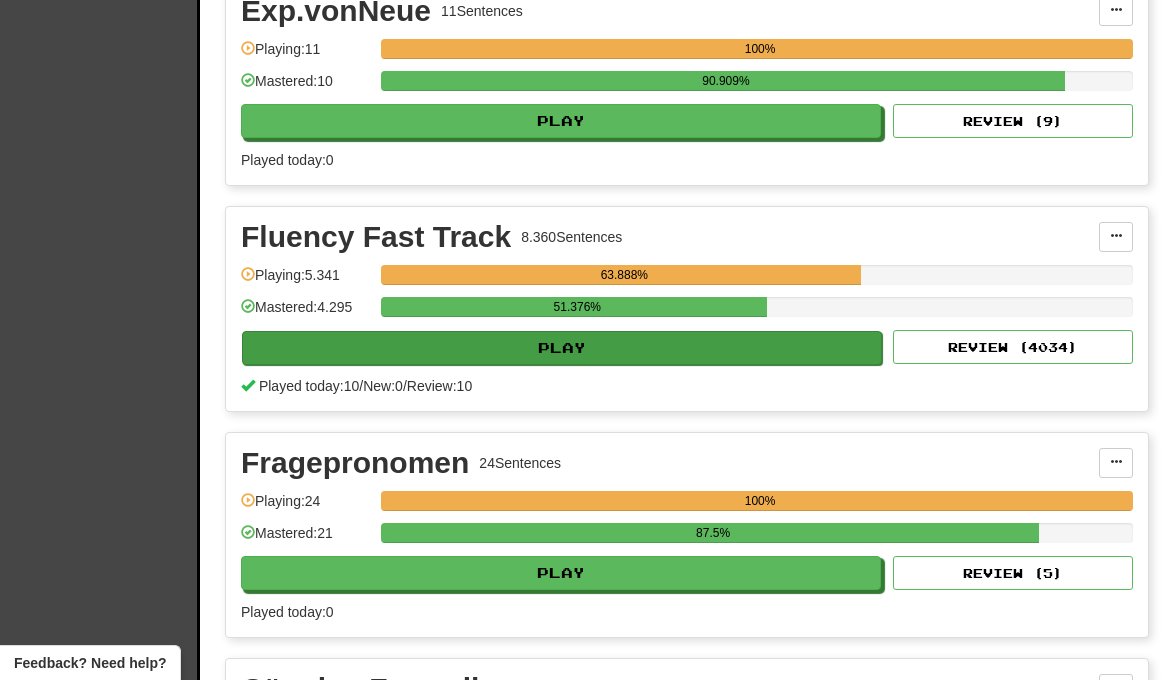 click on "Play" at bounding box center [562, 348] 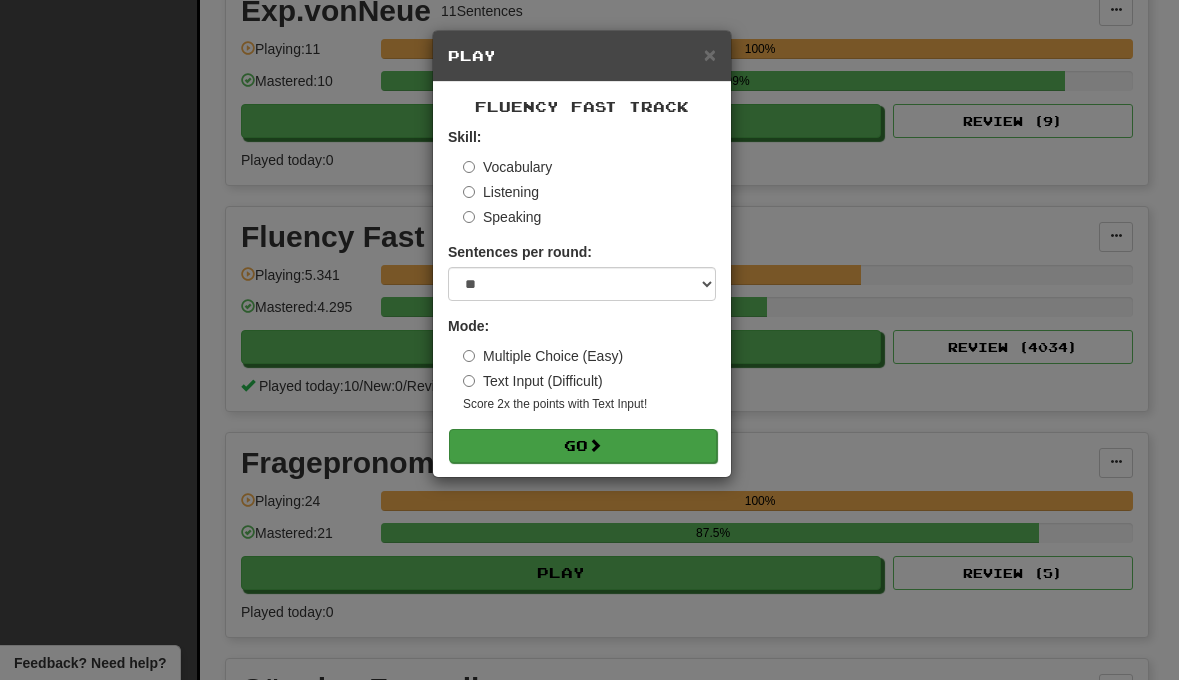 click on "Go" at bounding box center (583, 446) 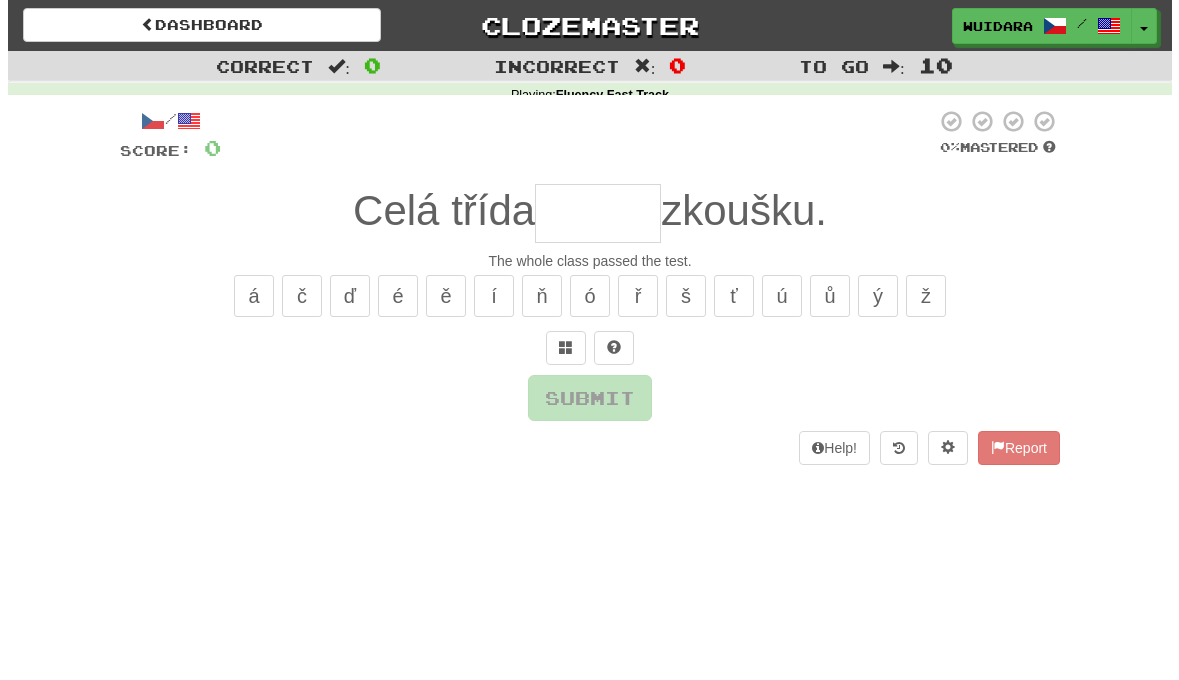 scroll, scrollTop: 0, scrollLeft: 0, axis: both 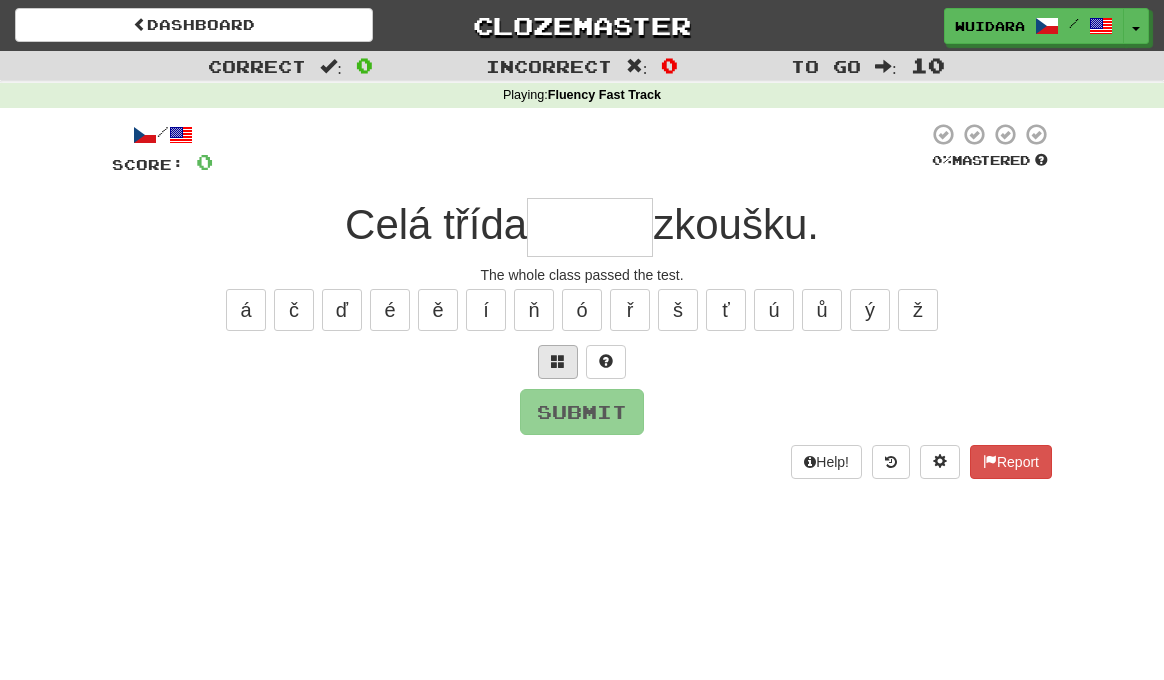 click at bounding box center [558, 361] 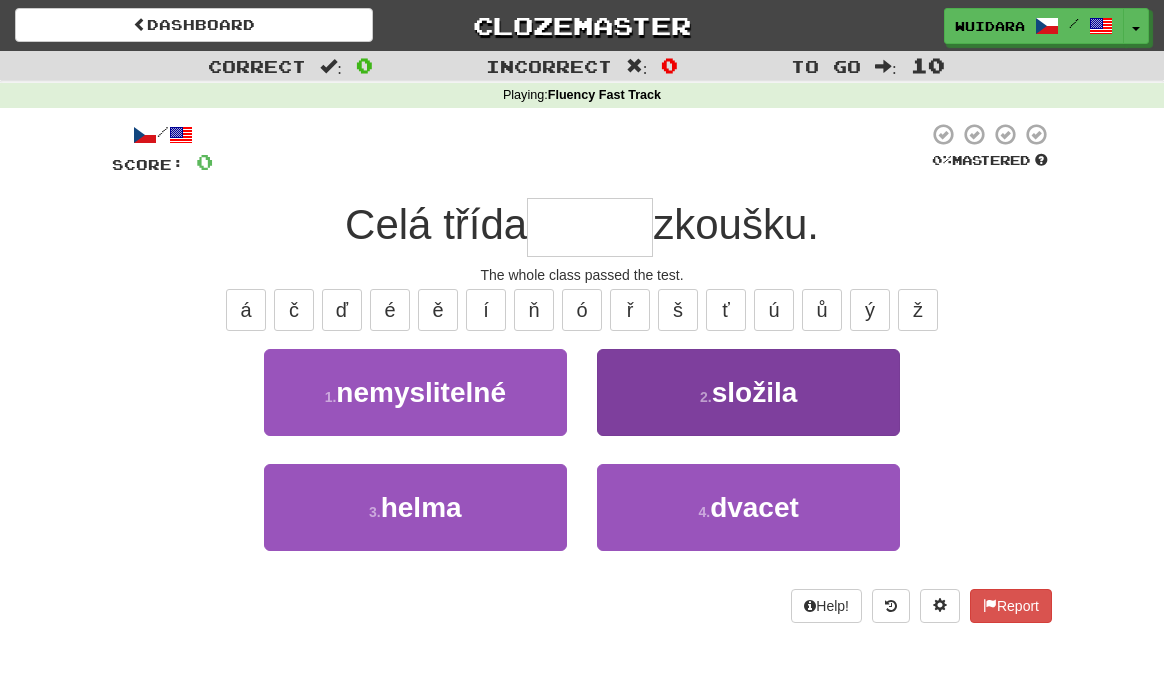 click on "2 .  složila" at bounding box center (748, 392) 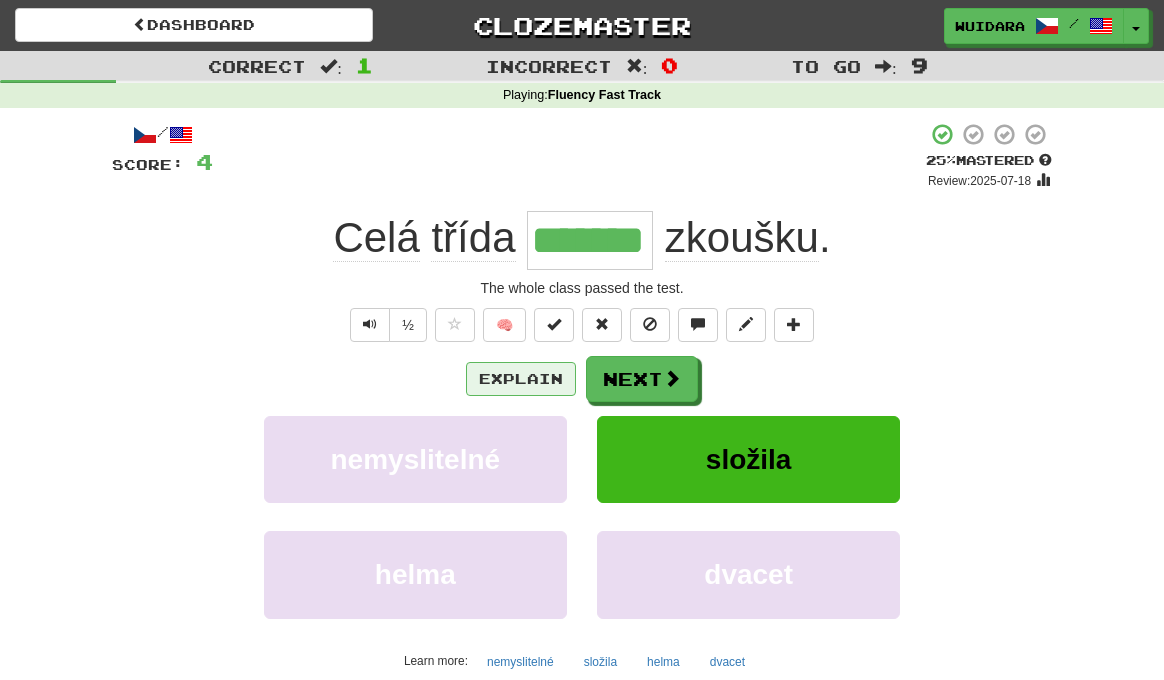 click on "Explain" at bounding box center (521, 379) 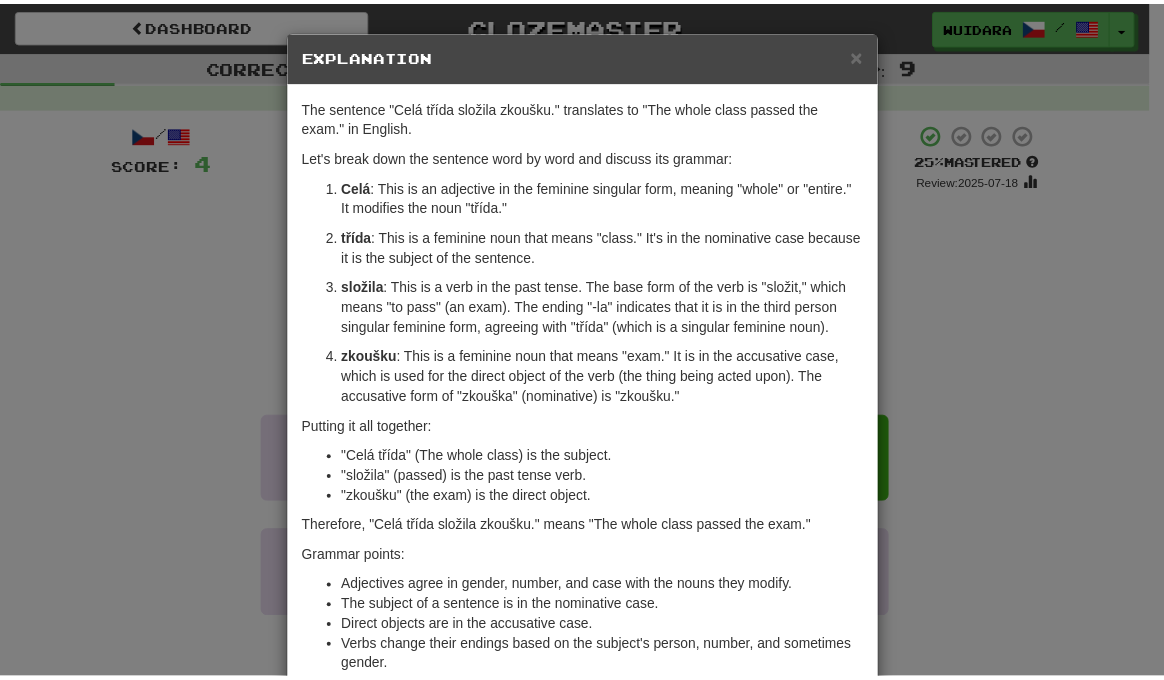 scroll, scrollTop: 148, scrollLeft: 0, axis: vertical 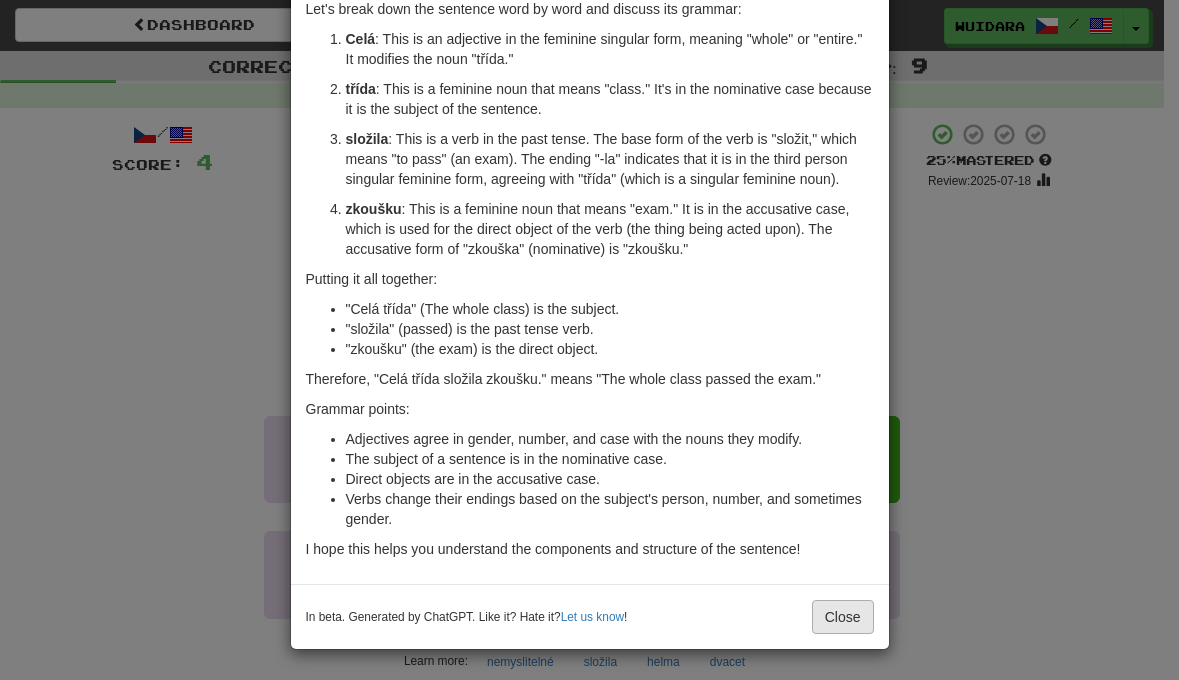 click on "Close" at bounding box center (843, 617) 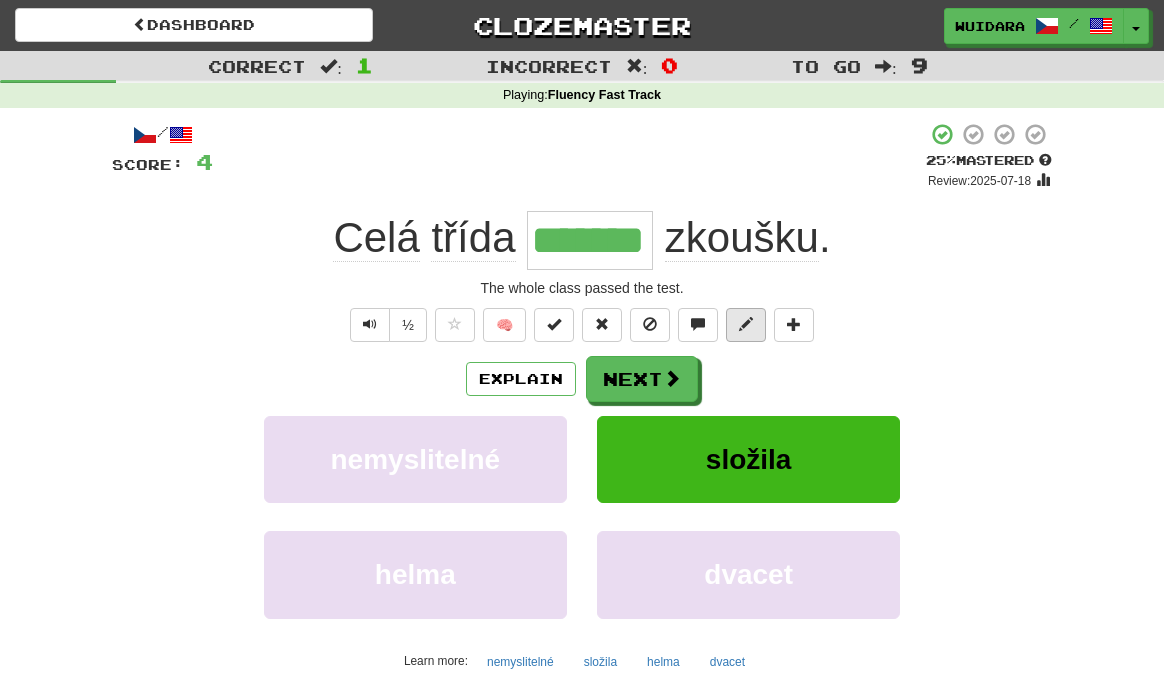 click at bounding box center [746, 324] 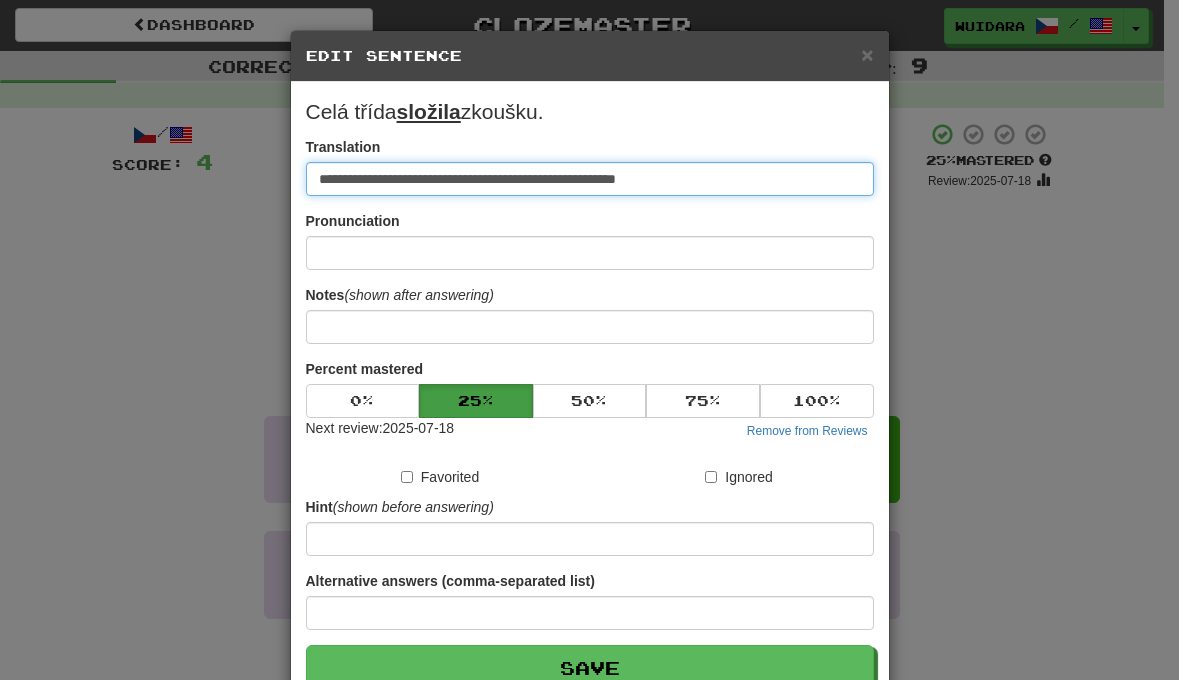 type on "**********" 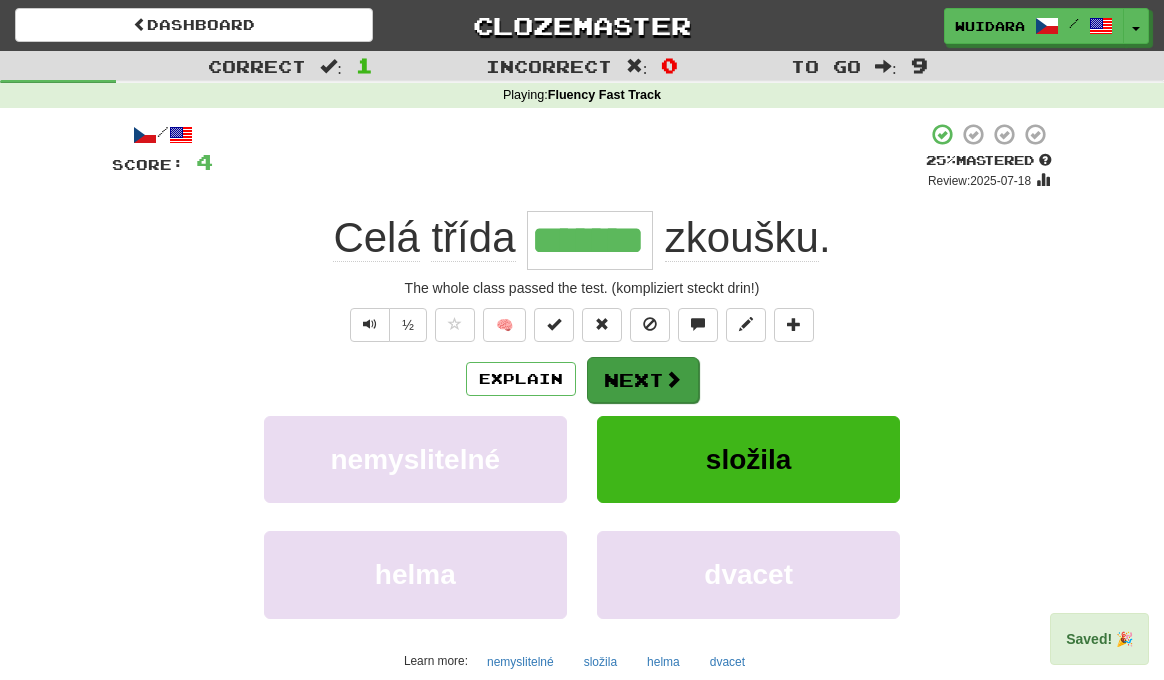 click on "Next" at bounding box center (643, 380) 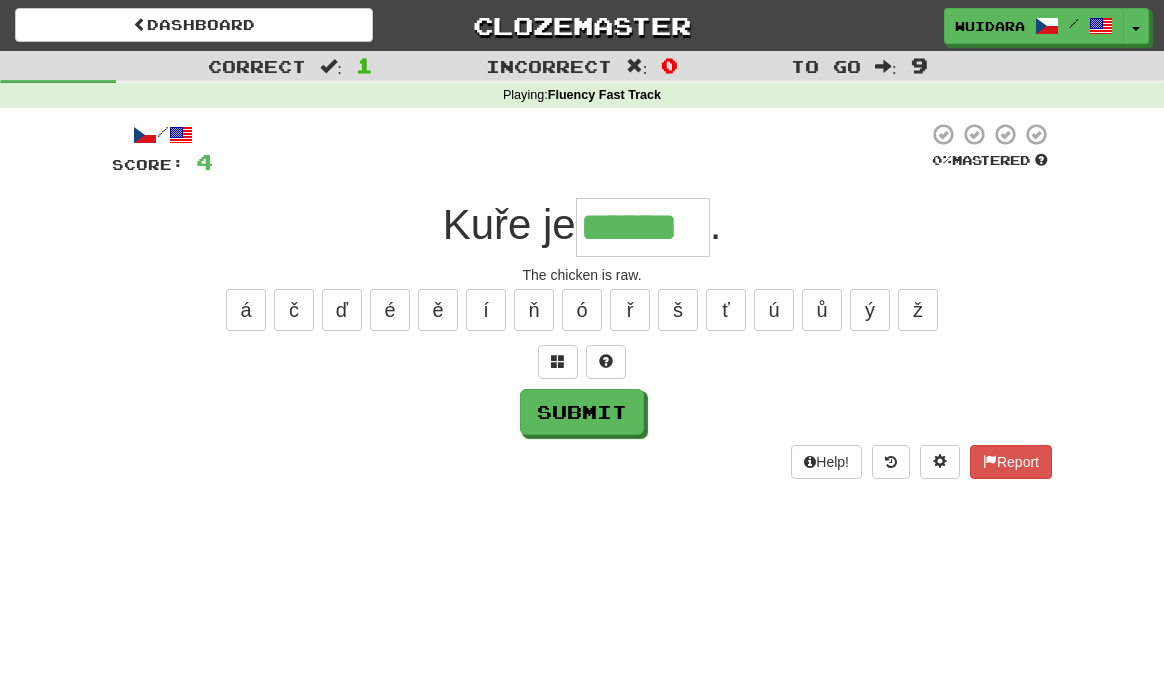 type on "******" 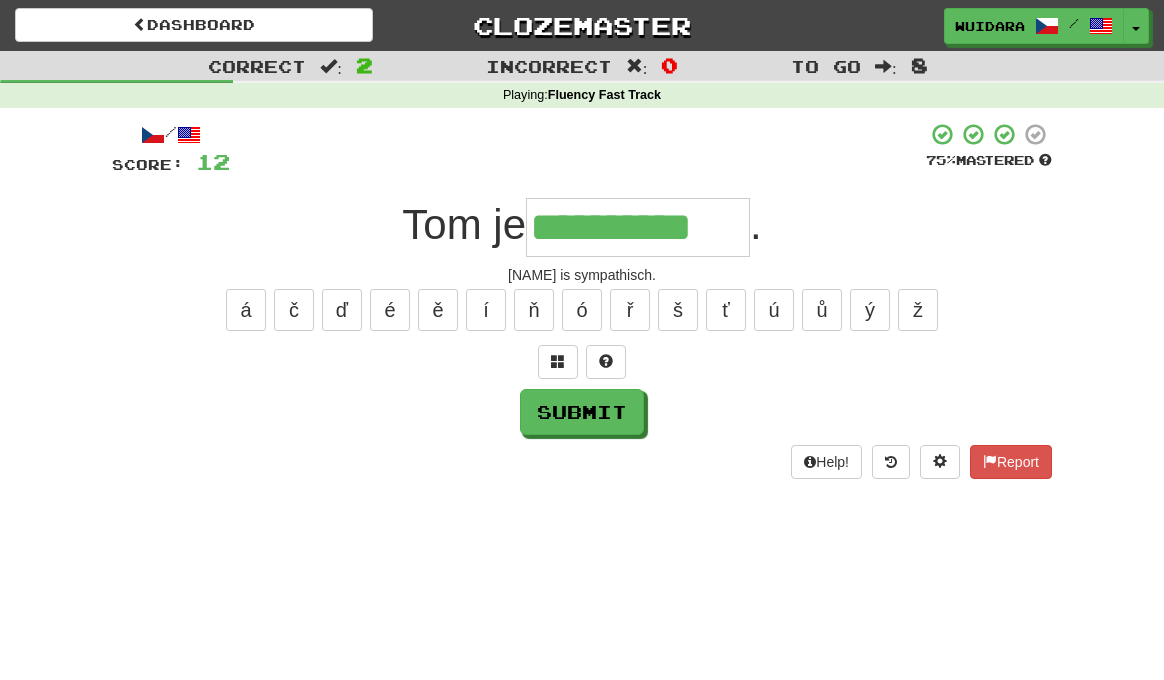type on "**********" 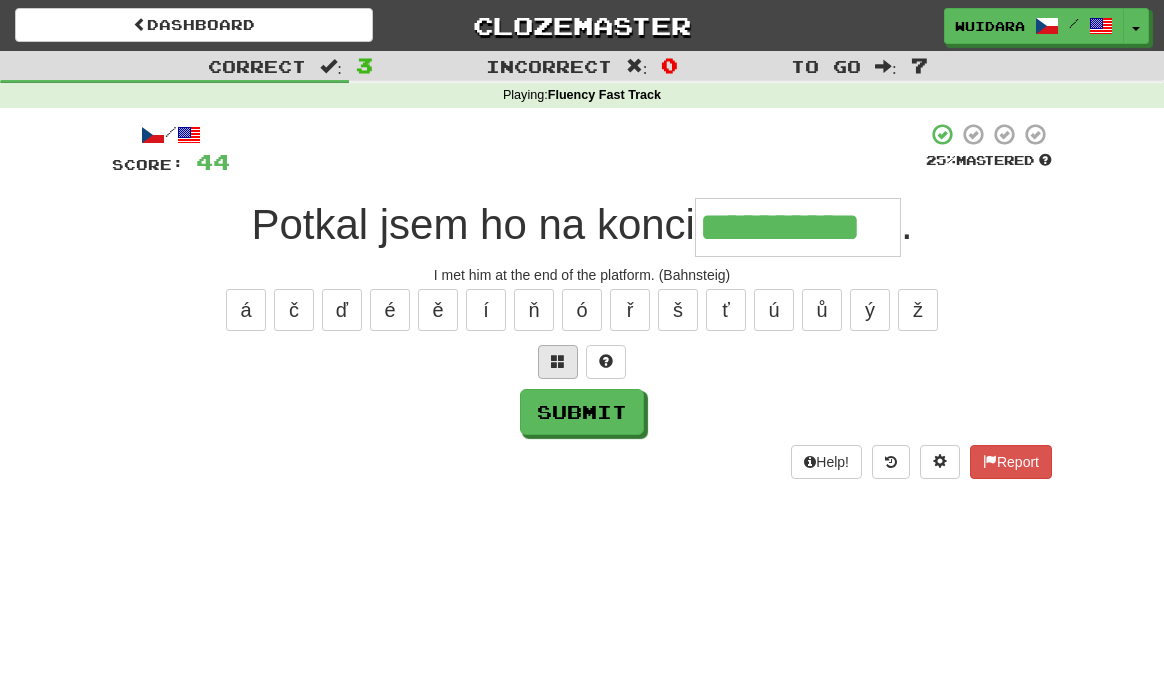 type on "**********" 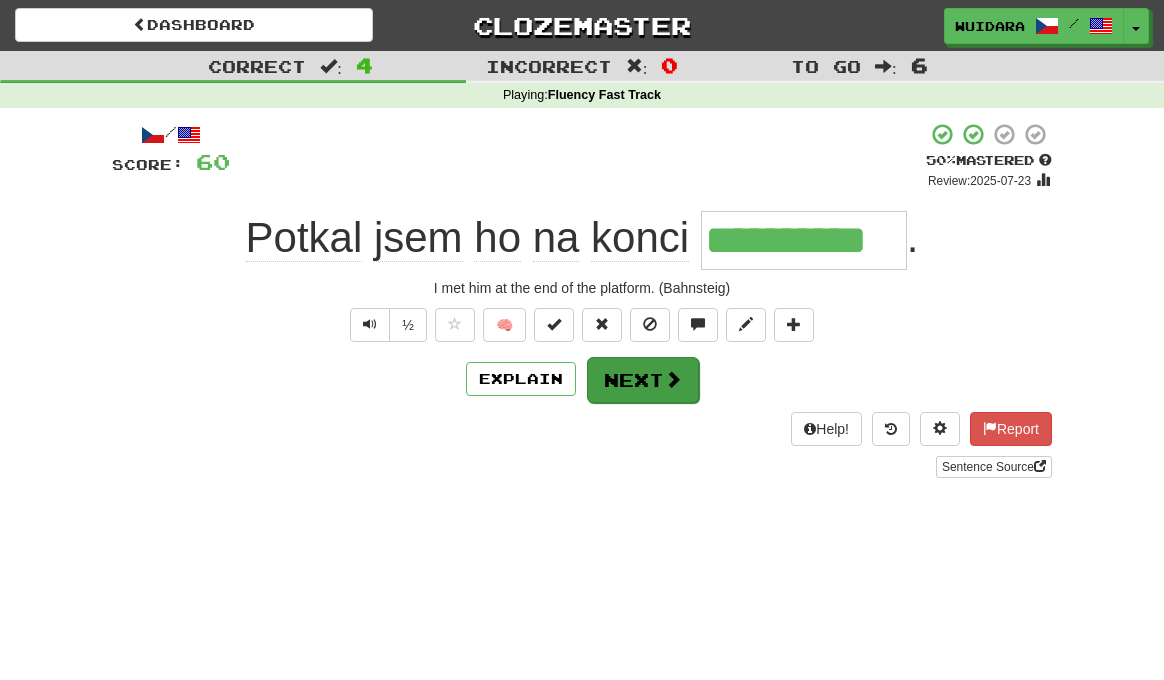 click on "Next" at bounding box center [643, 380] 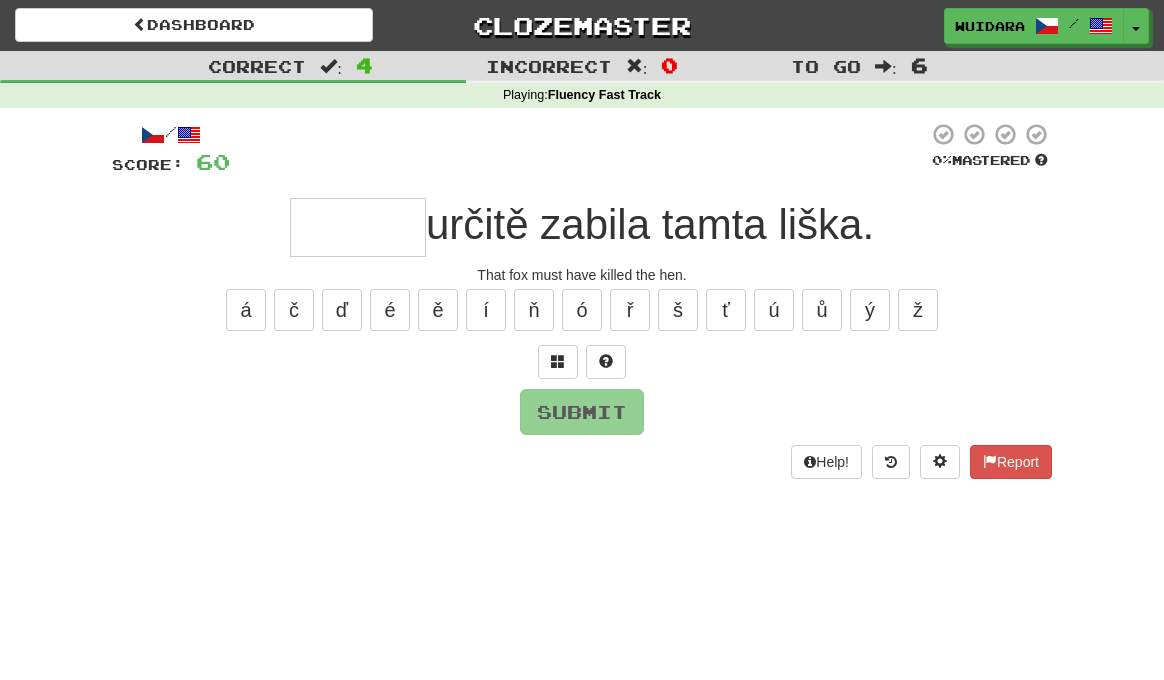 type on "*" 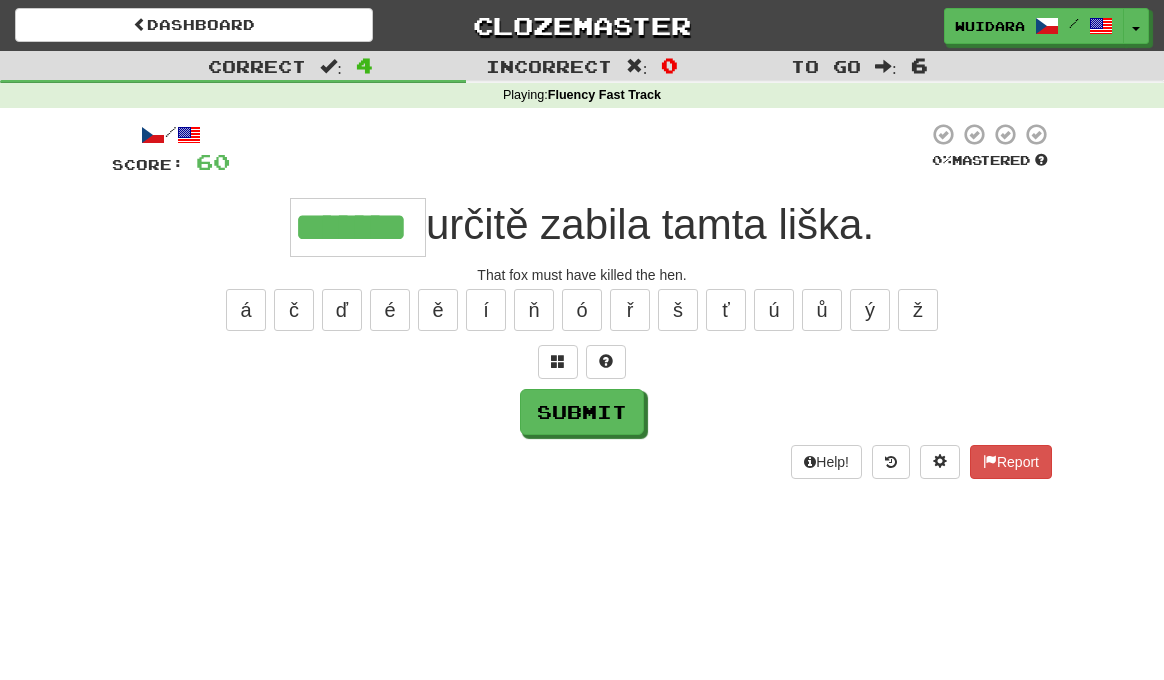 type on "*******" 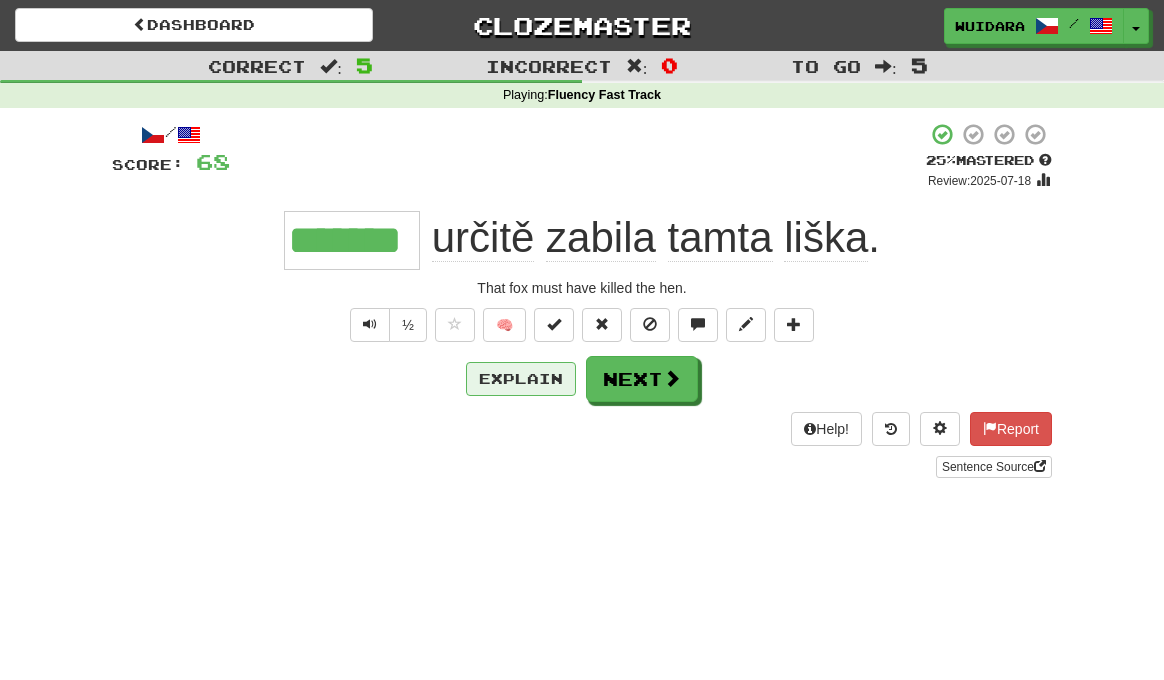 click on "Explain" at bounding box center [521, 379] 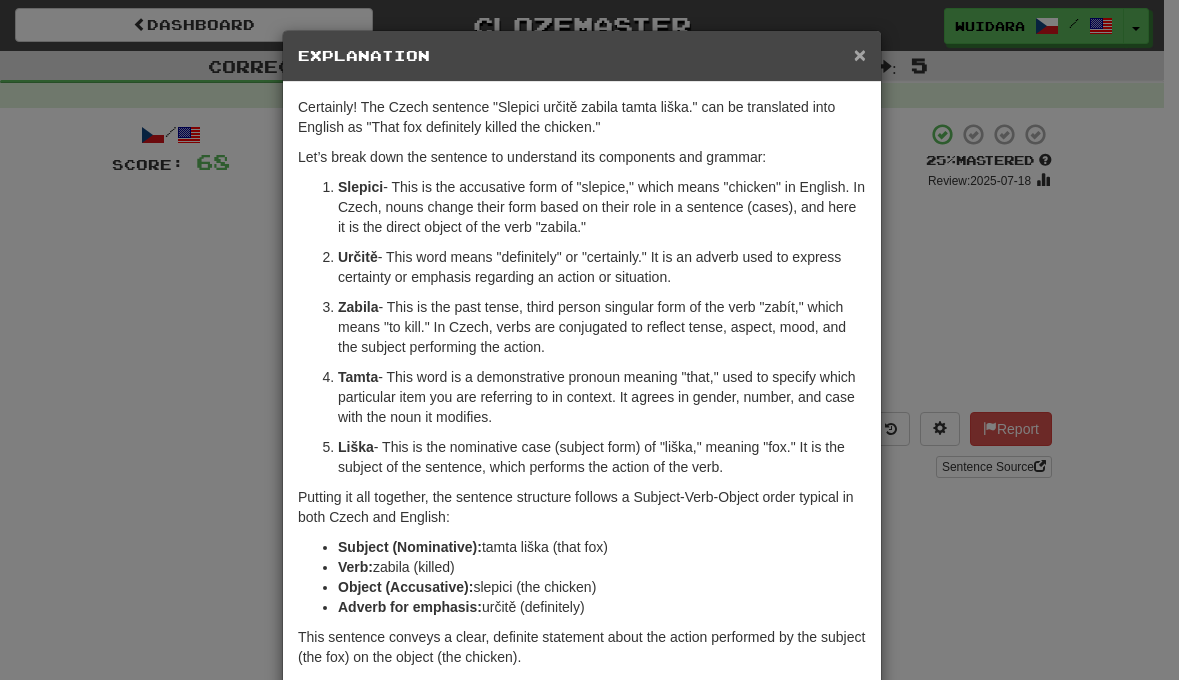 click on "×" at bounding box center (860, 54) 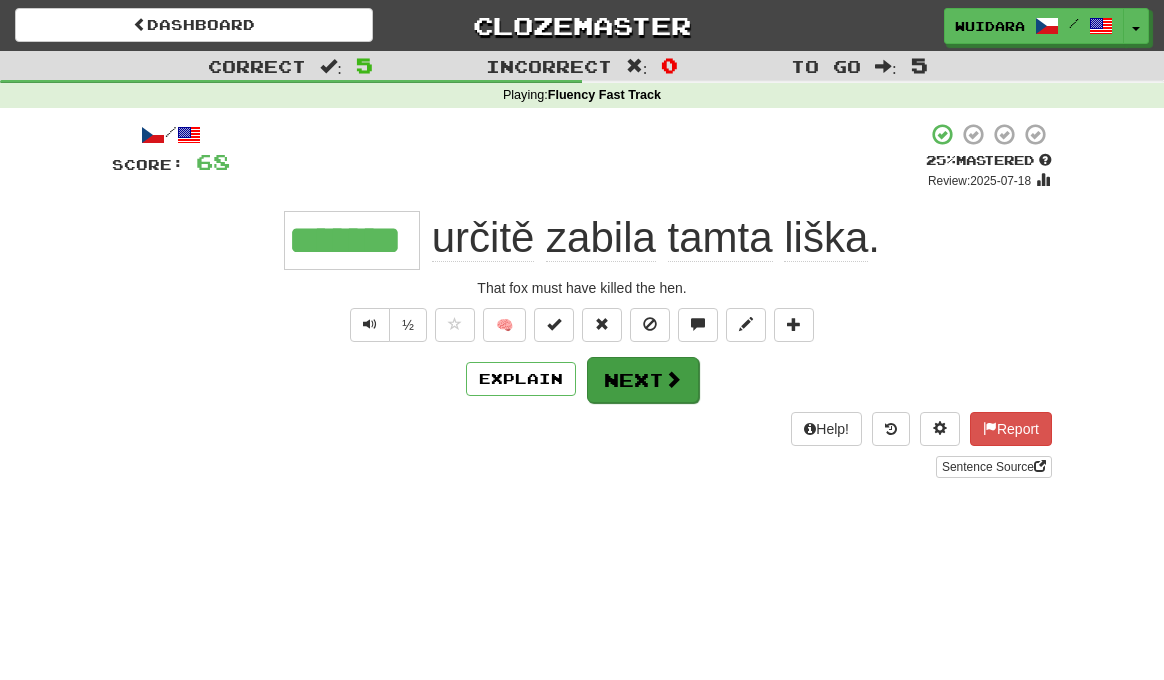 click on "Next" at bounding box center (643, 380) 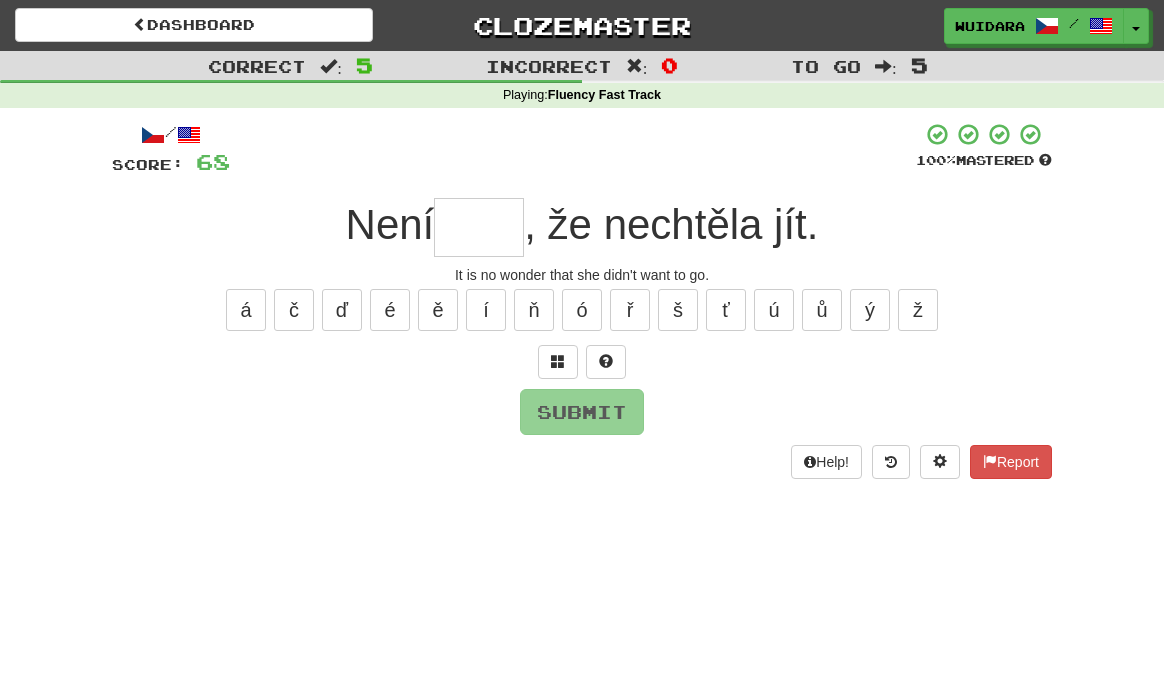 type on "*" 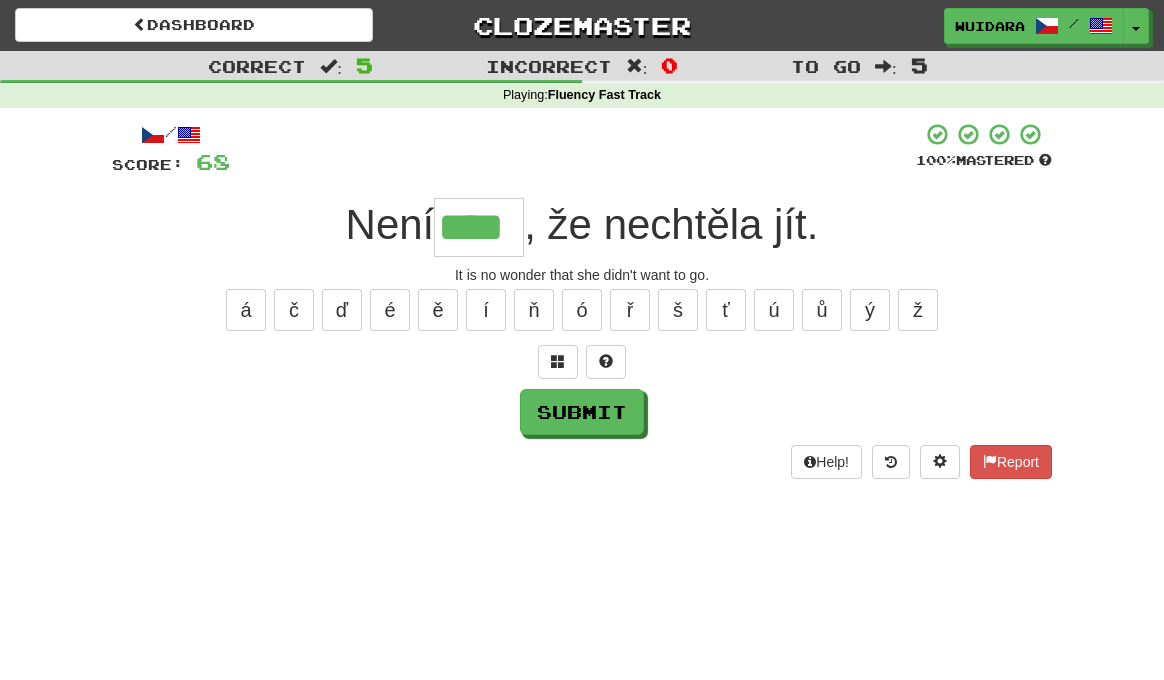 type on "****" 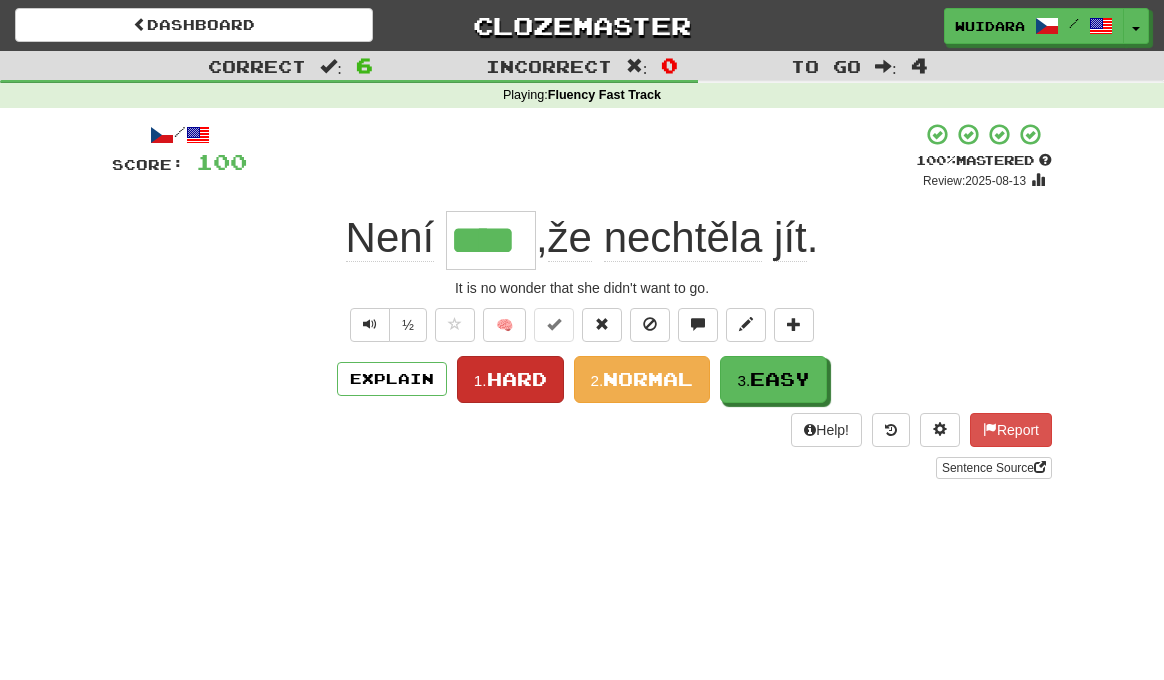 click on "Hard" at bounding box center [517, 379] 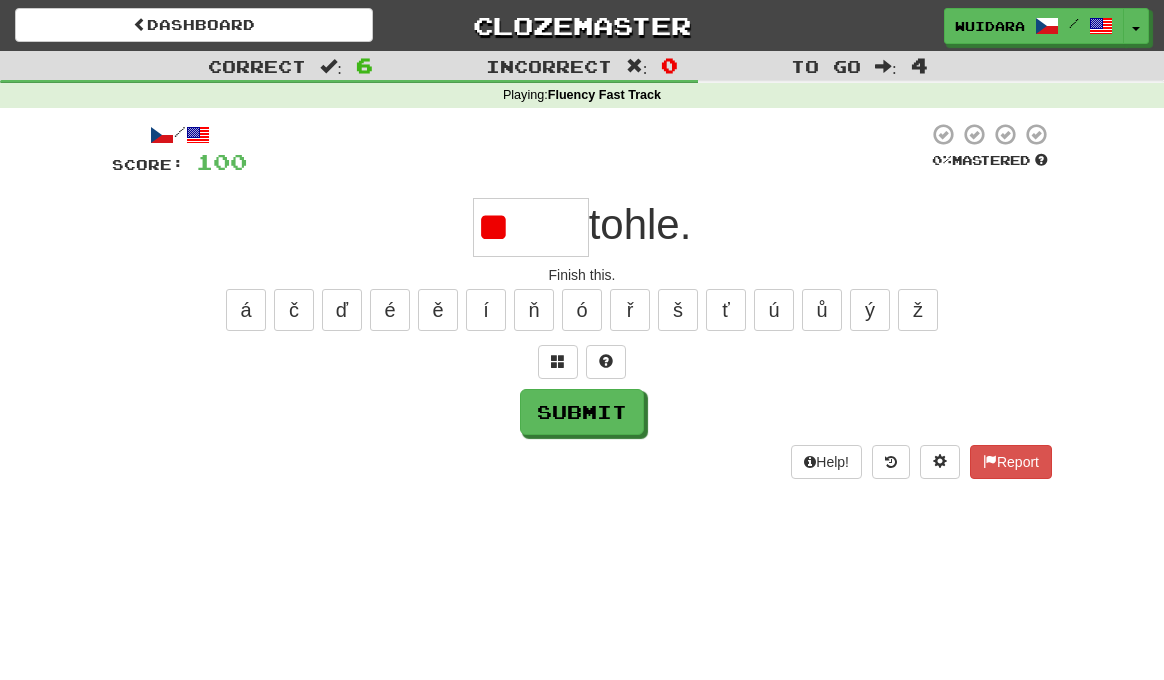 type on "*" 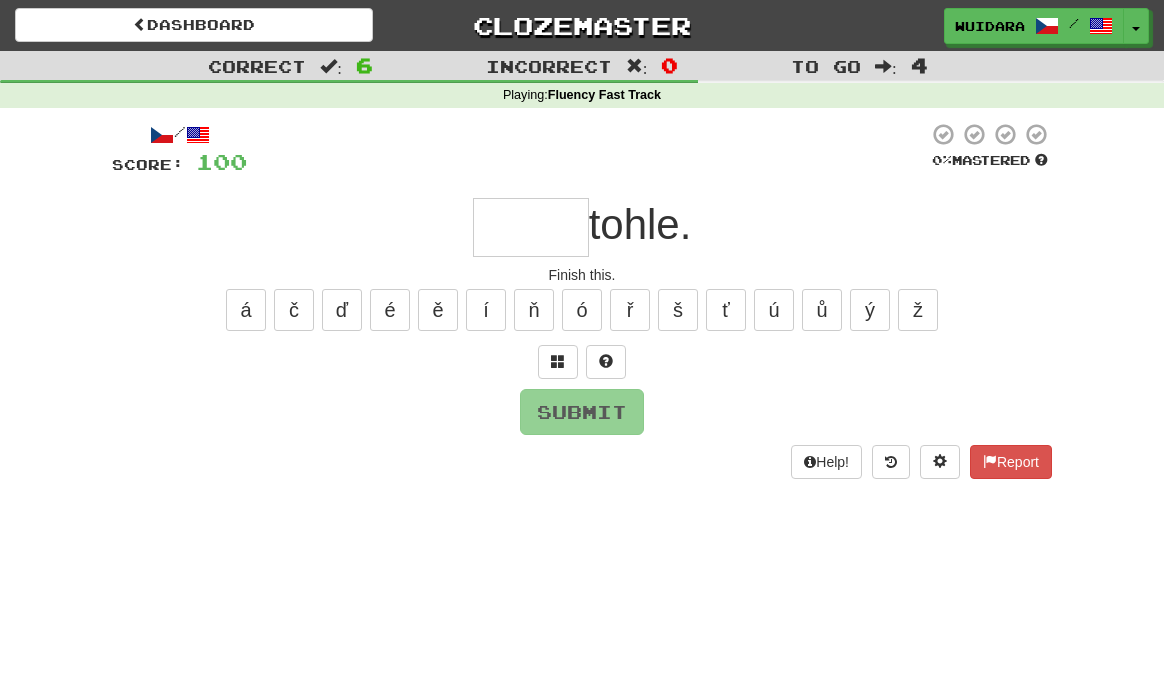 type on "*" 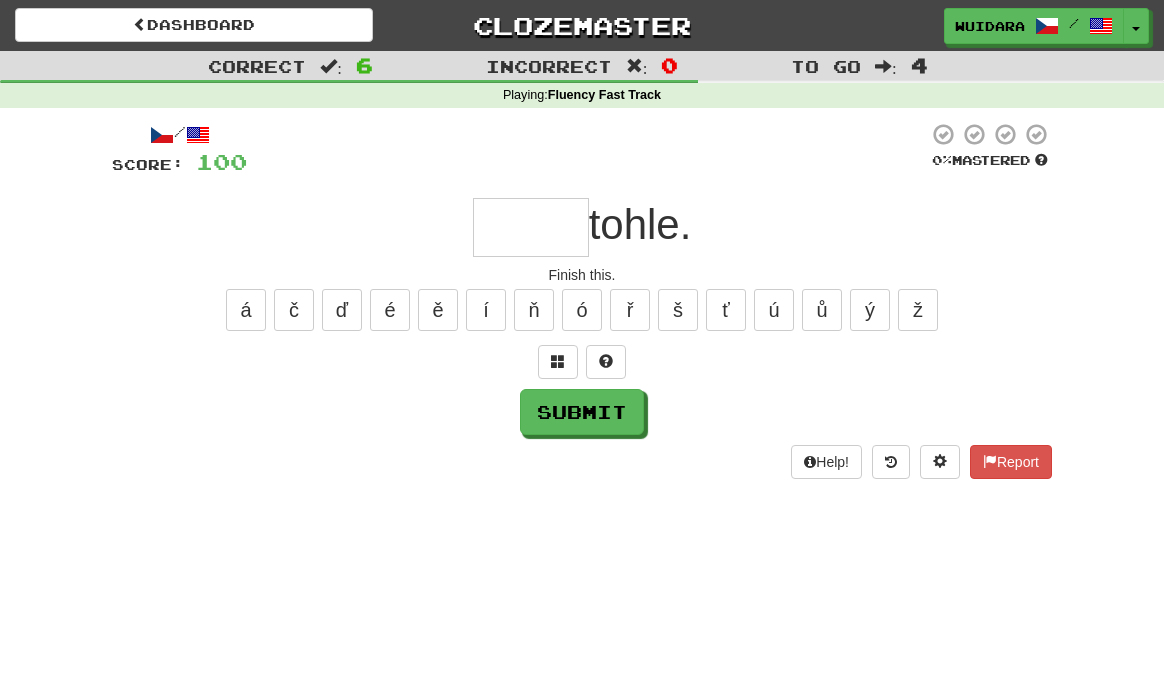 type on "*" 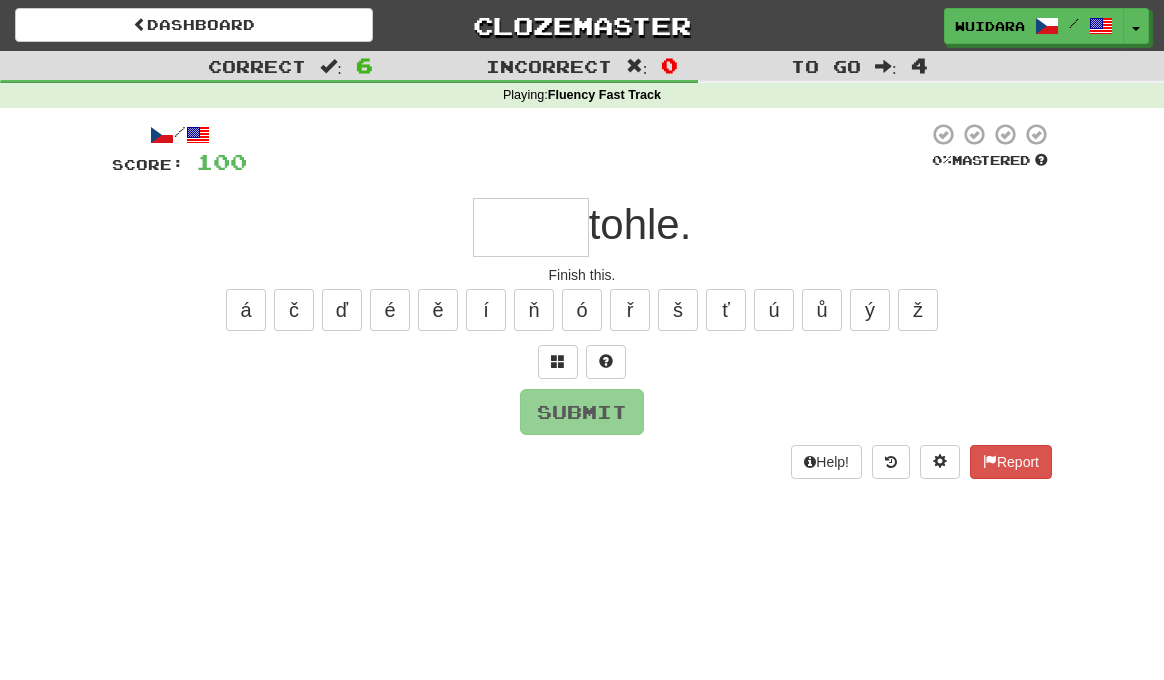 type on "*" 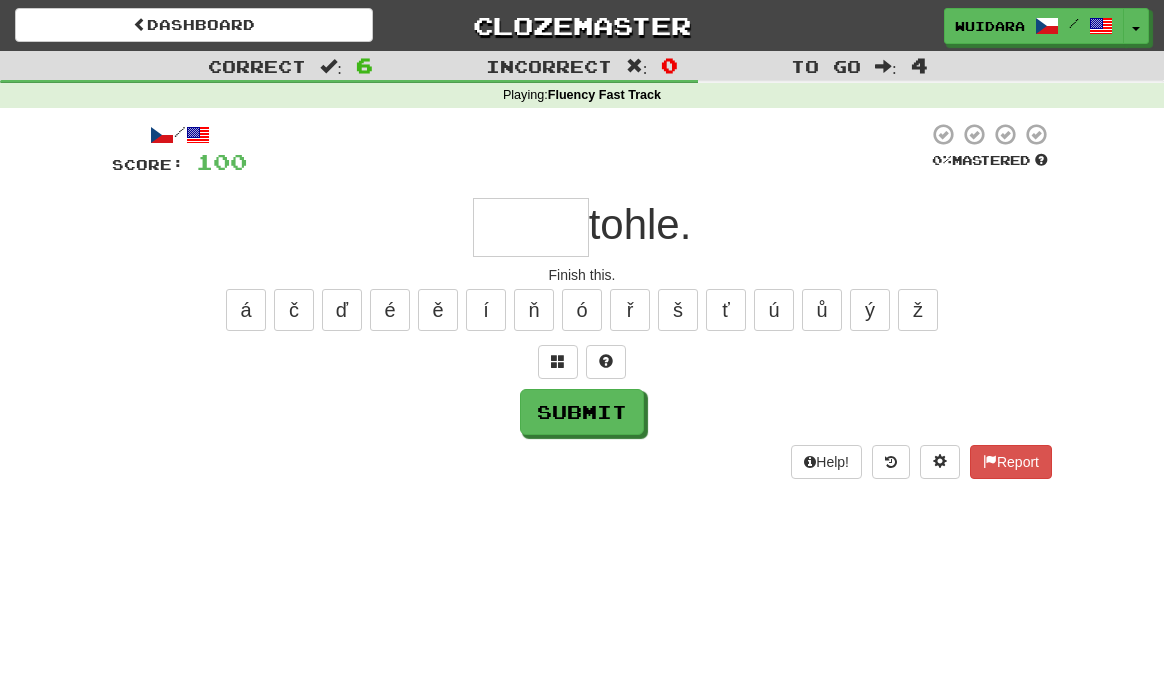 type on "*" 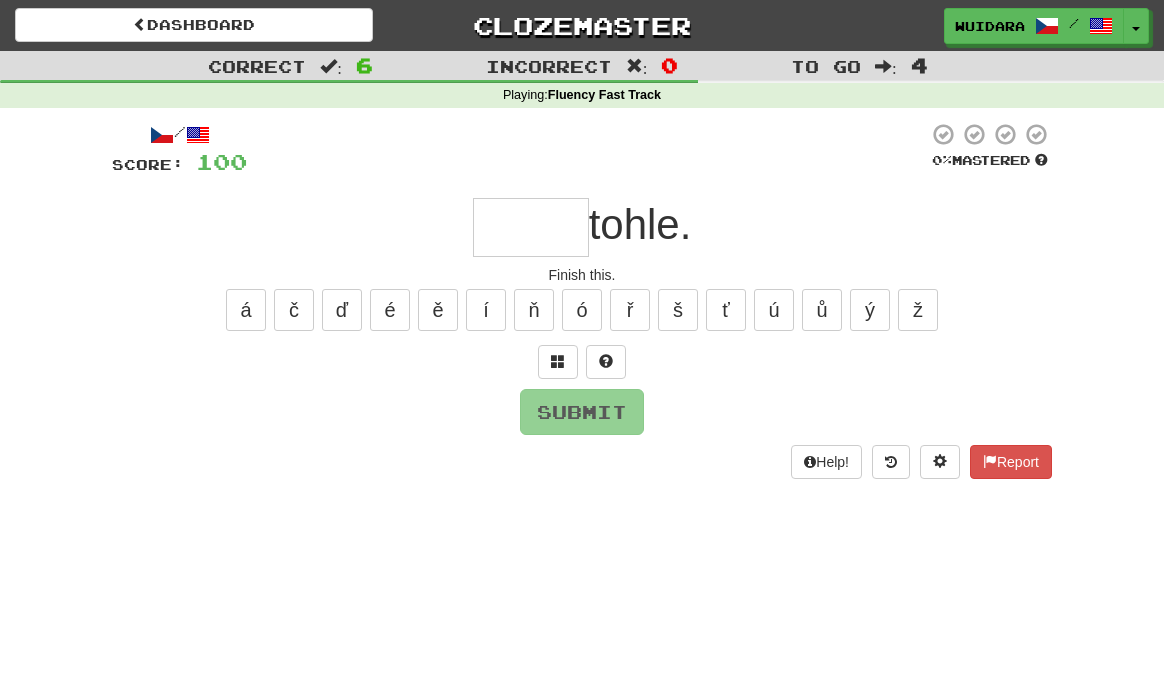 type on "*" 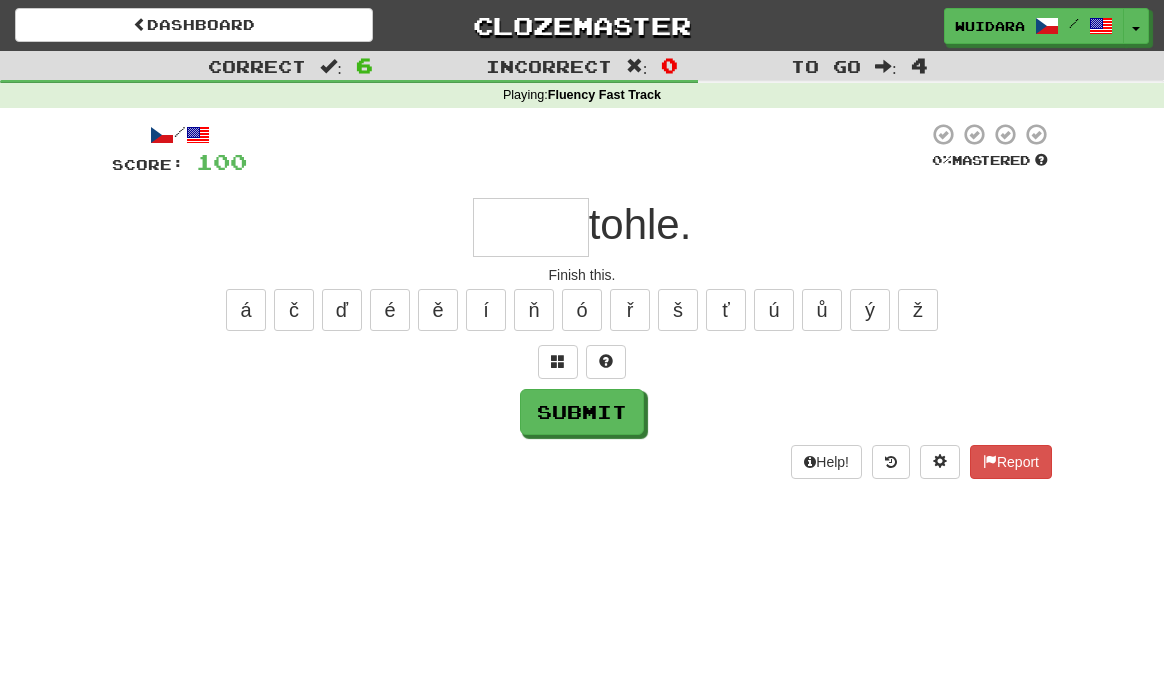 type on "*" 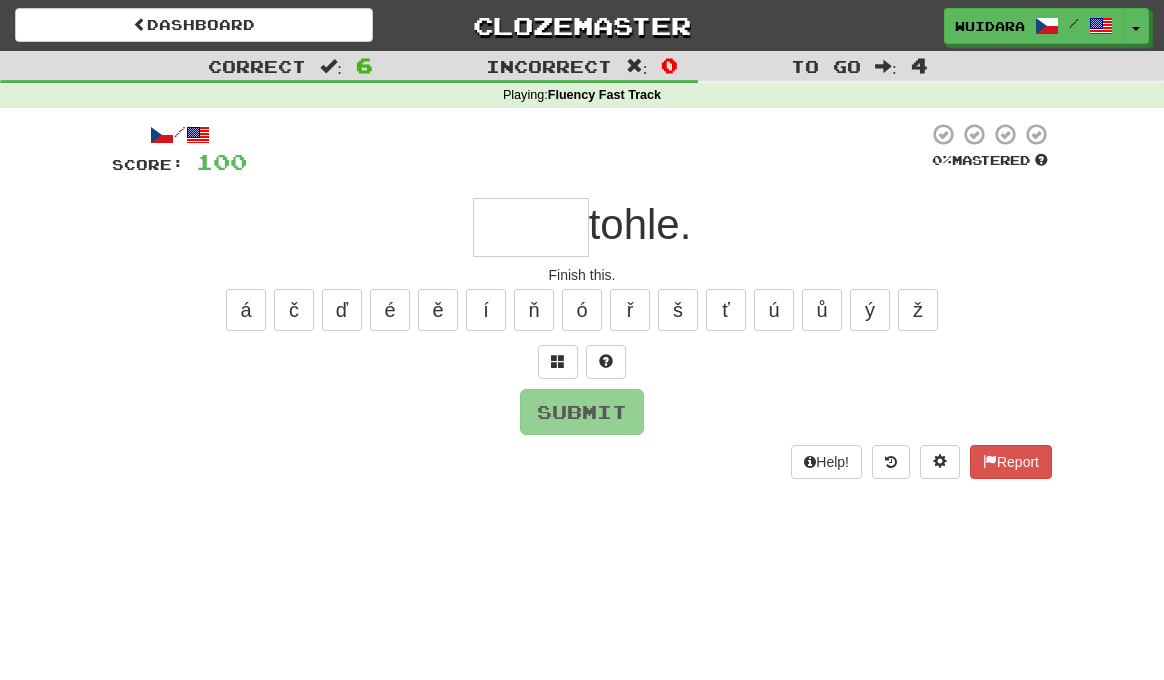type on "*" 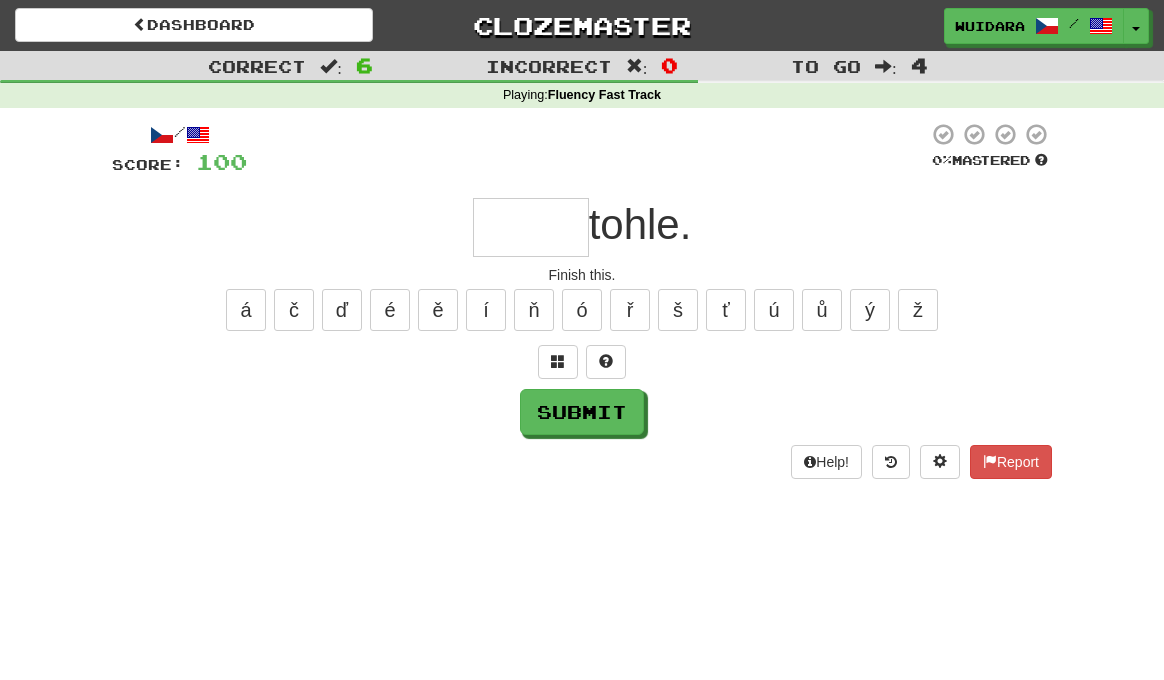 type on "*" 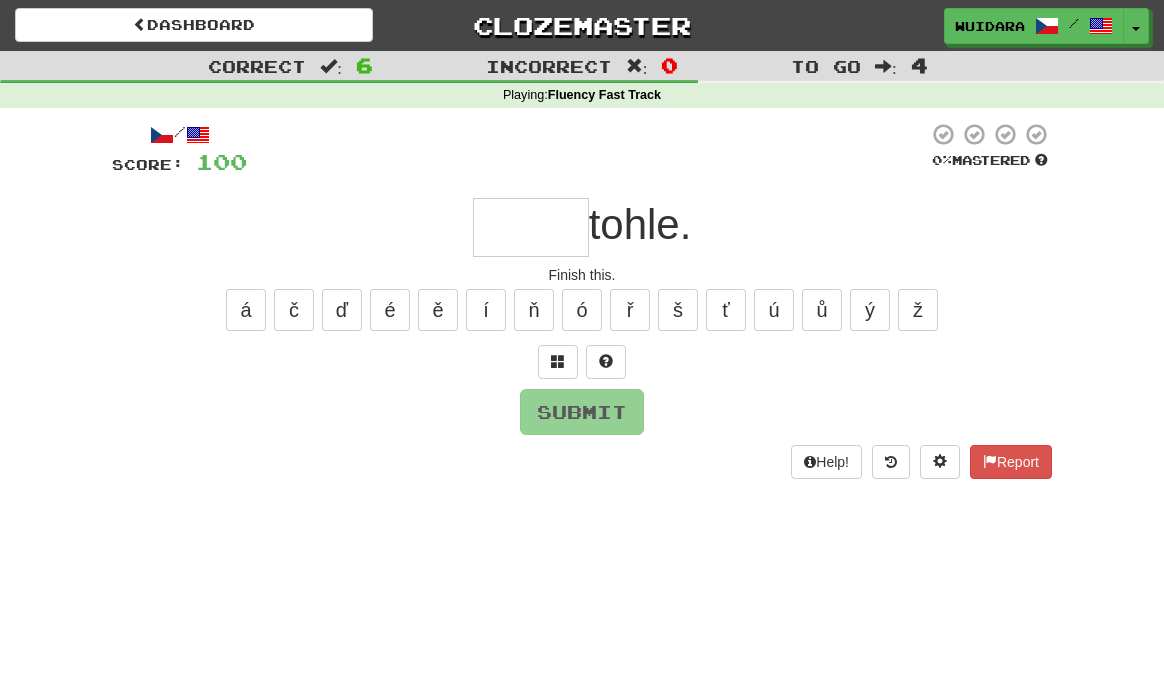 type on "*" 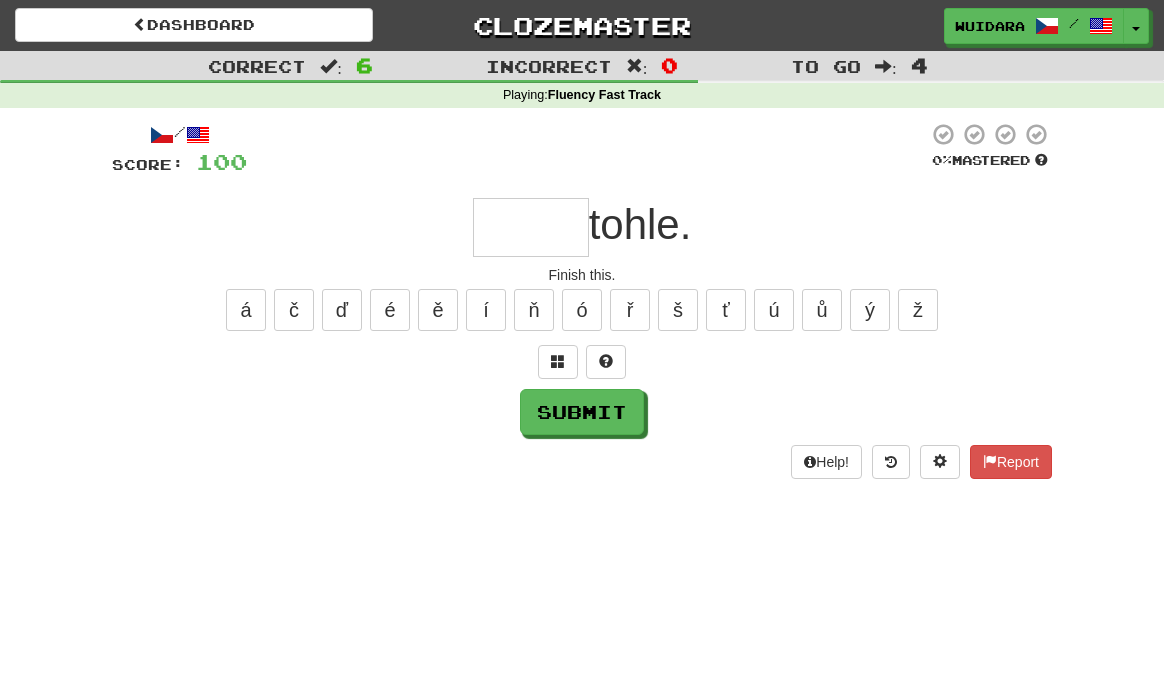 type on "*" 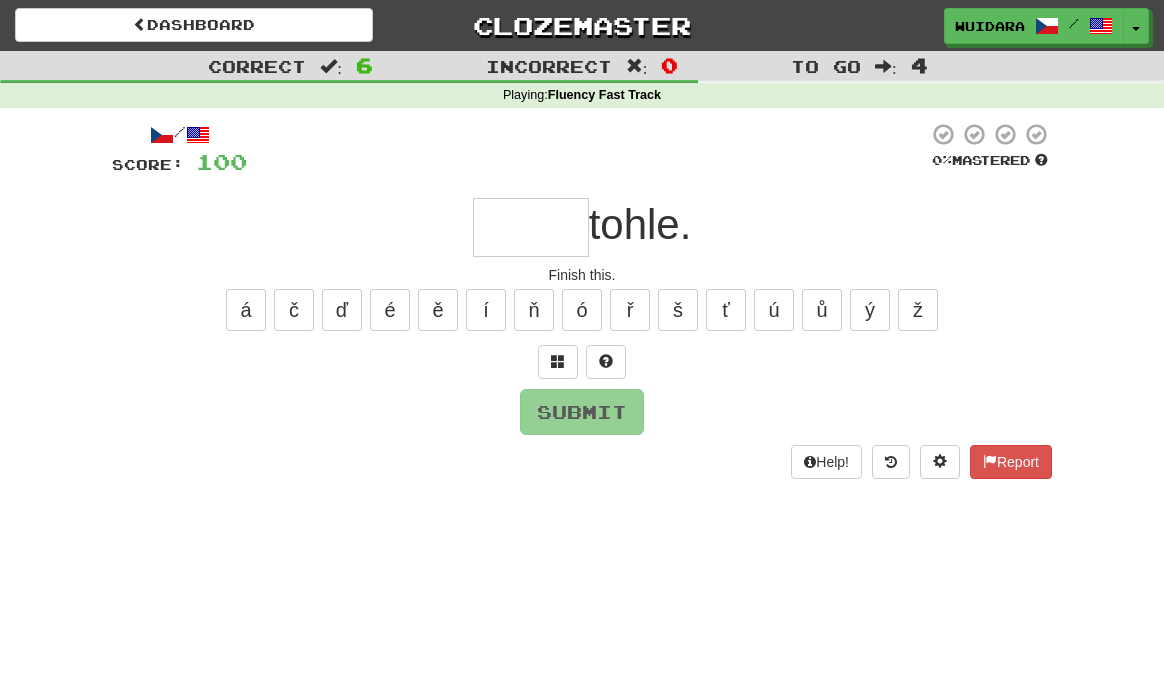 type on "*" 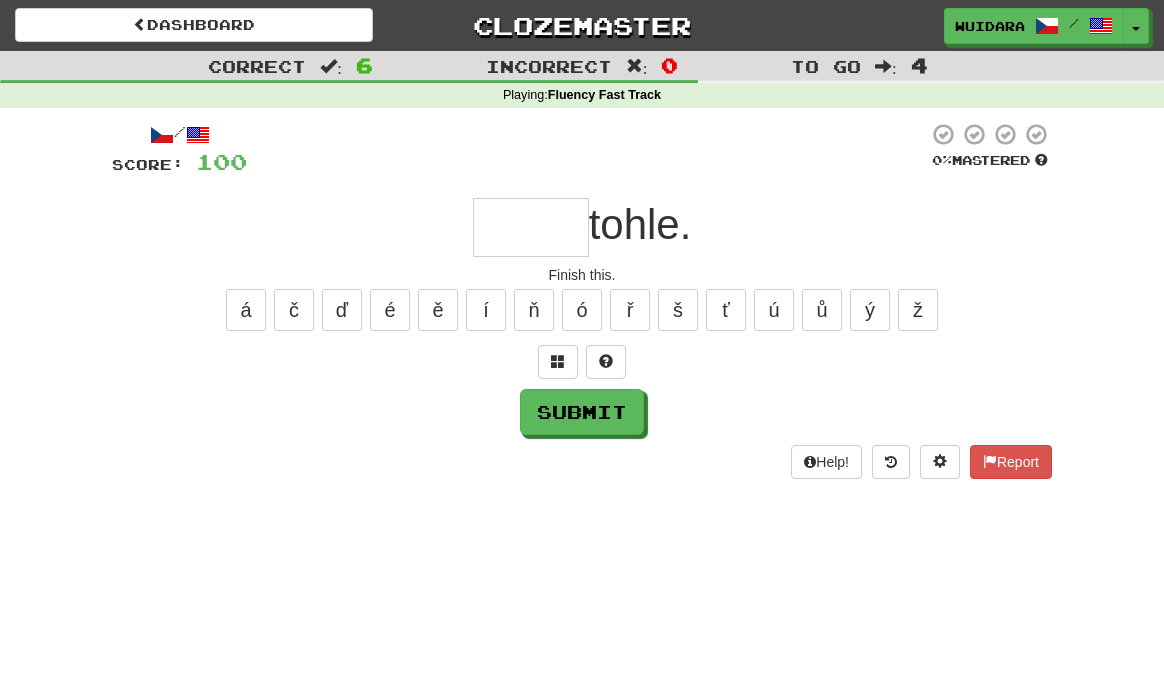 type on "*" 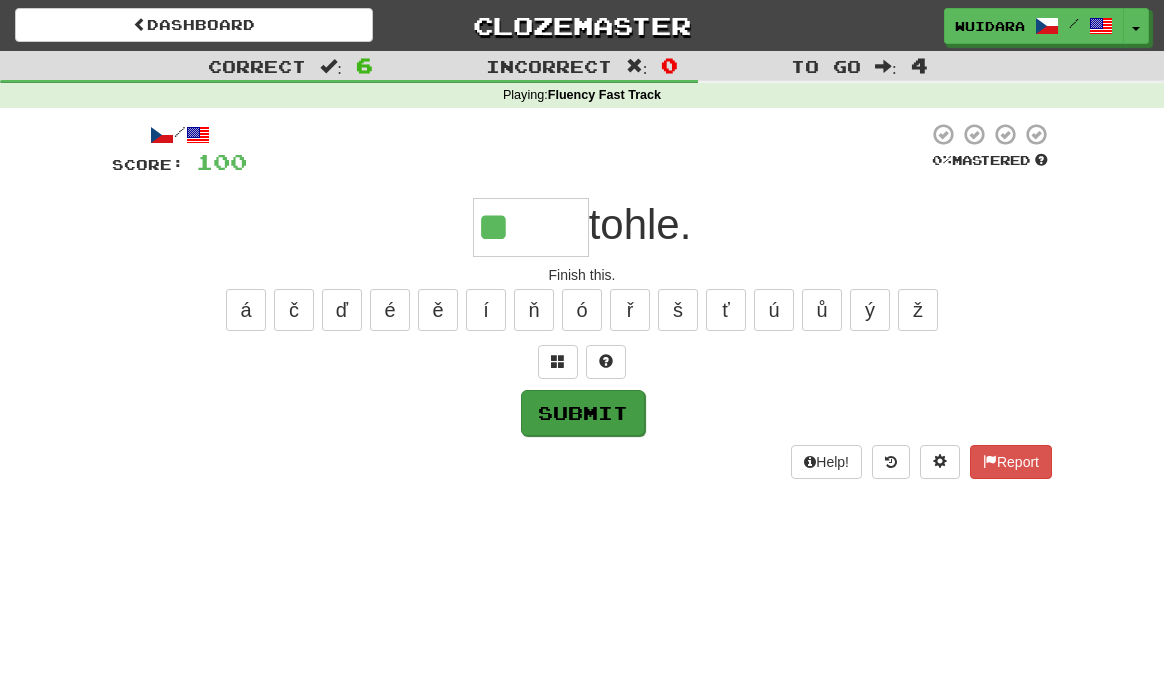 drag, startPoint x: 517, startPoint y: 377, endPoint x: 522, endPoint y: 386, distance: 10.29563 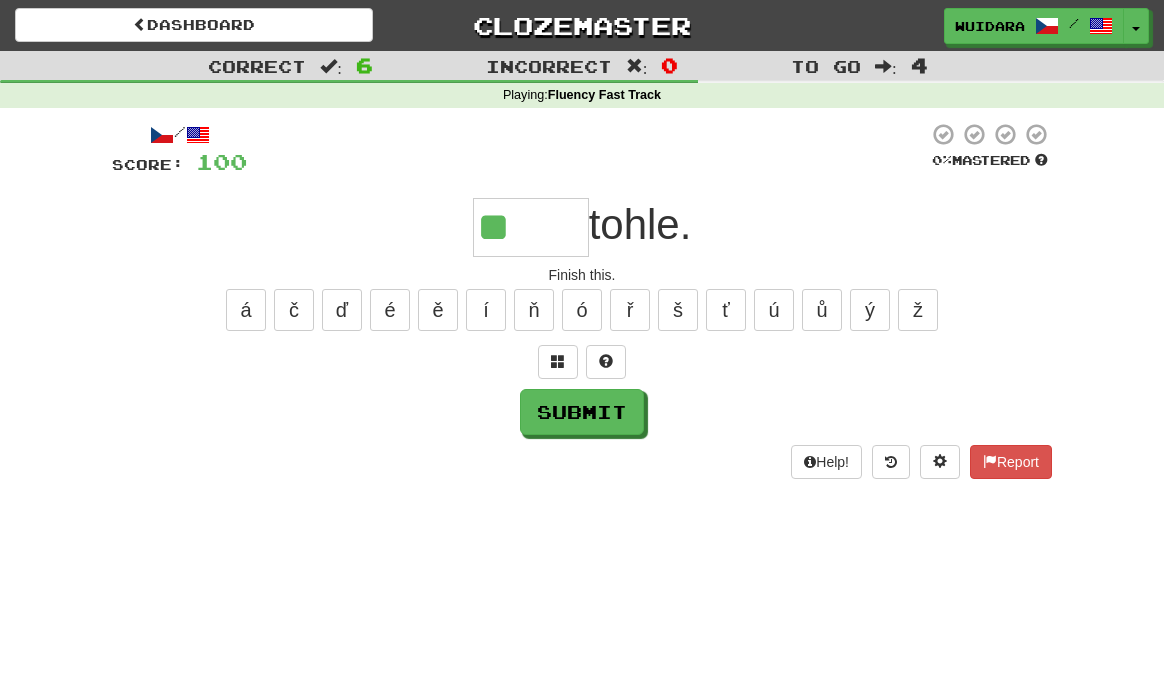 click on "**" at bounding box center [531, 227] 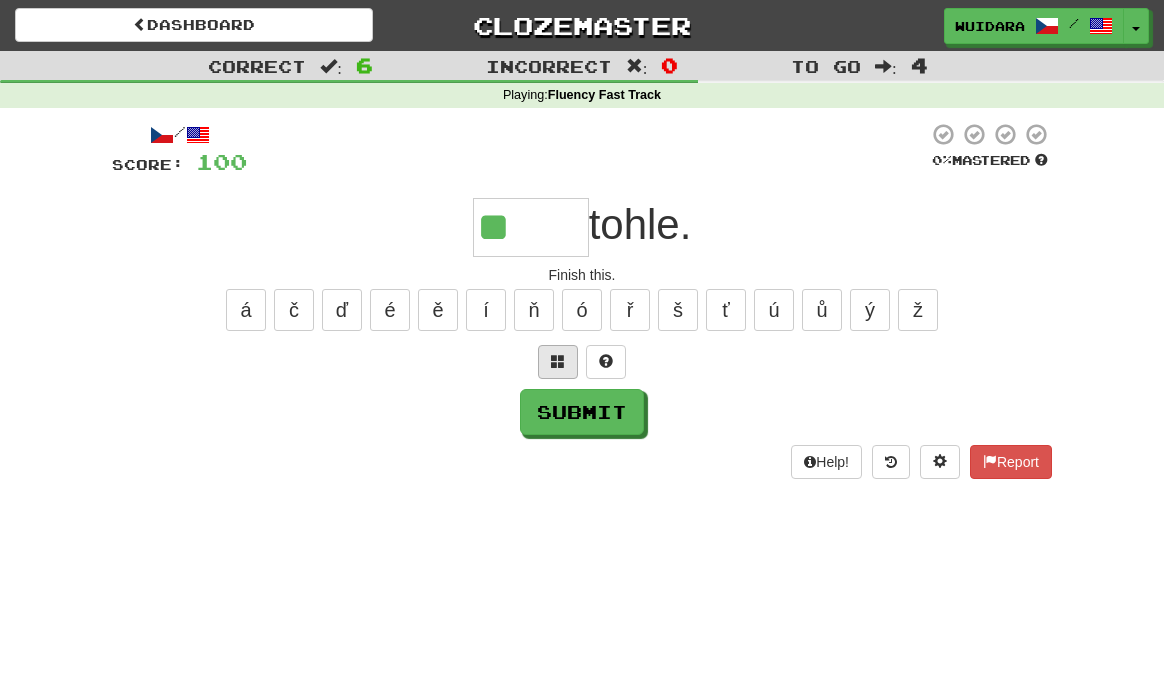 click at bounding box center (558, 361) 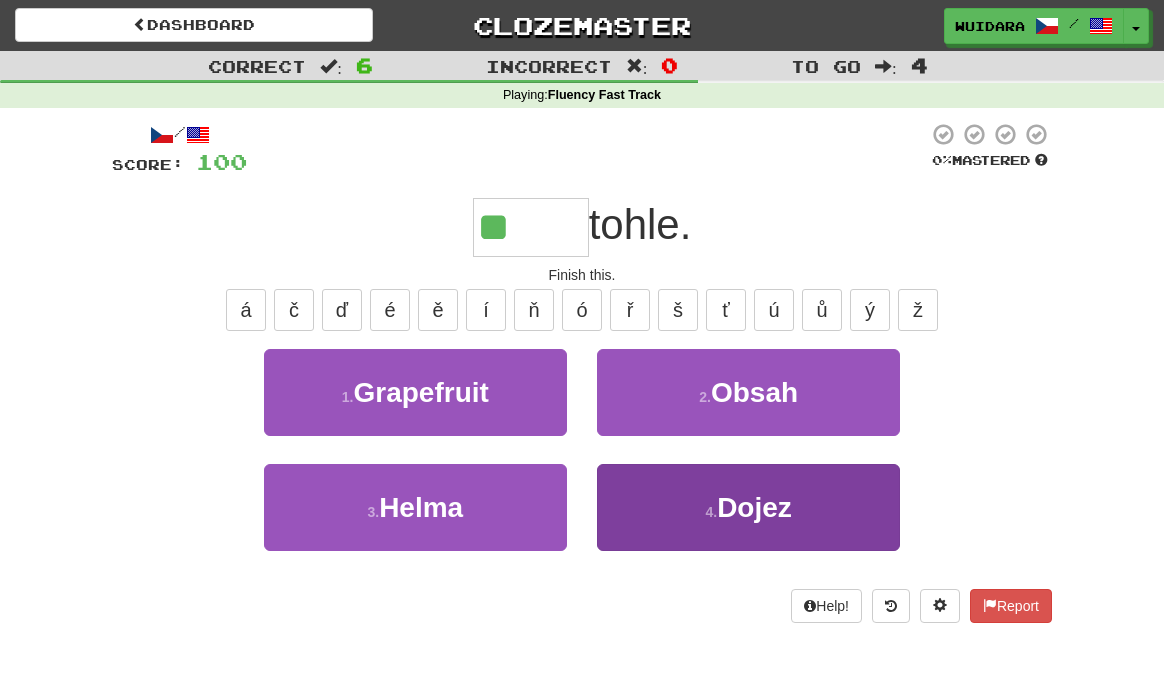 click on "4 .  Dojez" at bounding box center (748, 507) 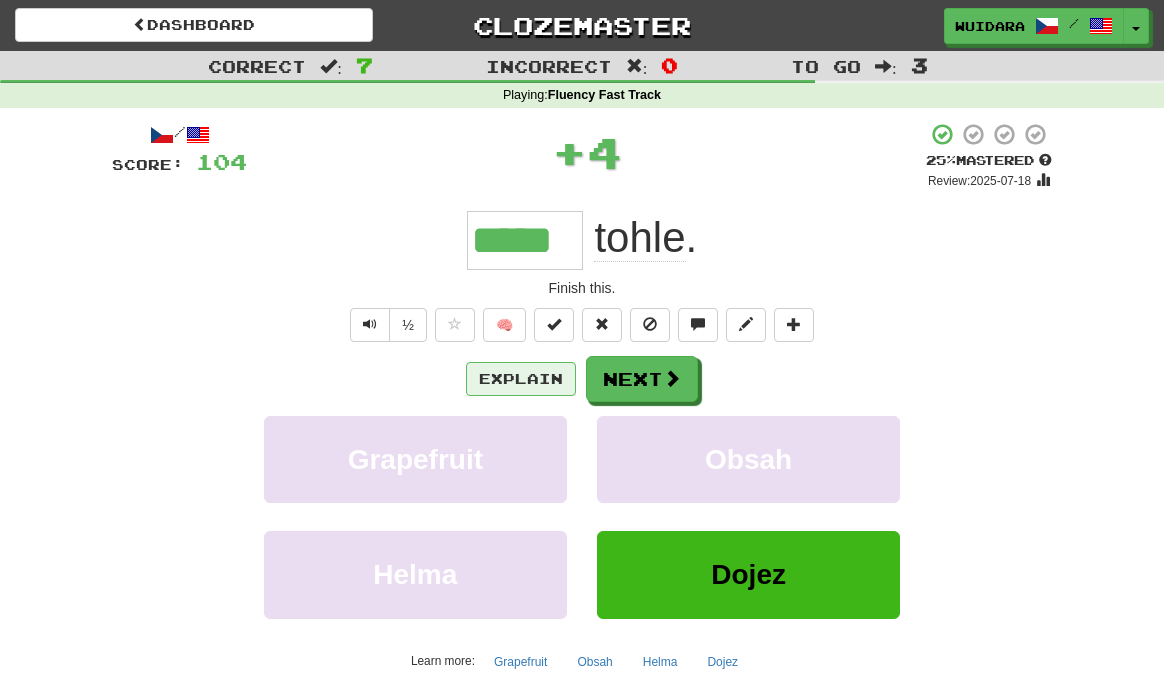 click on "Explain" at bounding box center (521, 379) 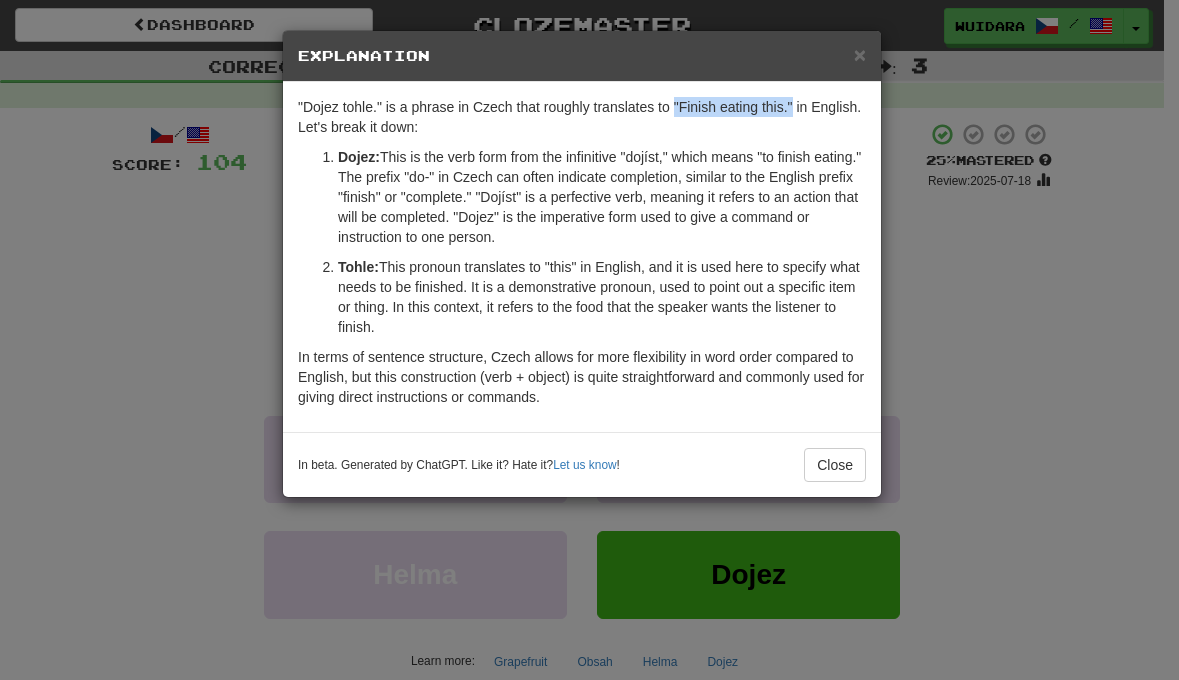 drag, startPoint x: 676, startPoint y: 109, endPoint x: 797, endPoint y: 104, distance: 121.103264 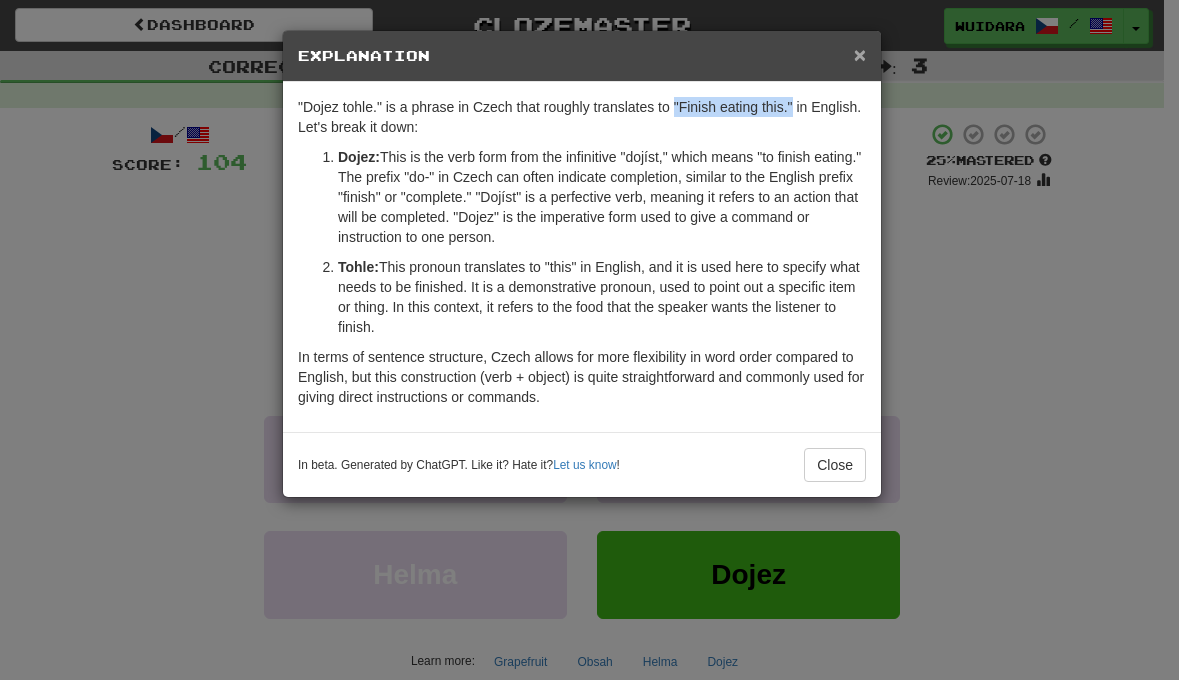 click on "×" at bounding box center (860, 54) 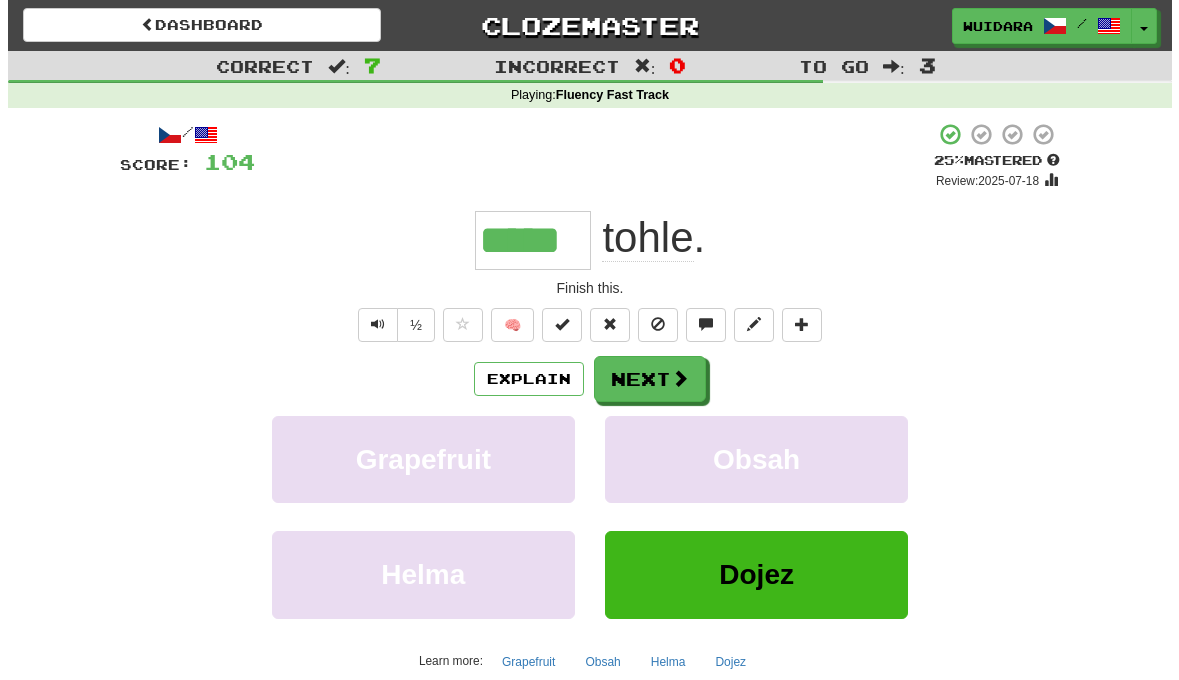 scroll, scrollTop: 232, scrollLeft: 0, axis: vertical 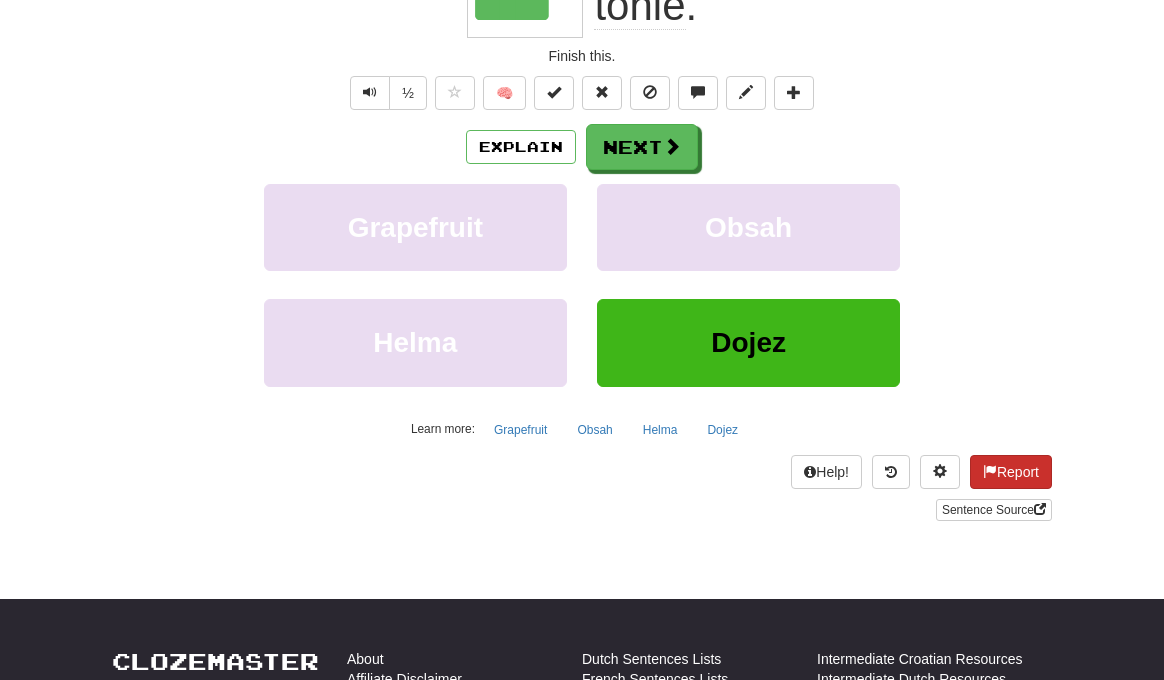 click at bounding box center (990, 471) 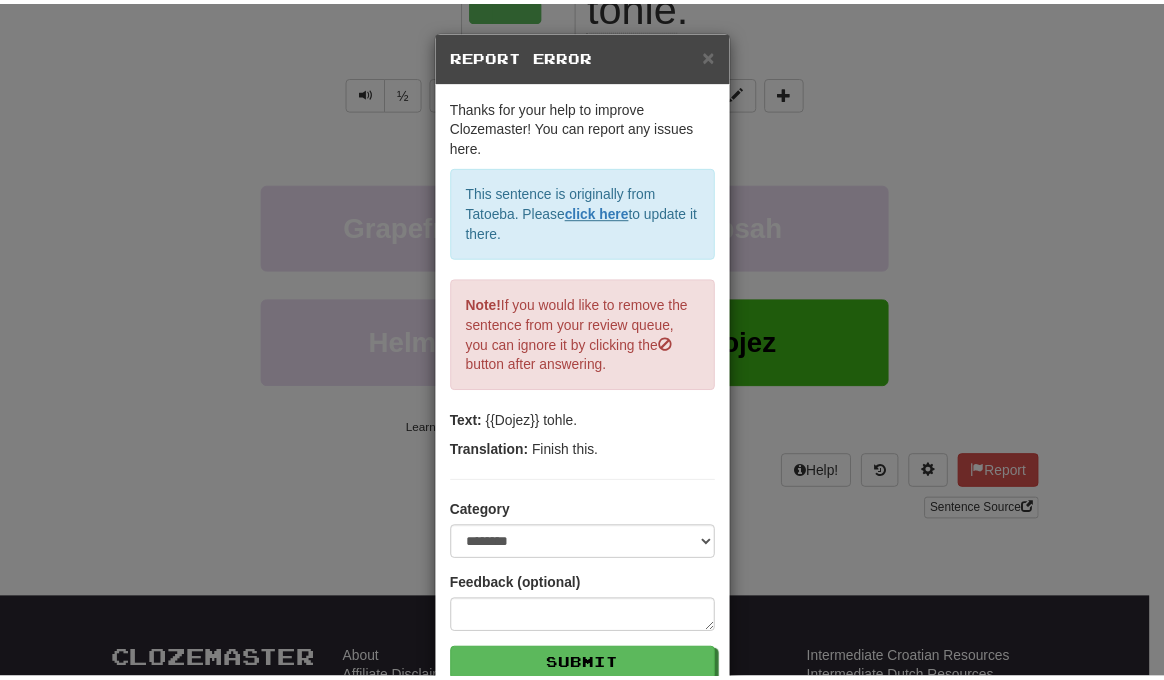 scroll, scrollTop: 115, scrollLeft: 0, axis: vertical 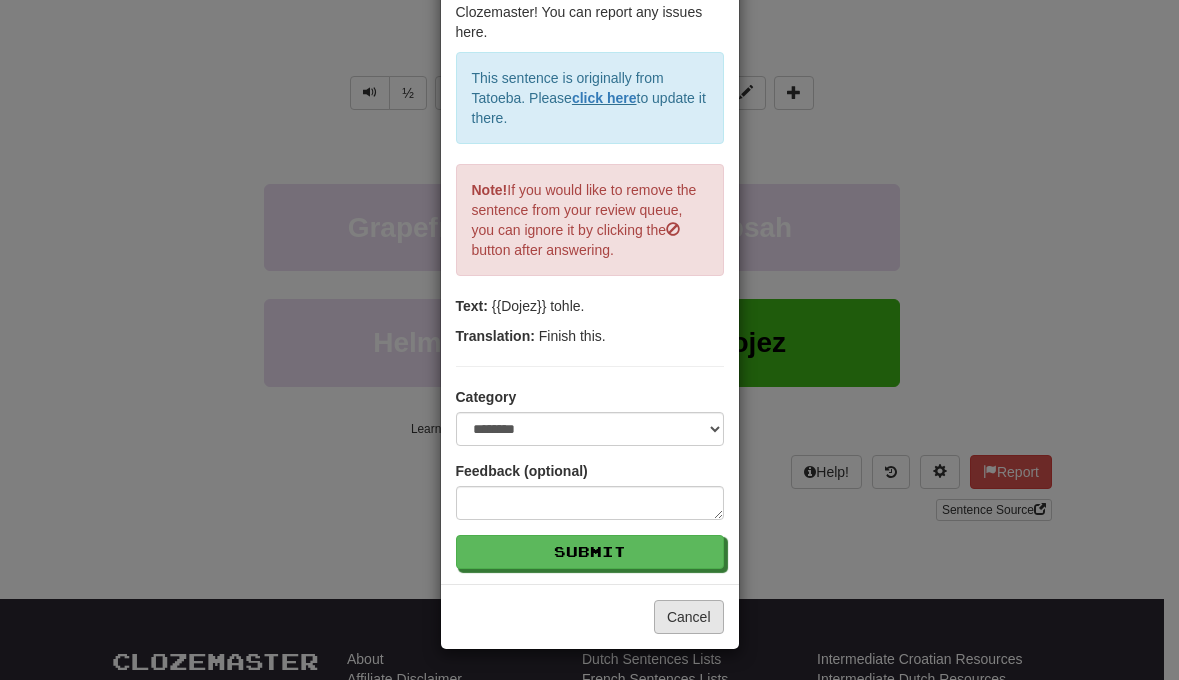 click on "Cancel" at bounding box center (689, 617) 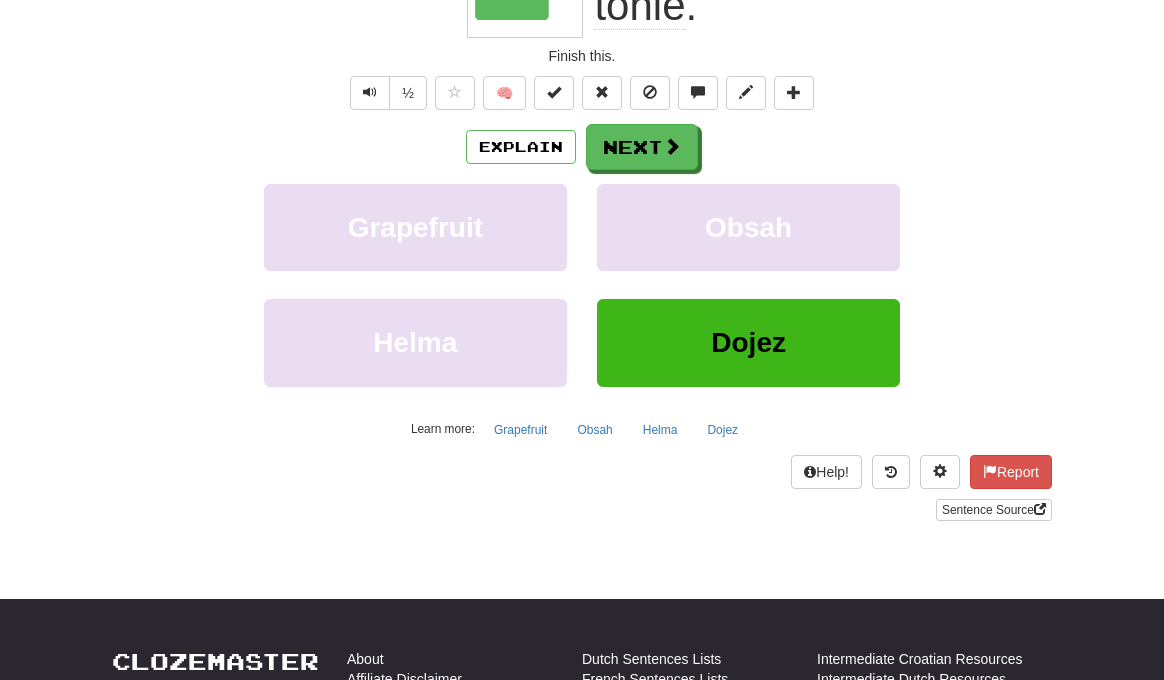scroll, scrollTop: 0, scrollLeft: 0, axis: both 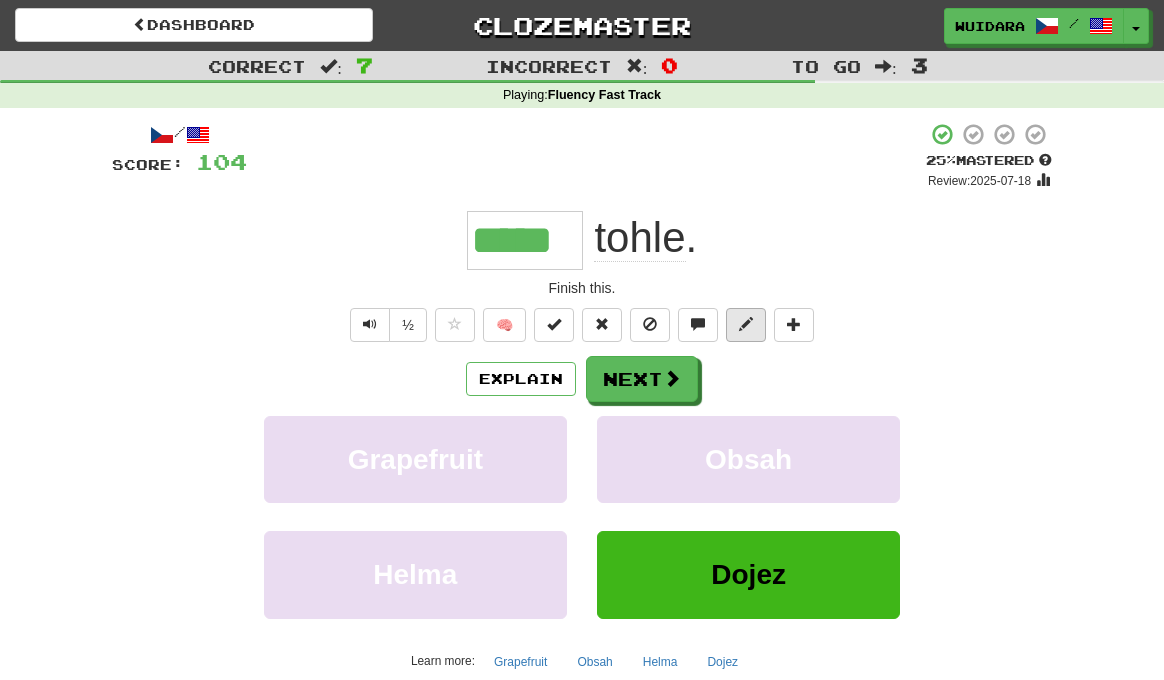 click at bounding box center (746, 324) 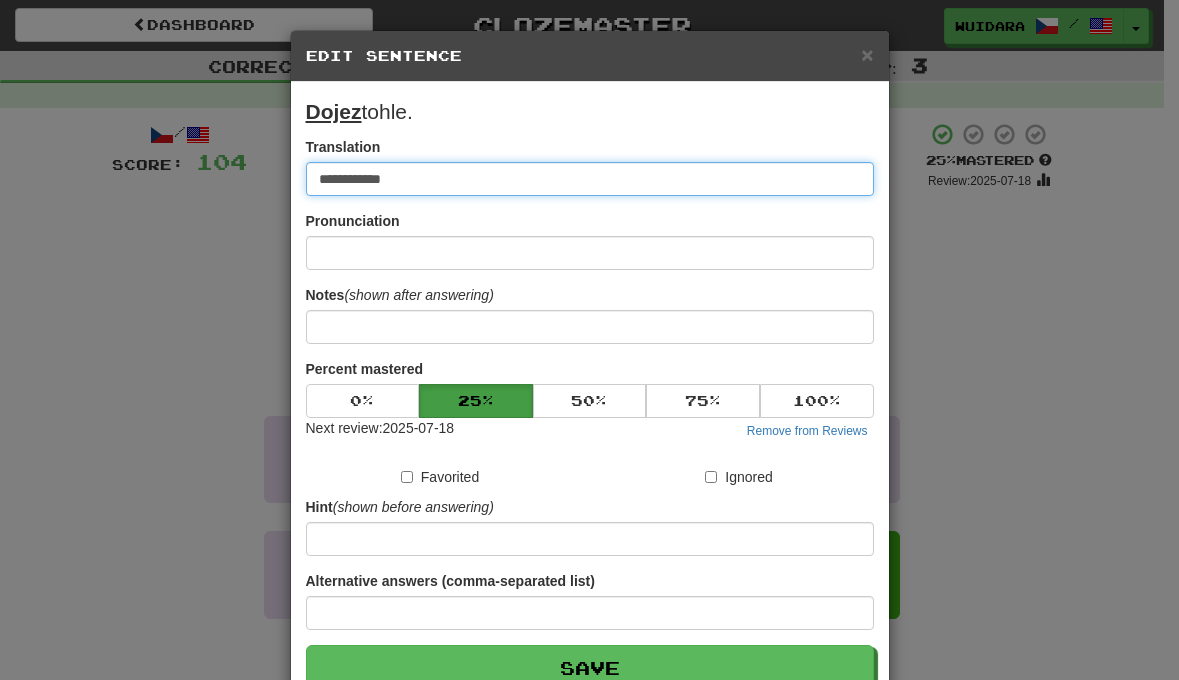 drag, startPoint x: 409, startPoint y: 179, endPoint x: 218, endPoint y: 177, distance: 191.01047 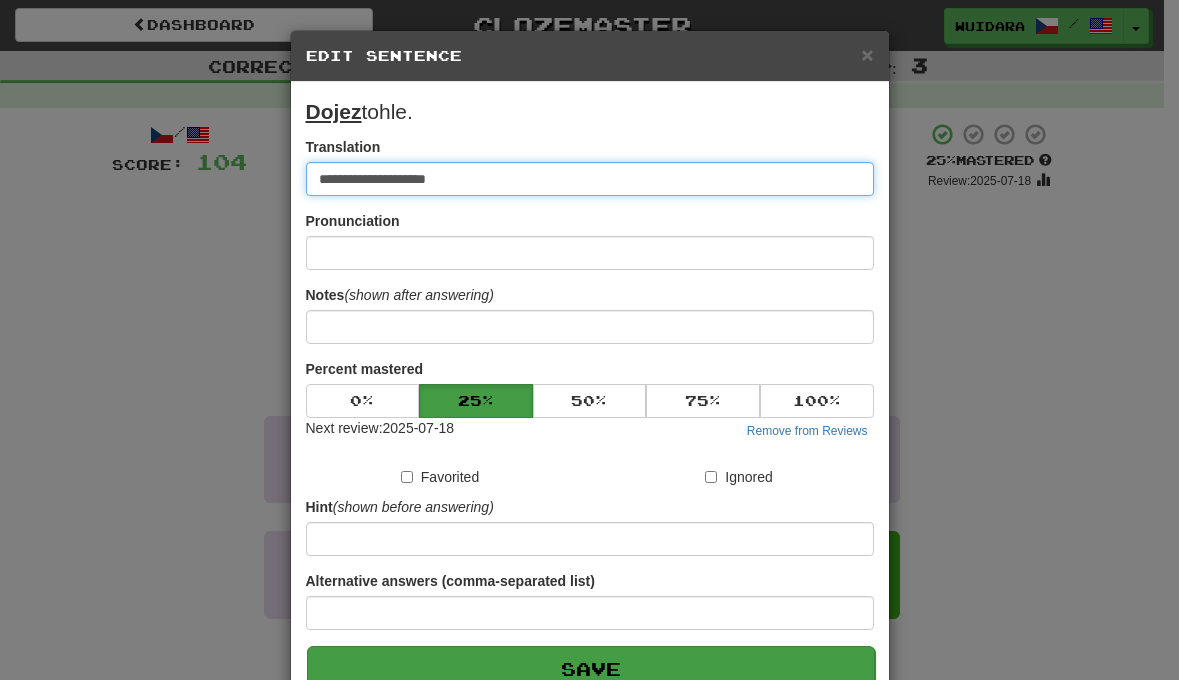 type on "**********" 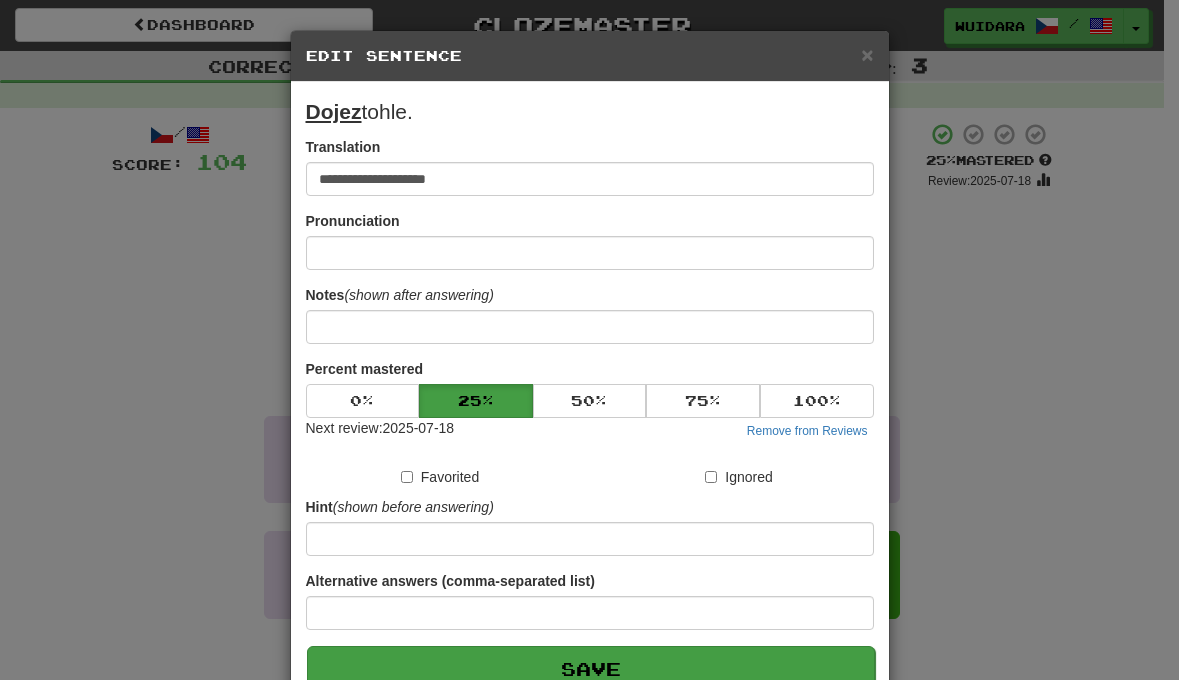 click on "Save" at bounding box center (591, 669) 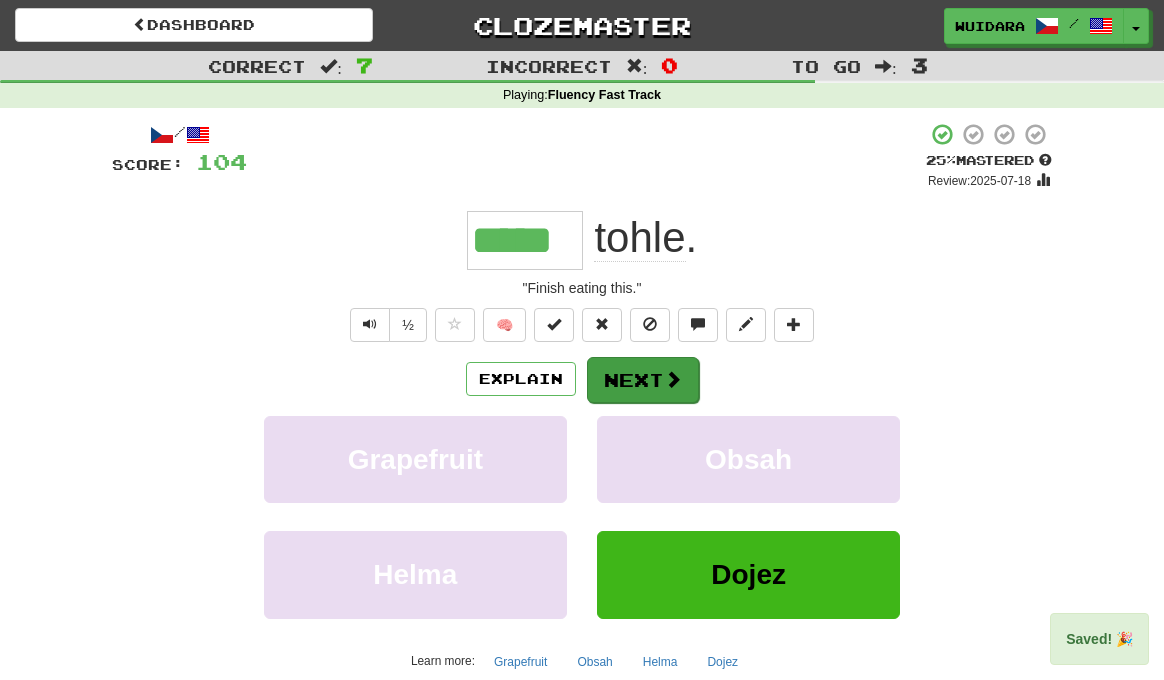 click on "Next" at bounding box center (643, 380) 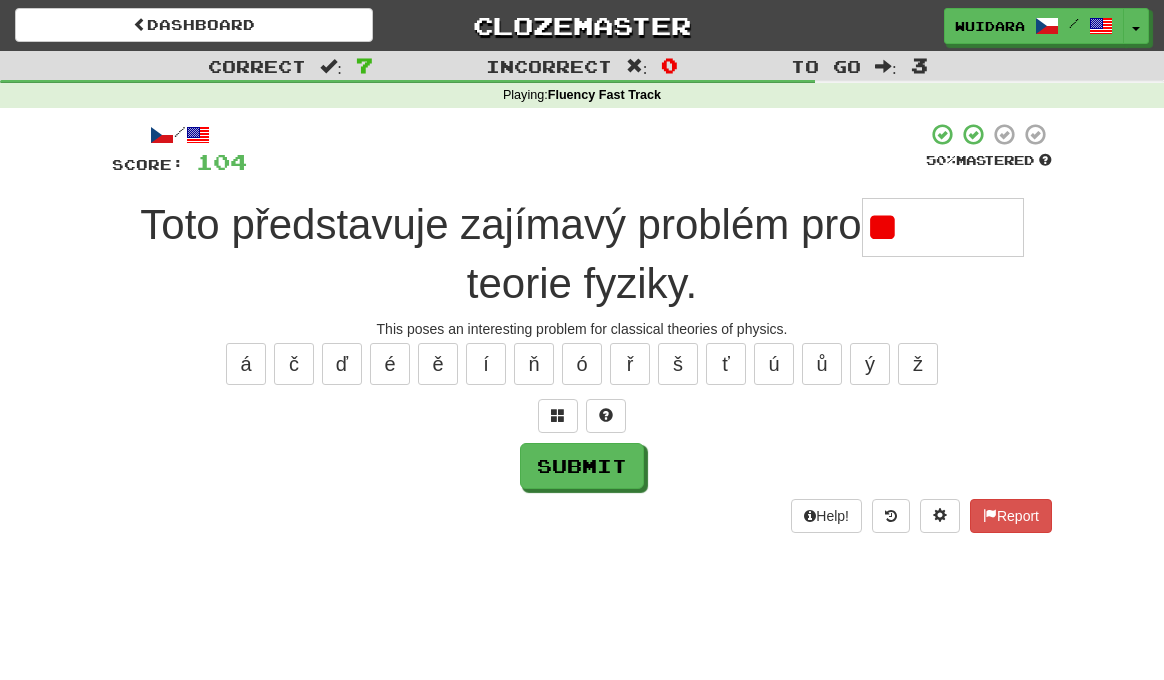 type on "*" 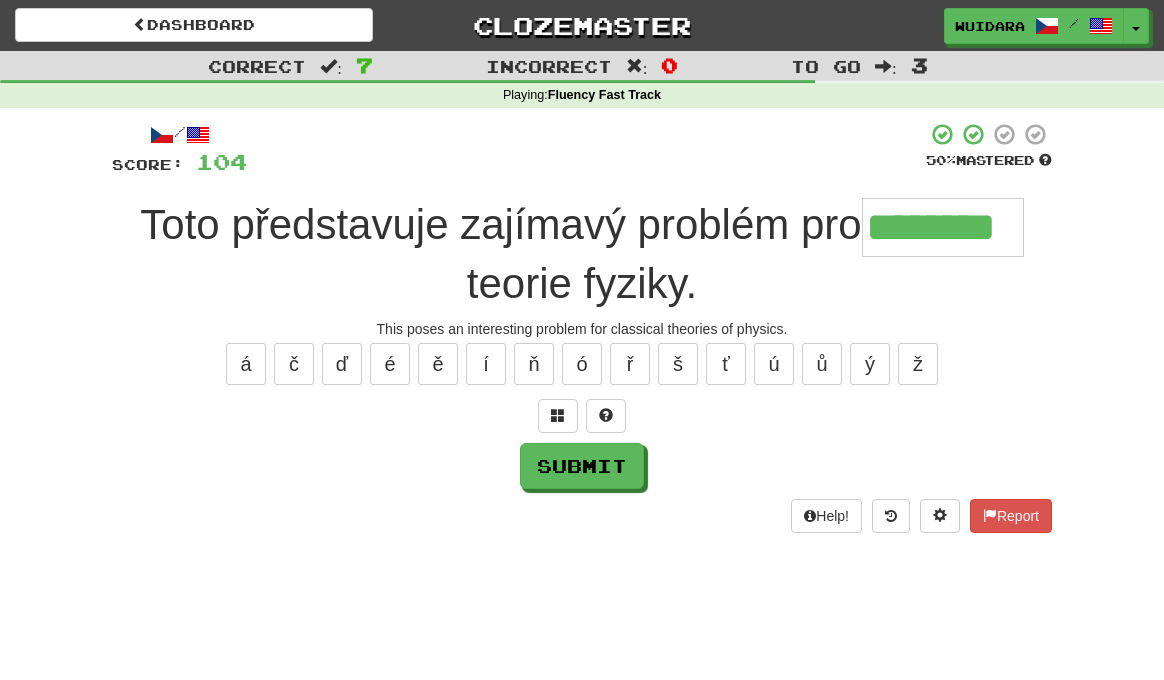 type on "********" 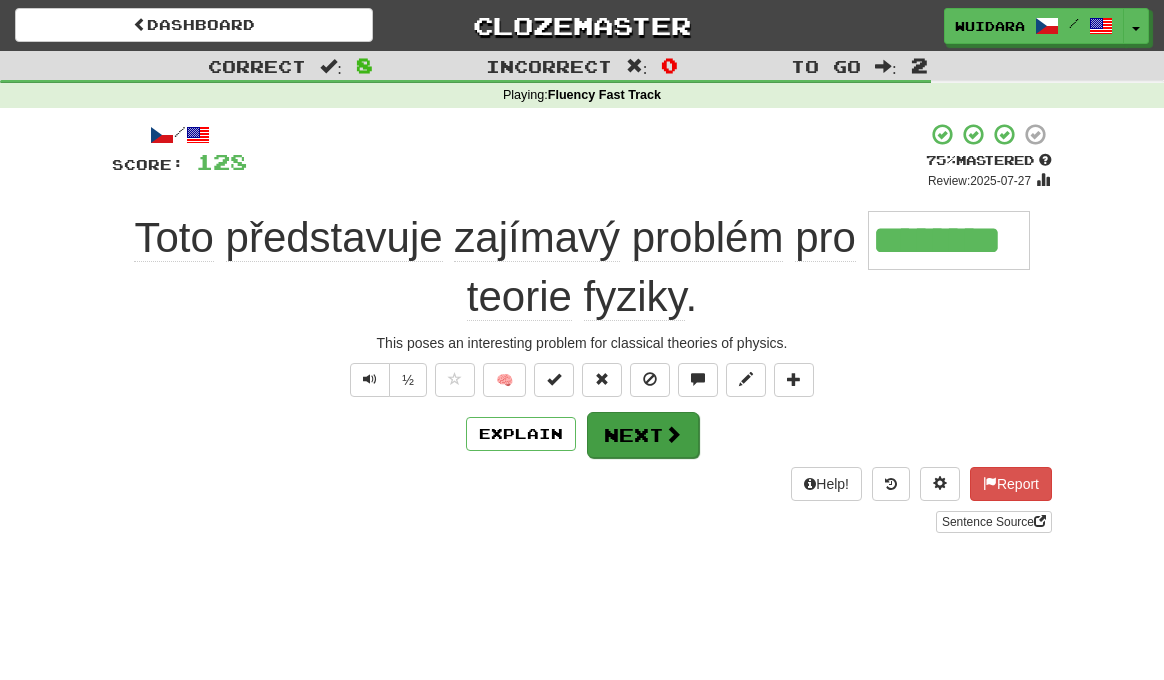 click on "Next" at bounding box center (643, 435) 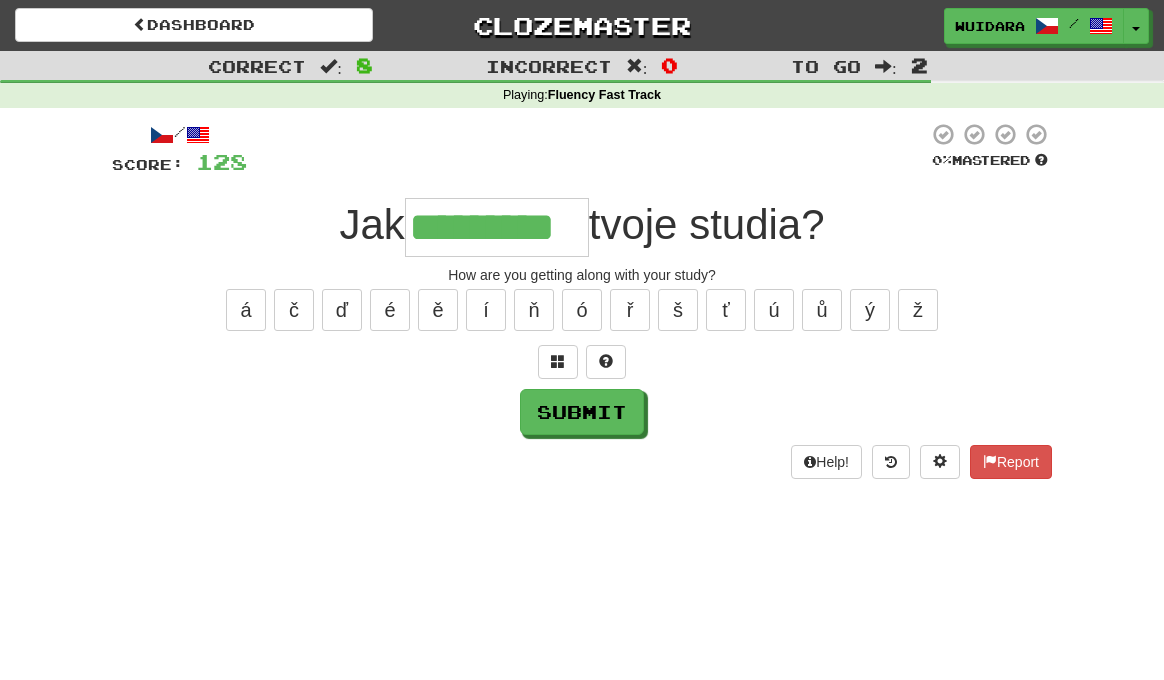 type on "*********" 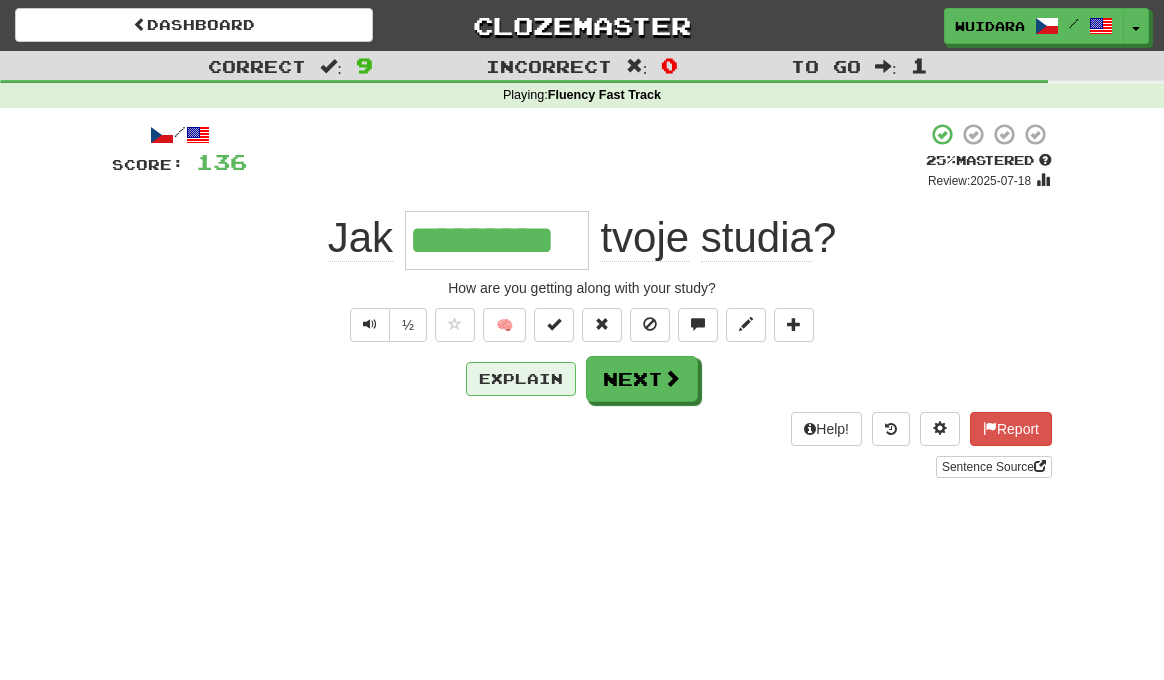 click on "Explain" at bounding box center (521, 379) 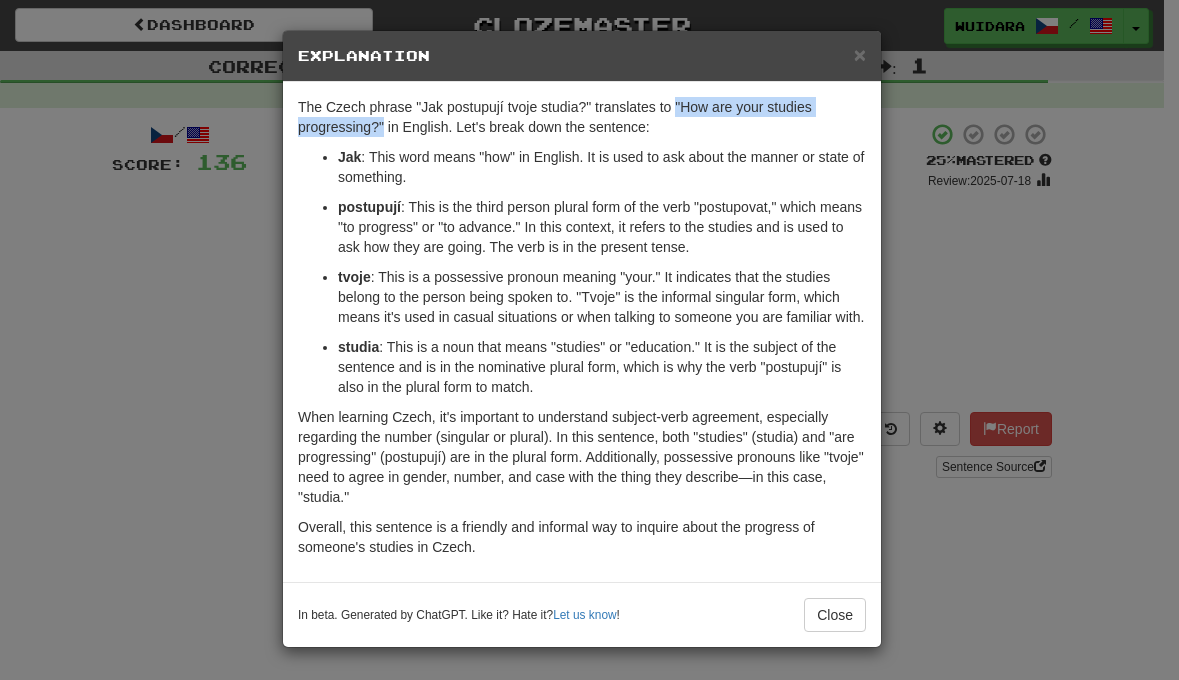 drag, startPoint x: 377, startPoint y: 128, endPoint x: 673, endPoint y: 107, distance: 296.744 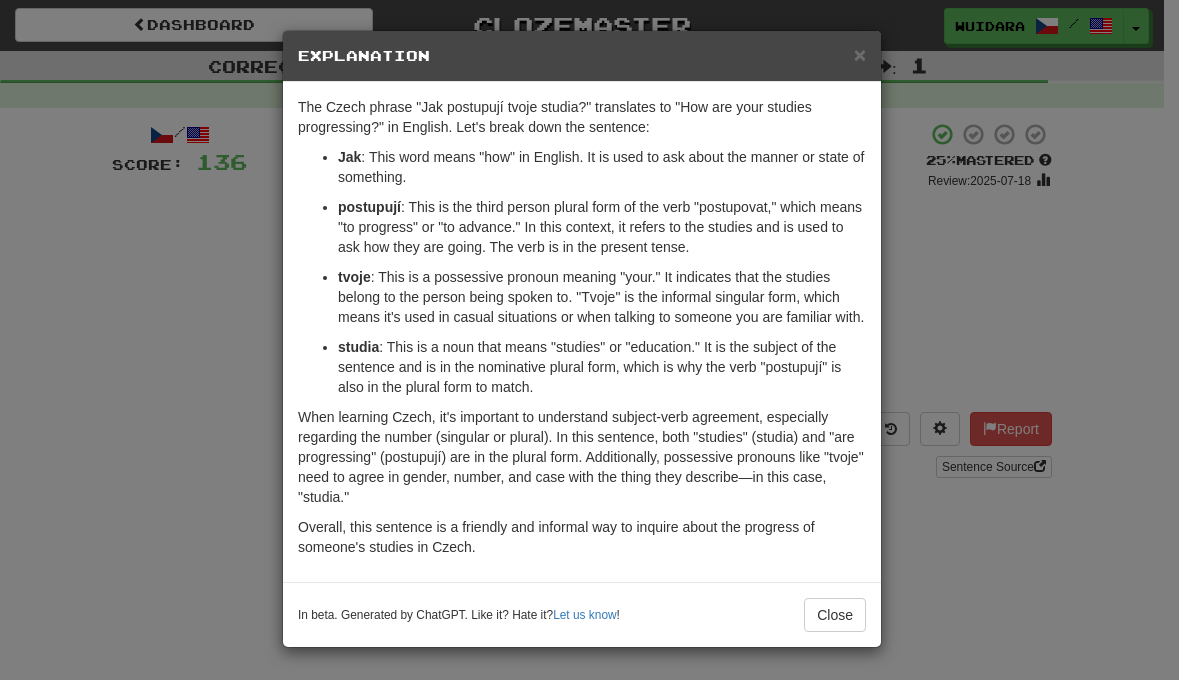 click on "× Explanation The Czech phrase "Jak postupují tvoje studia?" translates to "How are your studies progressing?" in English. Let's break down the sentence:
Jak : This word means "how" in English. It is used to ask about the manner or state of something.
postupují : This is the third person plural form of the verb "postupovat," which means "to progress" or "to advance." In this context, it refers to the studies and is used to ask how they are going. The verb is in the present tense.
tvoje : This is a possessive pronoun meaning "your." It indicates that the studies belong to the person being spoken to. "Tvoje" is the informal singular form, which means it's used in casual situations or when talking to someone you are familiar with.
studia : This is a noun that means "studies" or "education." It is the subject of the sentence and is in the nominative plural form, which is why the verb "postupují" is also in the plural form to match.
Let us know ! Close" at bounding box center (589, 340) 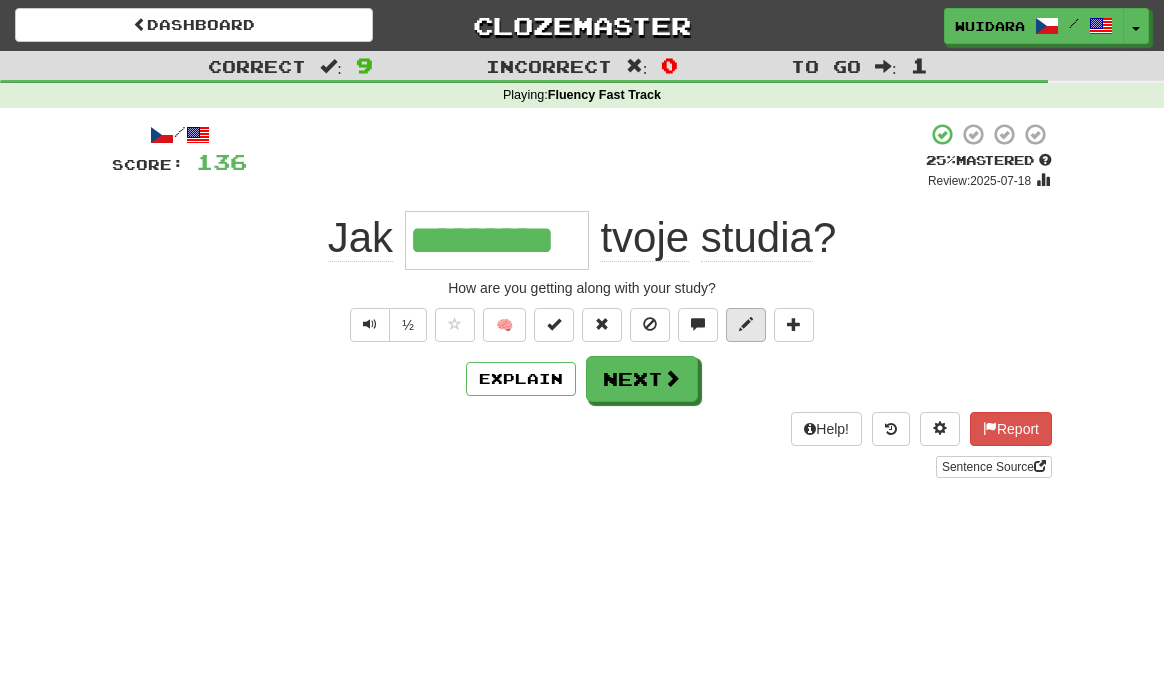 click at bounding box center (746, 325) 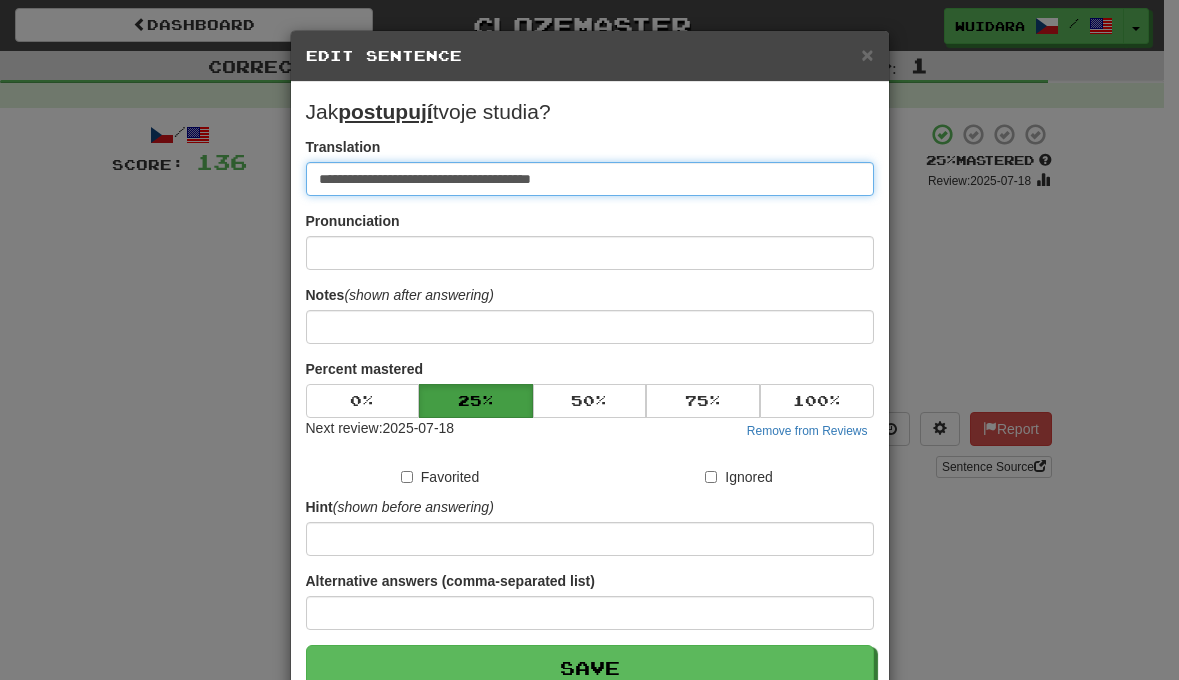 drag, startPoint x: 594, startPoint y: 178, endPoint x: 150, endPoint y: 177, distance: 444.00113 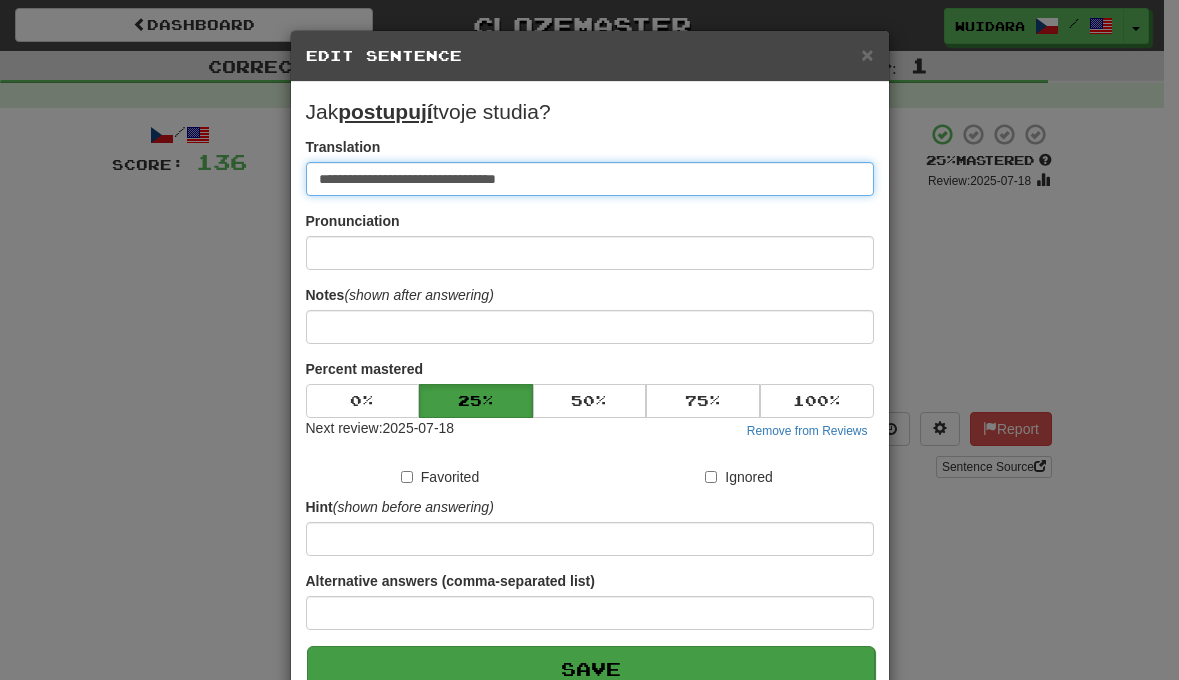 type on "**********" 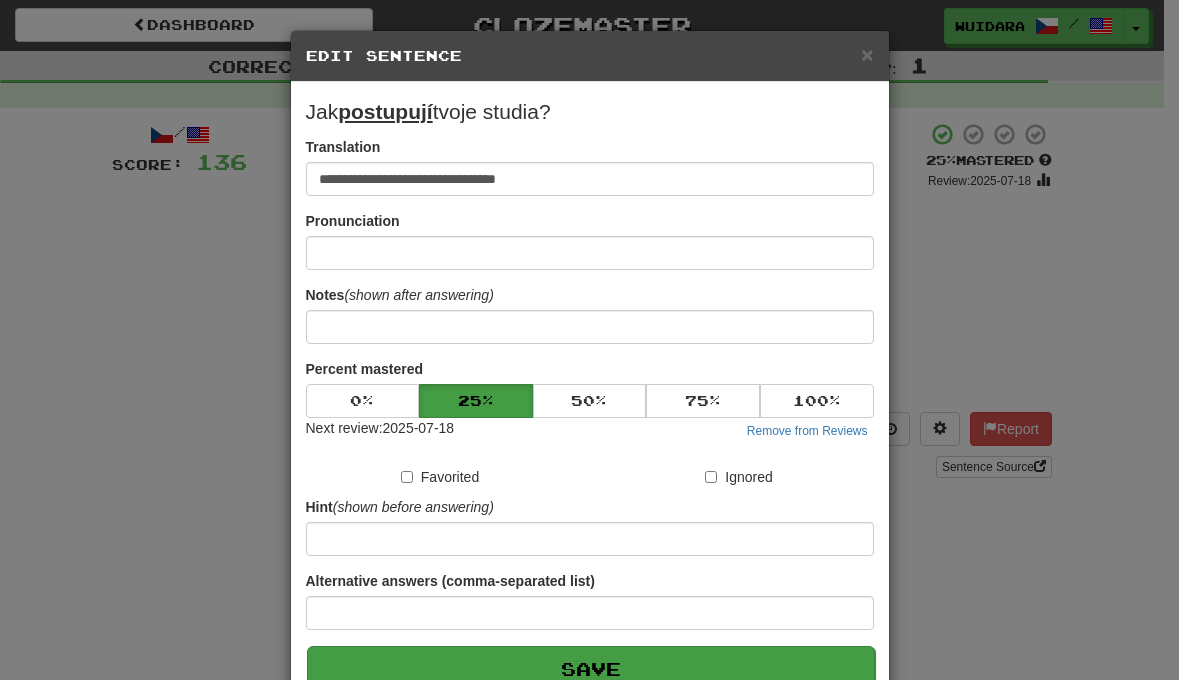 click on "Save" at bounding box center (591, 669) 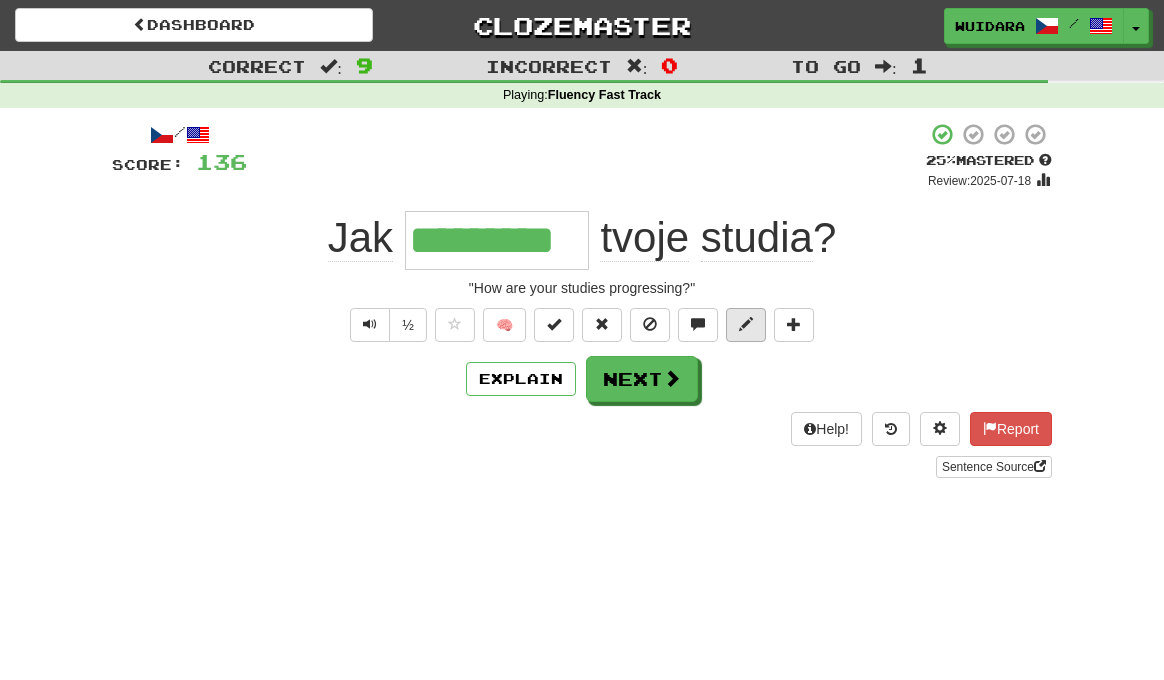 click at bounding box center (746, 324) 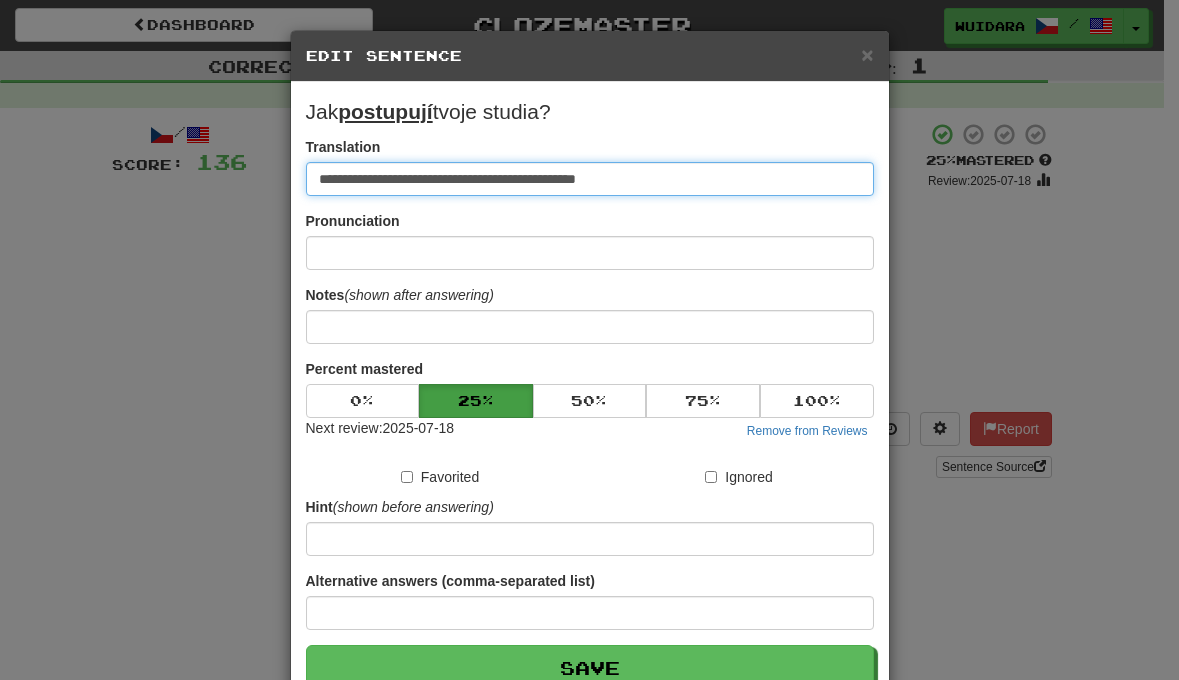 type on "**********" 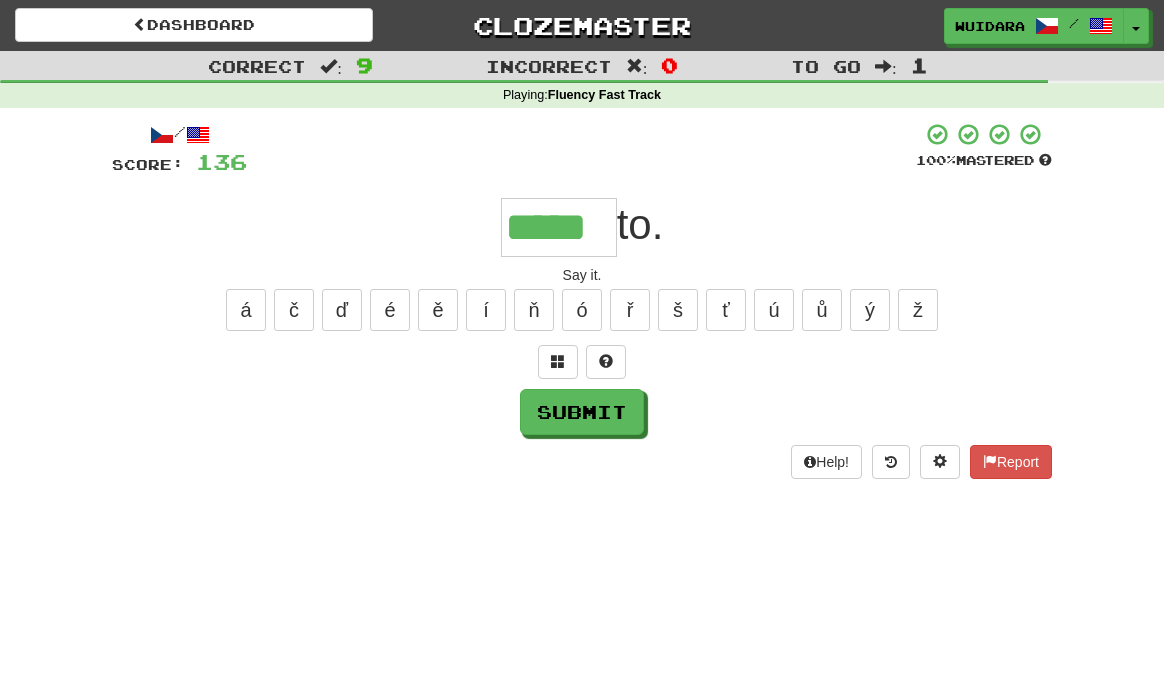 type on "*****" 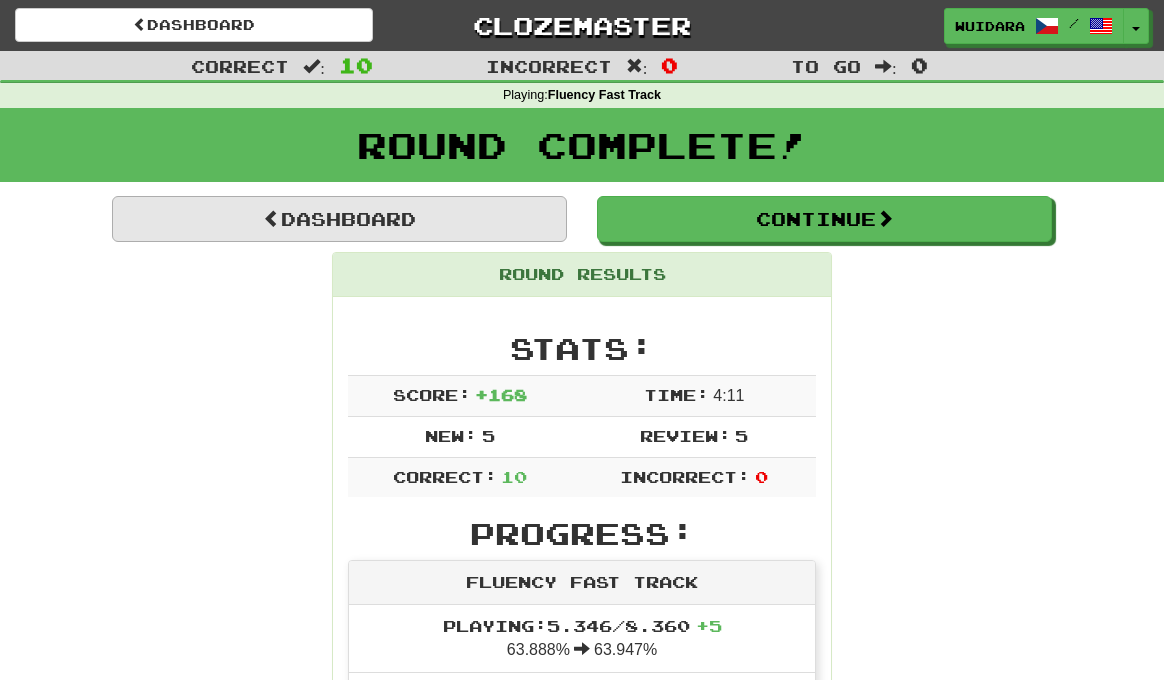 click on "Dashboard" at bounding box center (339, 219) 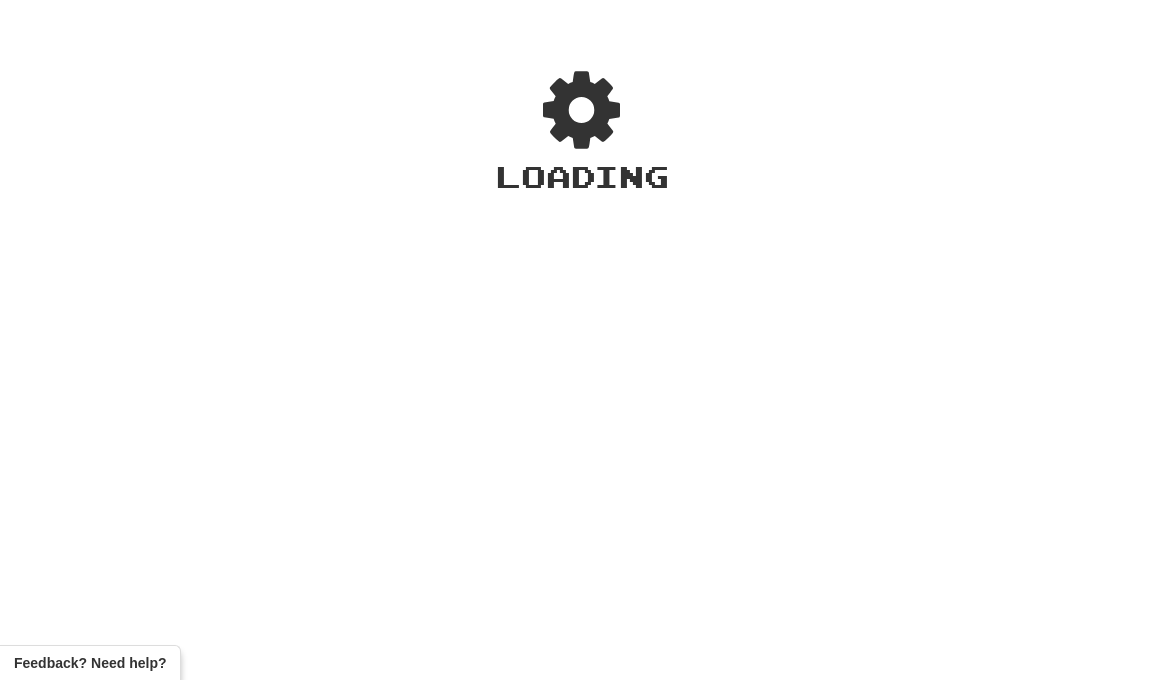 scroll, scrollTop: 0, scrollLeft: 0, axis: both 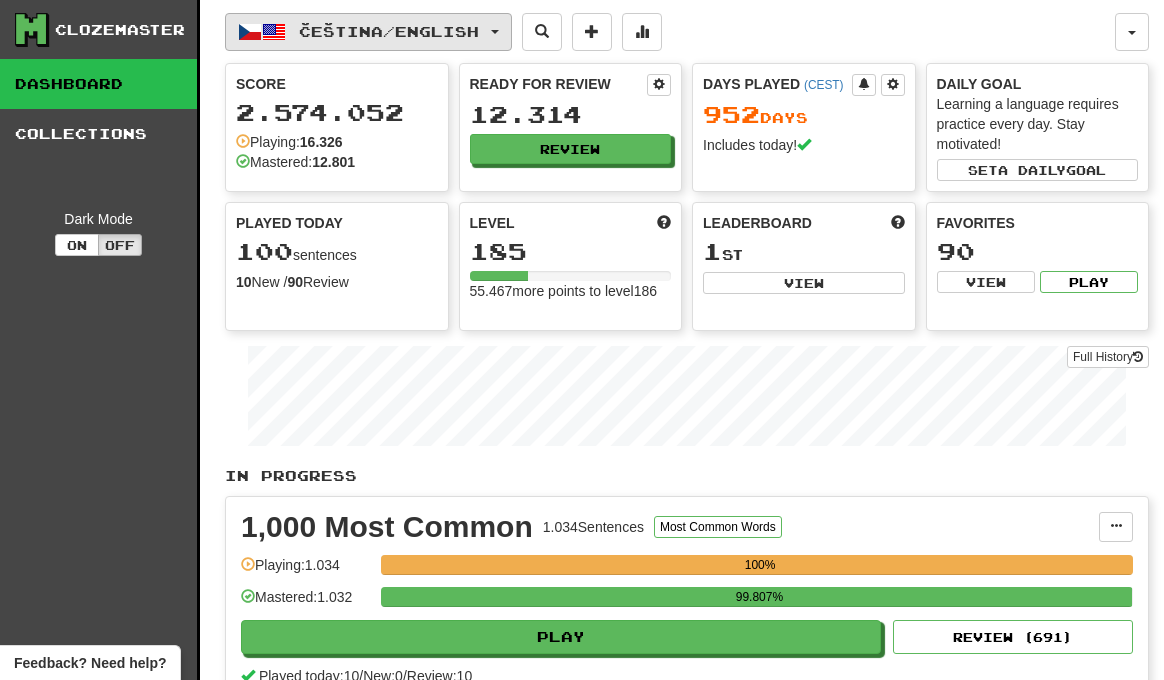 click on "Čeština  /  English" at bounding box center [389, 31] 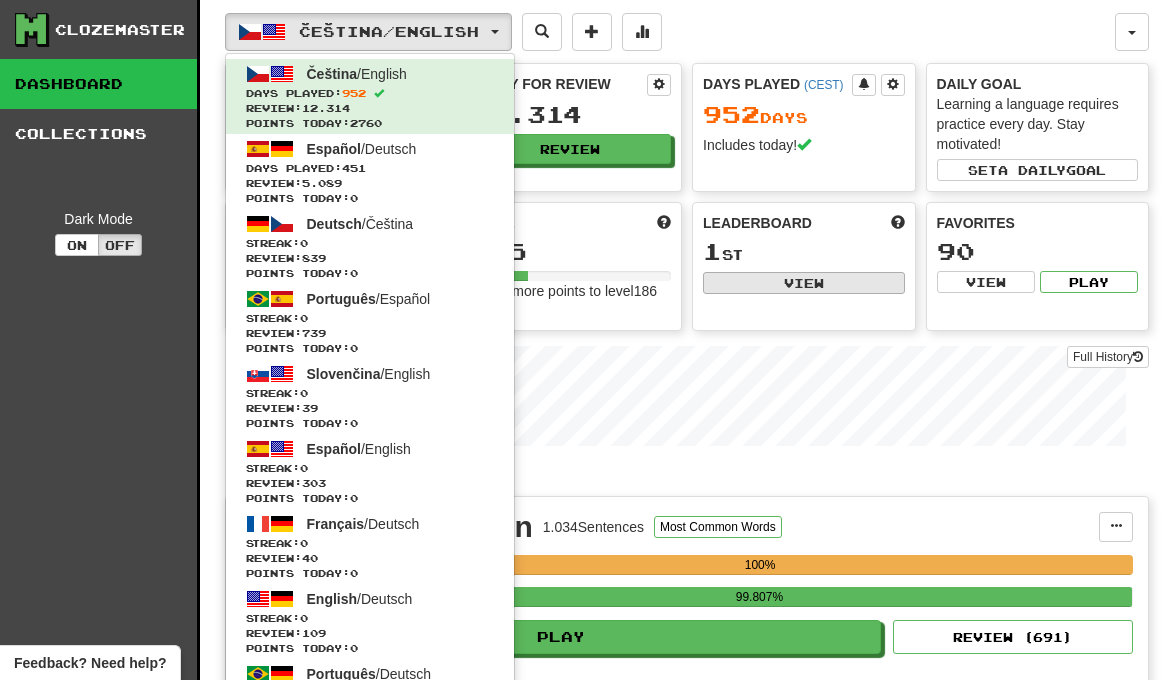 click on "View" at bounding box center (804, 283) 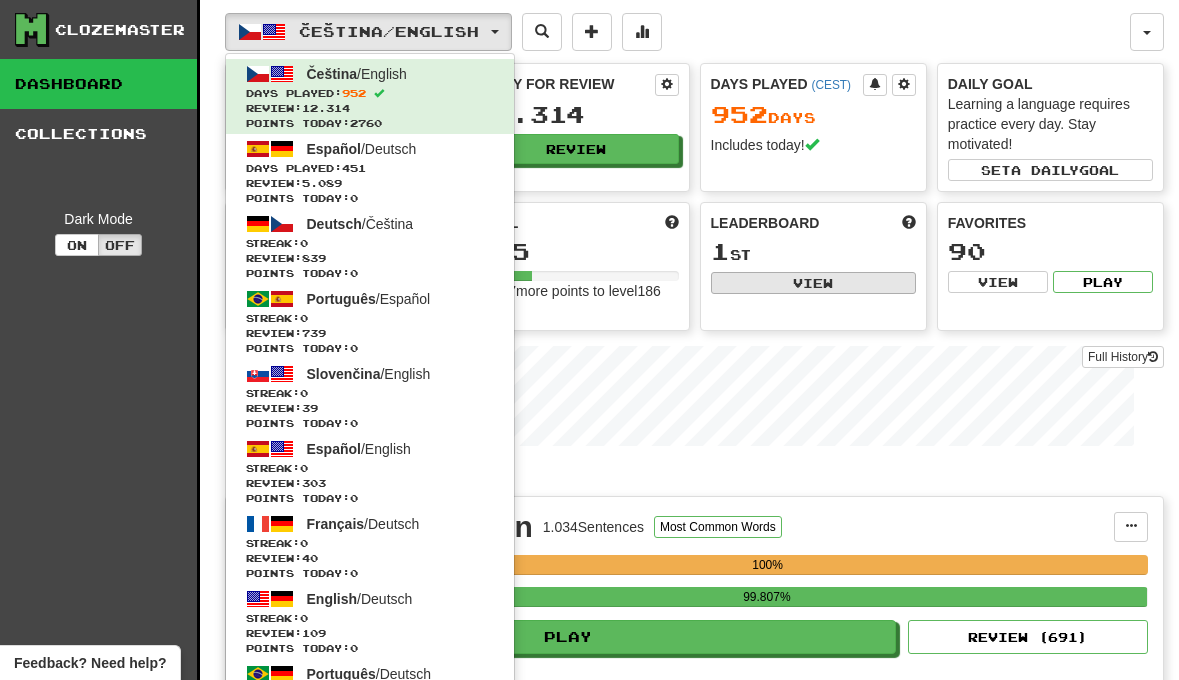 select on "**********" 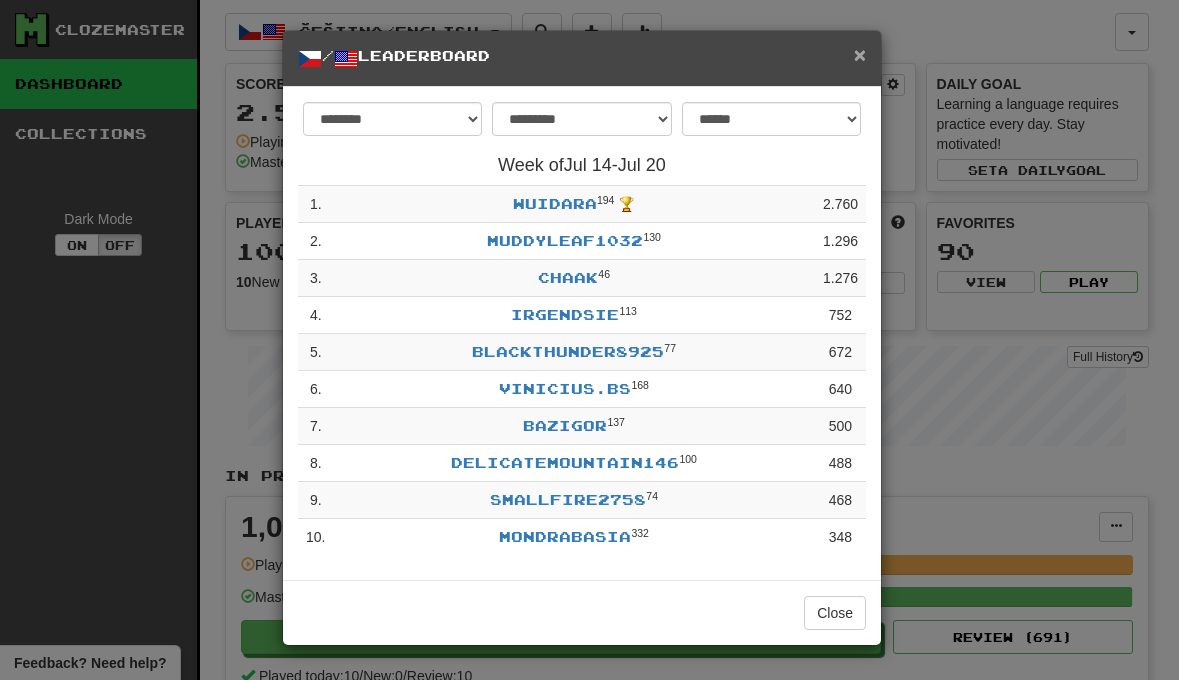 click on "×" at bounding box center [860, 54] 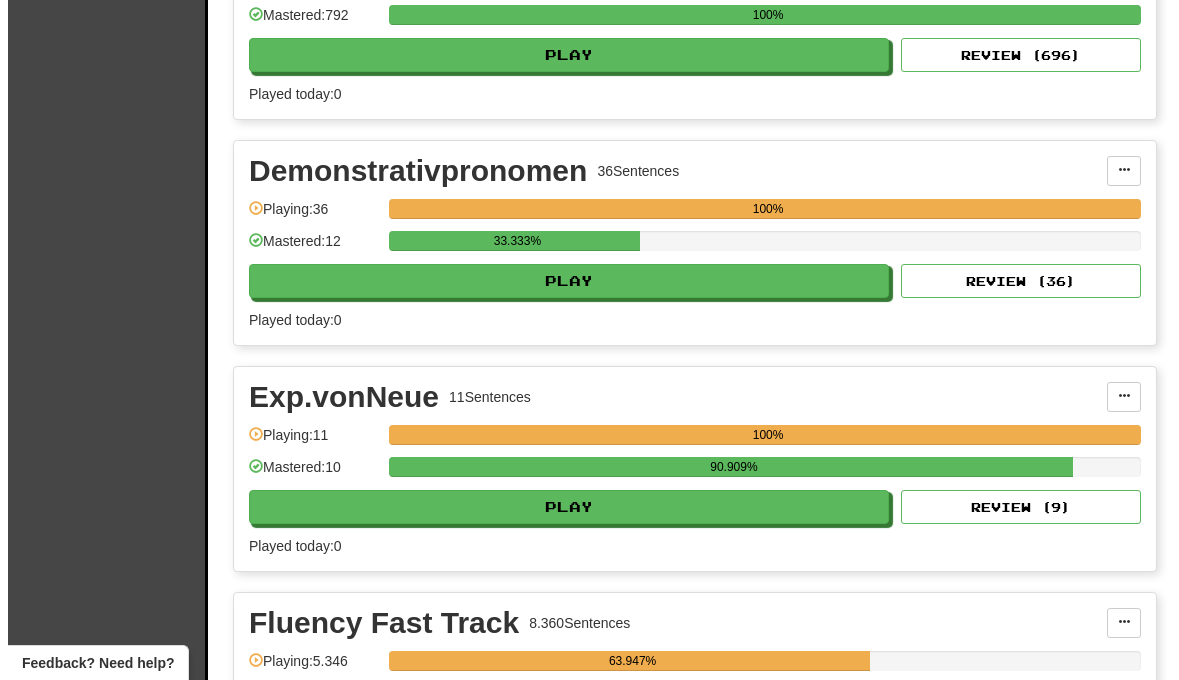 scroll, scrollTop: 2924, scrollLeft: 0, axis: vertical 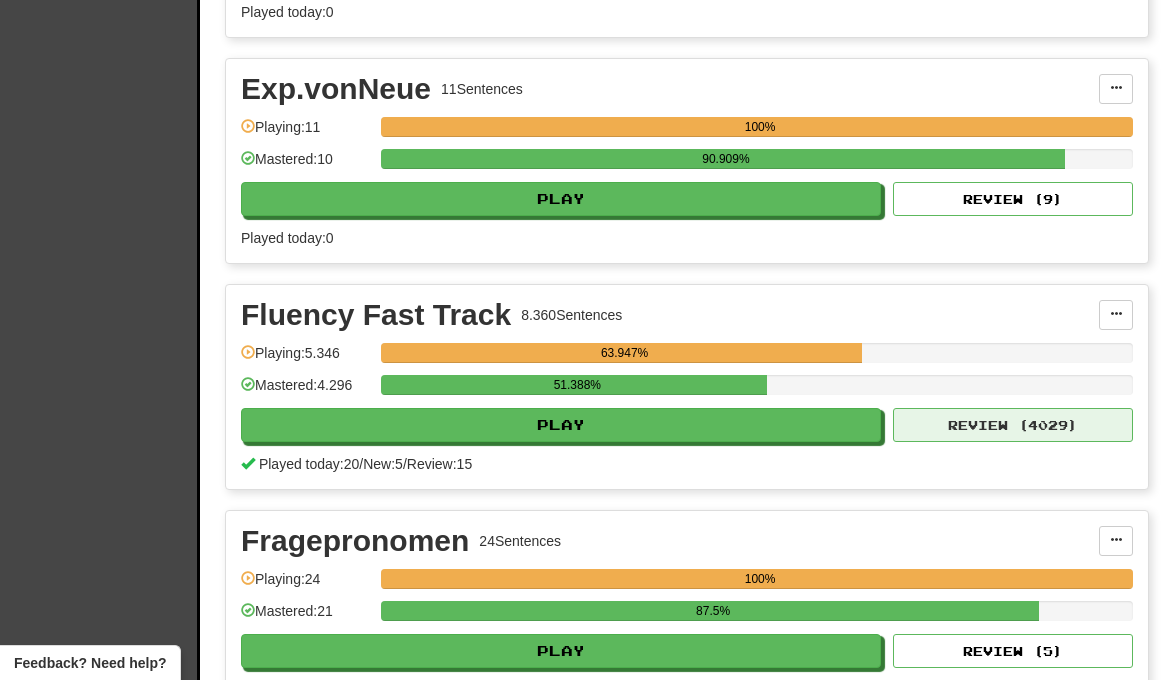 click on "Review ( 4029 )" at bounding box center [1013, 425] 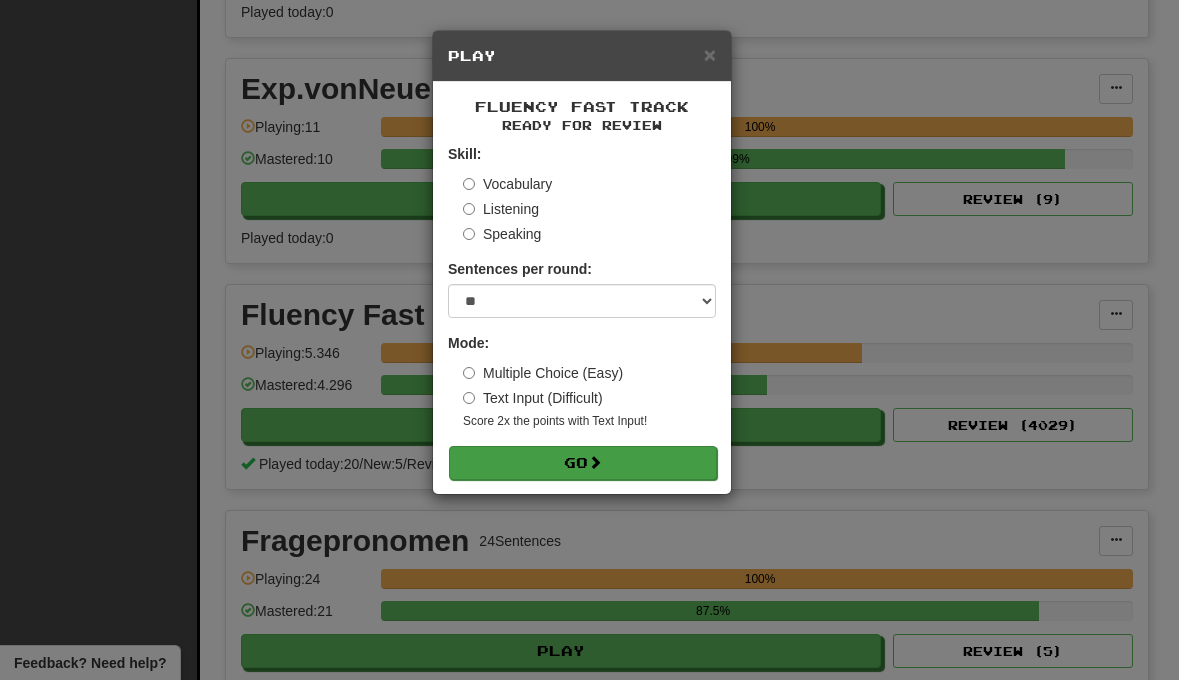 click on "Go" at bounding box center [583, 463] 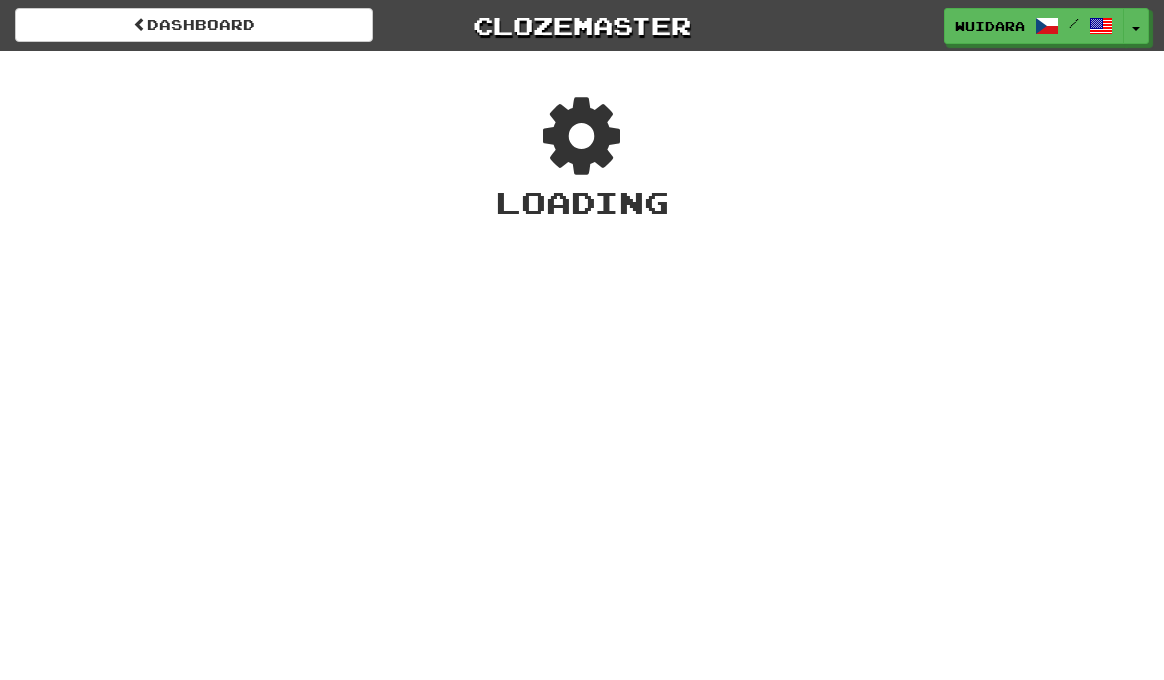 scroll, scrollTop: 0, scrollLeft: 0, axis: both 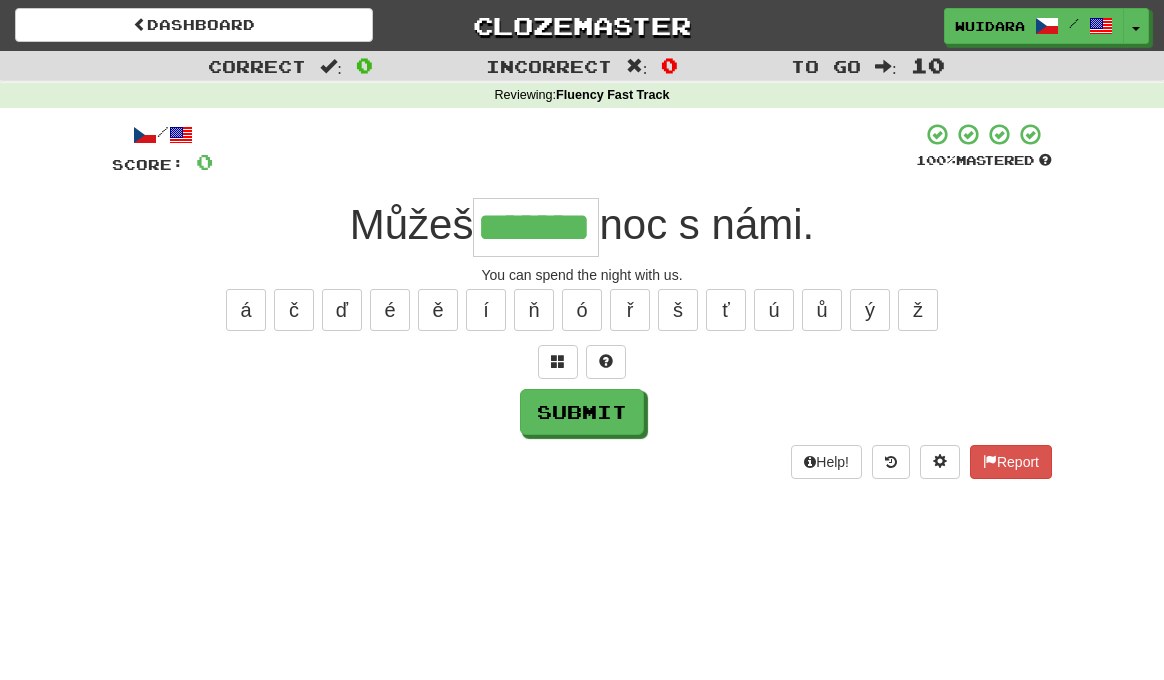 type on "*******" 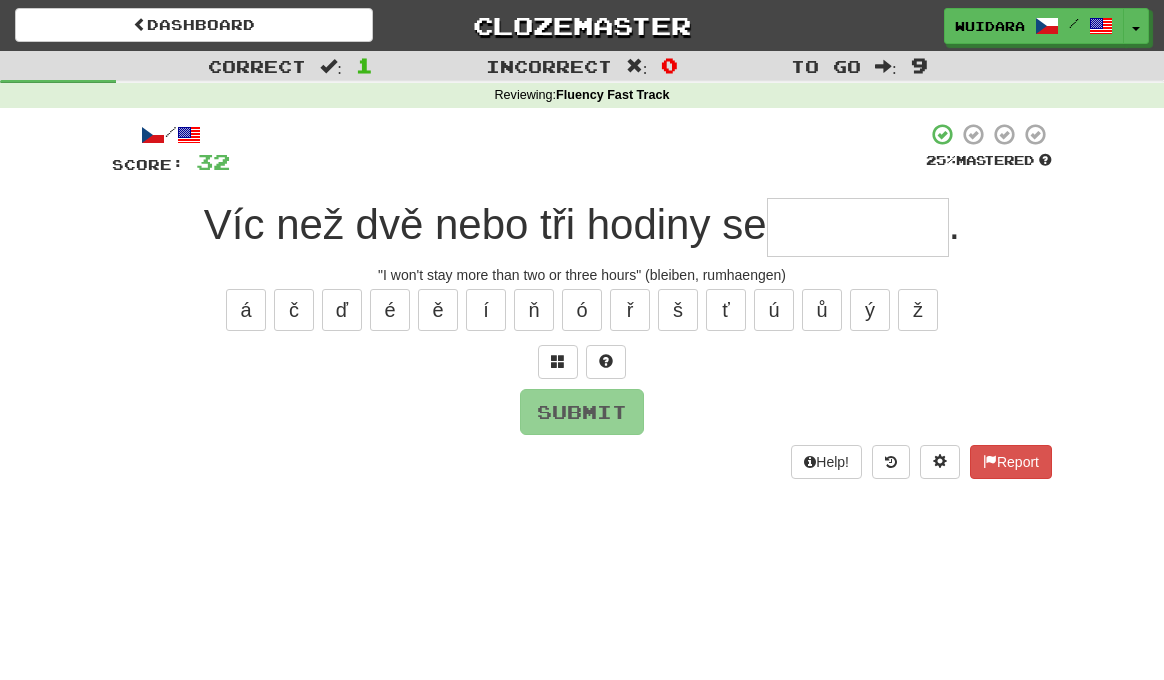 type on "*" 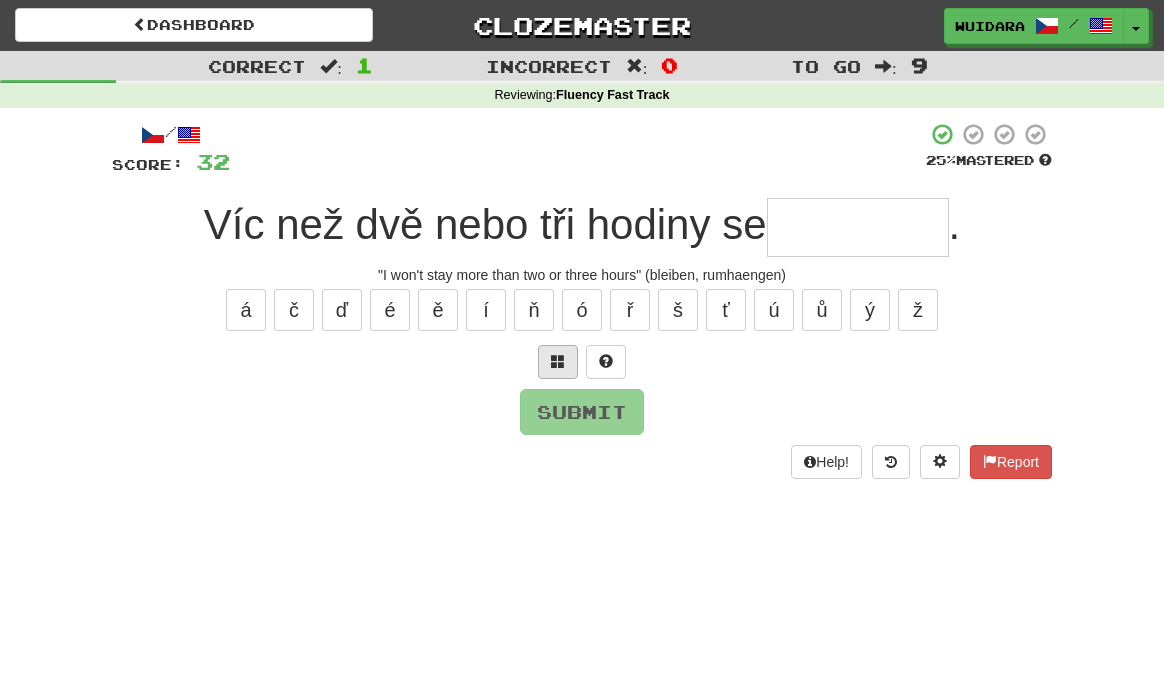 click at bounding box center (558, 362) 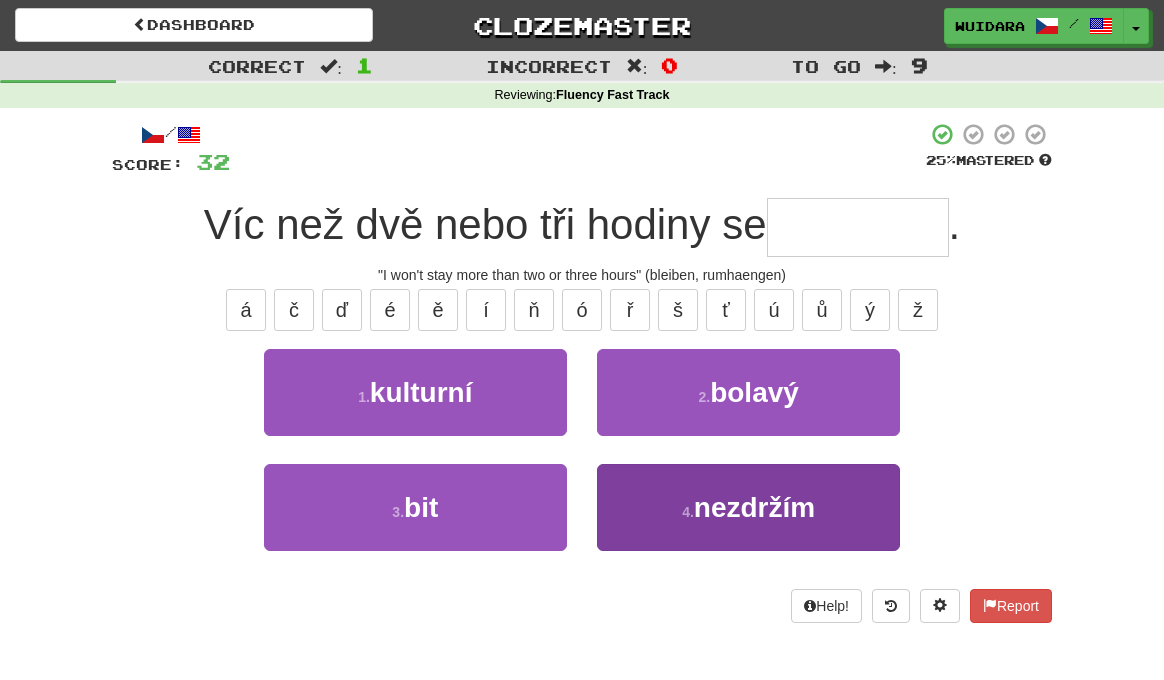 click on "4 ." at bounding box center (688, 512) 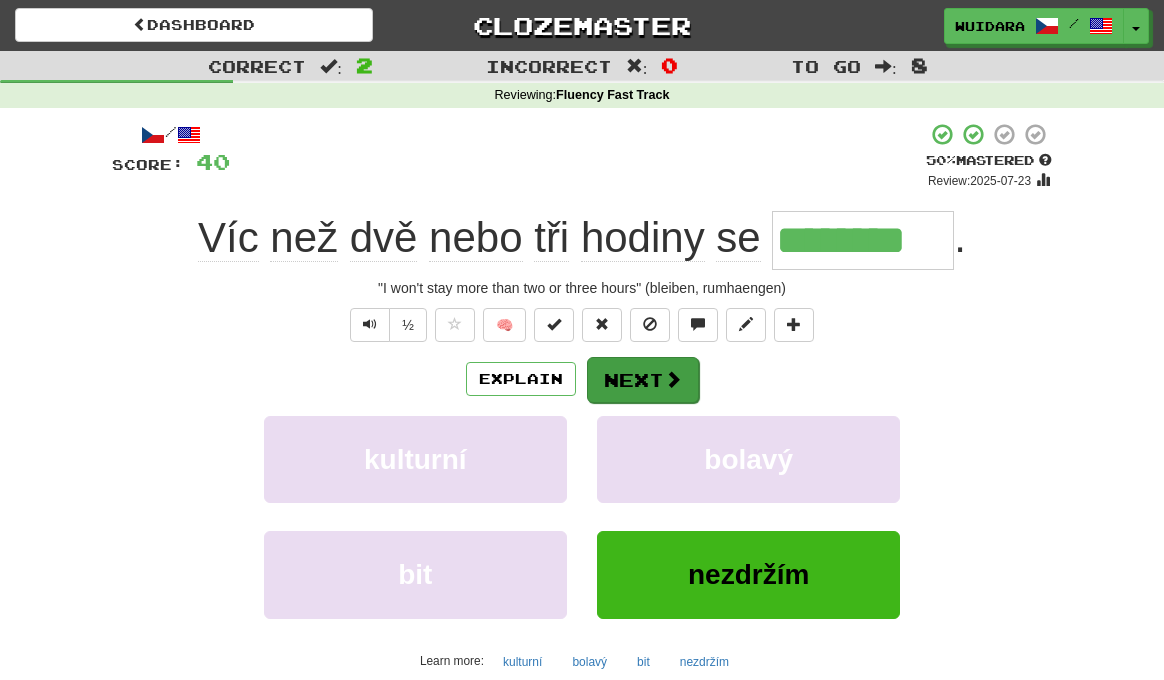 click on "Next" at bounding box center (643, 380) 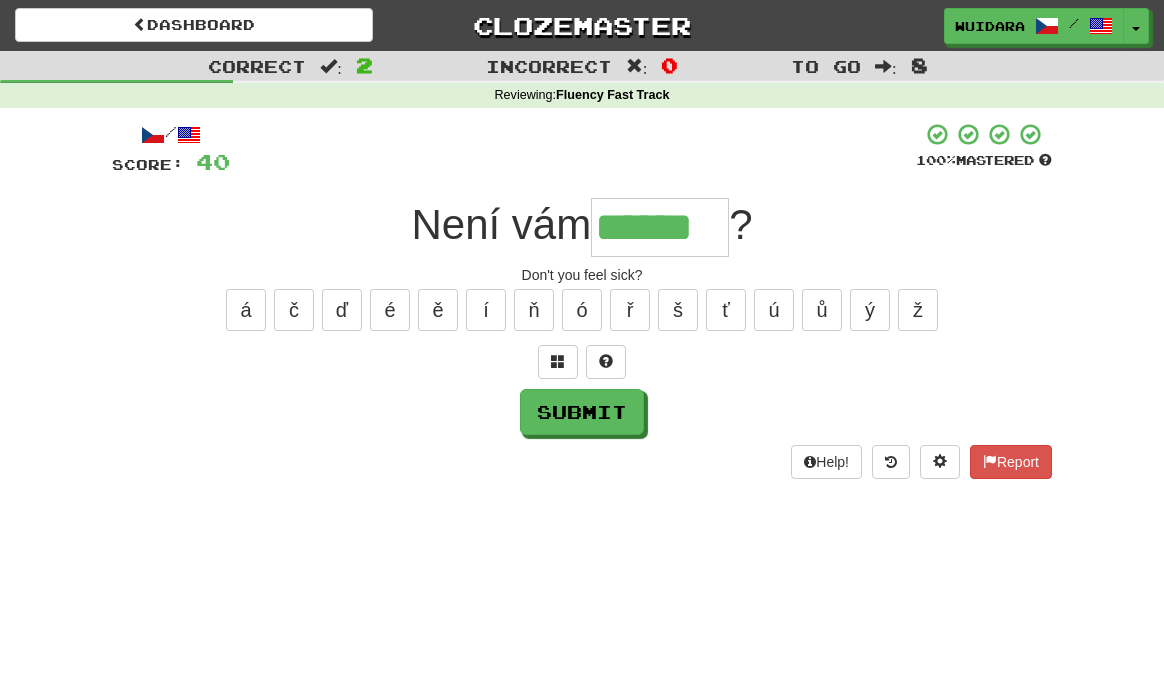 type on "******" 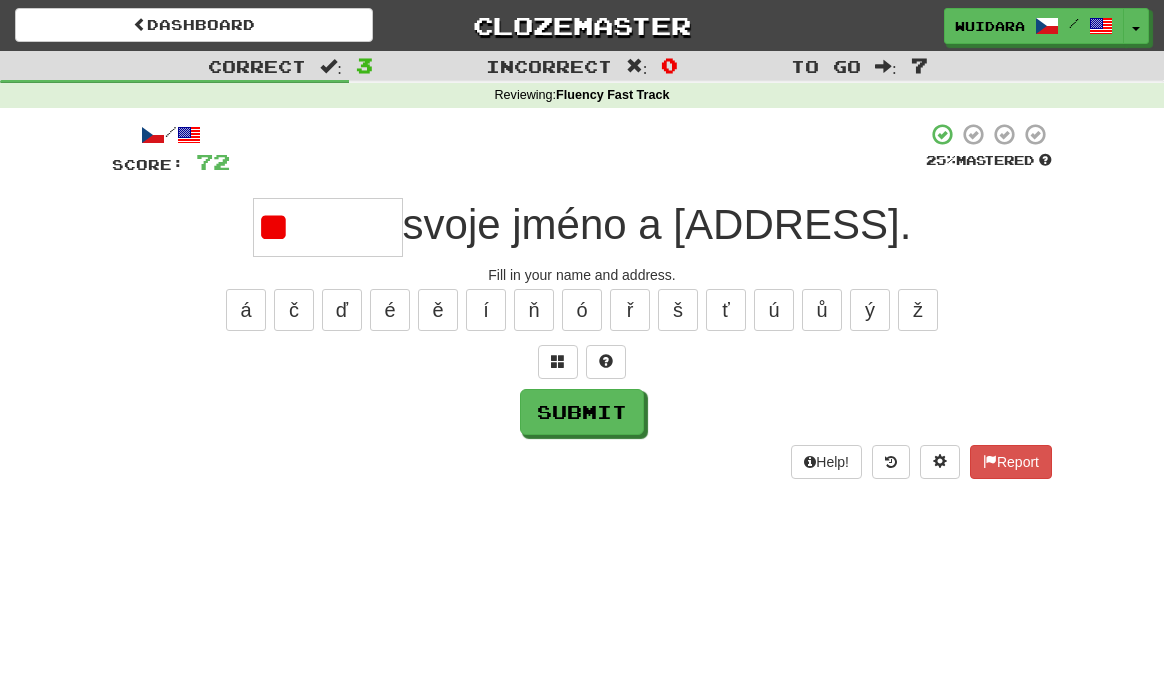 type on "*" 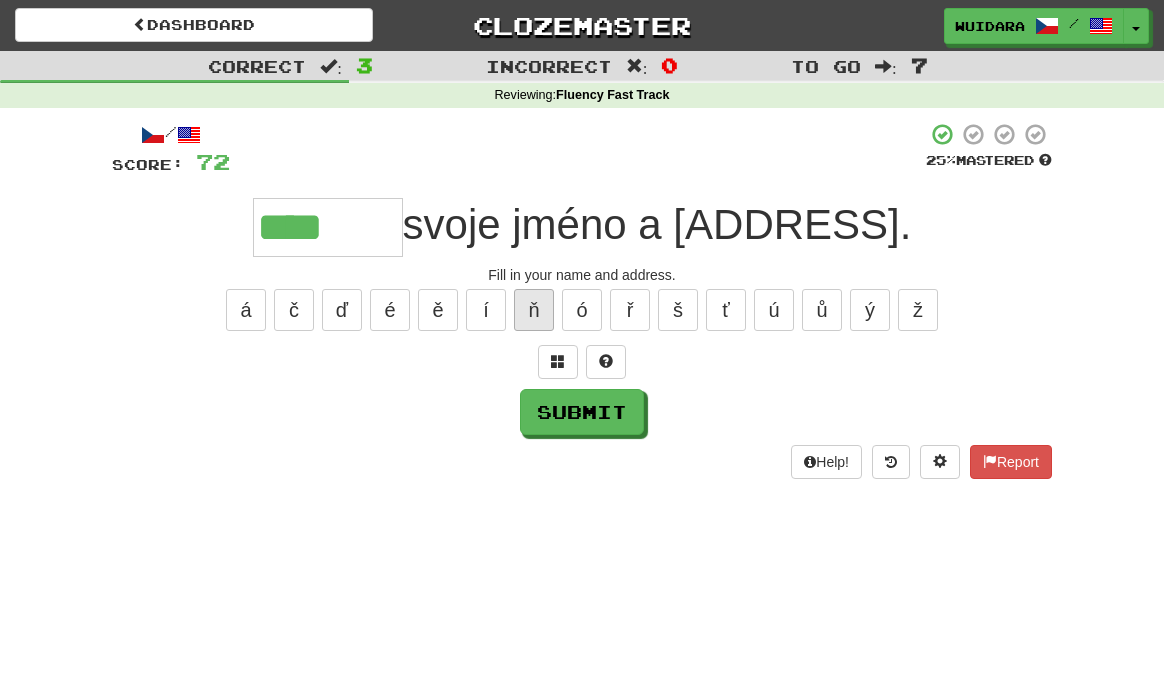 click on "ň" at bounding box center (534, 310) 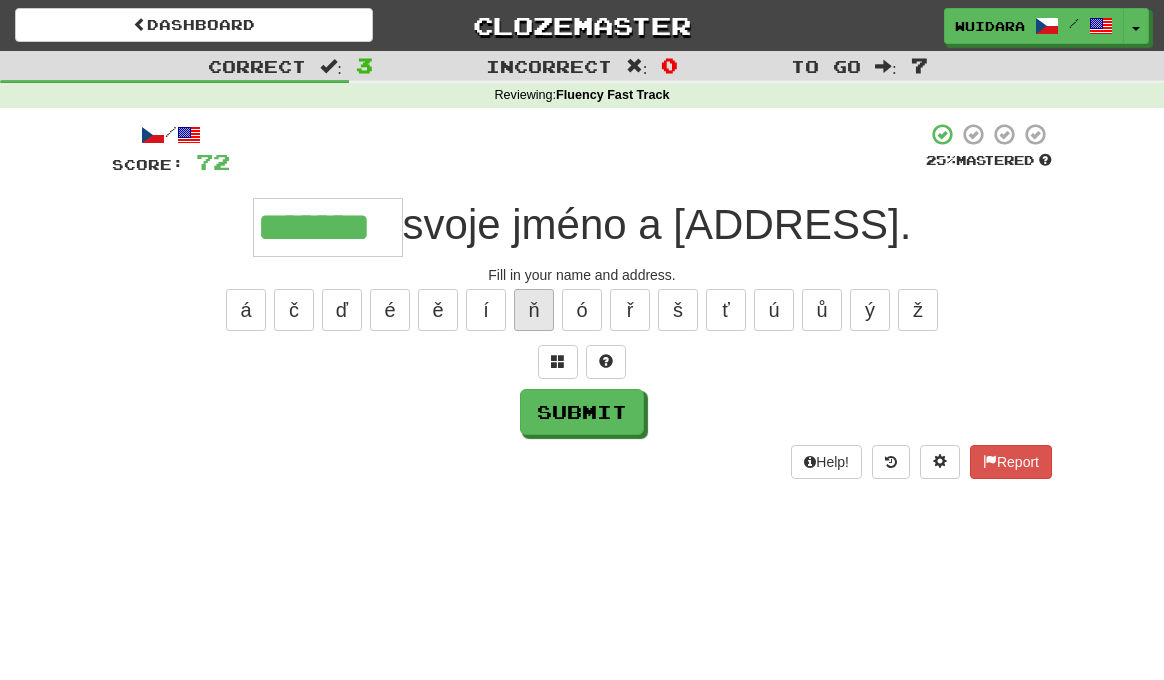 type on "*******" 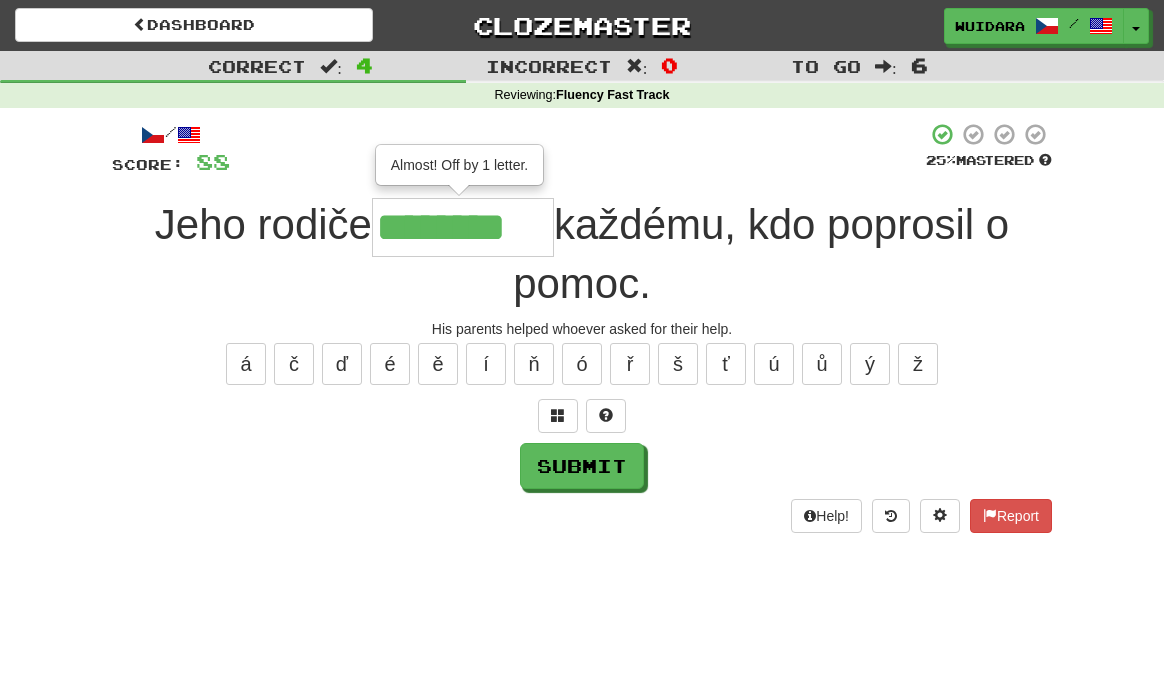 type on "********" 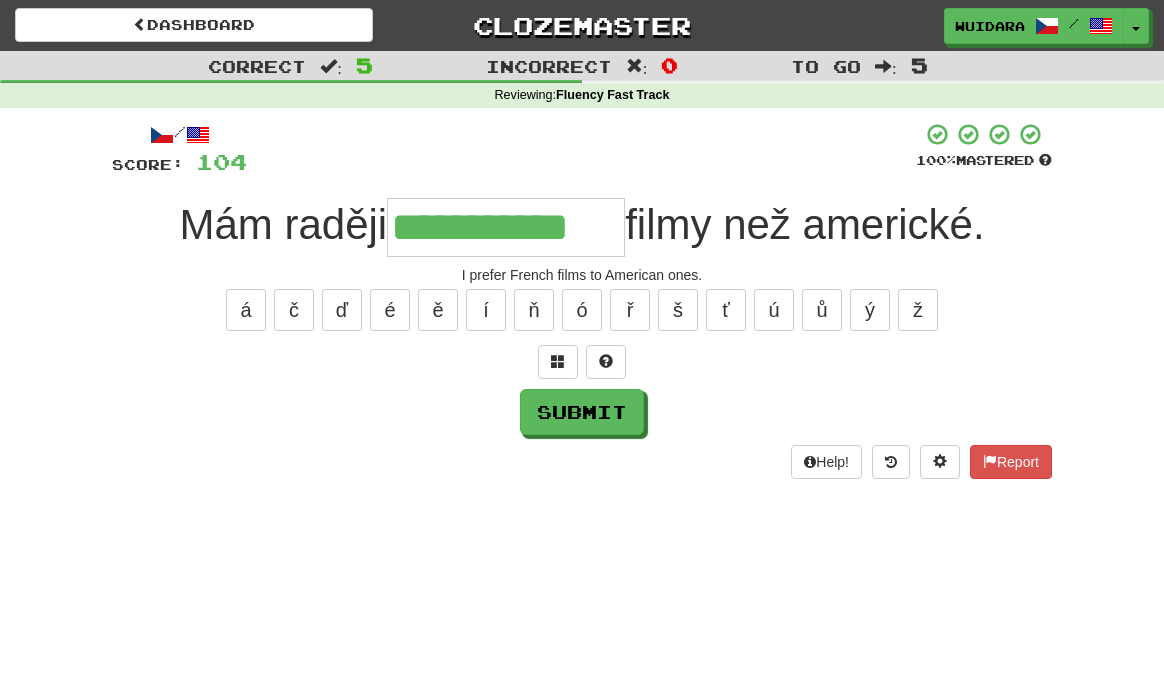 type on "**********" 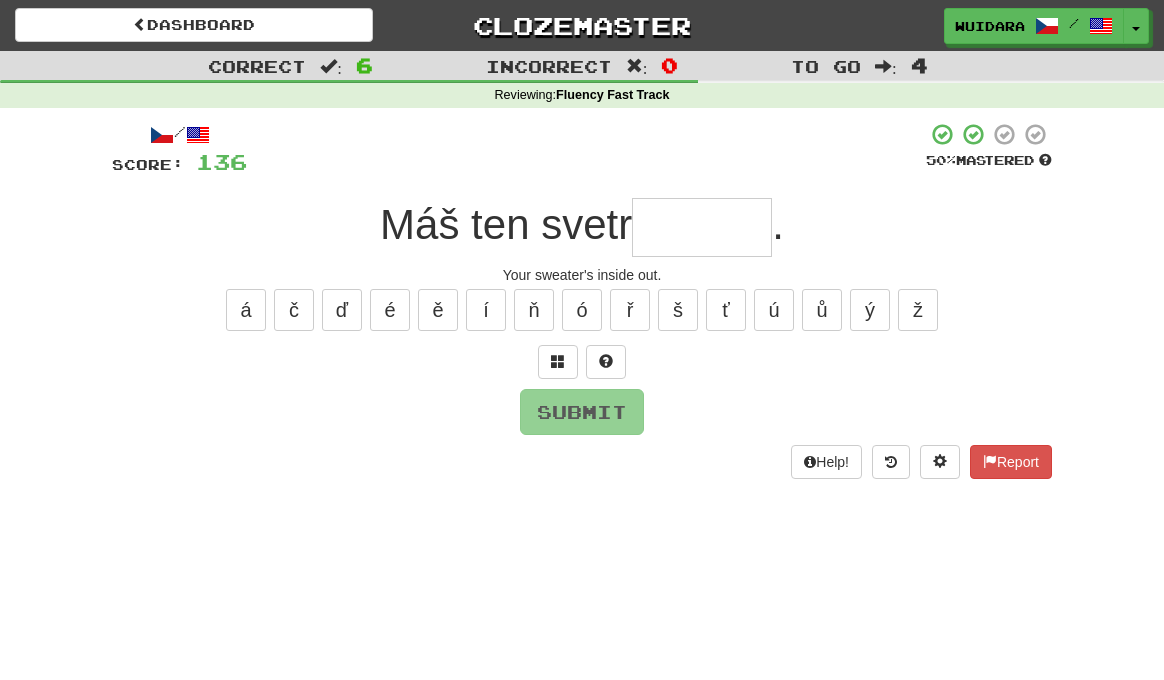 type on "*" 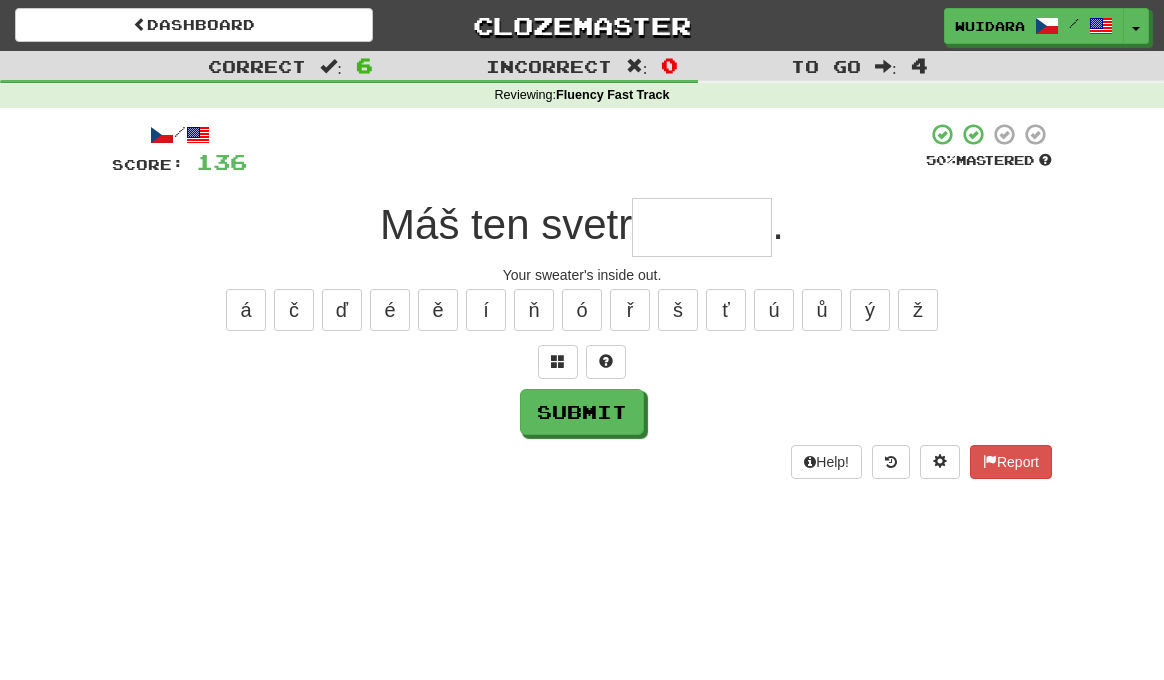 type on "*" 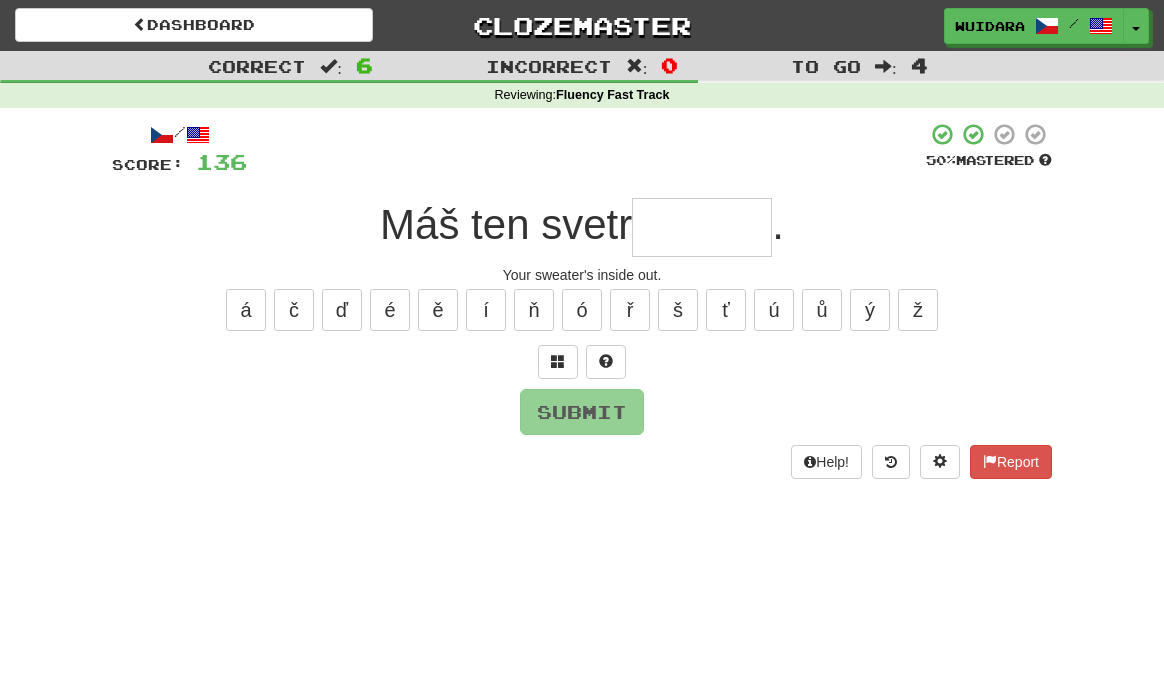 type on "*" 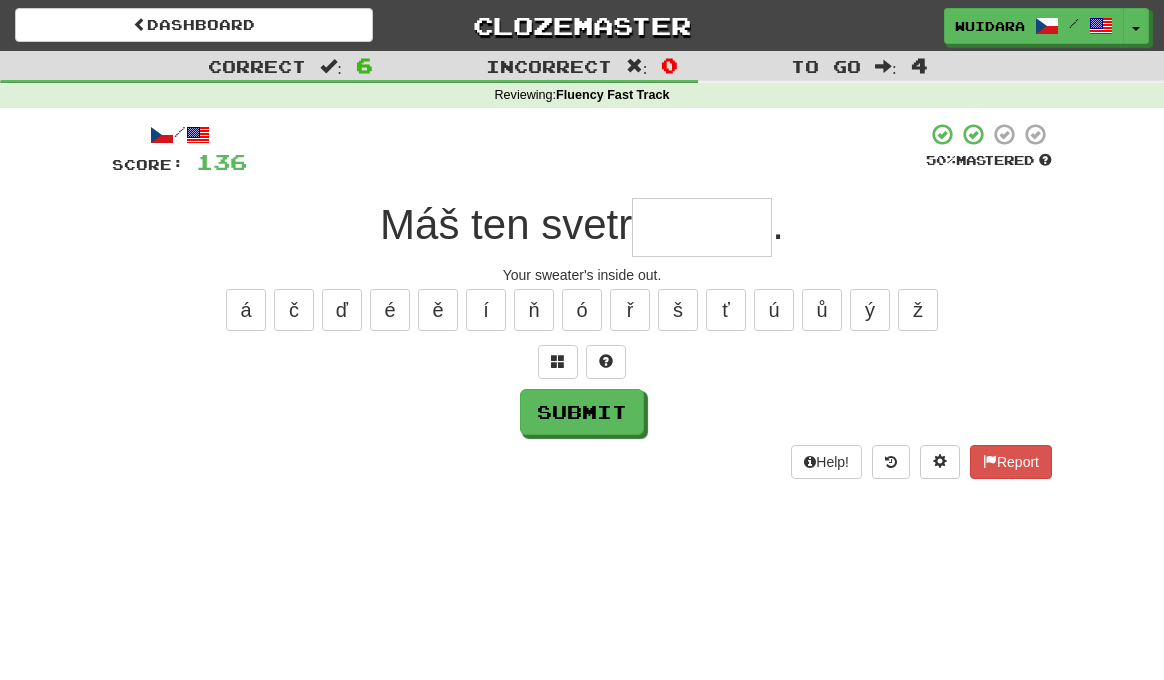 type on "*" 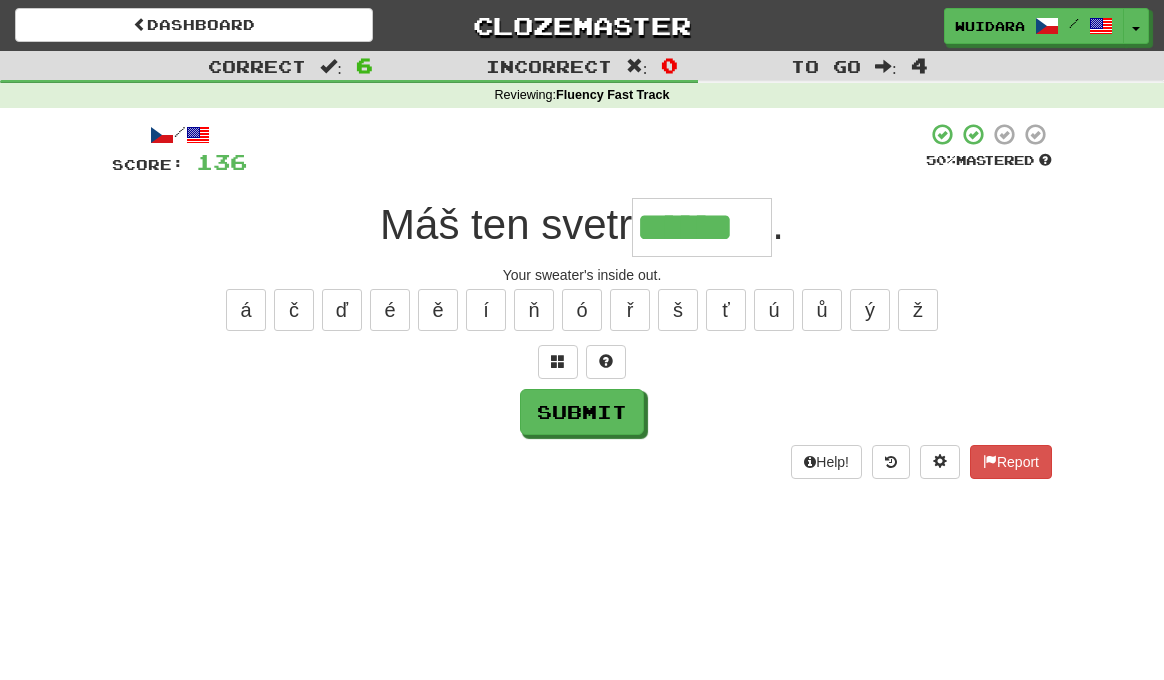 type on "******" 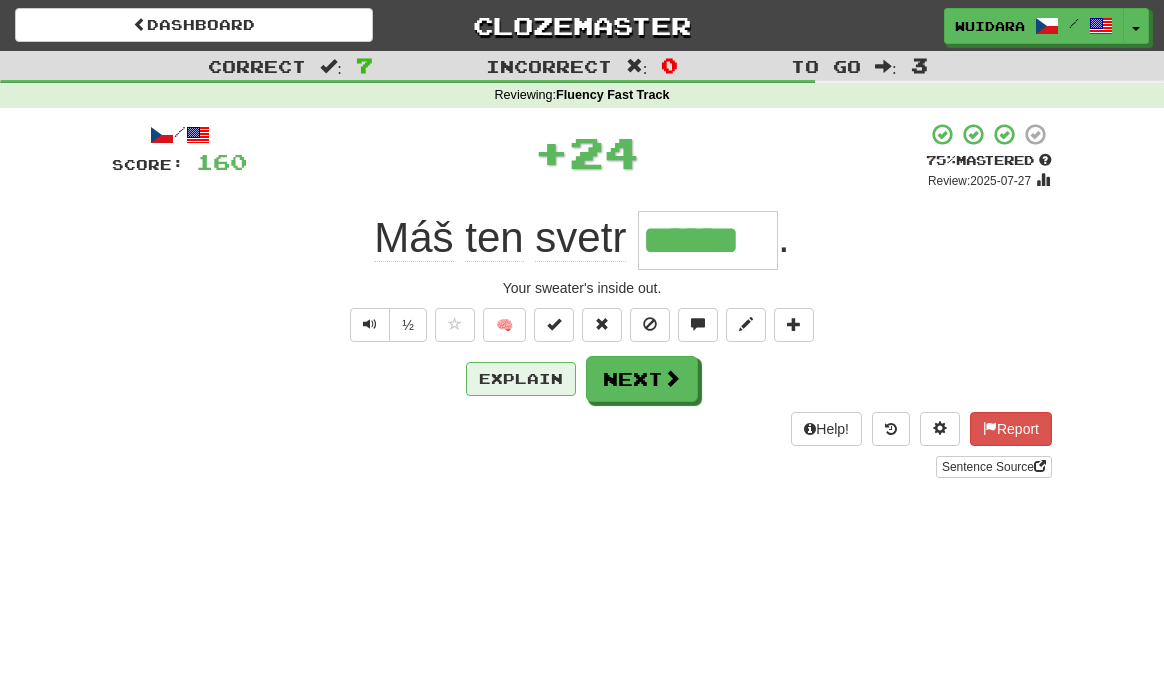 click on "Explain" at bounding box center (521, 379) 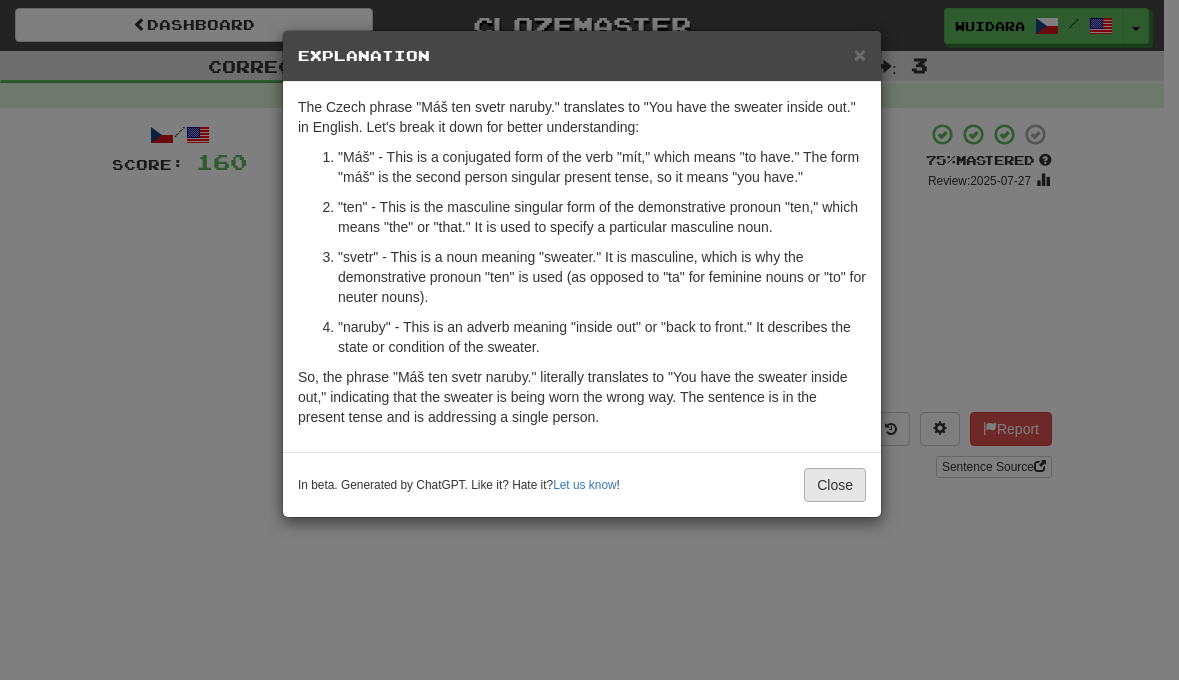 click on "Close" at bounding box center [835, 485] 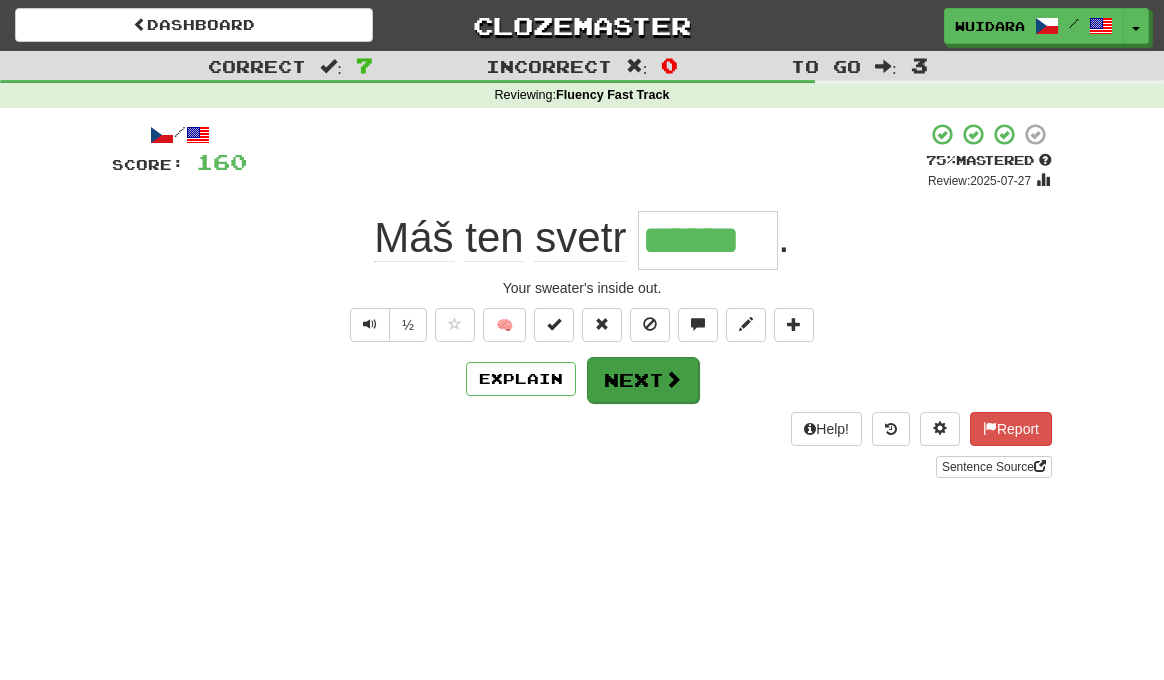 click at bounding box center (673, 379) 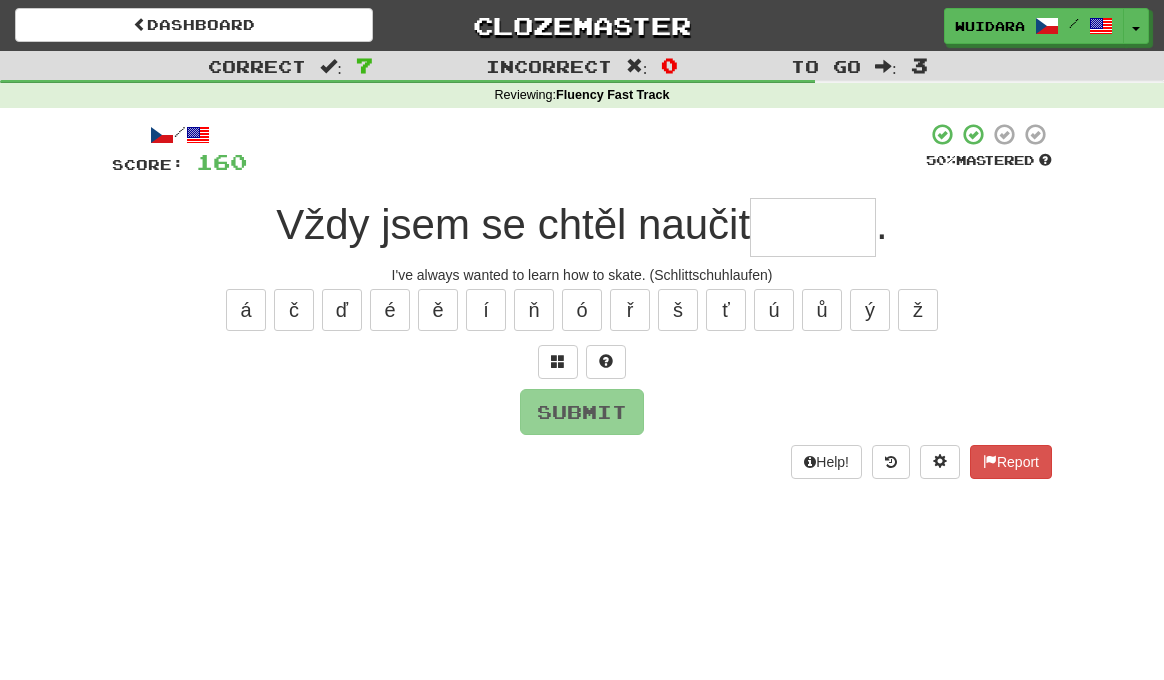 type on "*" 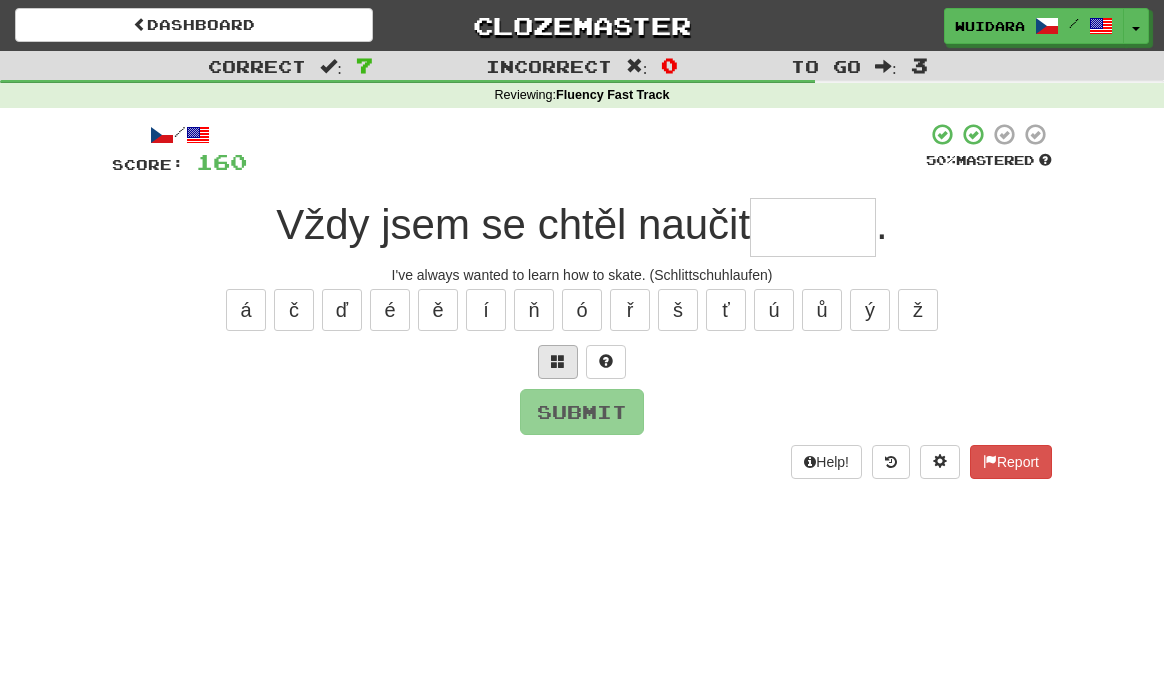 click at bounding box center (558, 362) 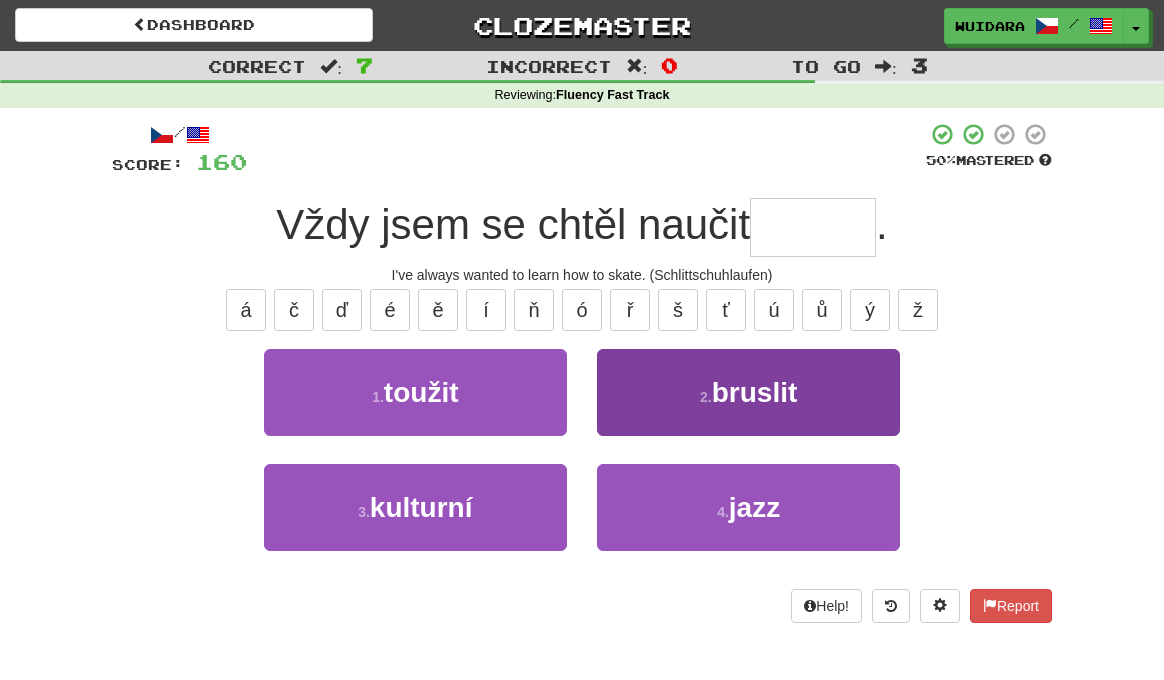click on "2 .  bruslit" at bounding box center (748, 392) 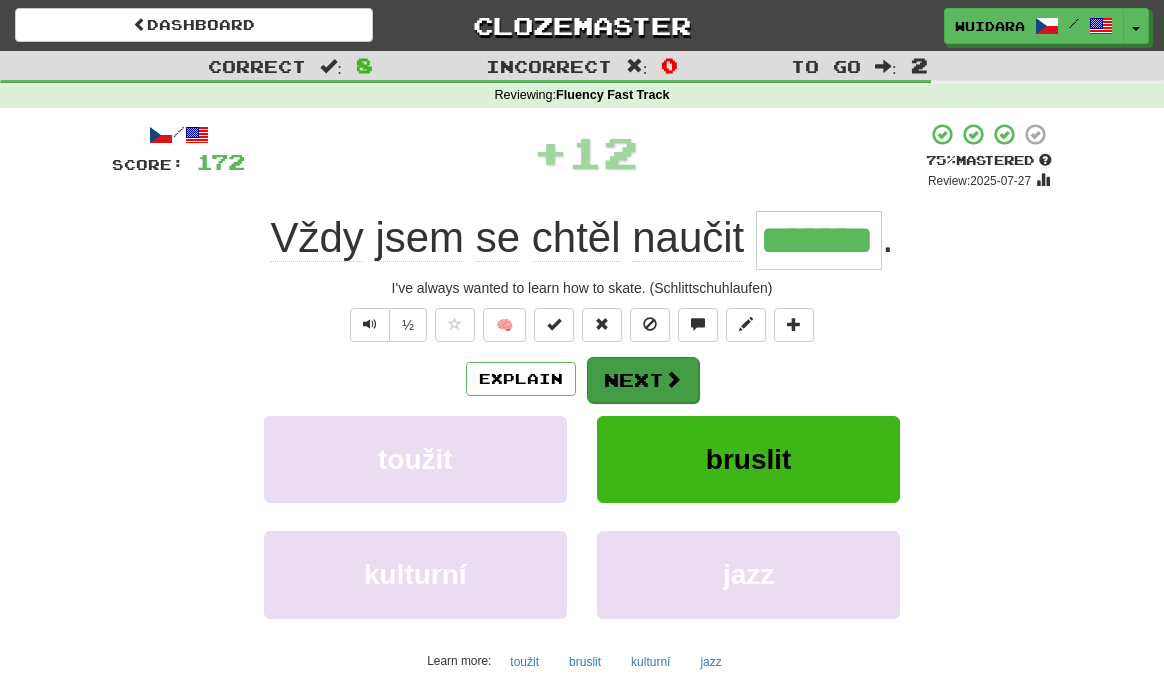 click on "Next" at bounding box center (643, 380) 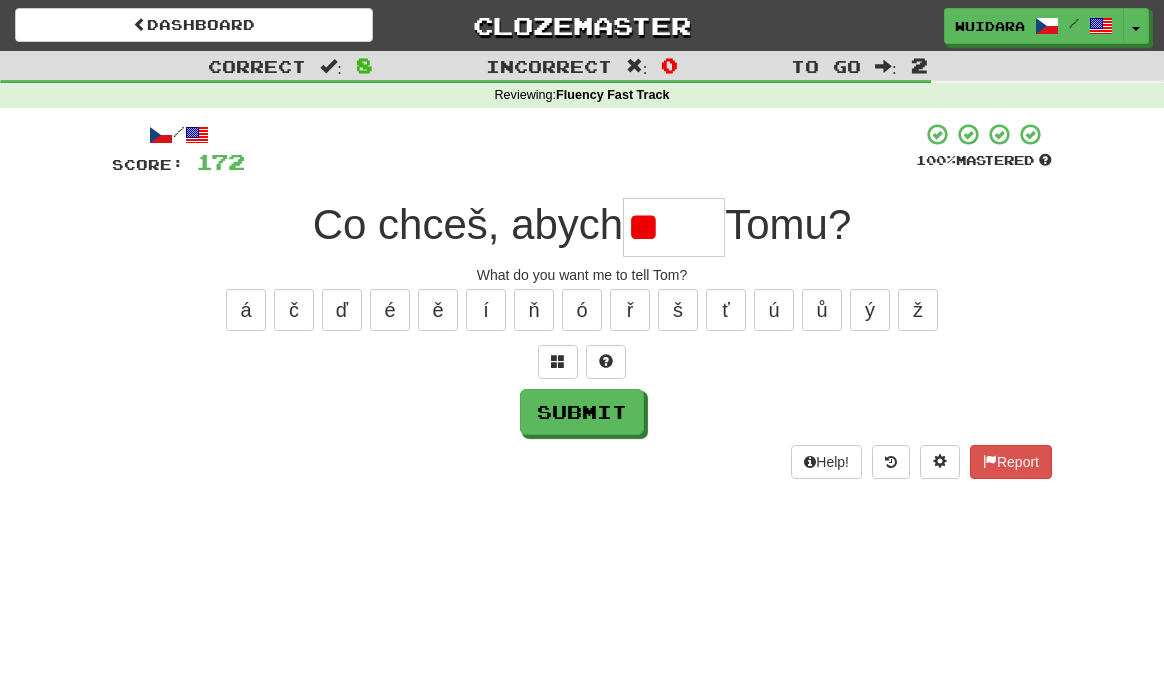 type on "*" 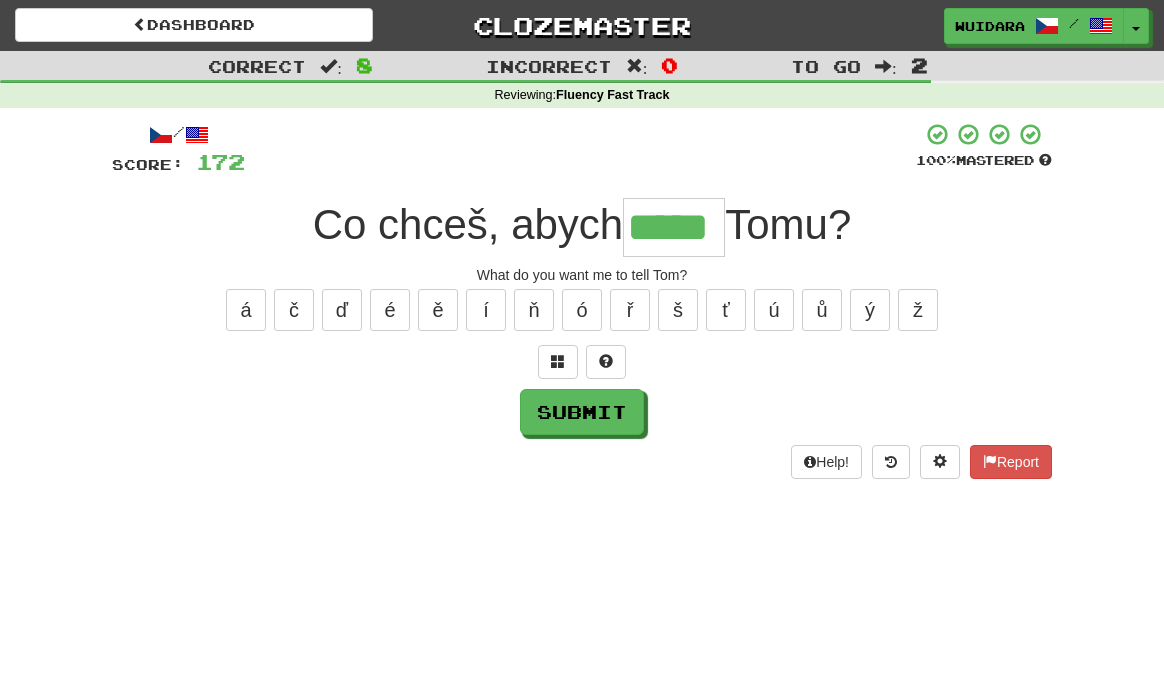 type on "*****" 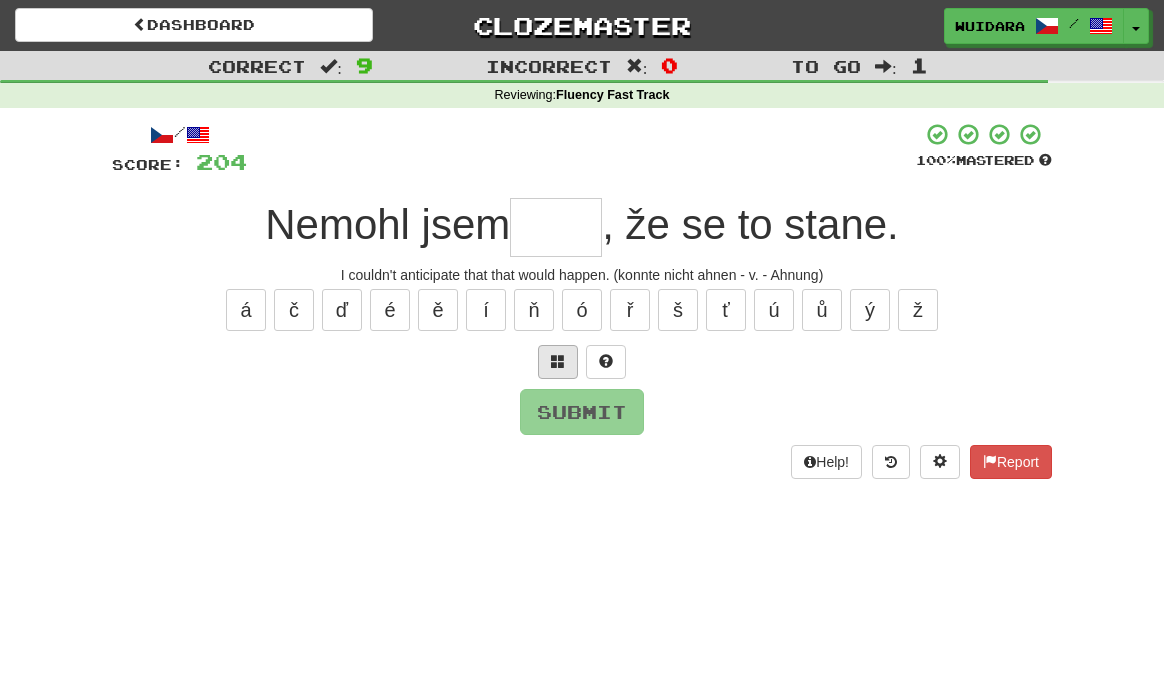 click at bounding box center (558, 362) 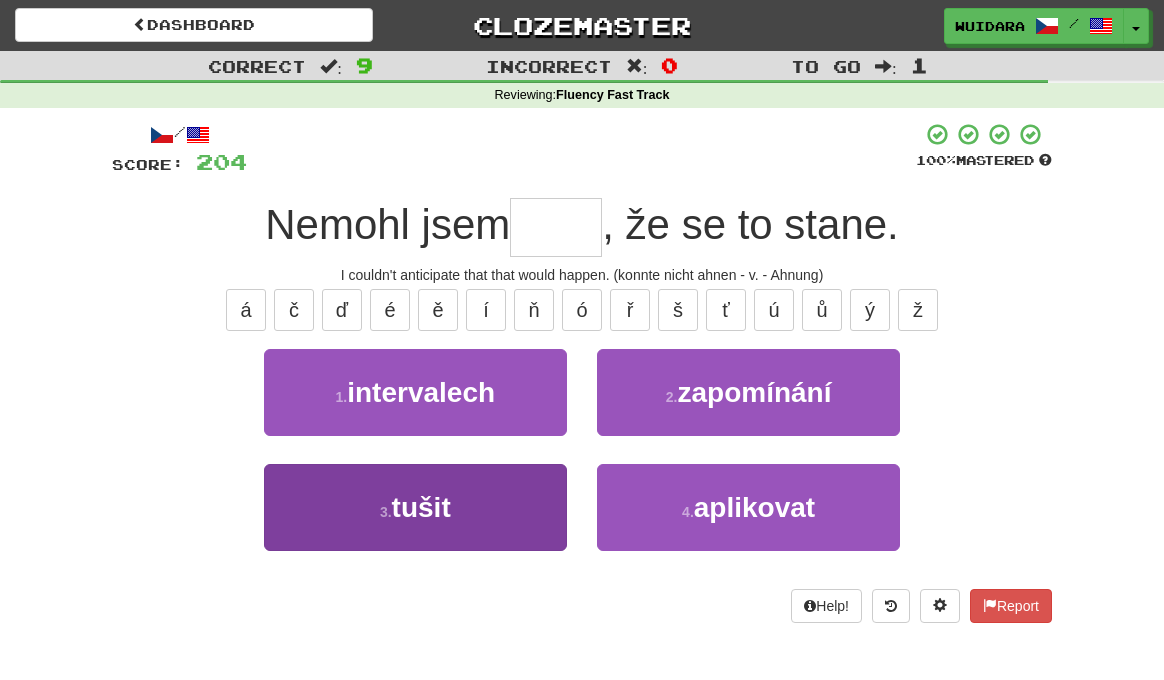 click on "3 .  tušit" at bounding box center (415, 507) 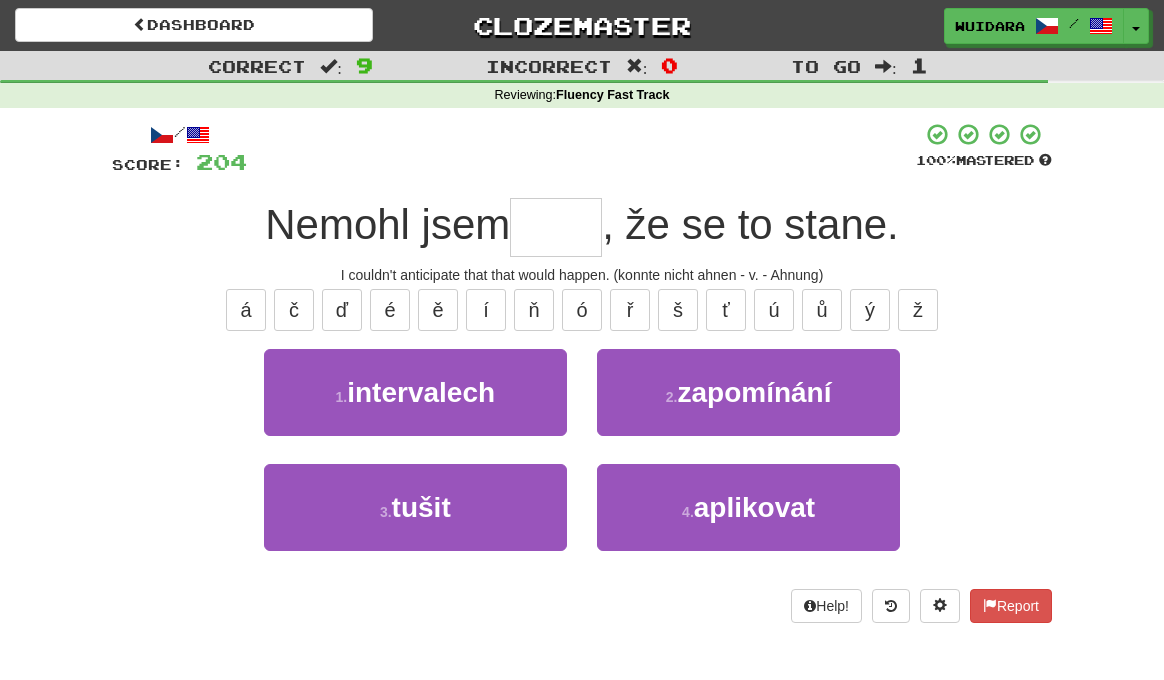 type on "*****" 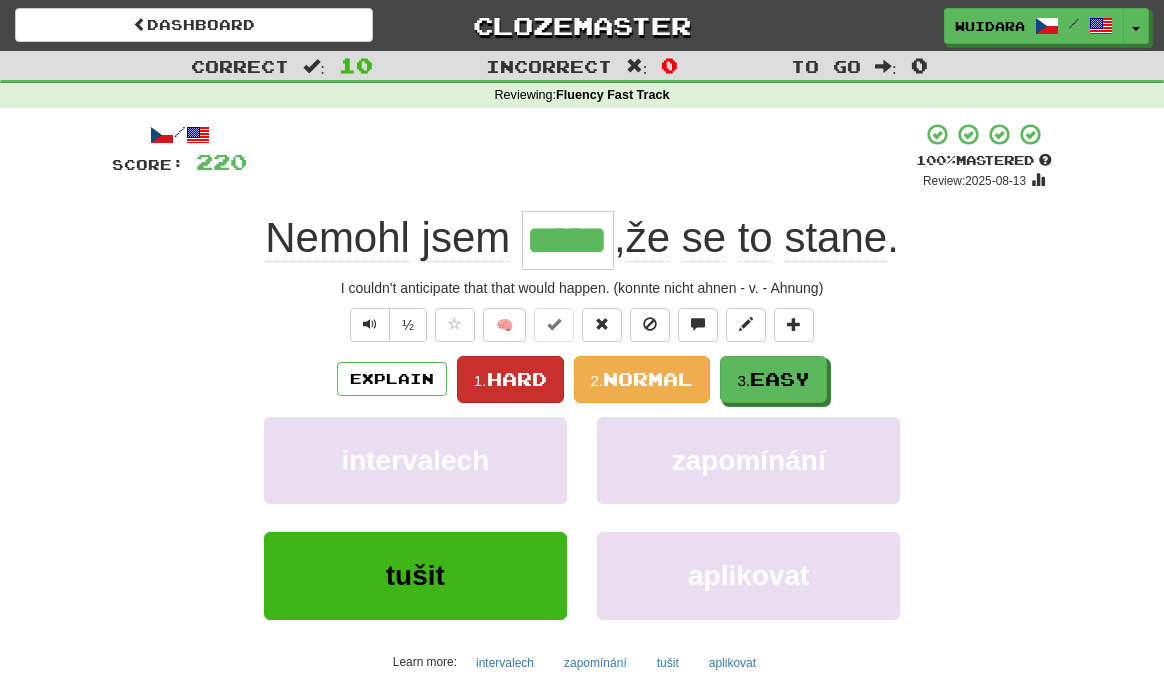 click on "Hard" at bounding box center [517, 379] 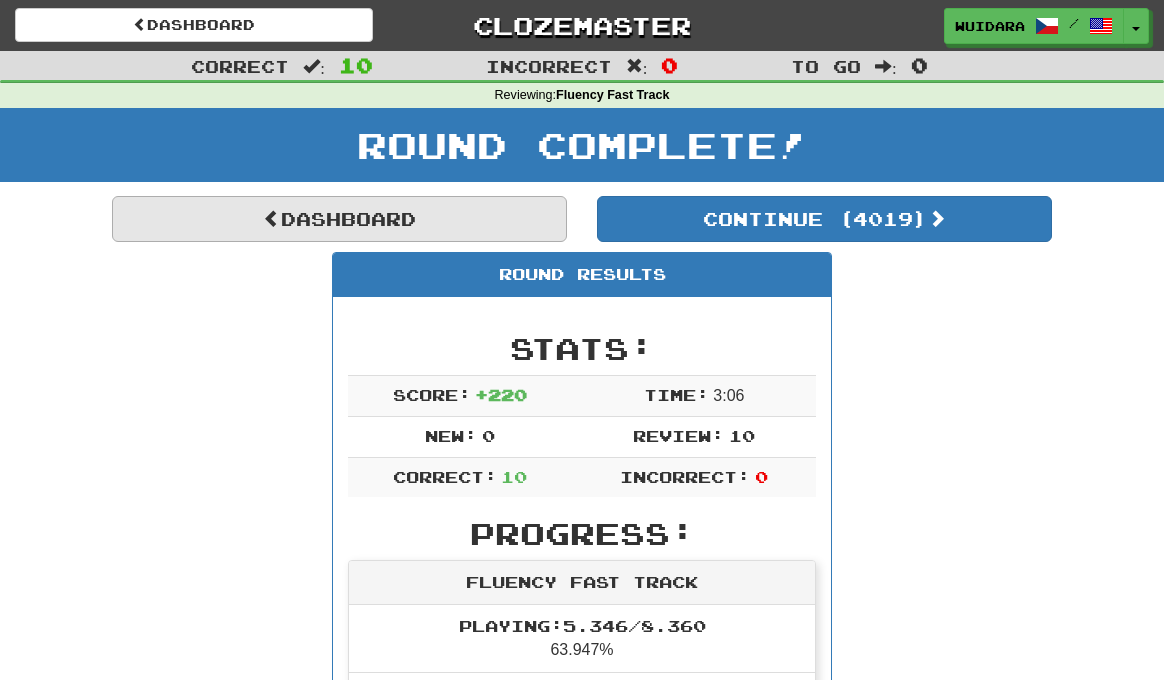 click on "Dashboard" at bounding box center [339, 219] 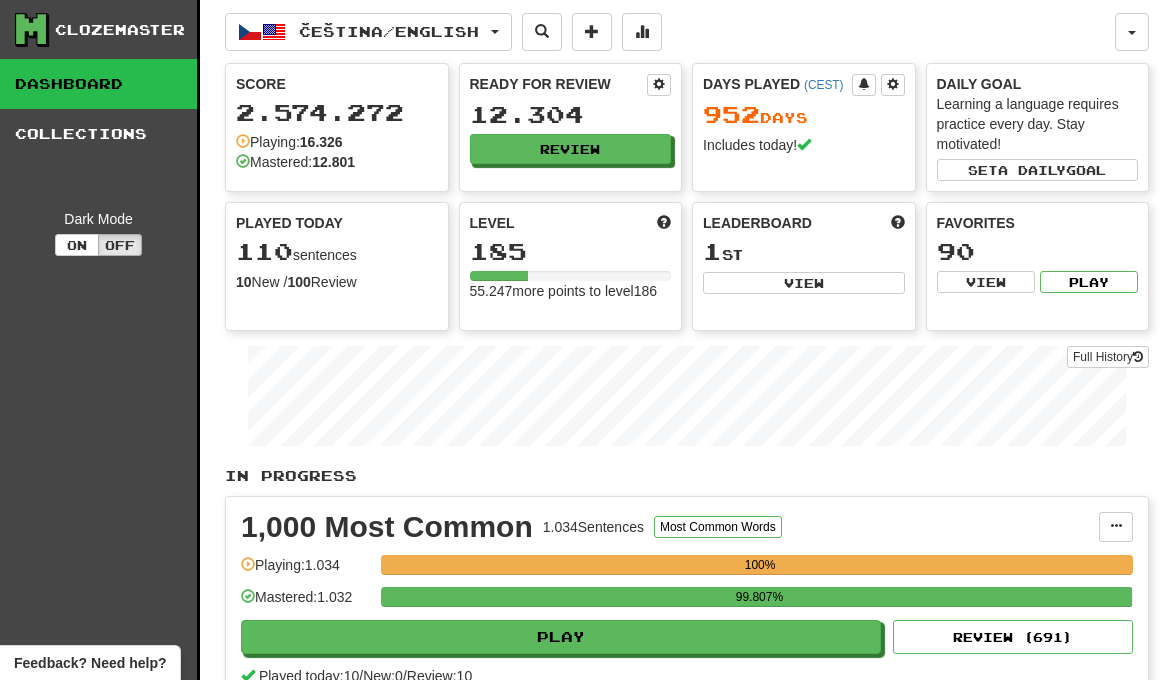 scroll, scrollTop: 0, scrollLeft: 0, axis: both 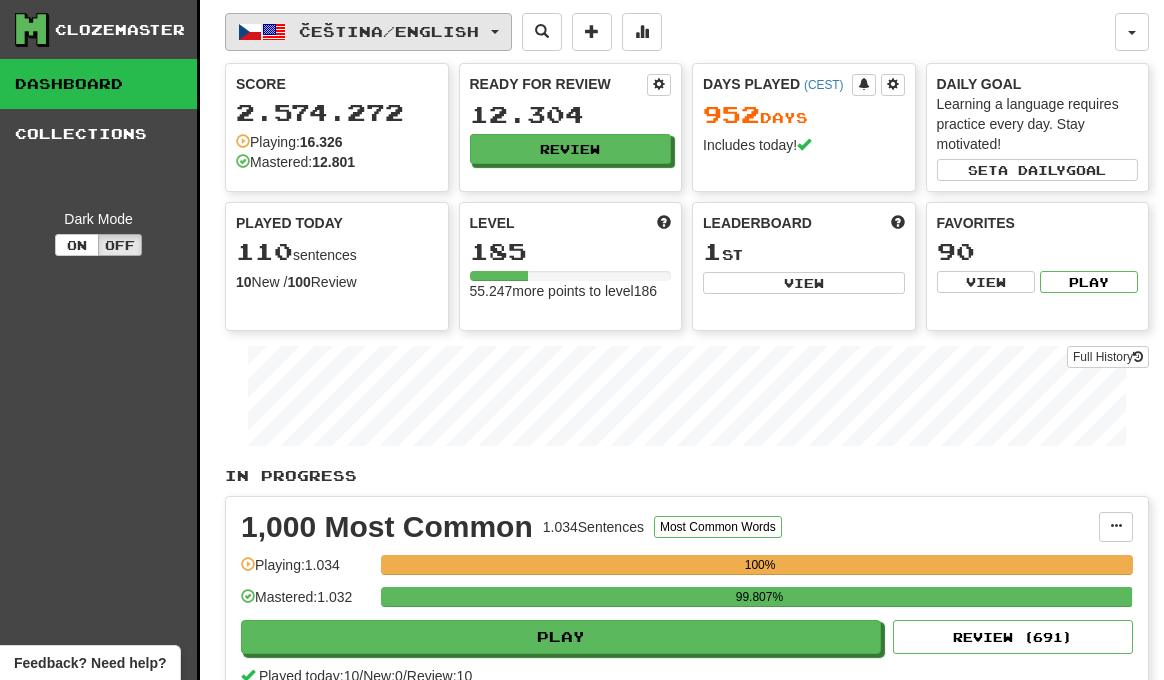 click on "Čeština  /  English" at bounding box center (368, 32) 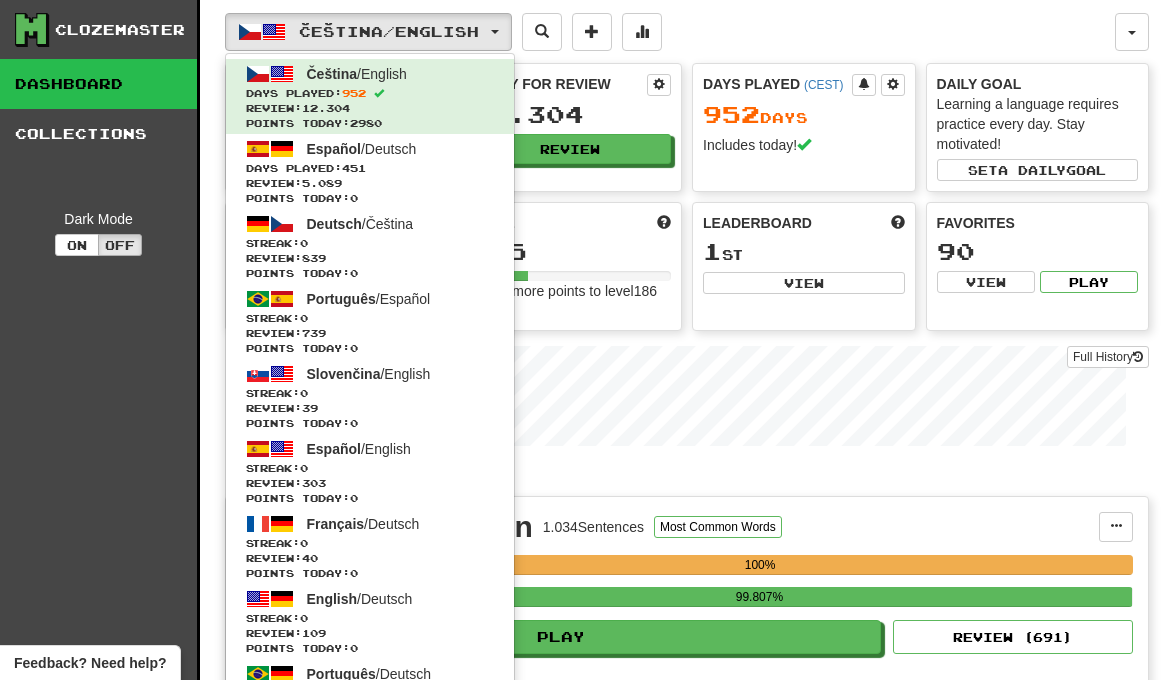 click on "Čeština  /  English Čeština  /  English Days Played:  952   Review:  12.304 Points today:  2980 Español  /  Deutsch Days Played:  451   Review:  5.089 Points today:  0 Deutsch  /  Čeština Streak:  0   Review:  839 Points today:  0 Português  /  Español Streak:  0   Review:  739 Points today:  0 Slovenčina  /  English Streak:  0   Review:  39 Points today:  0 Español  /  English Streak:  0   Review:  303 Points today:  0 Français  /  Deutsch Streak:  0   Review:  40 Points today:  0 English  /  Deutsch Streak:  0   Review:  109 Points today:  0 Português  /  Deutsch Streak:  0   Review:  40 Points today:  0 Română  /  English Streak:  0   Review:  20 Points today:  0 Latina  /  English Streak:  0   Review:  30 Points today:  0 Čeština  /  Français Streak:  0   Review:  0 Points today:  0 Deutsch  /  English Streak:  0   Review:  0 Points today:  0 English  /  Čeština Streak:  0   Review:  0 Points today:  0 Hrvatski  /  English Streak:  0   Review:  0 Points today:  0 Português  /  English" at bounding box center [687, 4138] 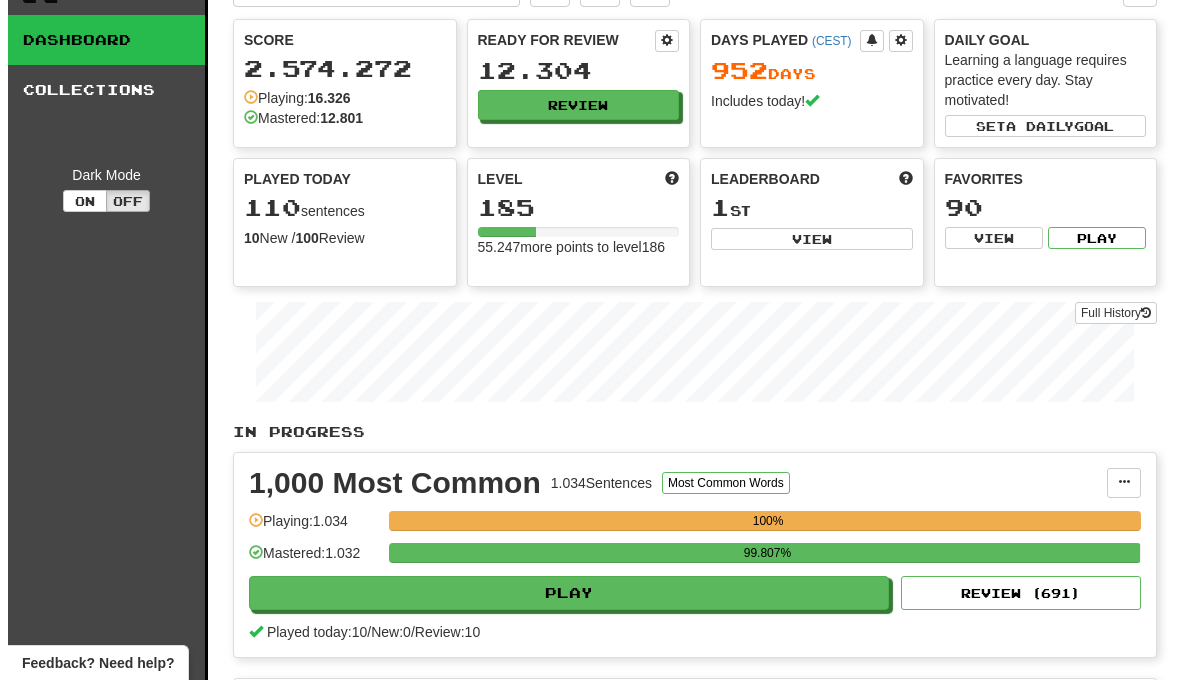 scroll, scrollTop: 0, scrollLeft: 0, axis: both 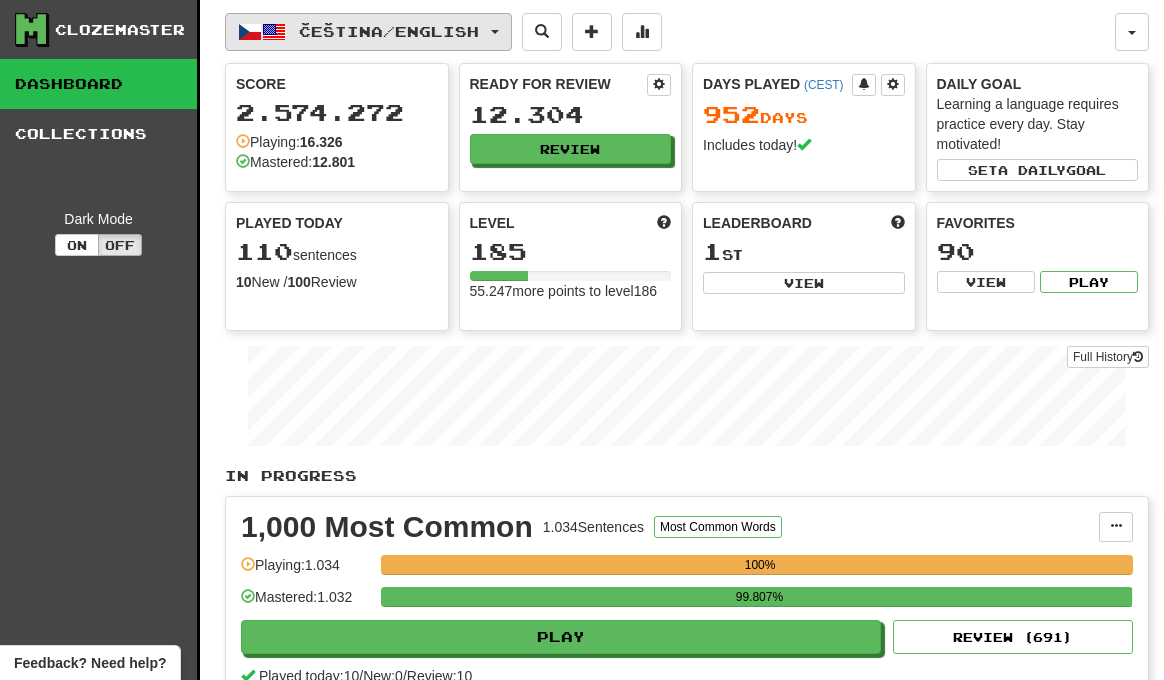 click at bounding box center (495, 32) 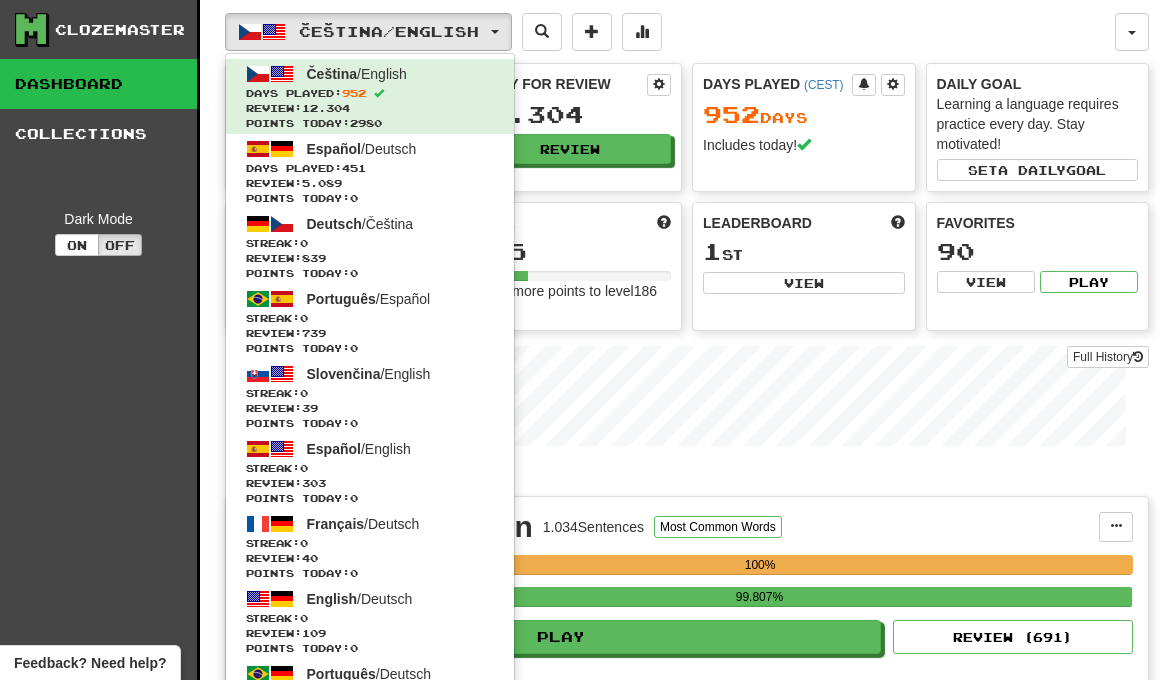 click on "Čeština  /  English Čeština  /  English Days Played:  952   Review:  12.304 Points today:  2980 Español  /  Deutsch Days Played:  451   Review:  5.089 Points today:  0 Deutsch  /  Čeština Streak:  0   Review:  839 Points today:  0 Português  /  Español Streak:  0   Review:  739 Points today:  0 Slovenčina  /  English Streak:  0   Review:  39 Points today:  0 Español  /  English Streak:  0   Review:  303 Points today:  0 Français  /  Deutsch Streak:  0   Review:  40 Points today:  0 English  /  Deutsch Streak:  0   Review:  109 Points today:  0 Português  /  Deutsch Streak:  0   Review:  40 Points today:  0 Română  /  English Streak:  0   Review:  20 Points today:  0 Latina  /  English Streak:  0   Review:  30 Points today:  0 Čeština  /  Français Streak:  0   Review:  0 Points today:  0 Deutsch  /  English Streak:  0   Review:  0 Points today:  0 English  /  Čeština Streak:  0   Review:  0 Points today:  0 Hrvatski  /  English Streak:  0   Review:  0 Points today:  0 Português  /  English" at bounding box center (670, 32) 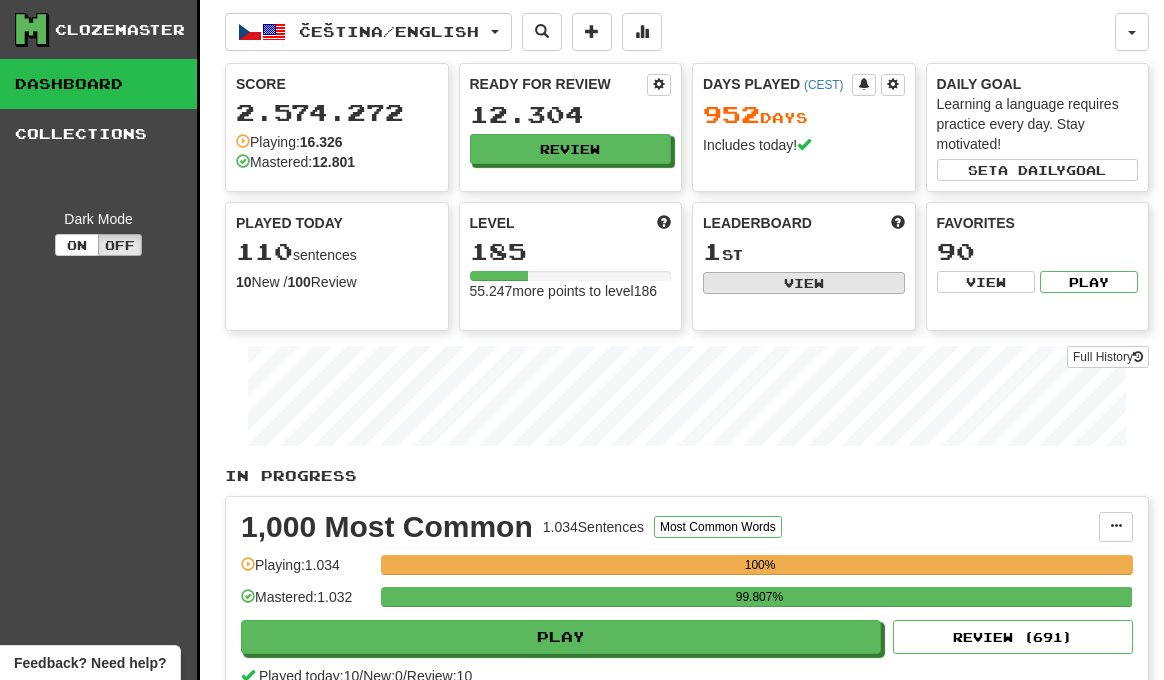 click on "View" at bounding box center [804, 283] 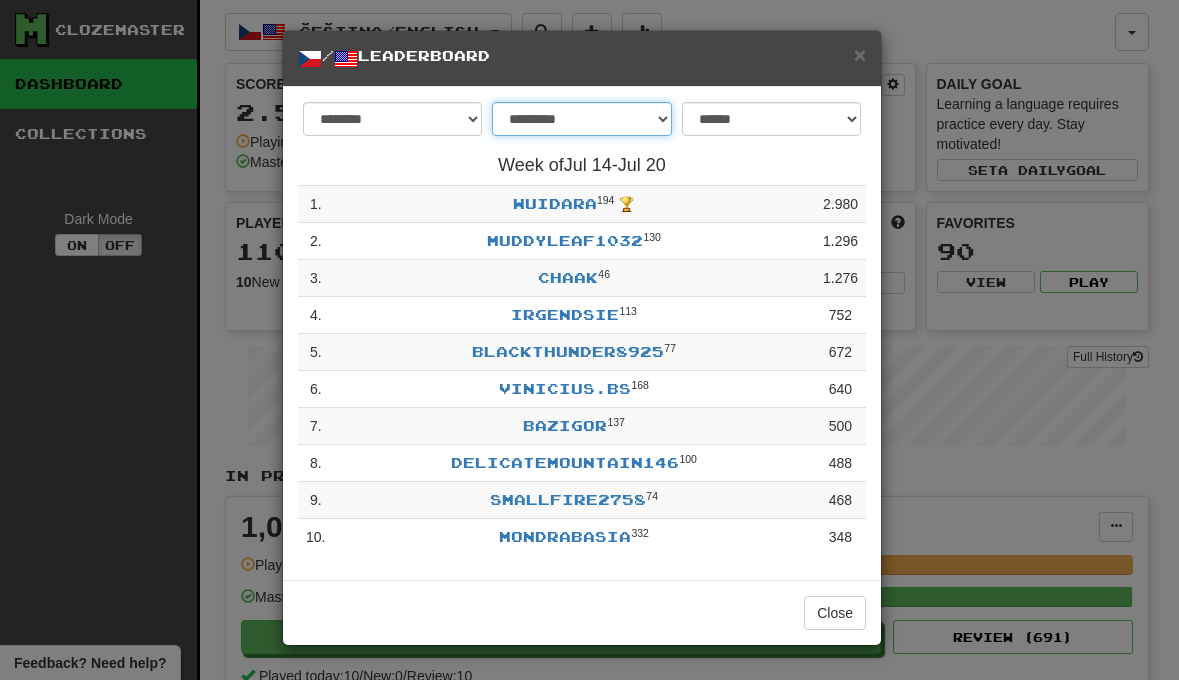 select on "********" 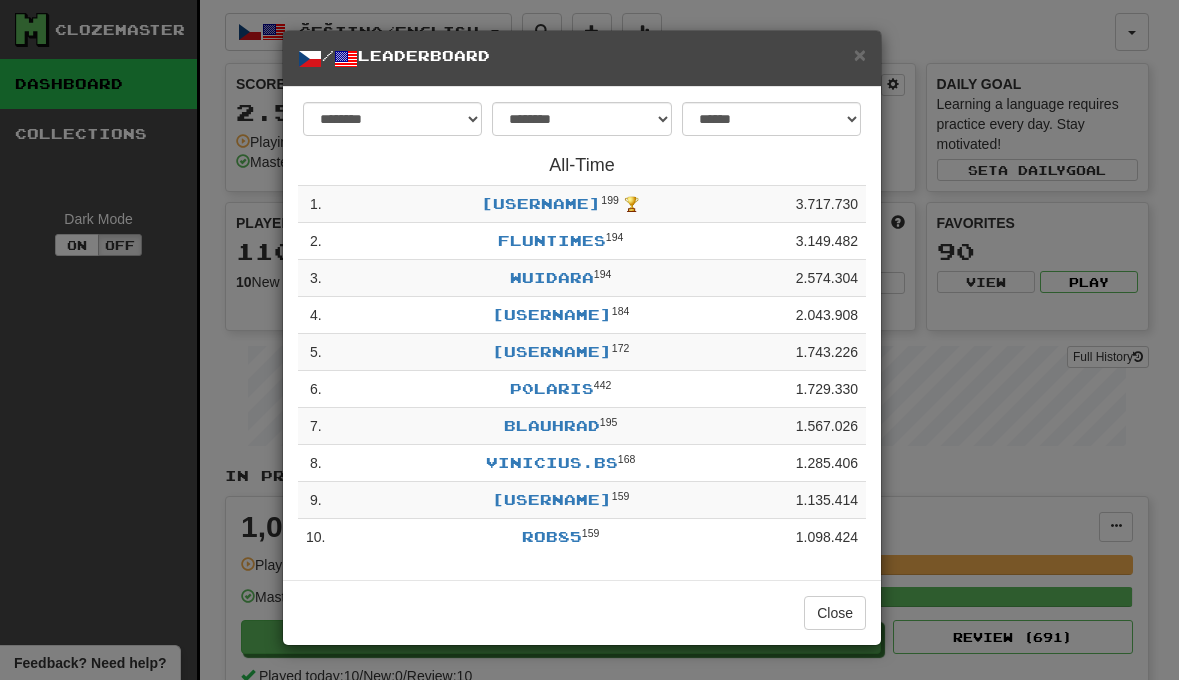 click on "×  /   Leaderboard" at bounding box center (582, 59) 